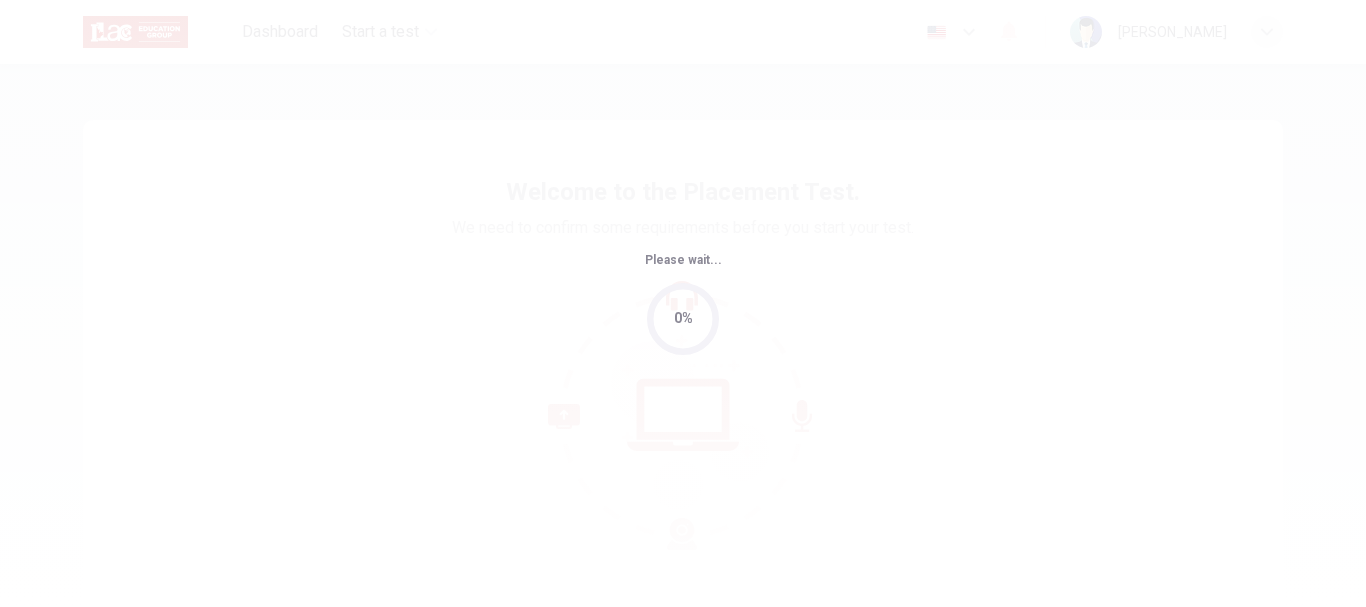 scroll, scrollTop: 0, scrollLeft: 0, axis: both 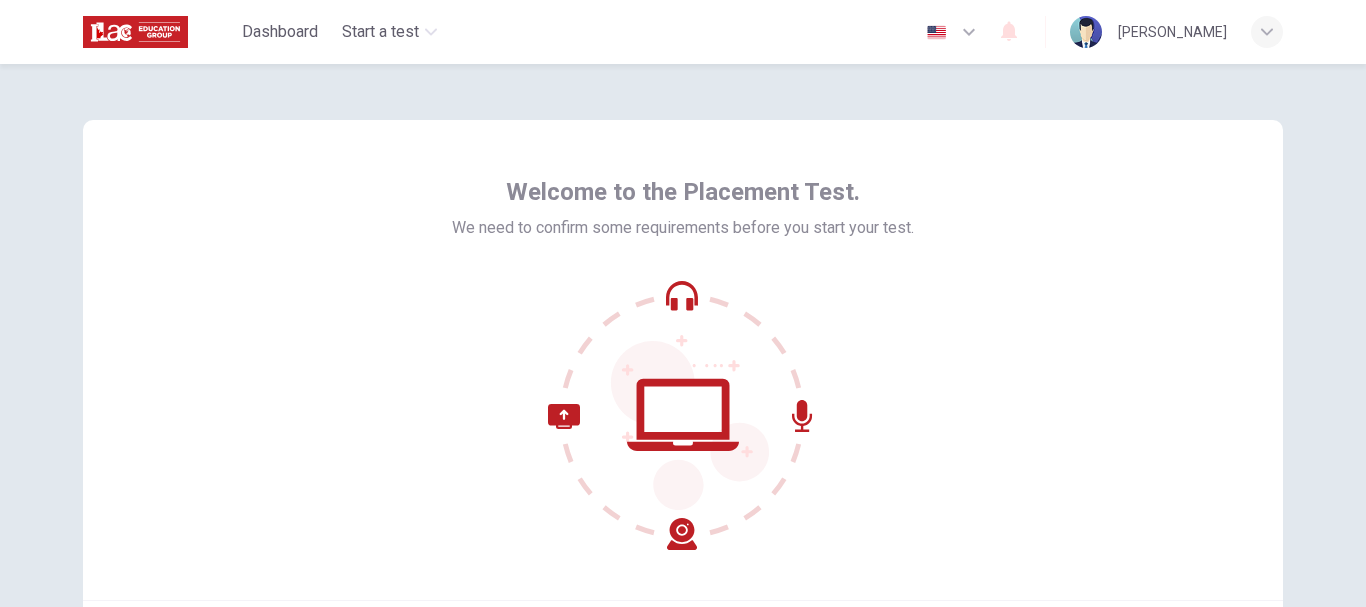 click on "Welcome to the Placement Test. We need to confirm some requirements before you start your test." at bounding box center [683, 360] 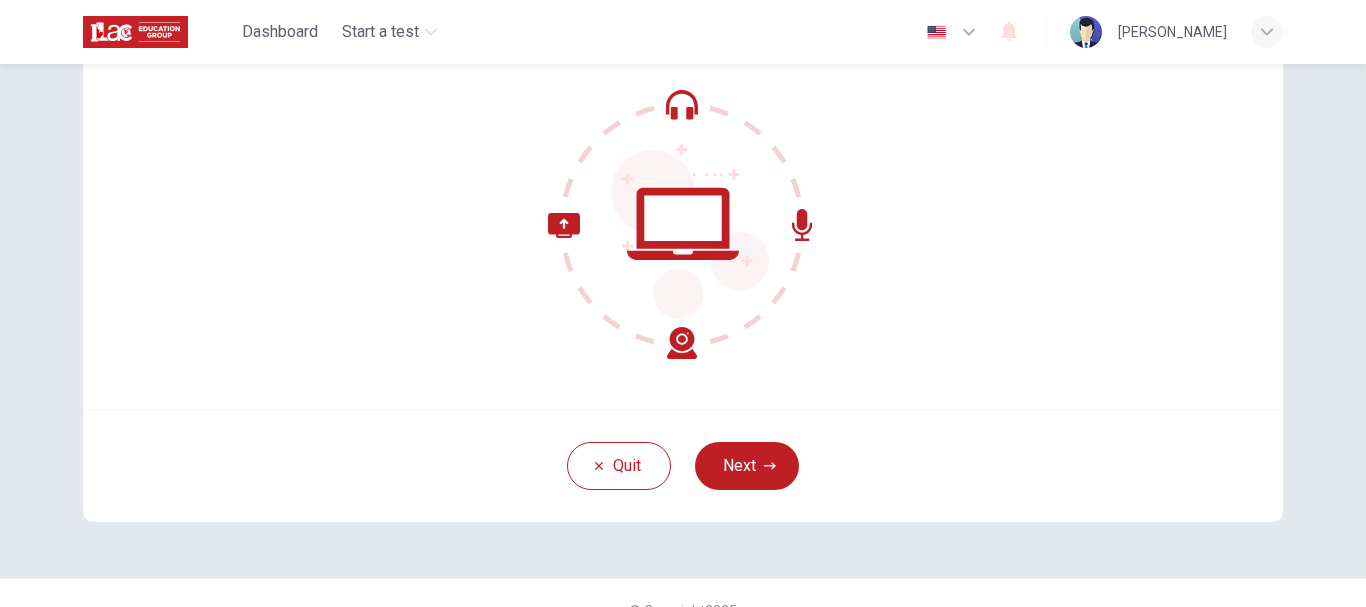 scroll, scrollTop: 200, scrollLeft: 0, axis: vertical 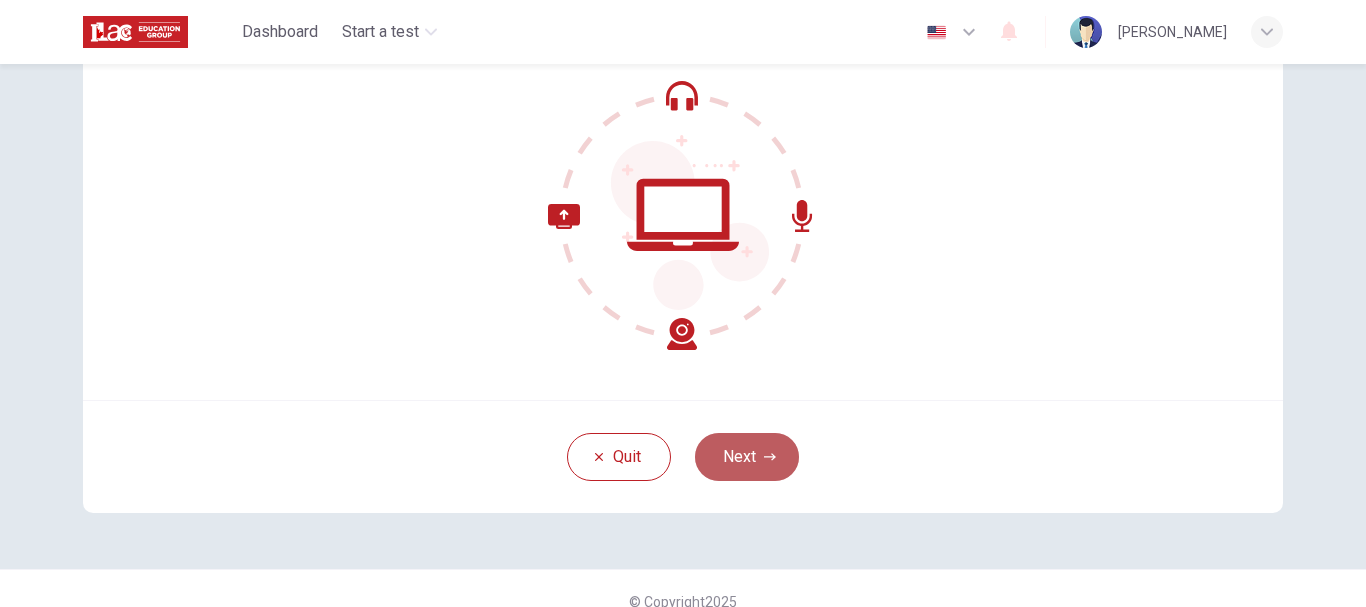 click on "Next" at bounding box center [747, 457] 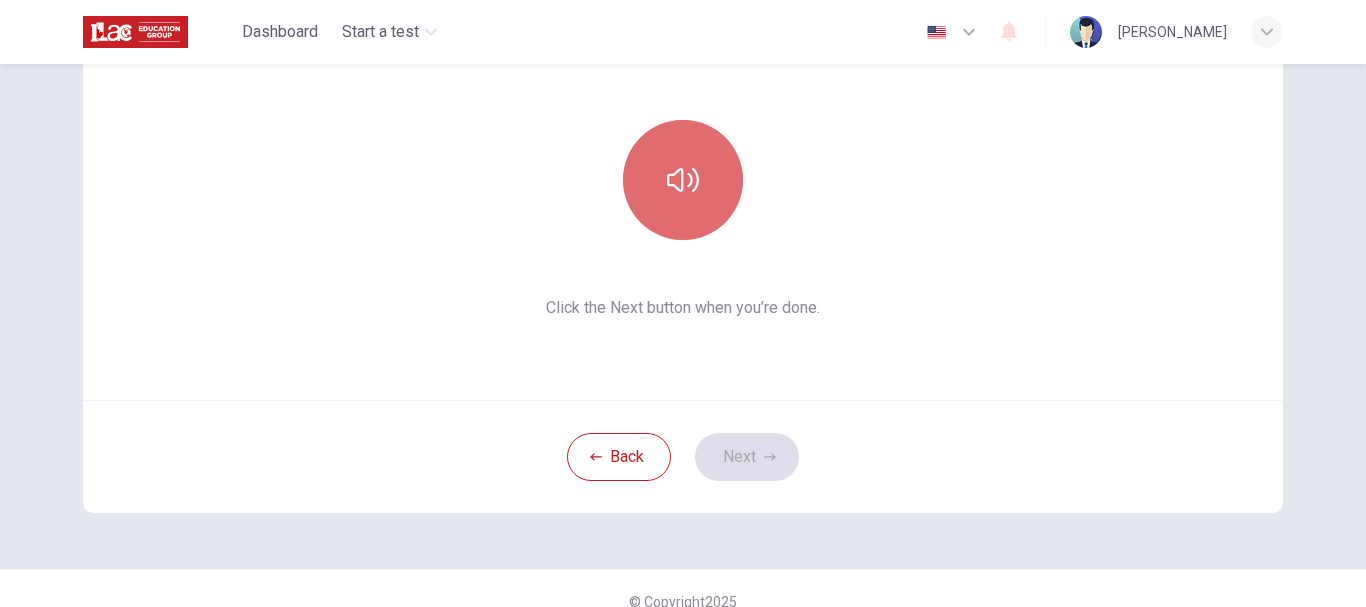 click at bounding box center (683, 180) 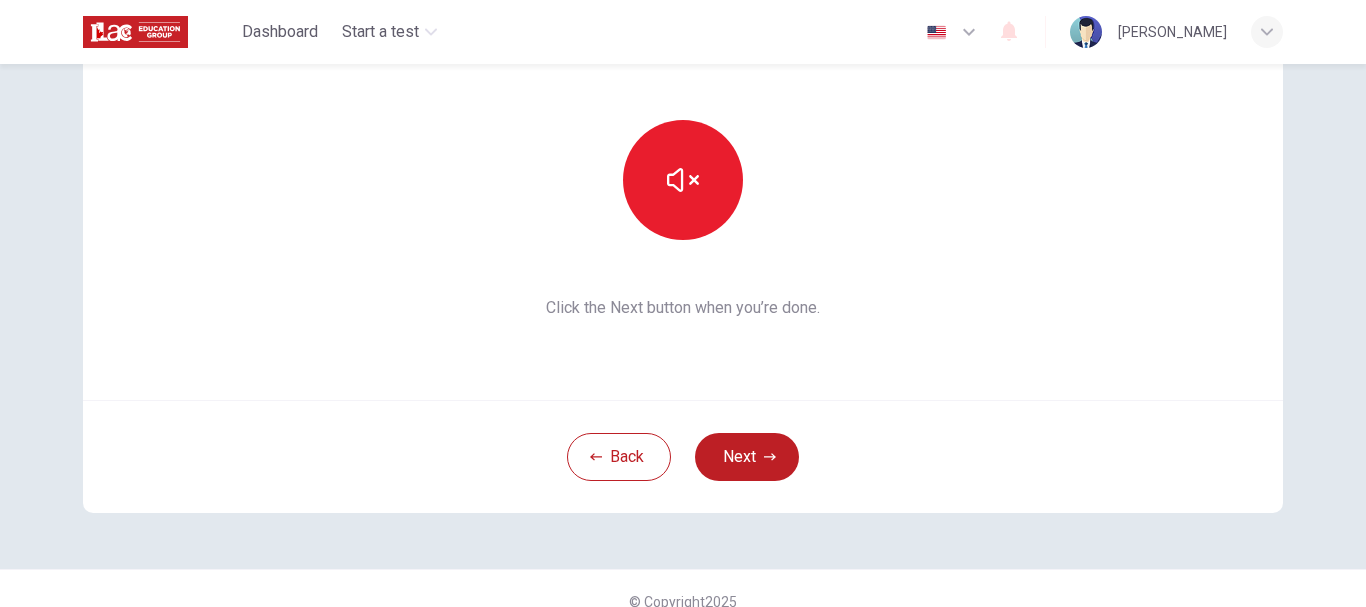 scroll, scrollTop: 100, scrollLeft: 0, axis: vertical 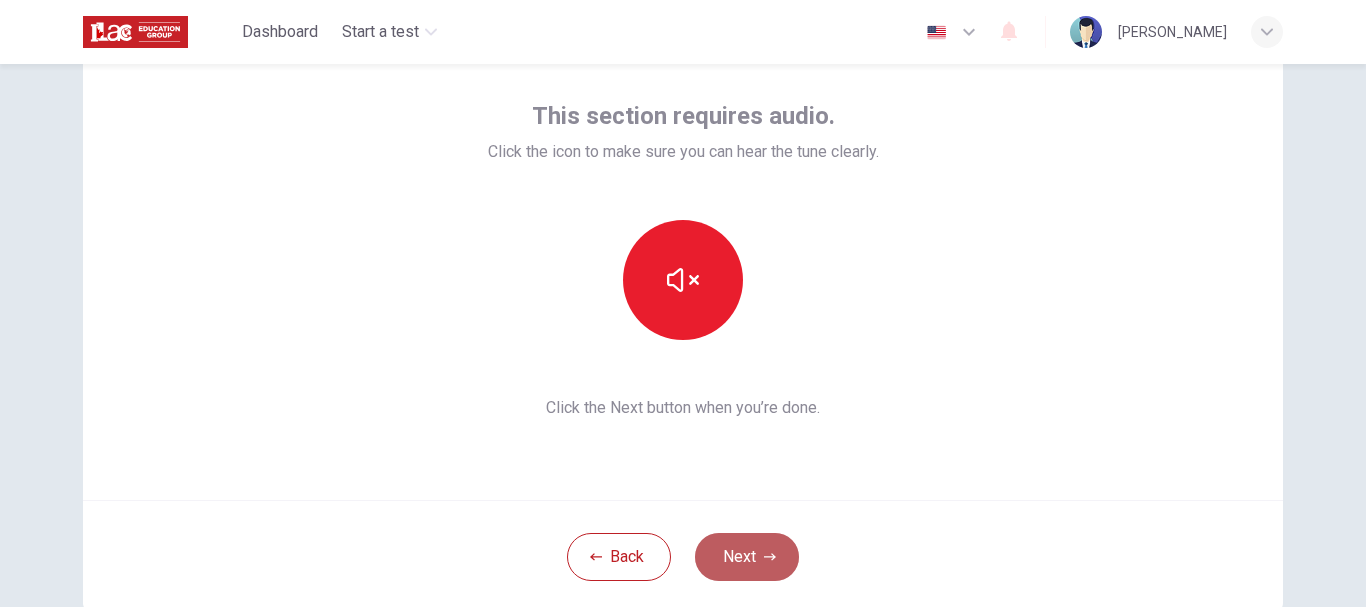 click on "Next" at bounding box center [747, 557] 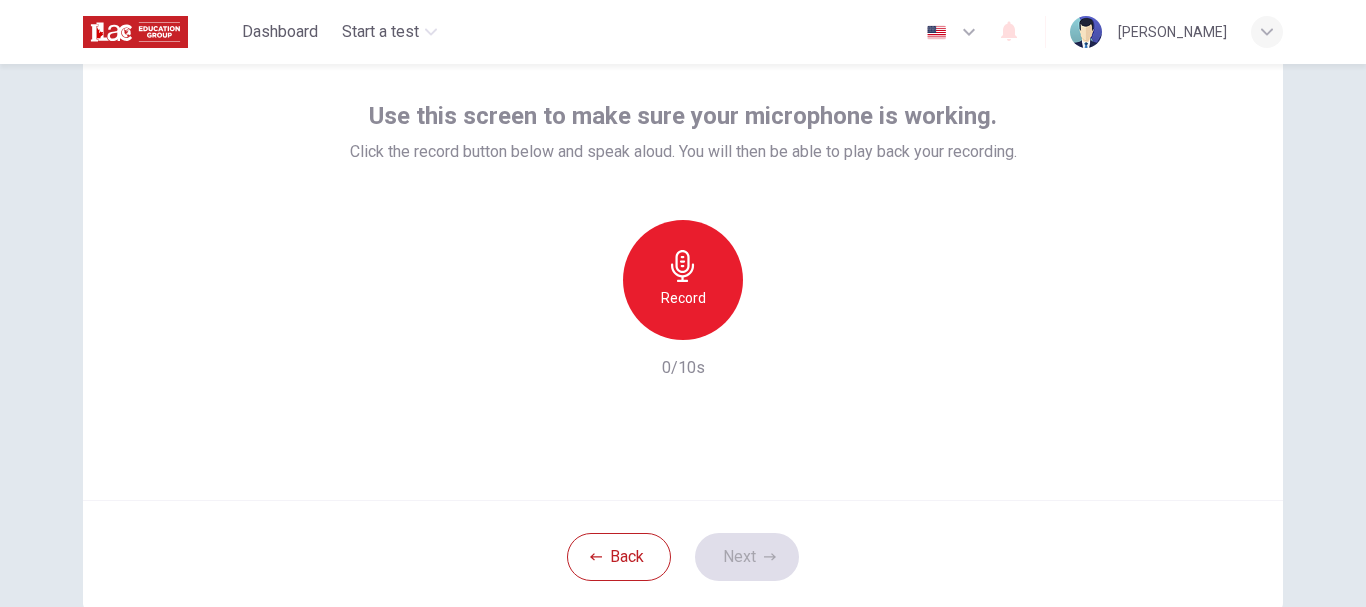 click 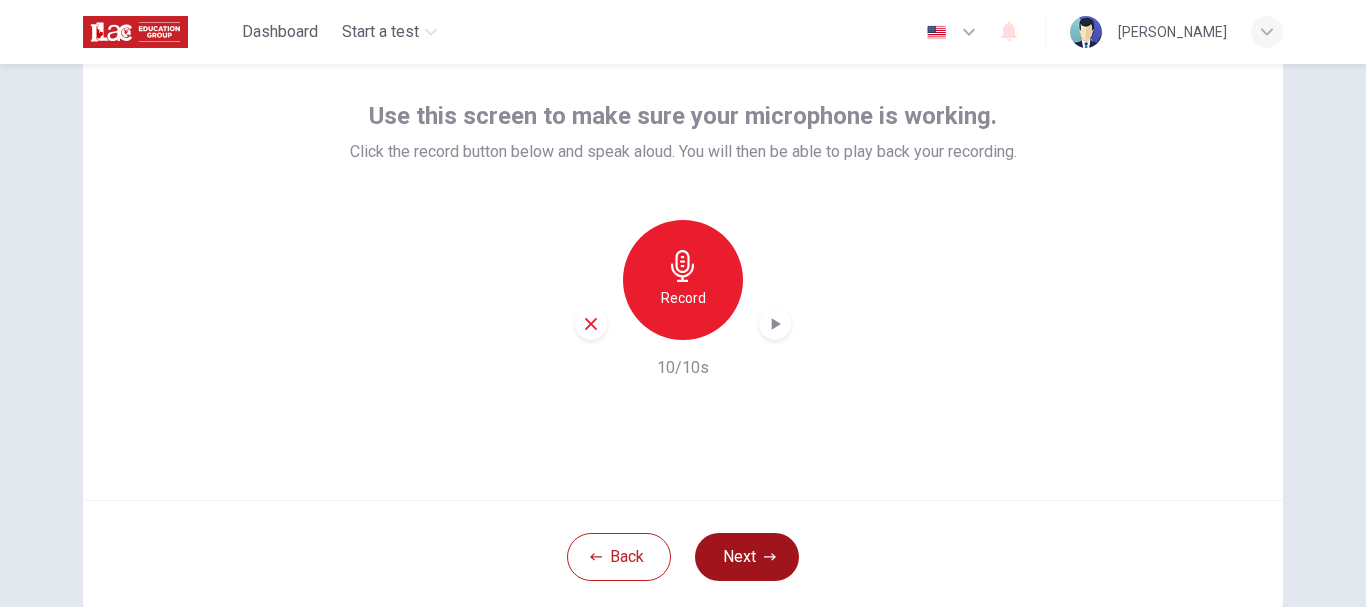 click on "Next" at bounding box center (747, 557) 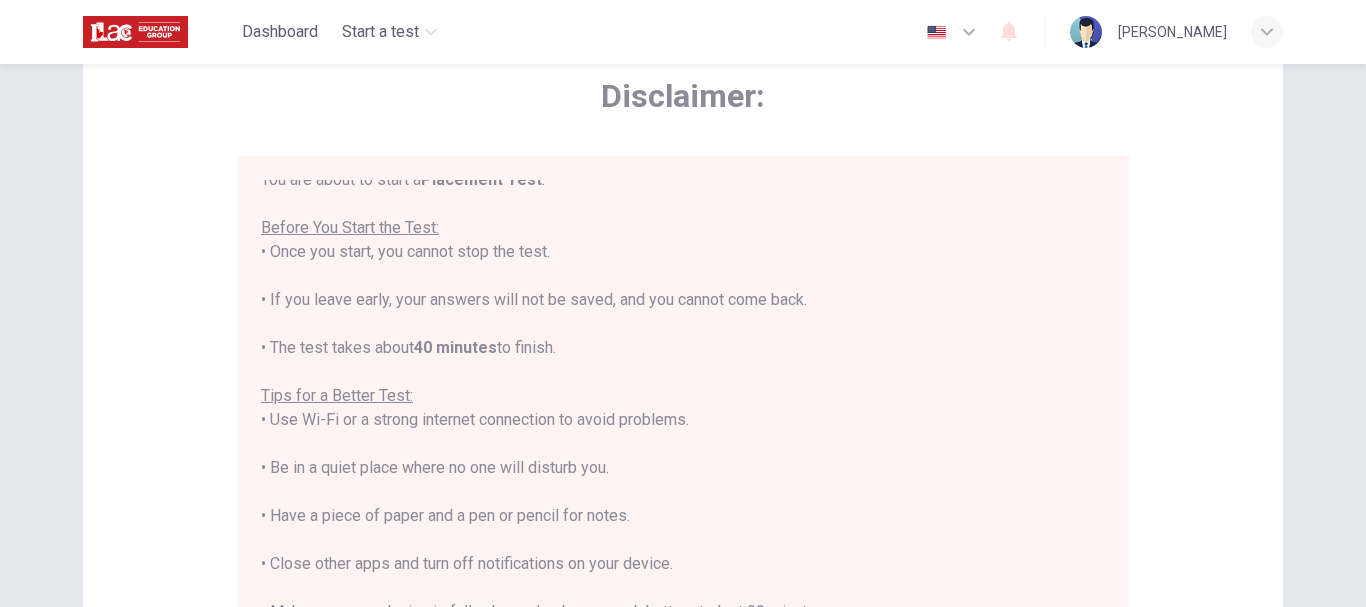 scroll, scrollTop: 23, scrollLeft: 0, axis: vertical 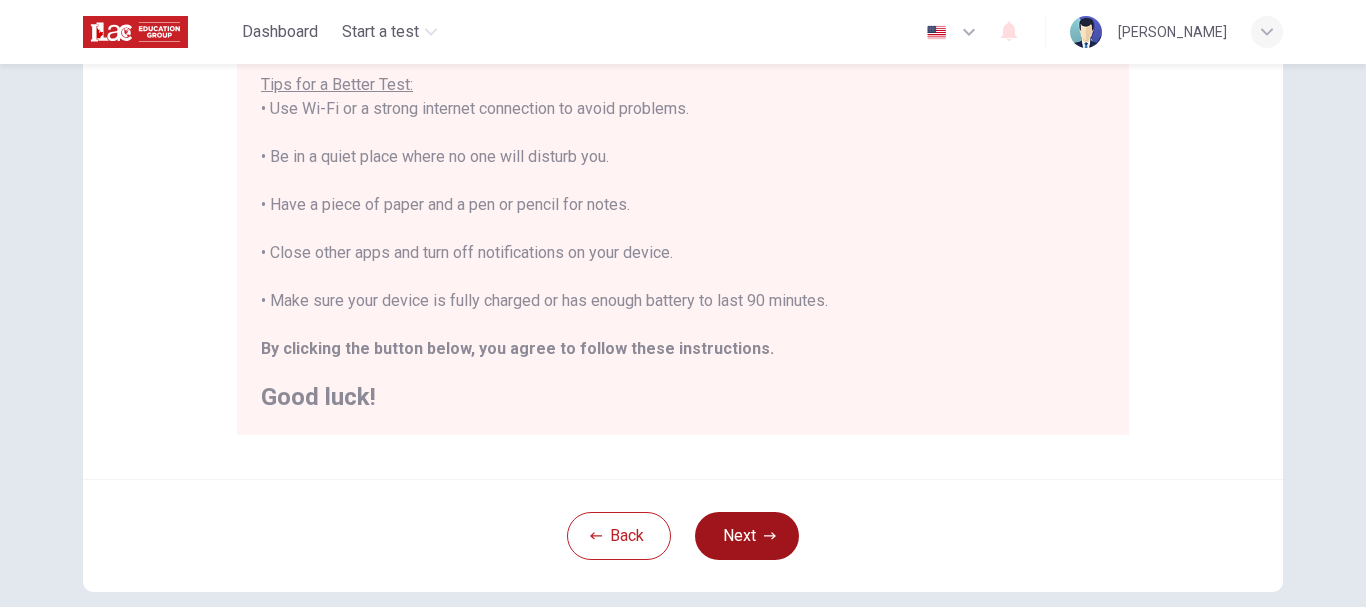 click on "Next" at bounding box center [747, 536] 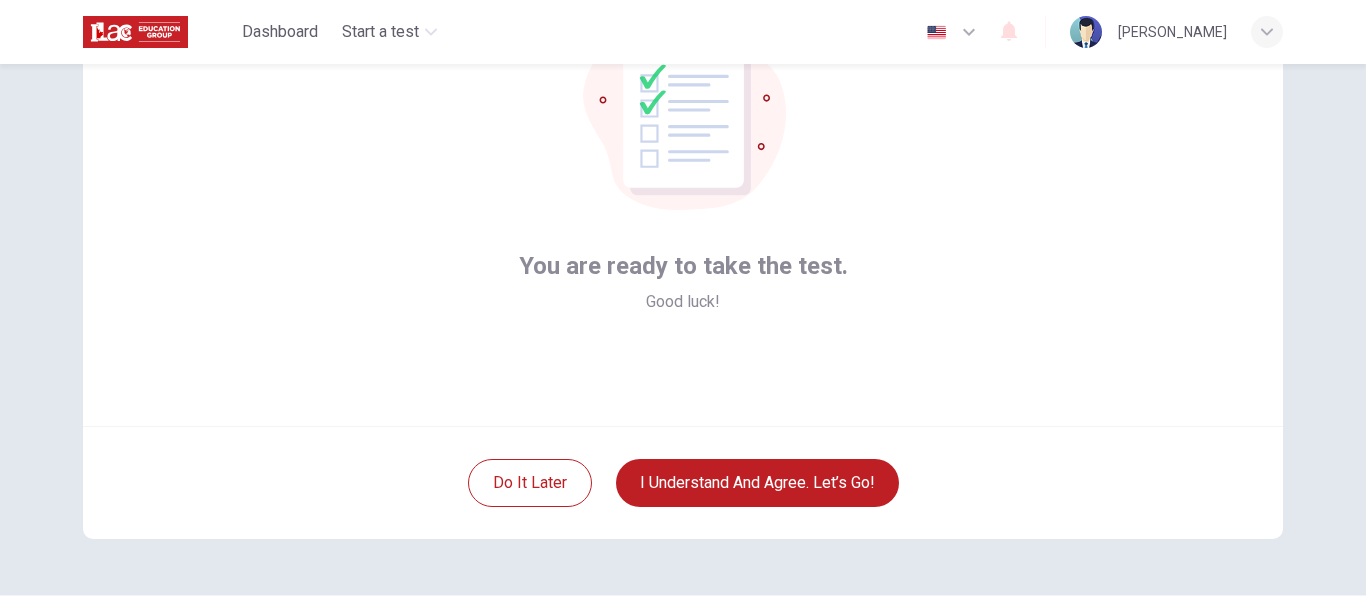 scroll, scrollTop: 126, scrollLeft: 0, axis: vertical 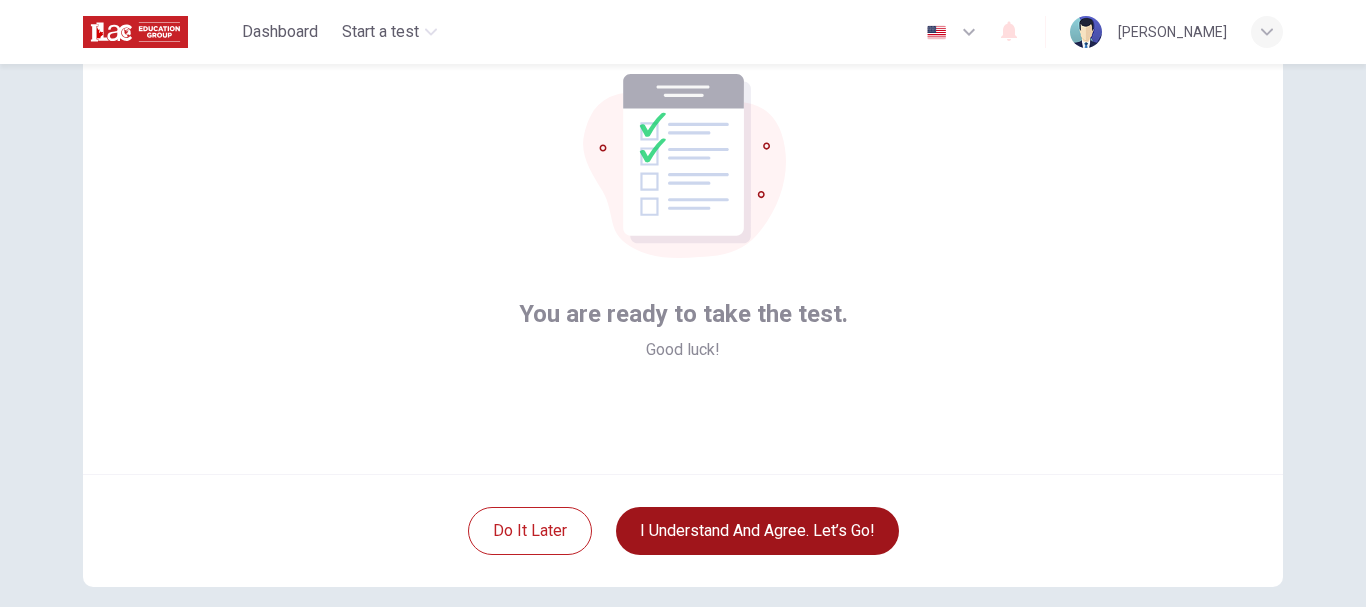 click on "I understand and agree. Let’s go!" at bounding box center [757, 531] 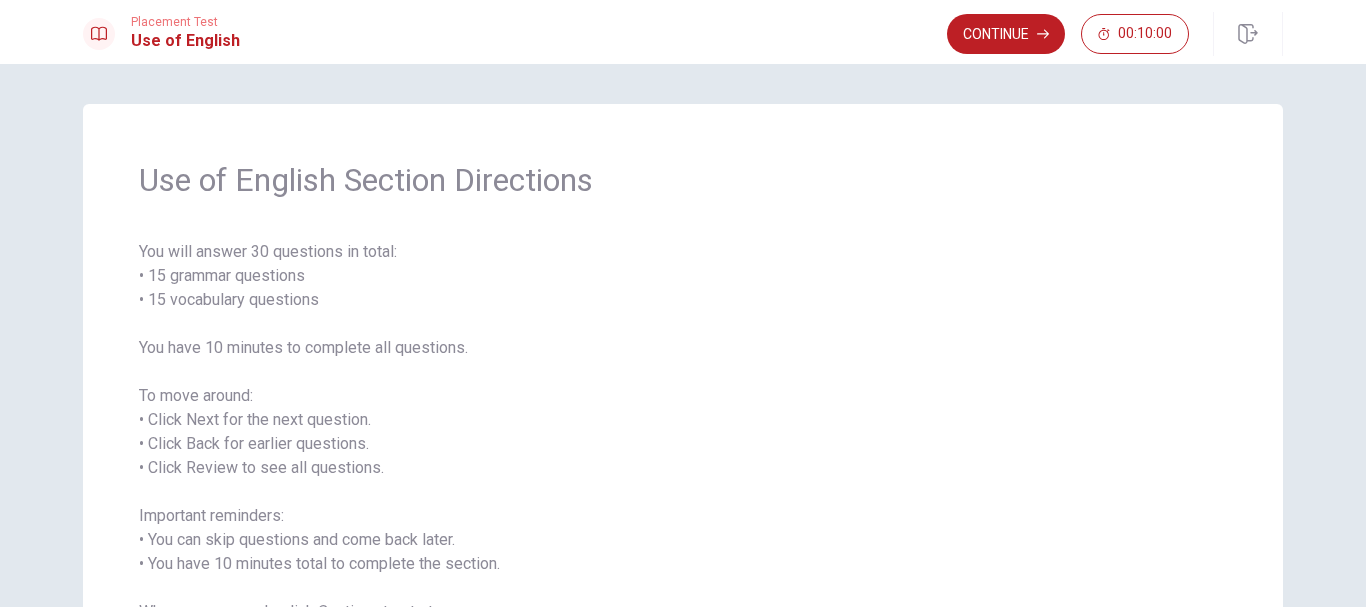 scroll, scrollTop: 100, scrollLeft: 0, axis: vertical 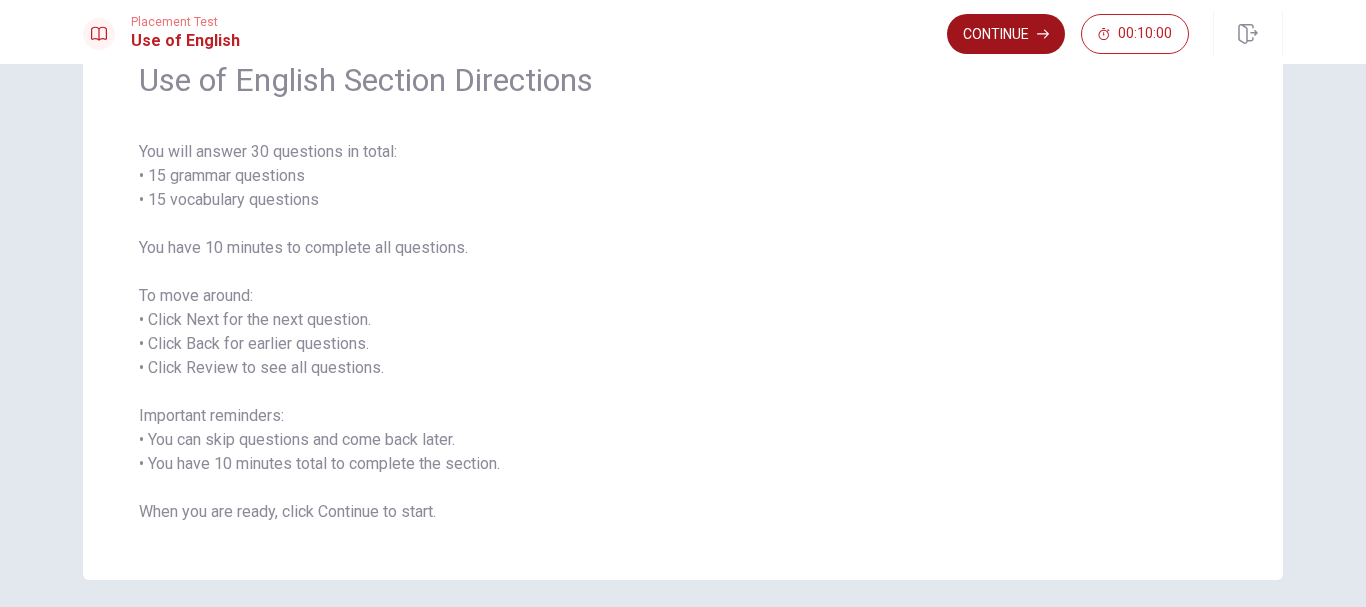 click on "Continue" at bounding box center [1006, 34] 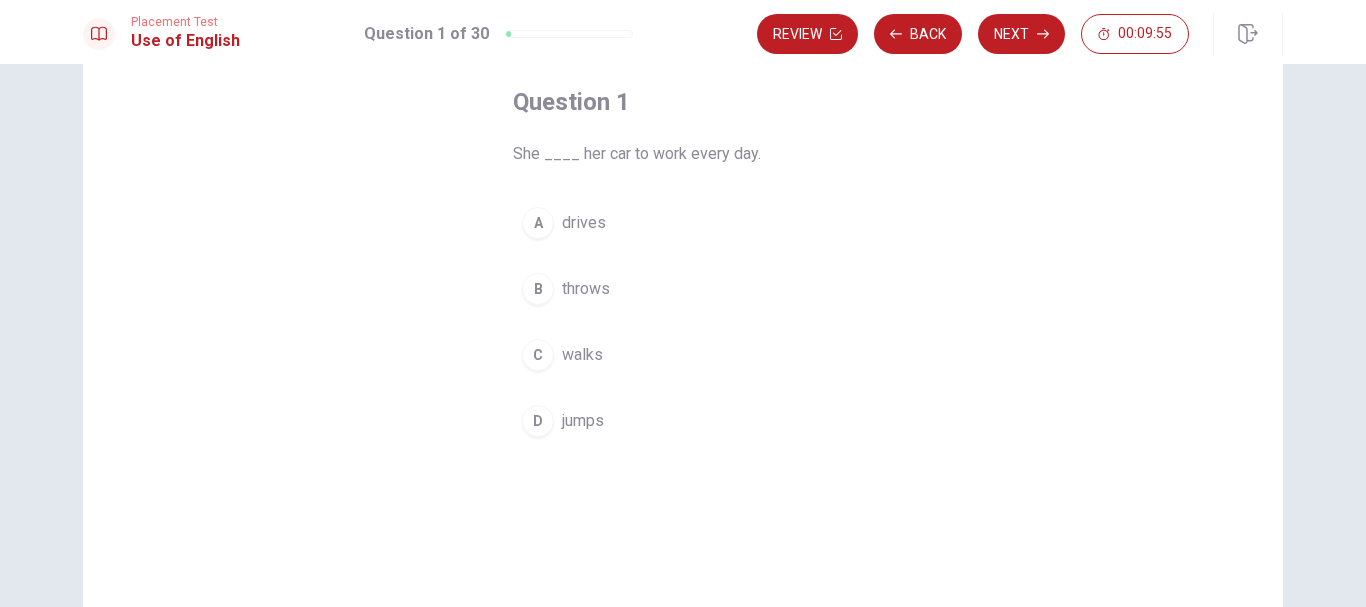 click on "drives" at bounding box center [584, 223] 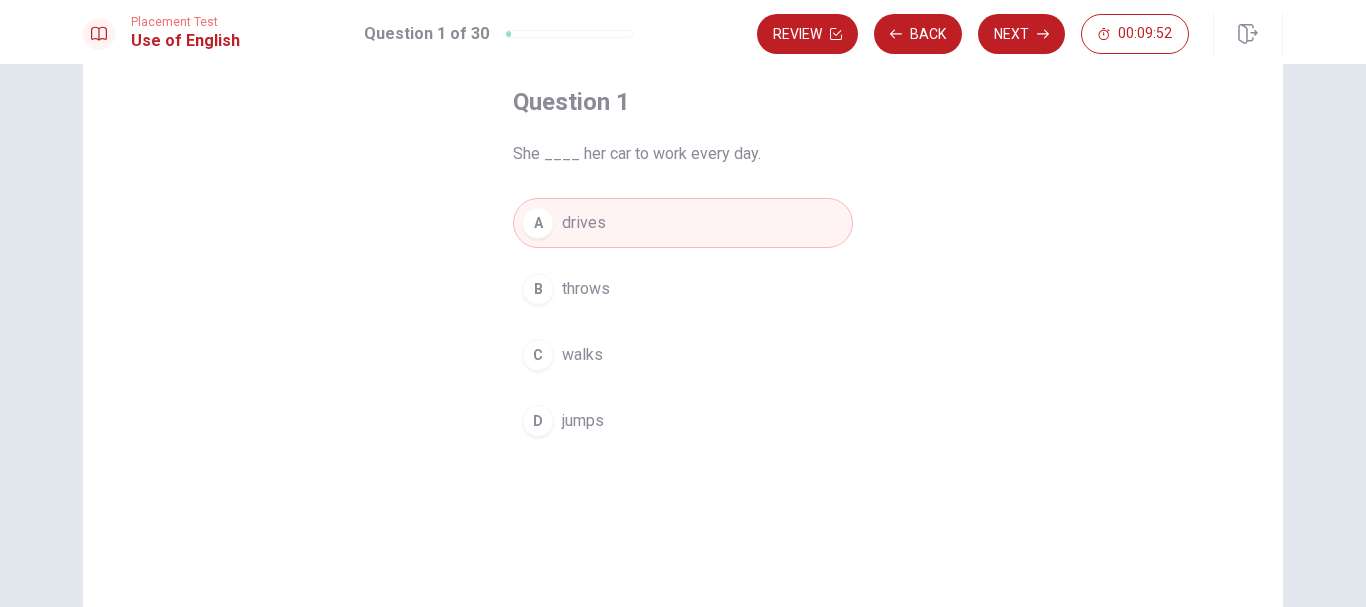 click on "Next" at bounding box center (1021, 34) 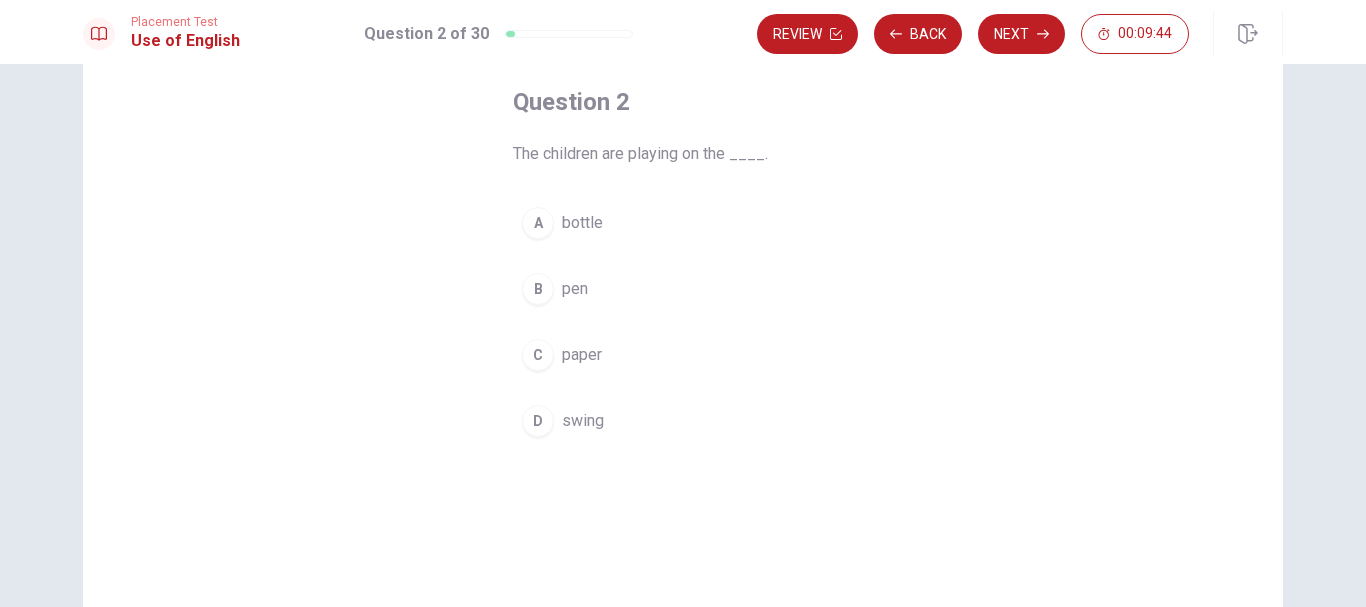 click on "bottle" at bounding box center (582, 223) 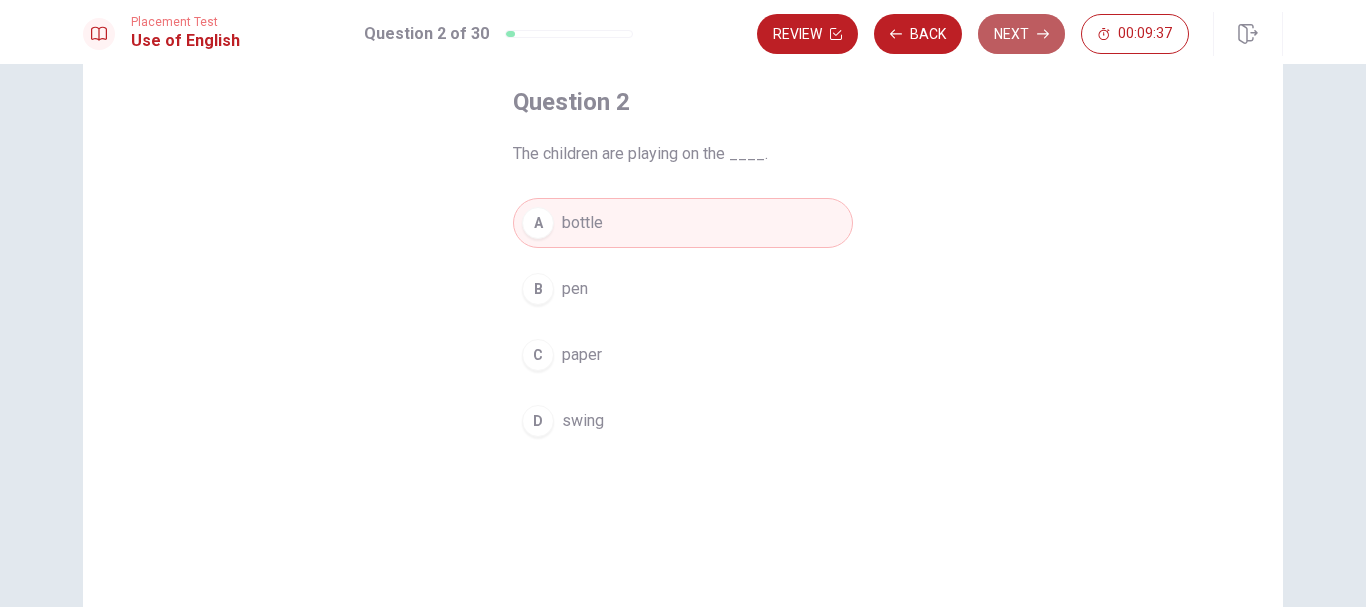 click on "Next" at bounding box center [1021, 34] 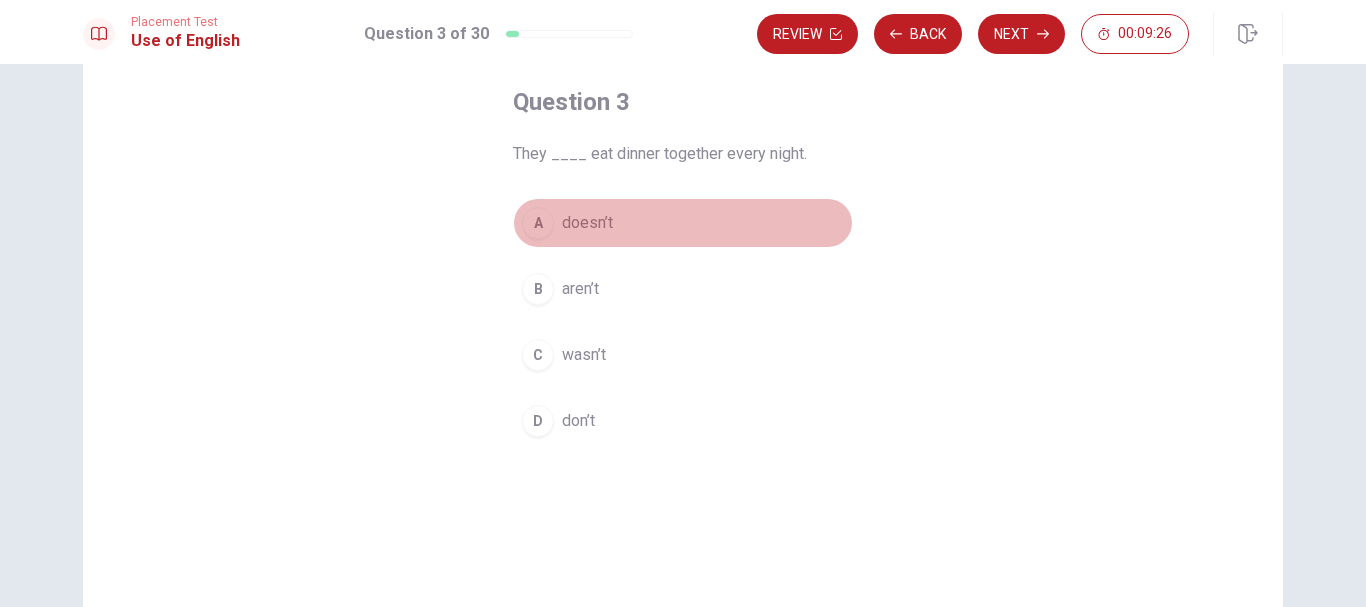 click on "doesn’t" at bounding box center (587, 223) 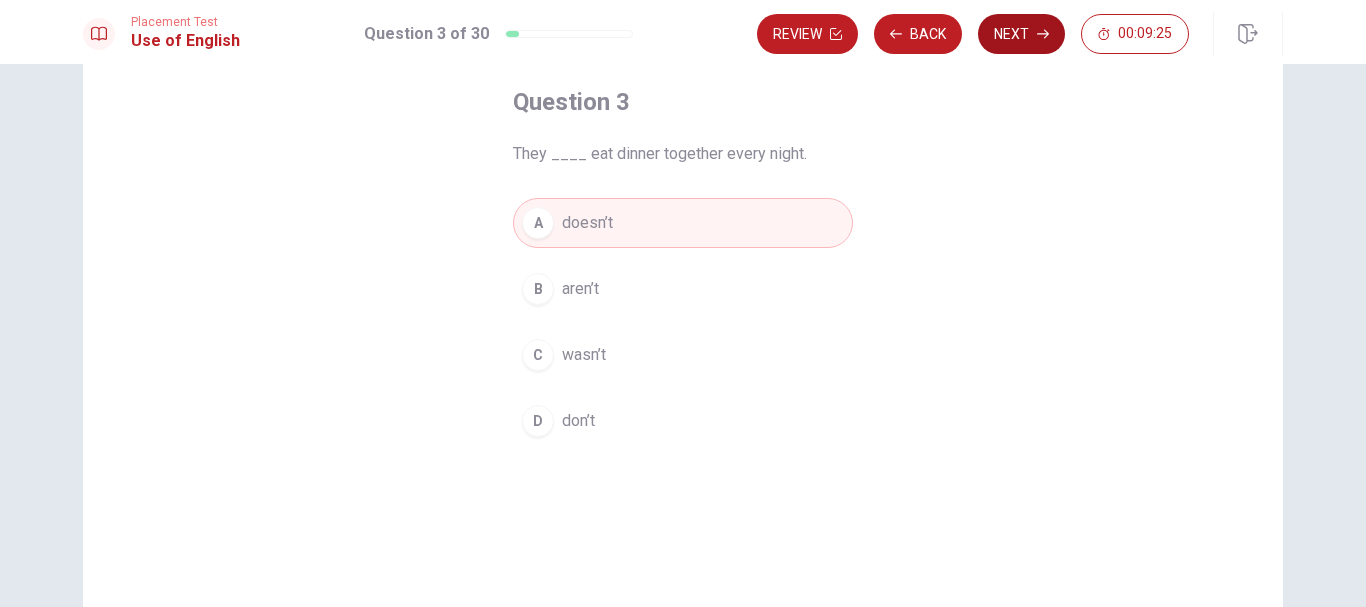 click on "Next" at bounding box center (1021, 34) 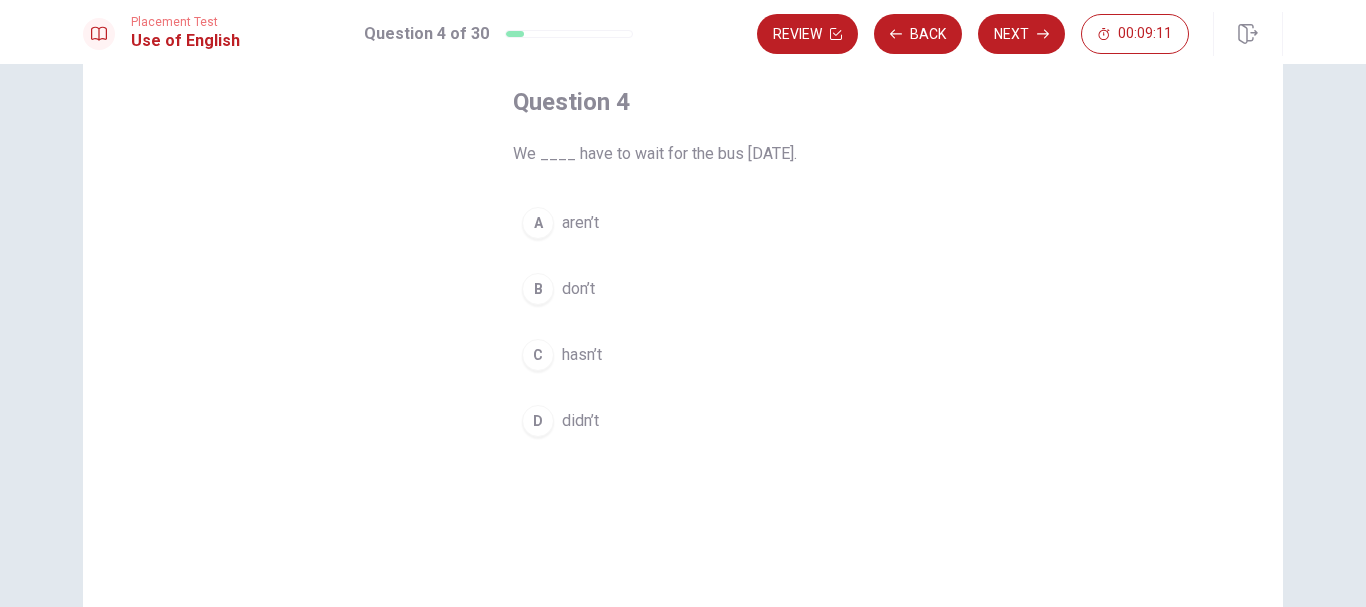 click on "don’t" at bounding box center [578, 289] 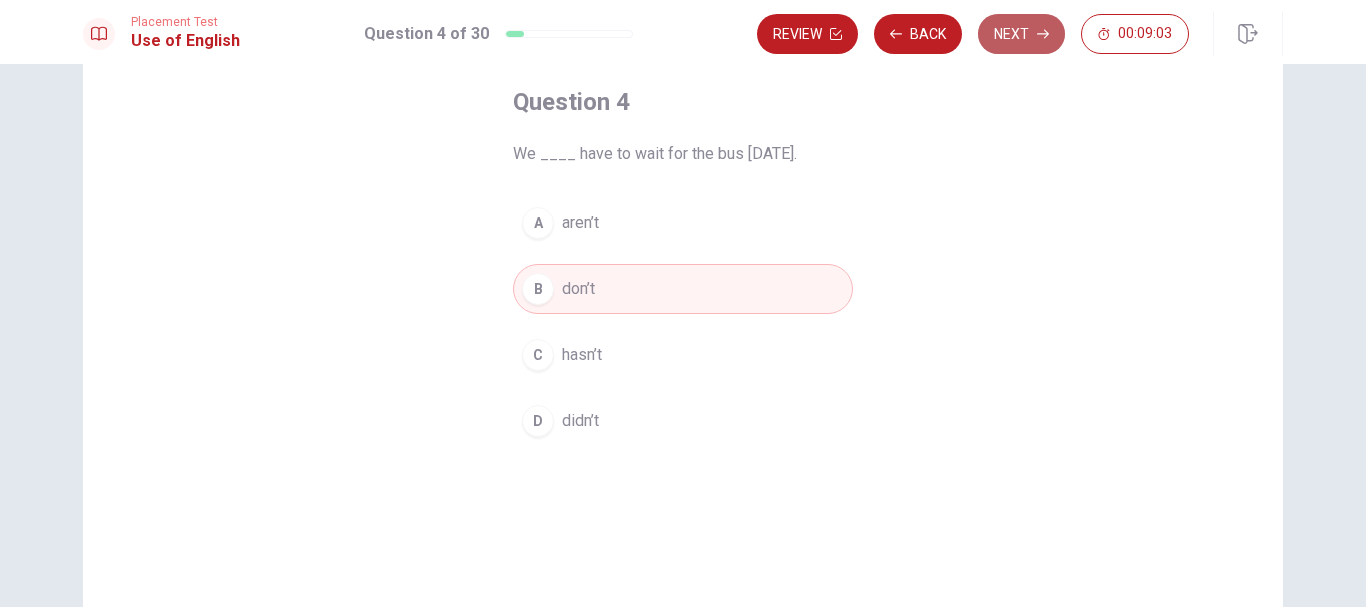 click on "Next" at bounding box center (1021, 34) 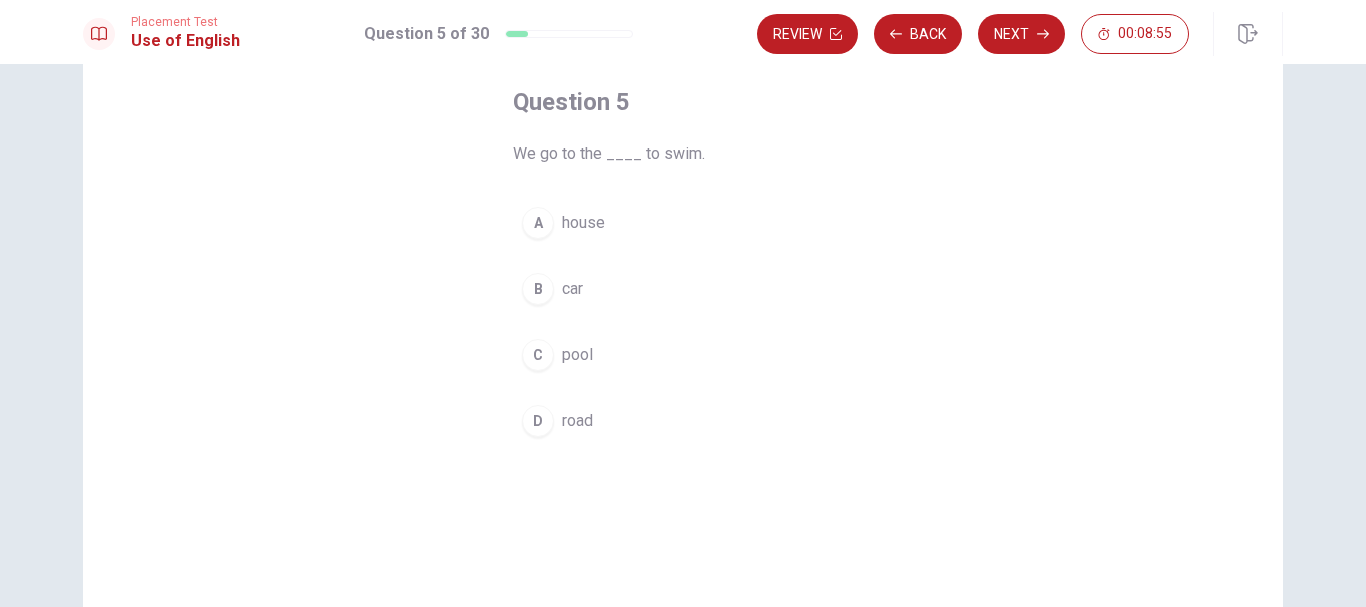 click on "pool" at bounding box center (577, 355) 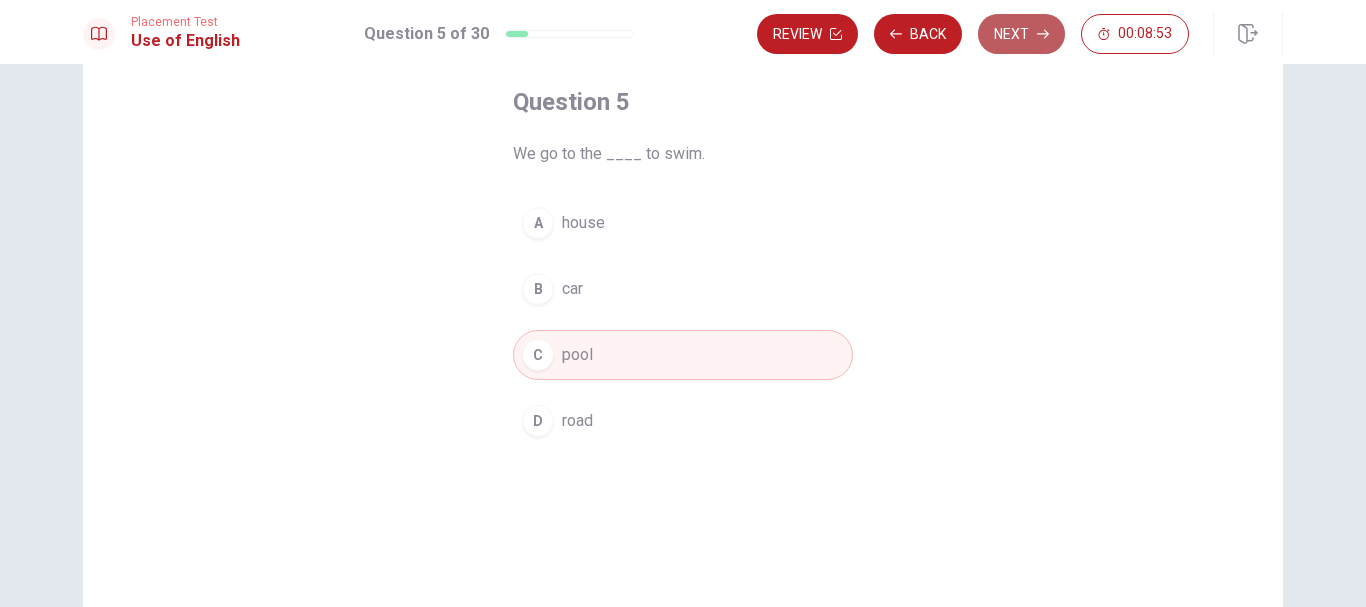 click on "Next" at bounding box center (1021, 34) 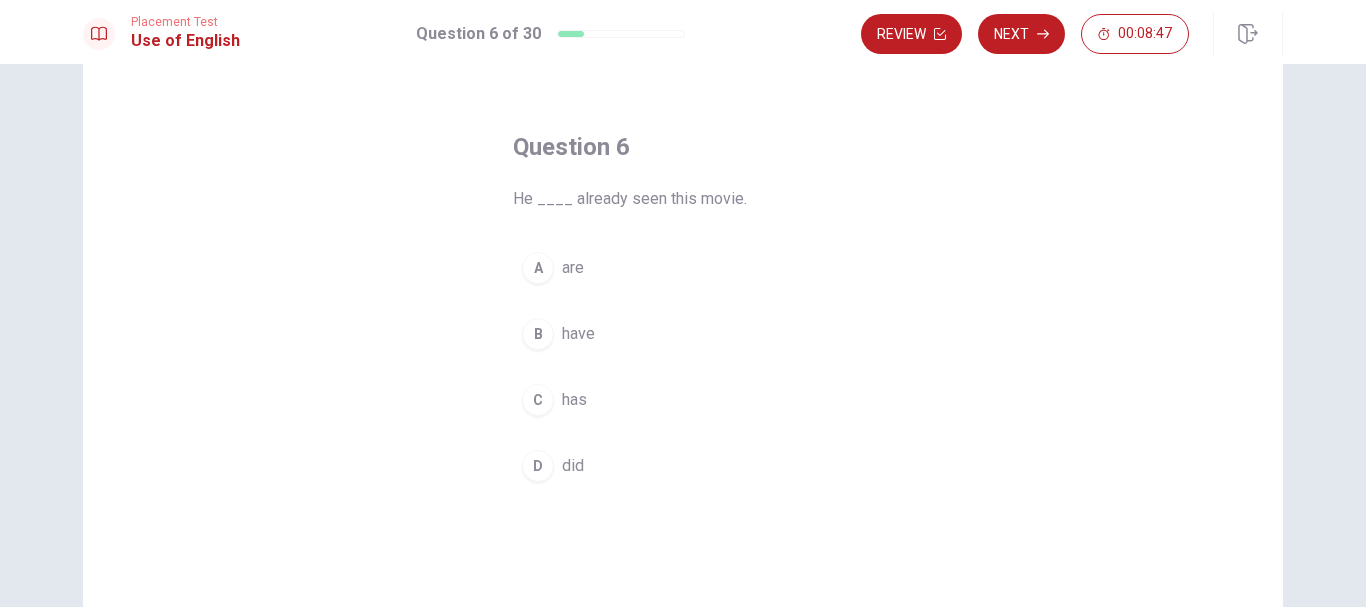 scroll, scrollTop: 100, scrollLeft: 0, axis: vertical 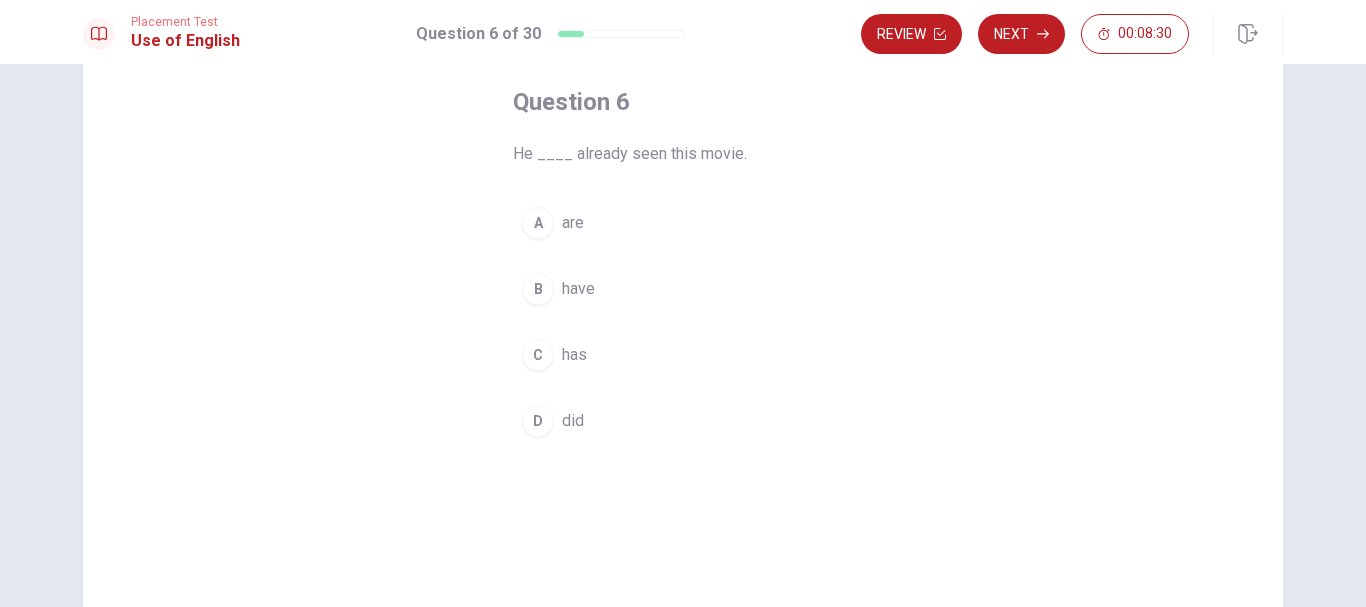 click on "have" at bounding box center (578, 289) 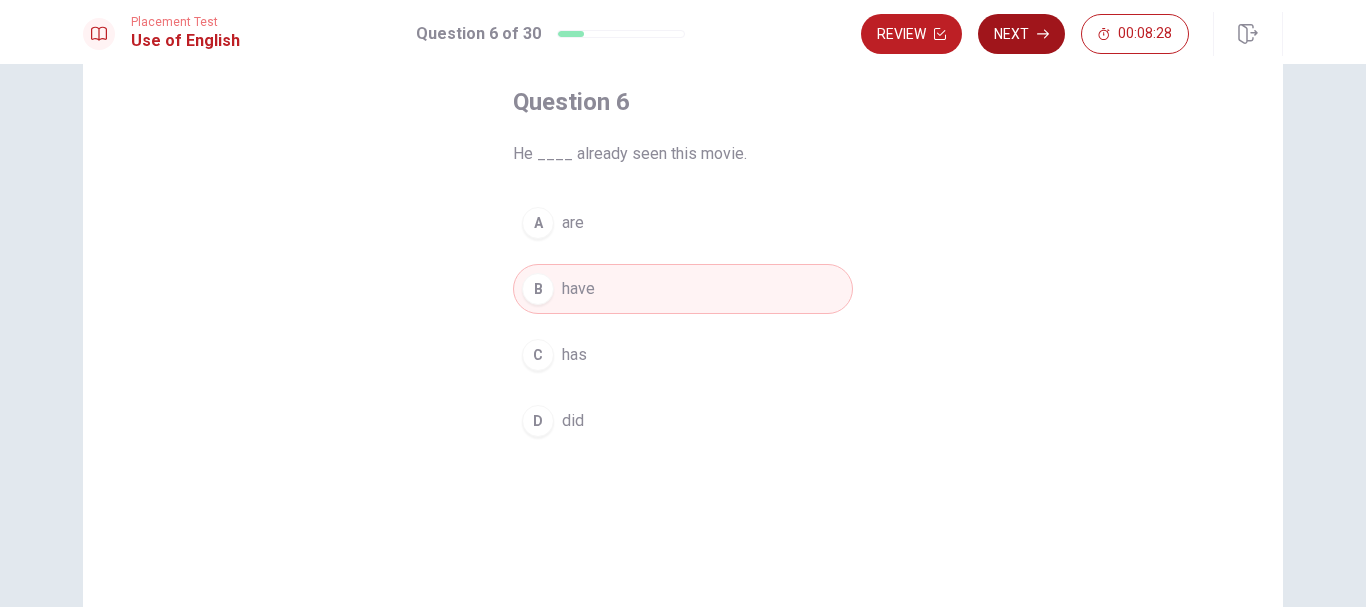 click on "Next" at bounding box center [1021, 34] 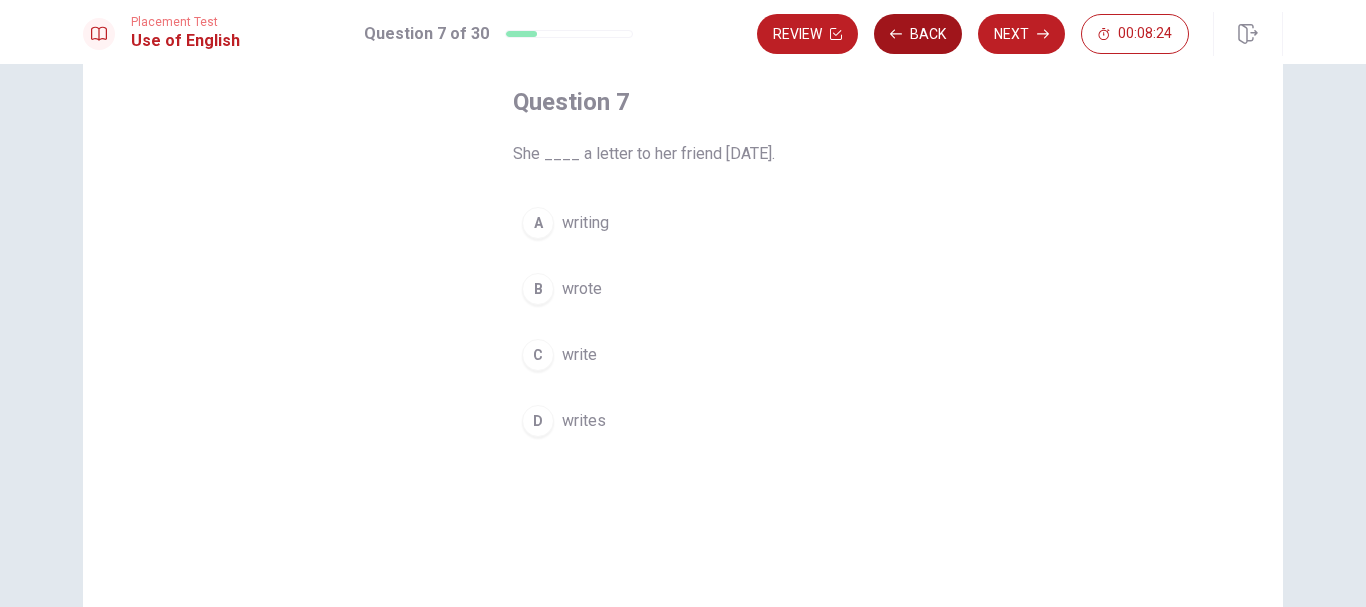 click on "Back" at bounding box center (918, 34) 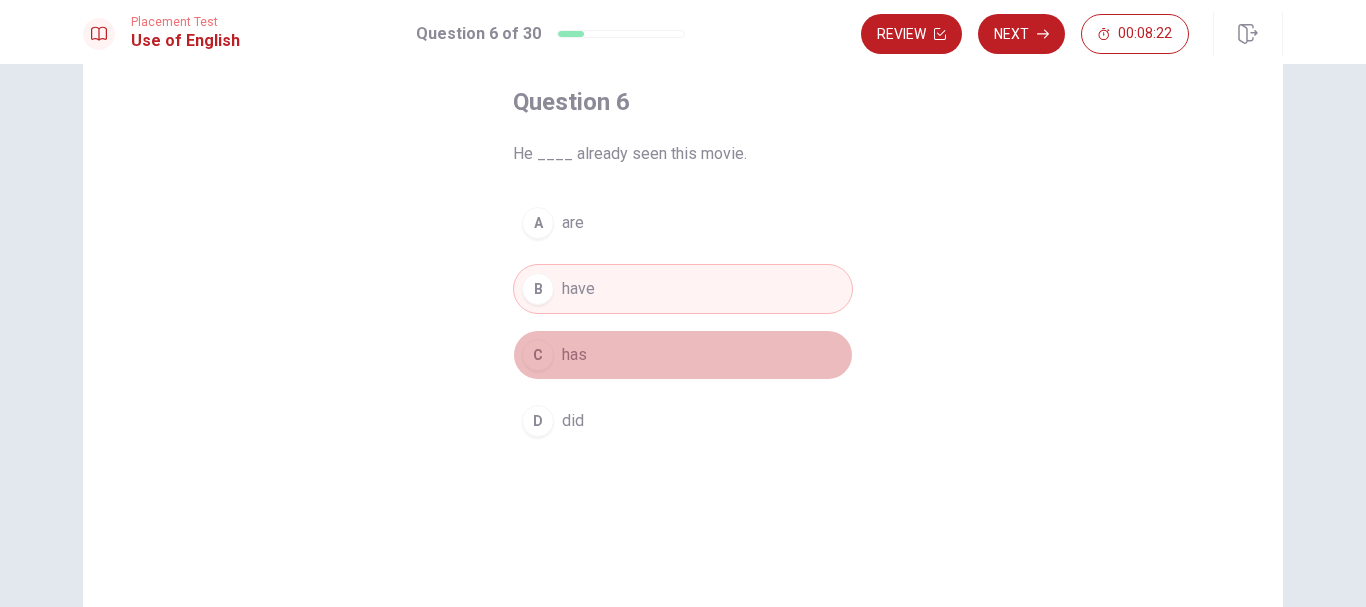 click on "C has" at bounding box center (683, 355) 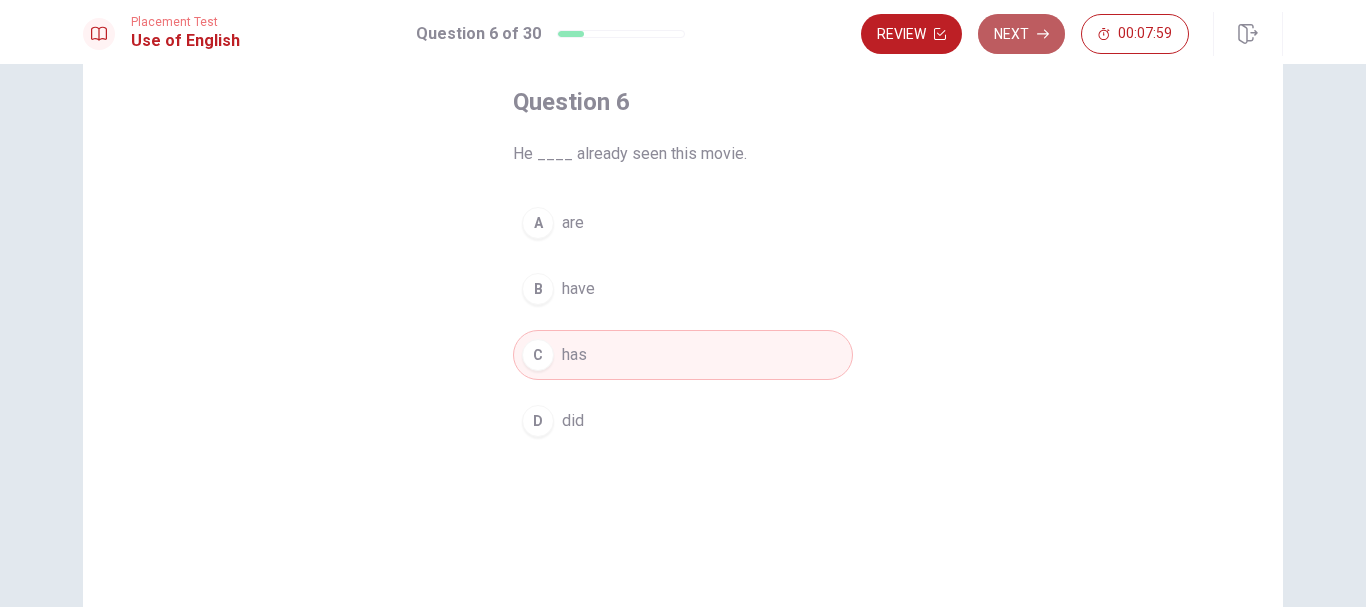 click on "Next" at bounding box center [1021, 34] 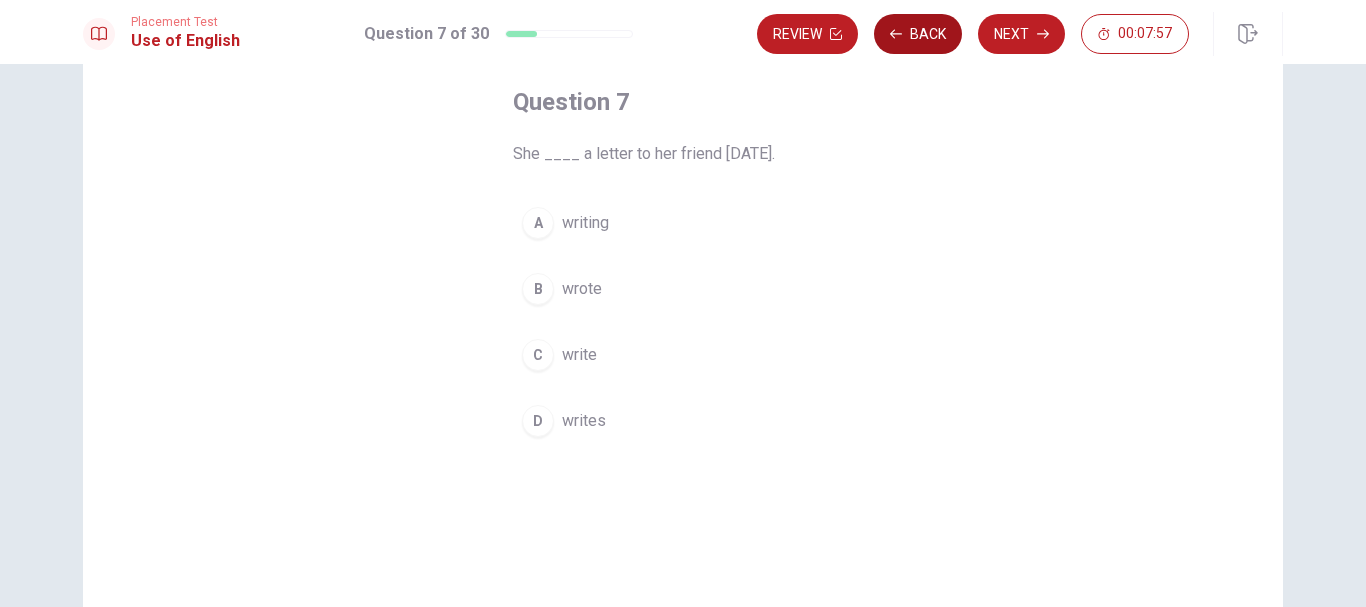 click on "Back" at bounding box center [918, 34] 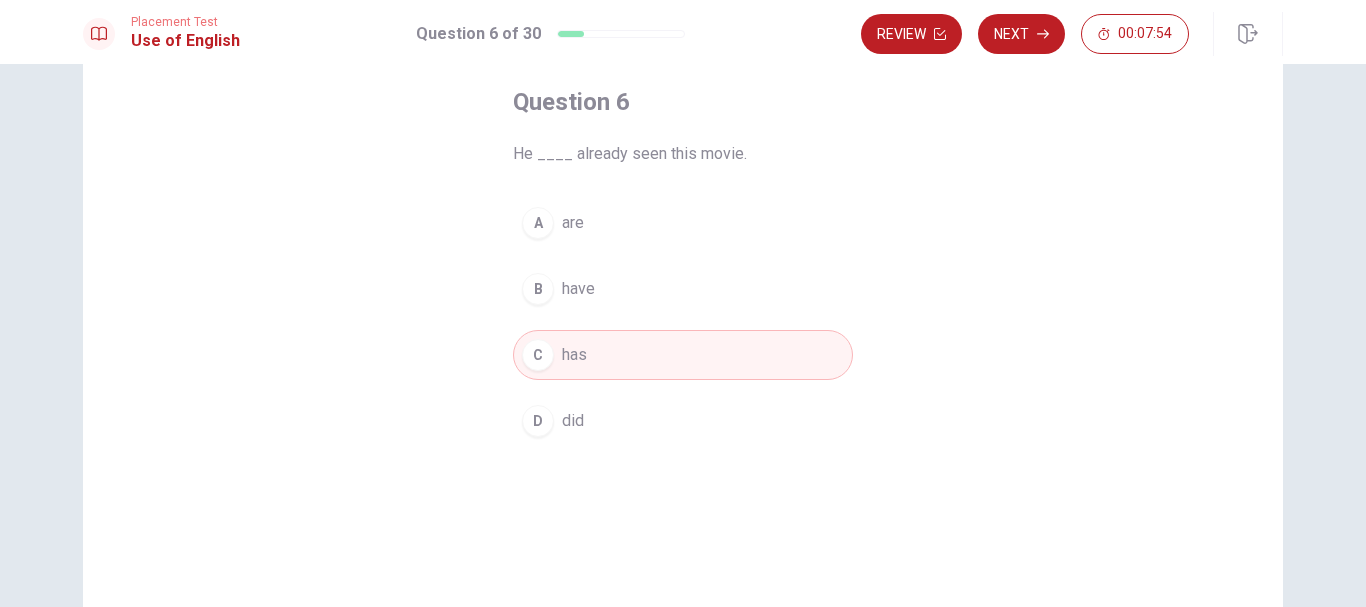click on "have" at bounding box center [578, 289] 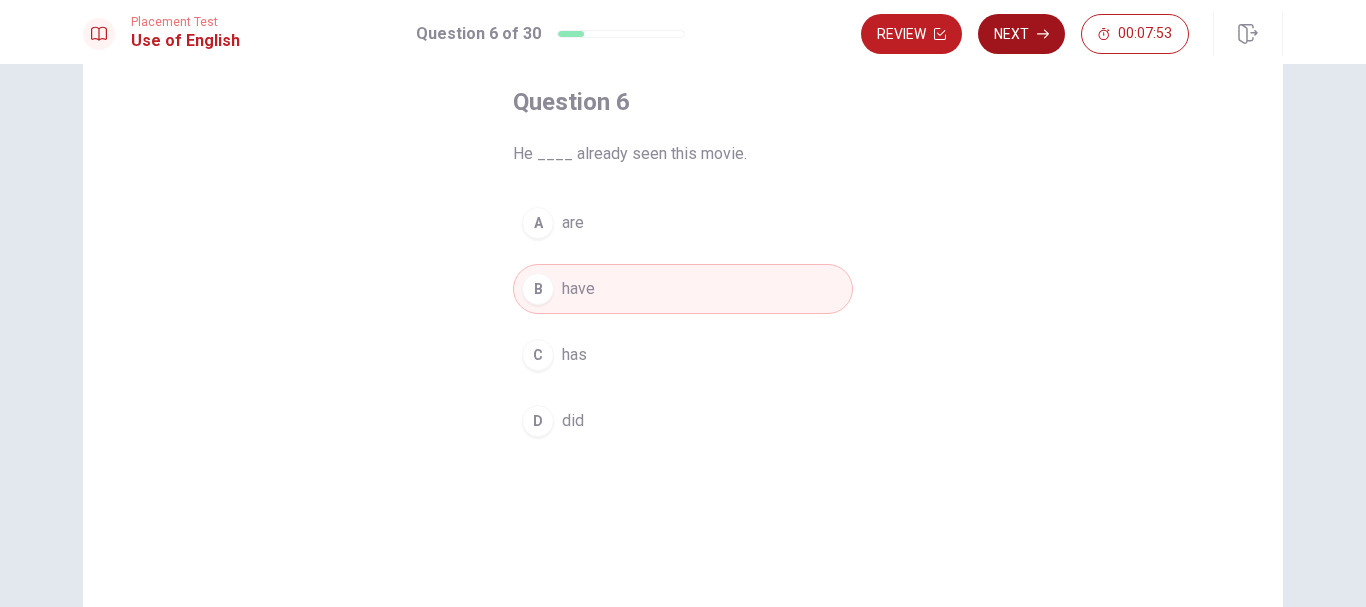 click on "Next" at bounding box center [1021, 34] 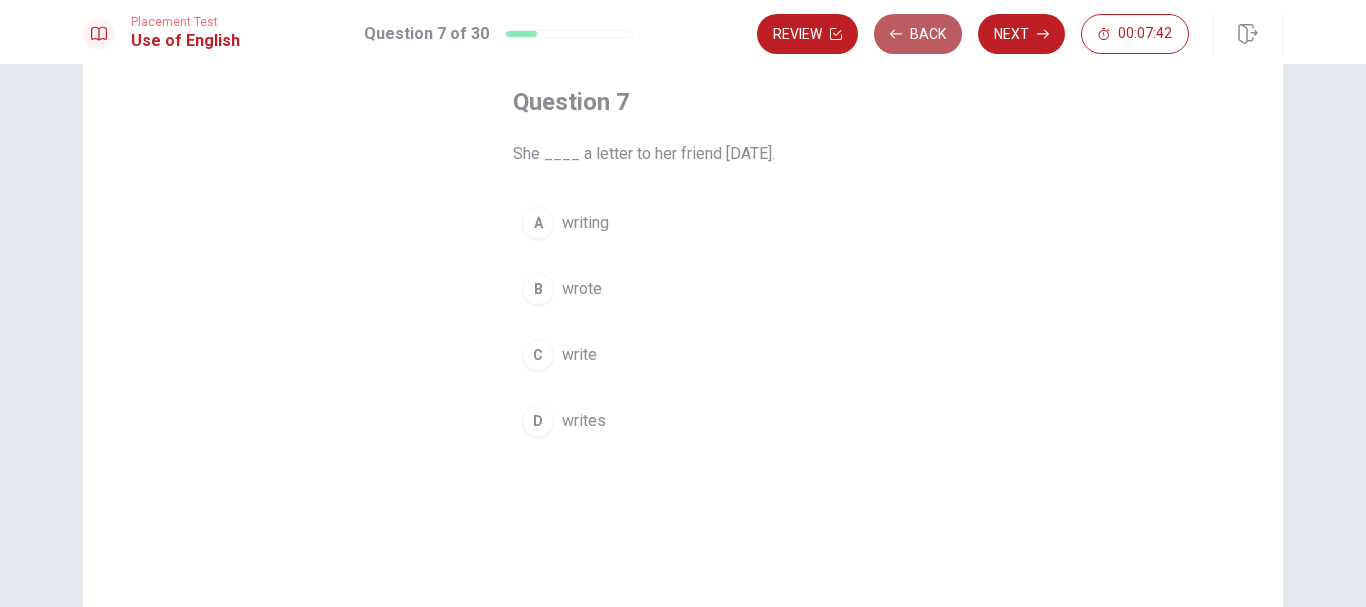 click on "Back" at bounding box center [918, 34] 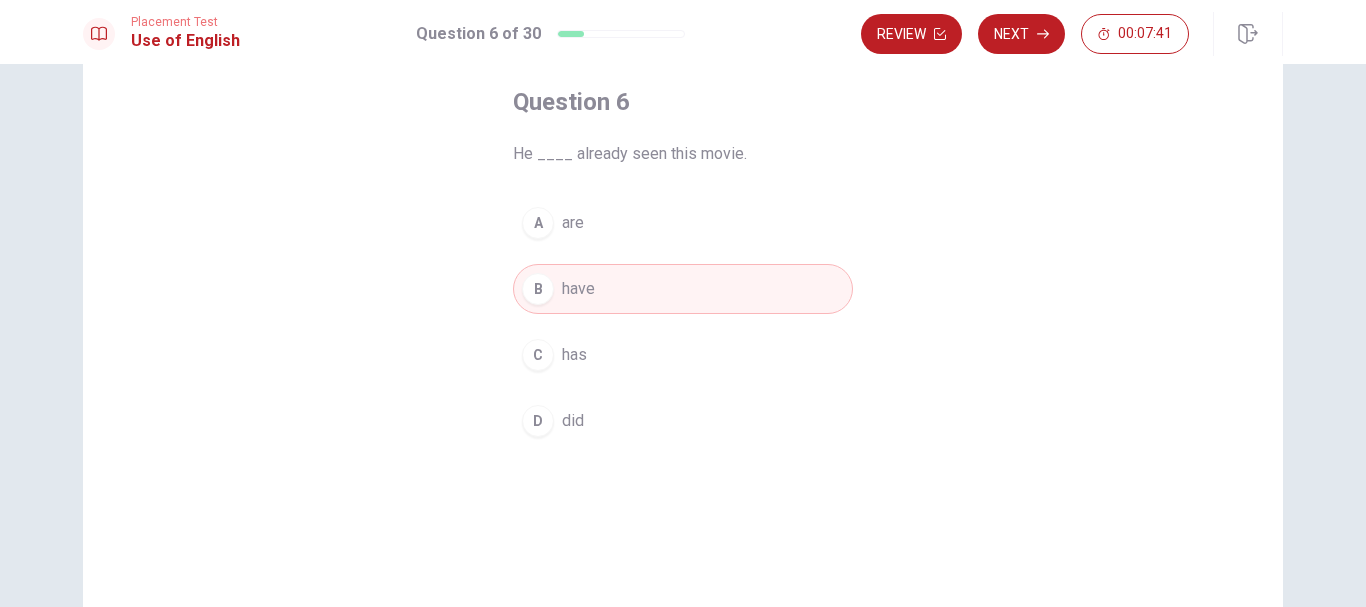 click on "C has" at bounding box center (683, 355) 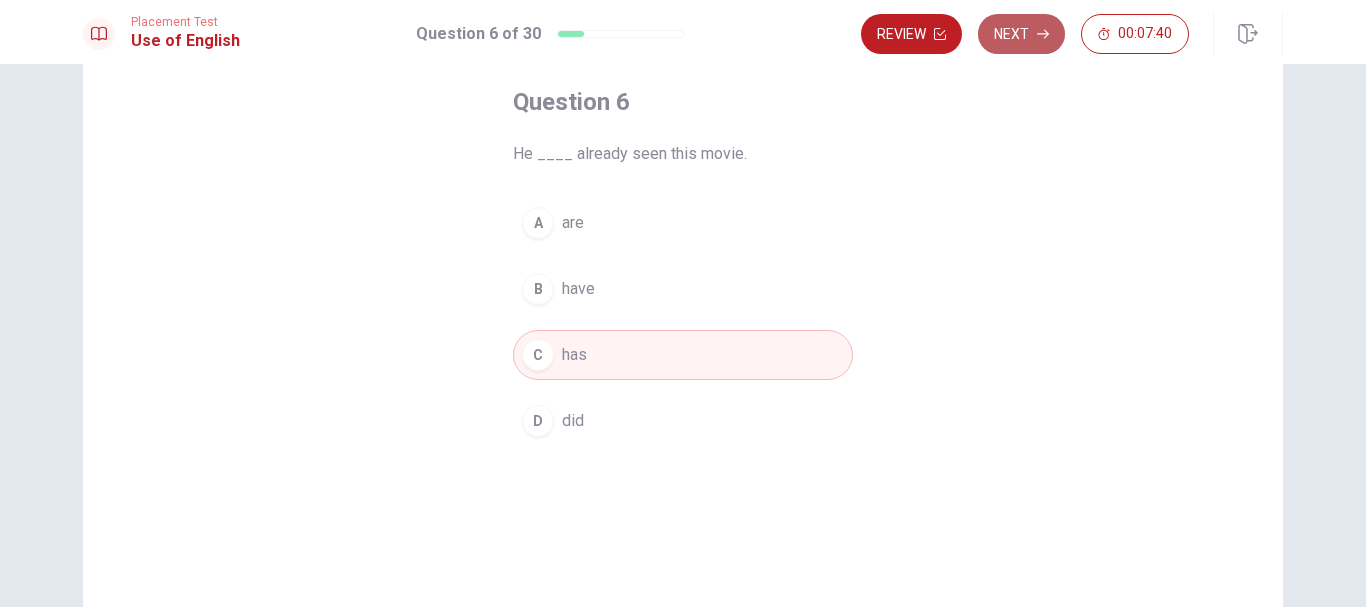 click on "Next" at bounding box center (1021, 34) 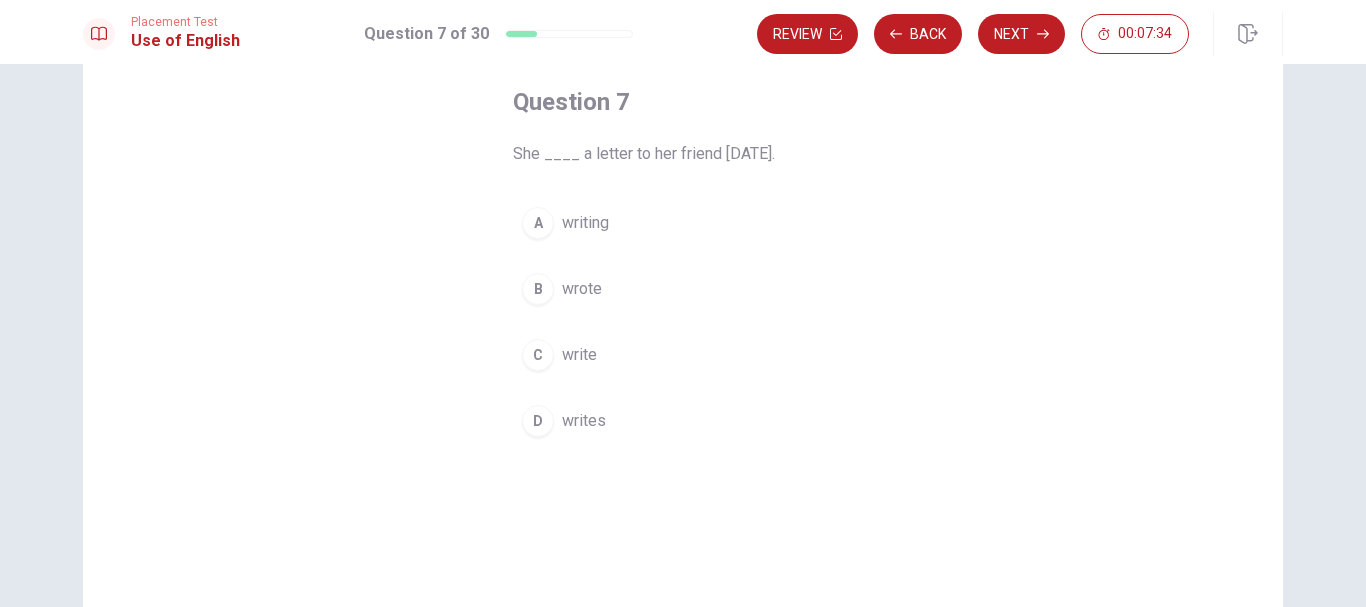 click on "writing" at bounding box center [585, 223] 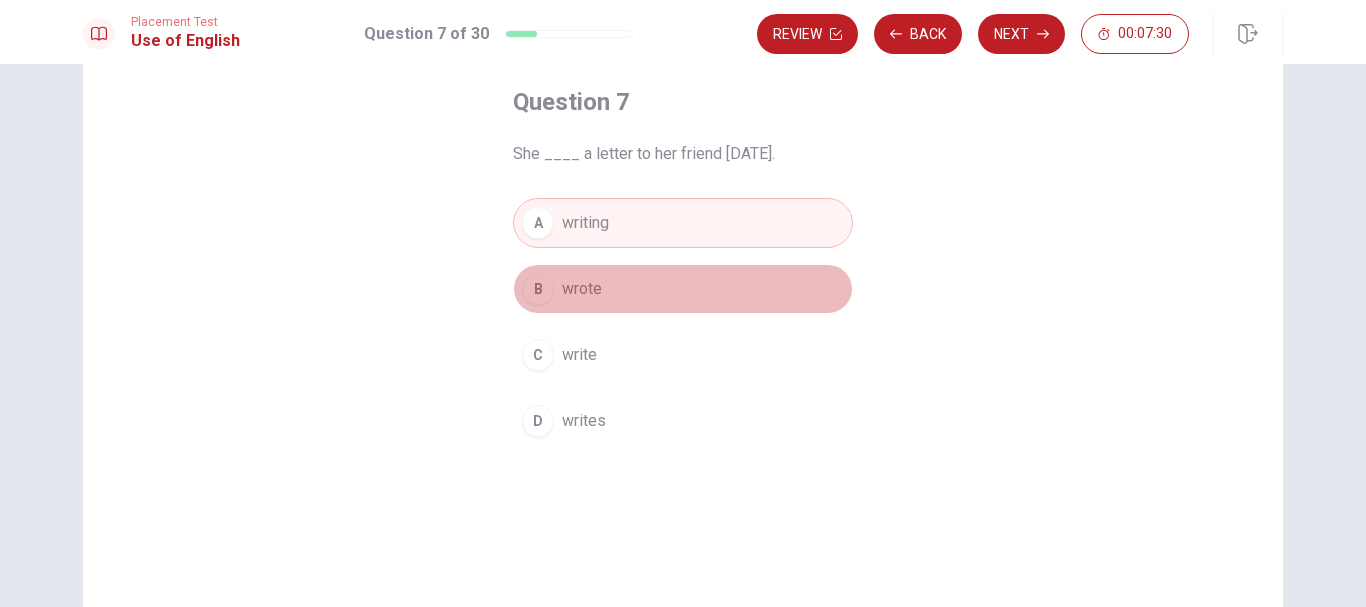 click on "wrote" at bounding box center (582, 289) 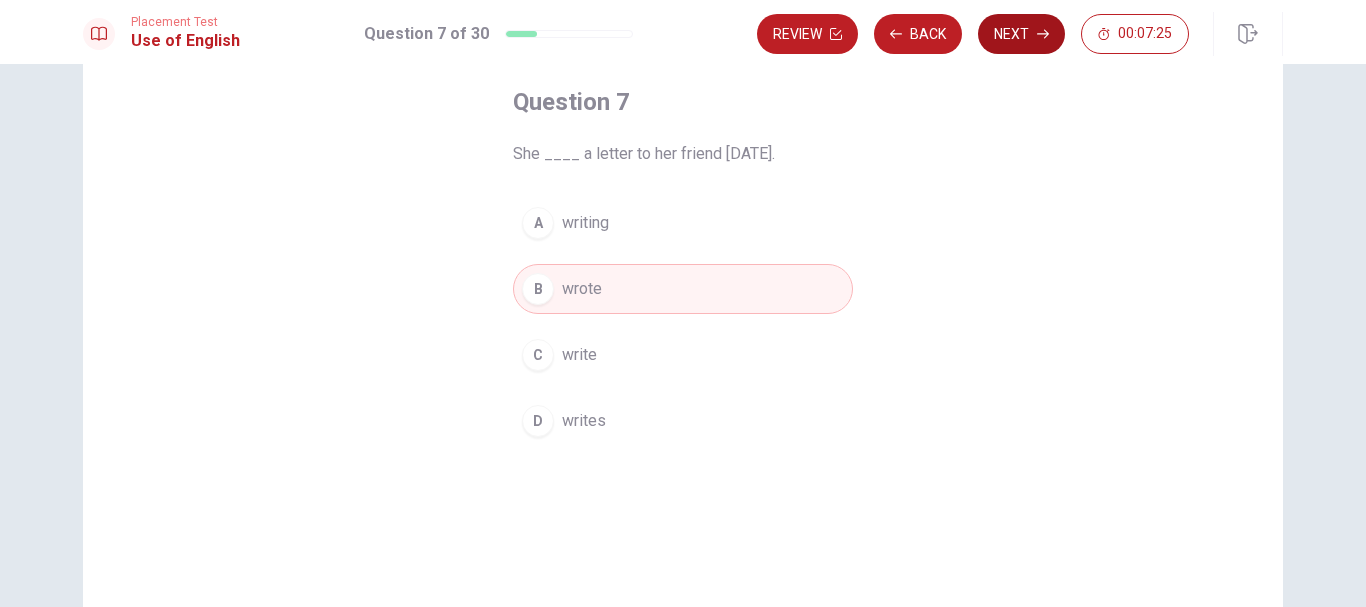 click on "Next" at bounding box center [1021, 34] 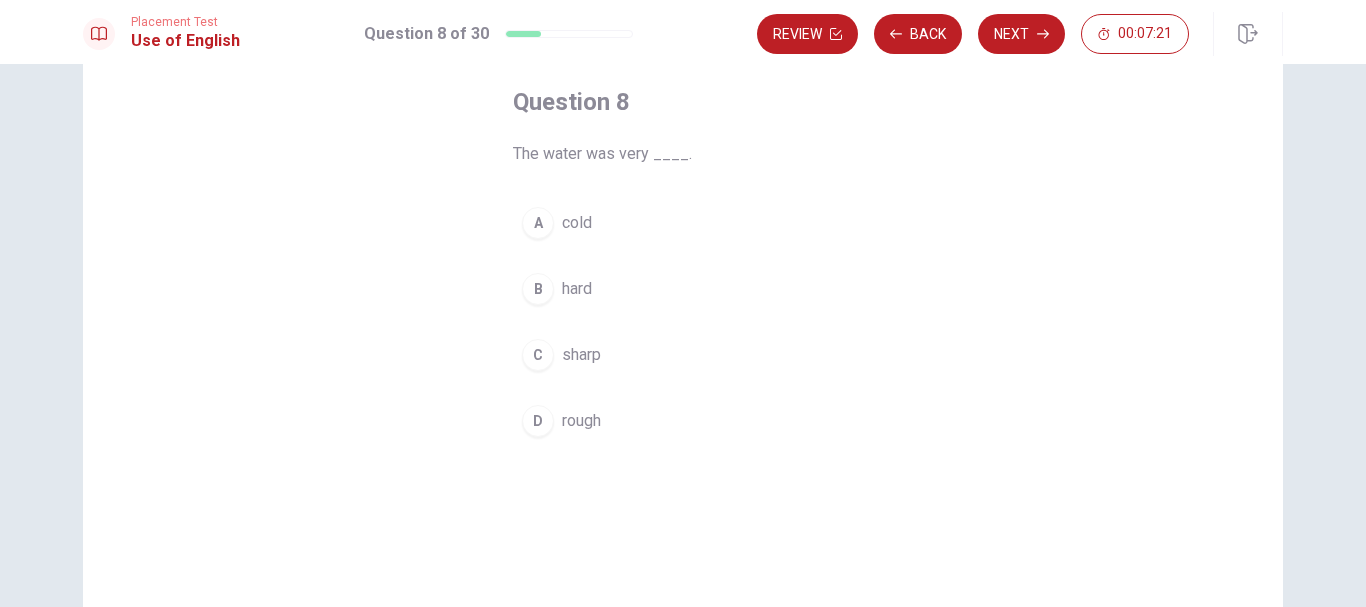 click on "cold" at bounding box center [577, 223] 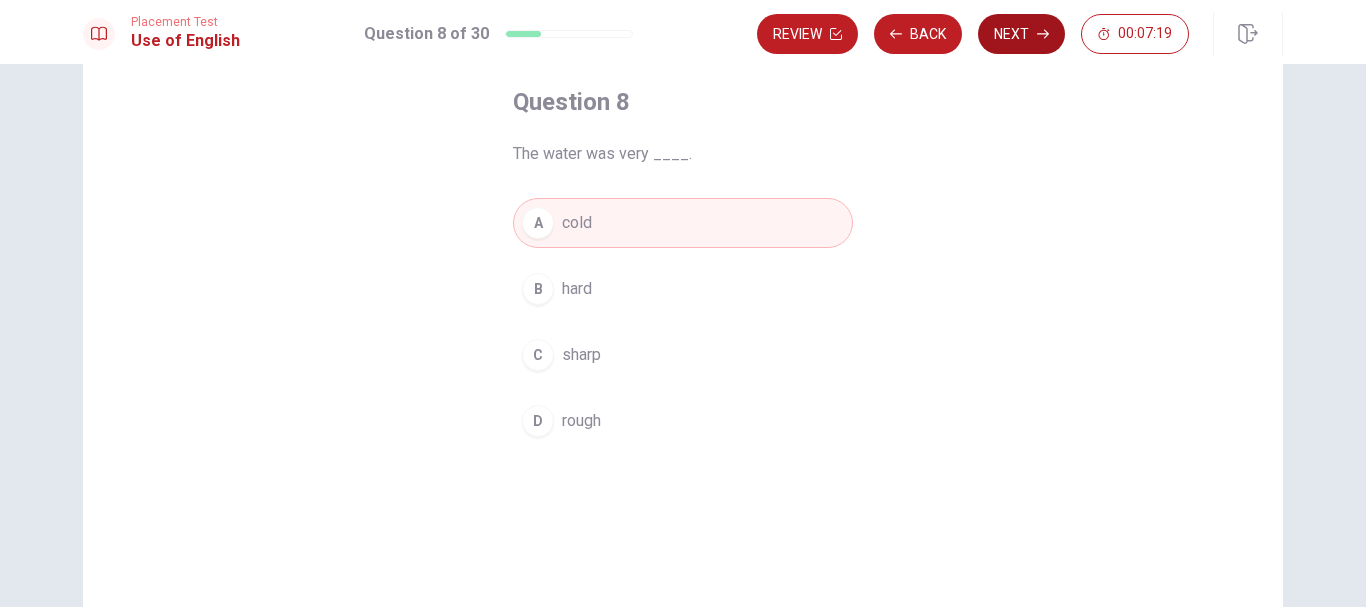 click on "Next" at bounding box center (1021, 34) 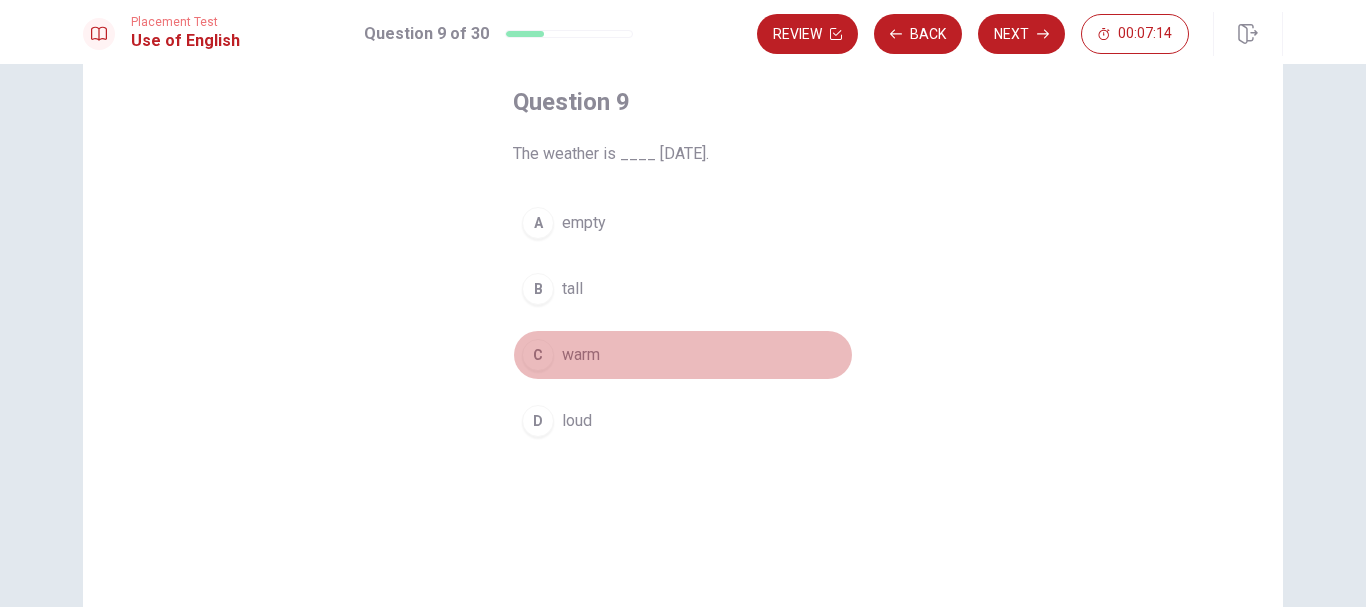 click on "warm" at bounding box center [581, 355] 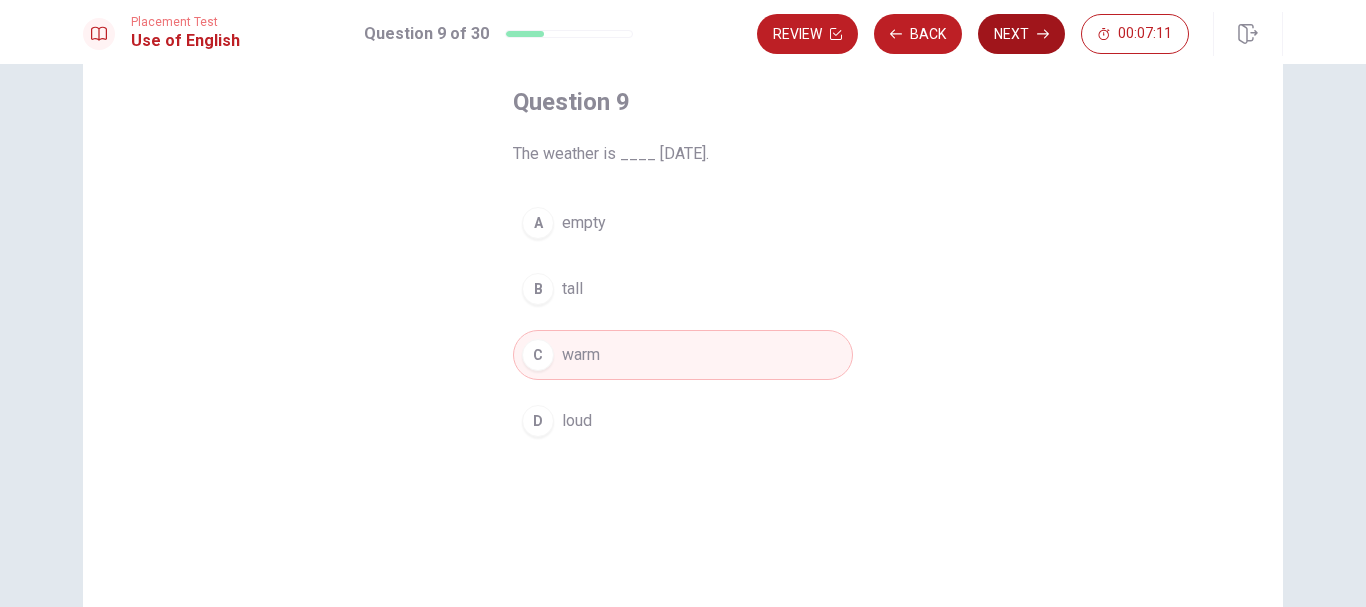 click on "Next" at bounding box center [1021, 34] 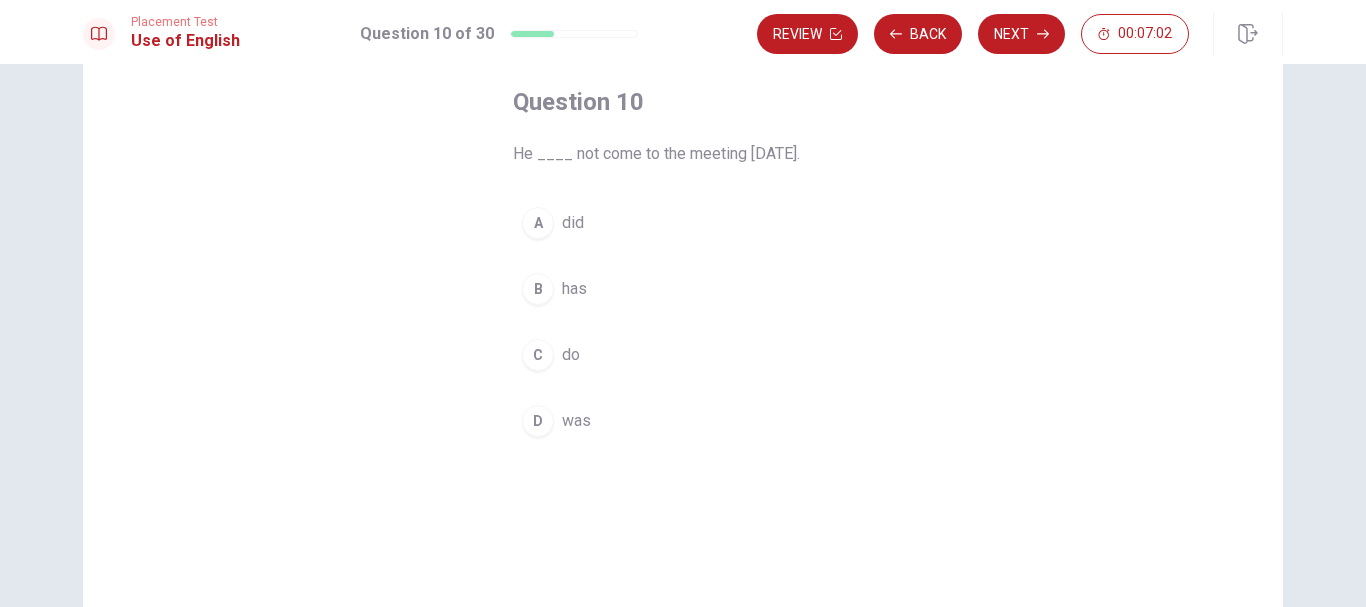 click on "do" at bounding box center [571, 355] 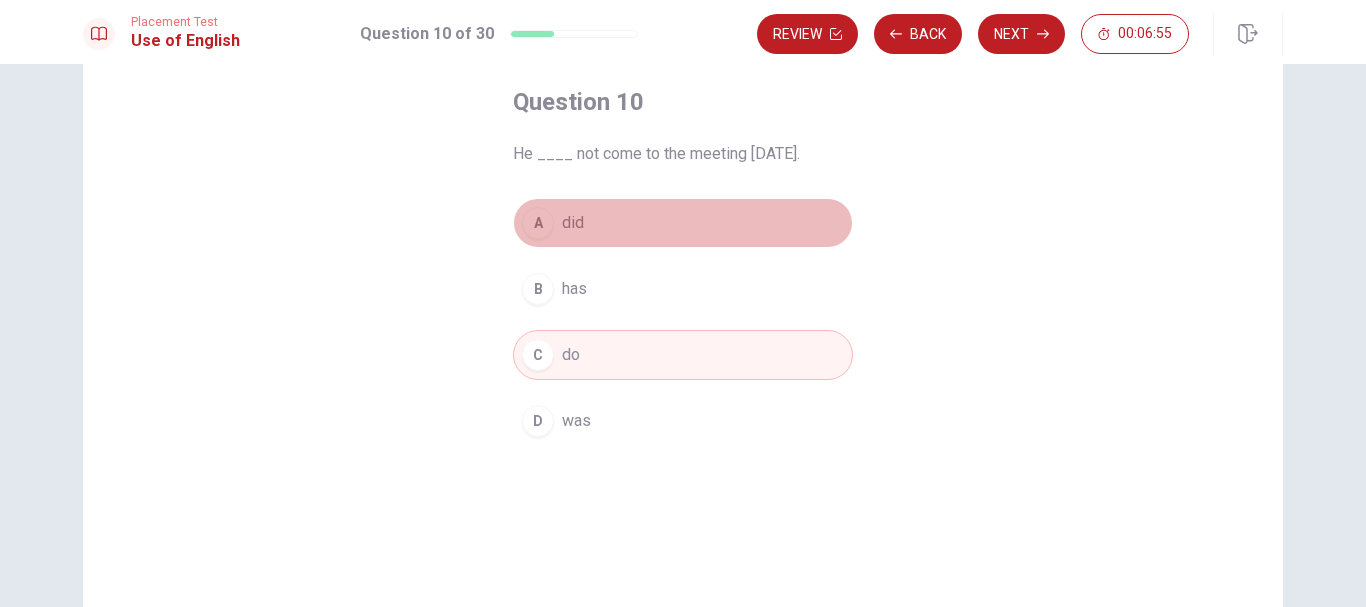 click on "did" at bounding box center (573, 223) 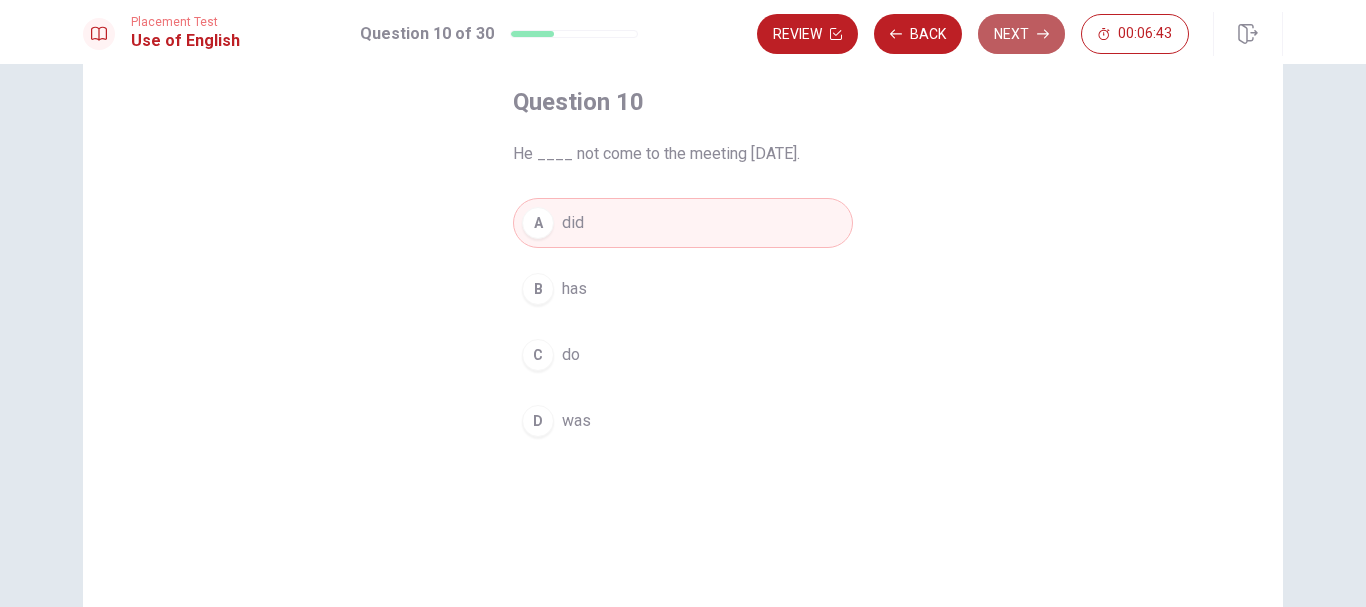 click on "Next" at bounding box center [1021, 34] 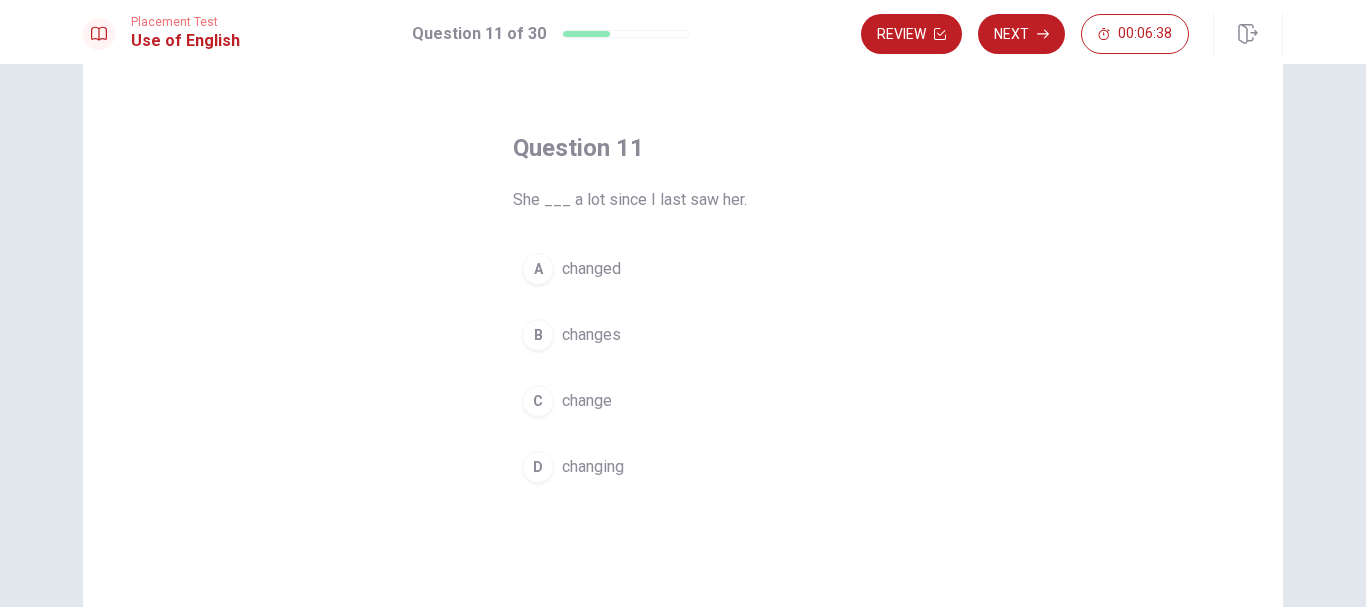 scroll, scrollTop: 100, scrollLeft: 0, axis: vertical 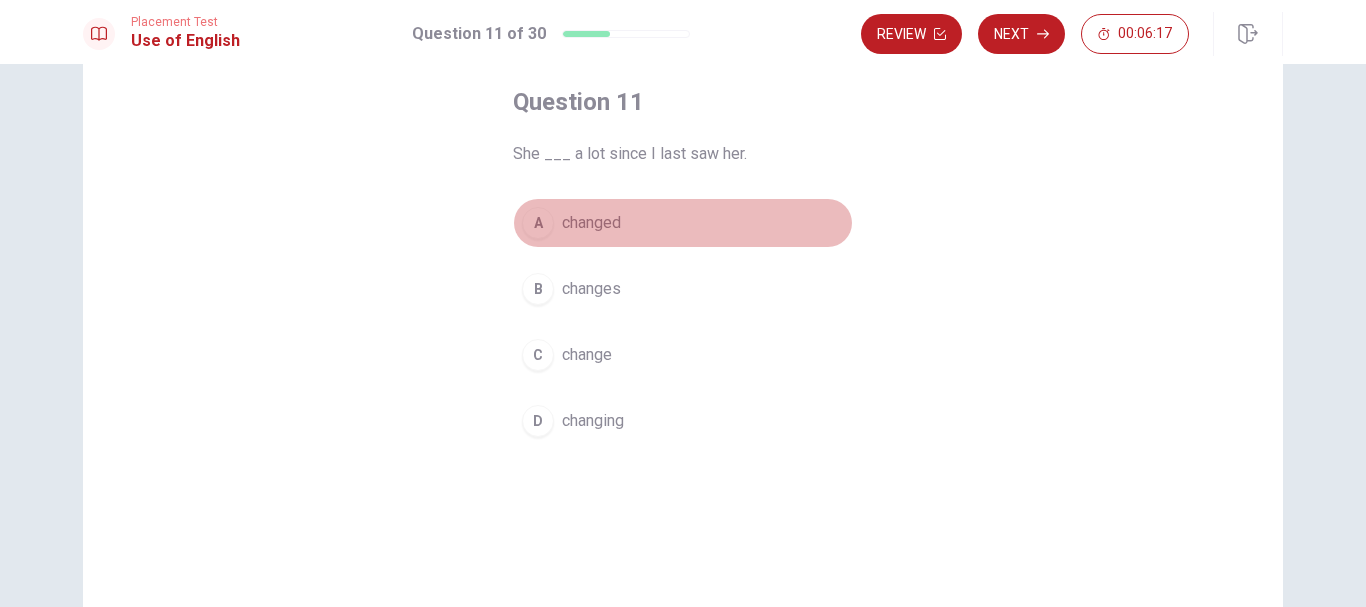 click on "changed" at bounding box center (591, 223) 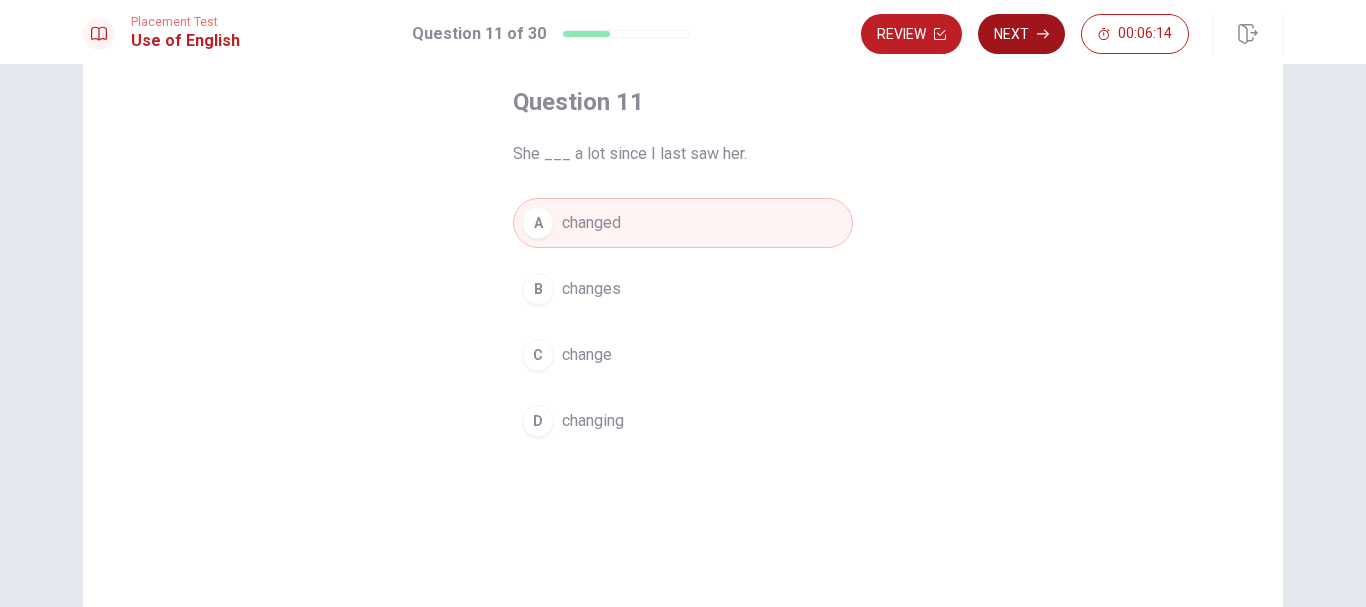 click on "Next" at bounding box center (1021, 34) 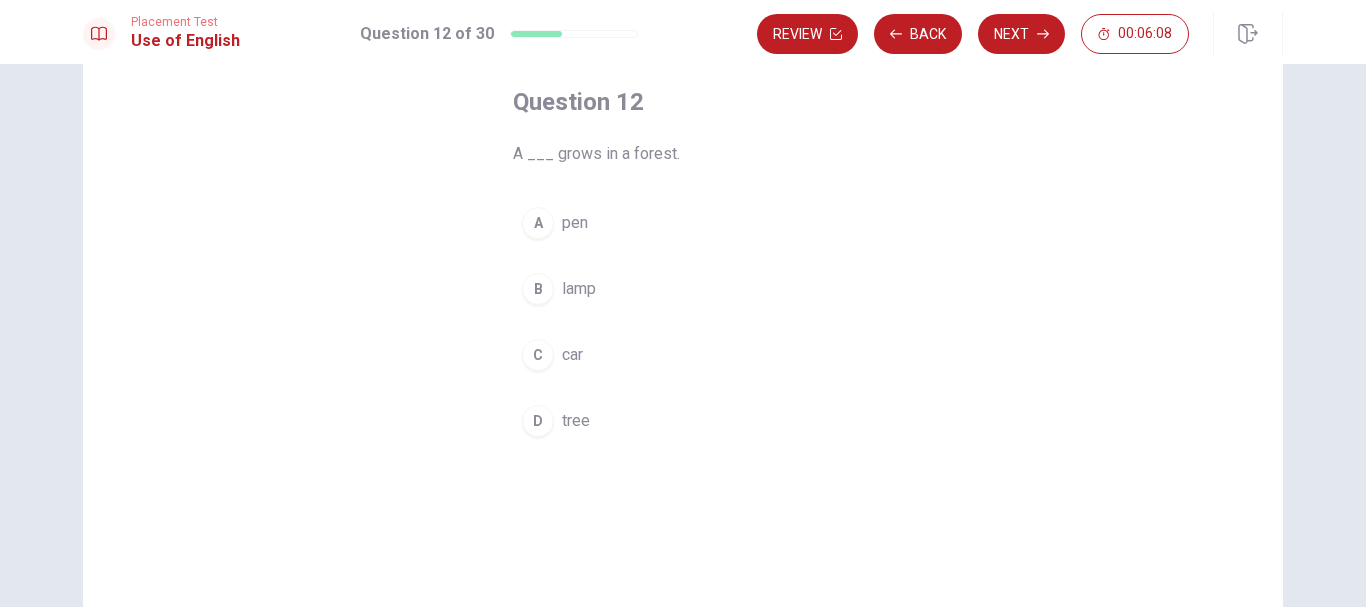 click on "tree" at bounding box center (576, 421) 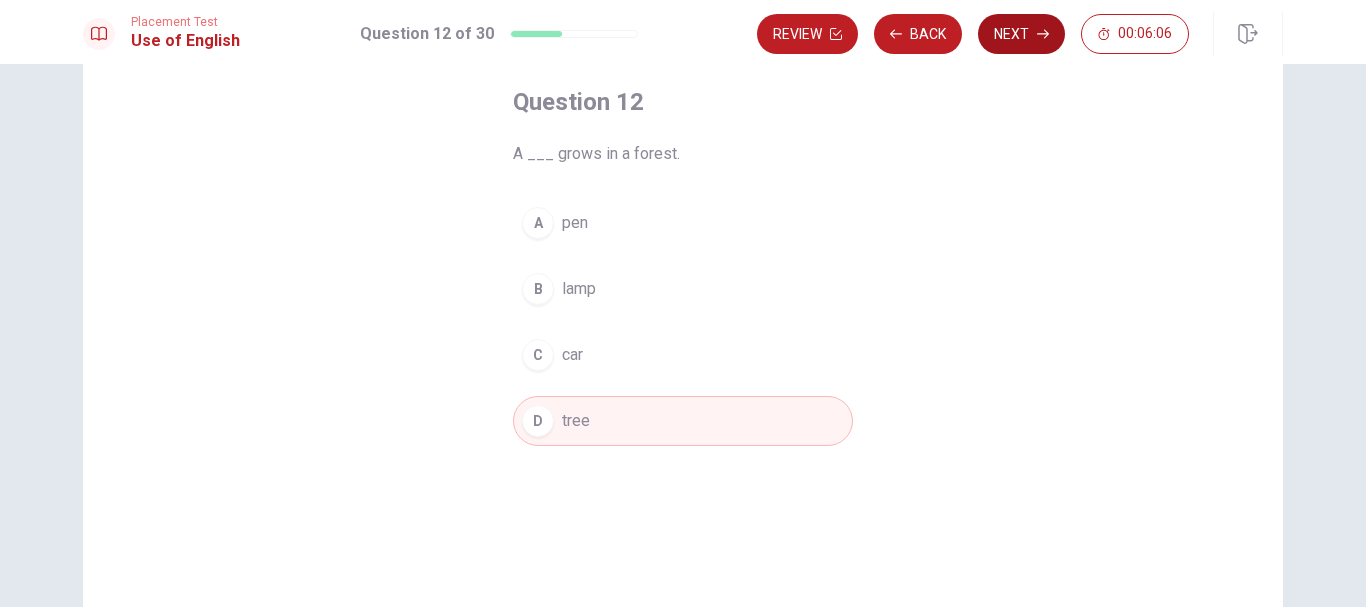 click on "Next" at bounding box center (1021, 34) 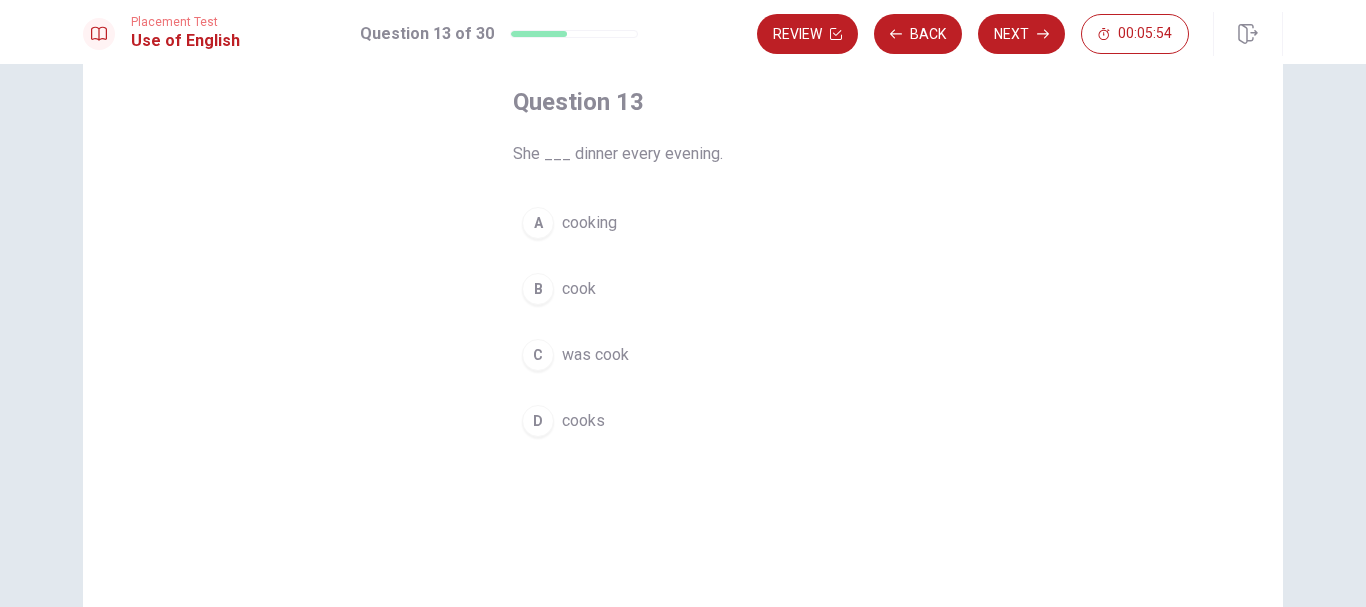 click on "B cook" at bounding box center (683, 289) 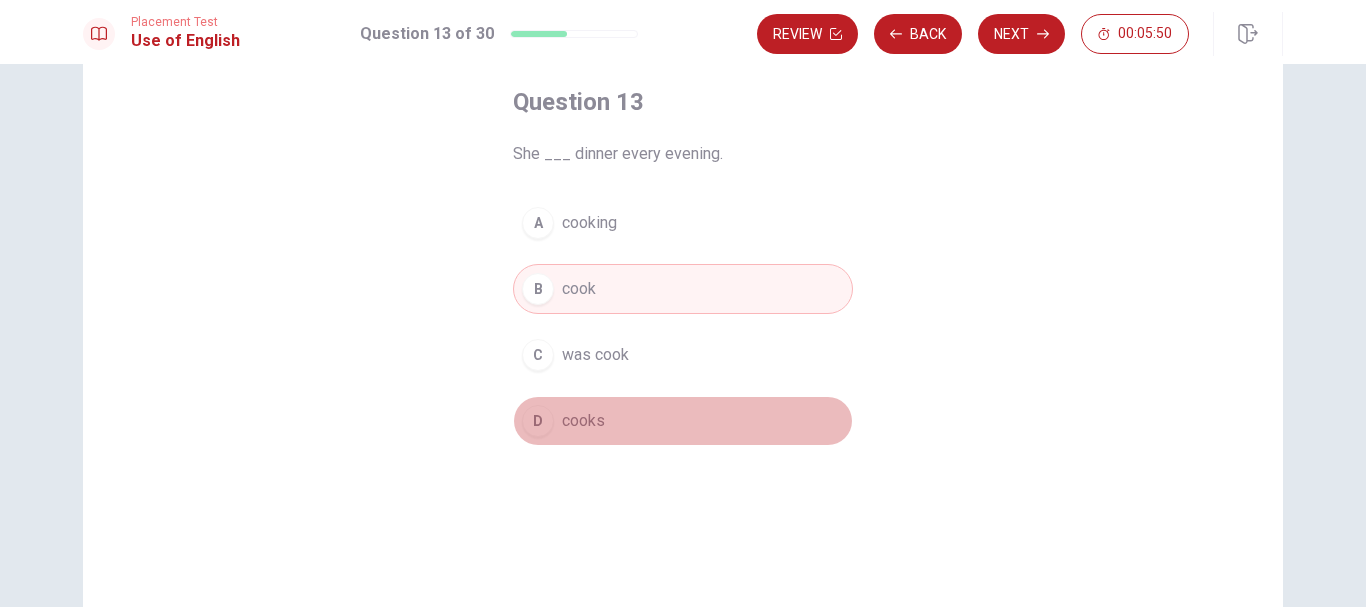click on "cooks" at bounding box center [583, 421] 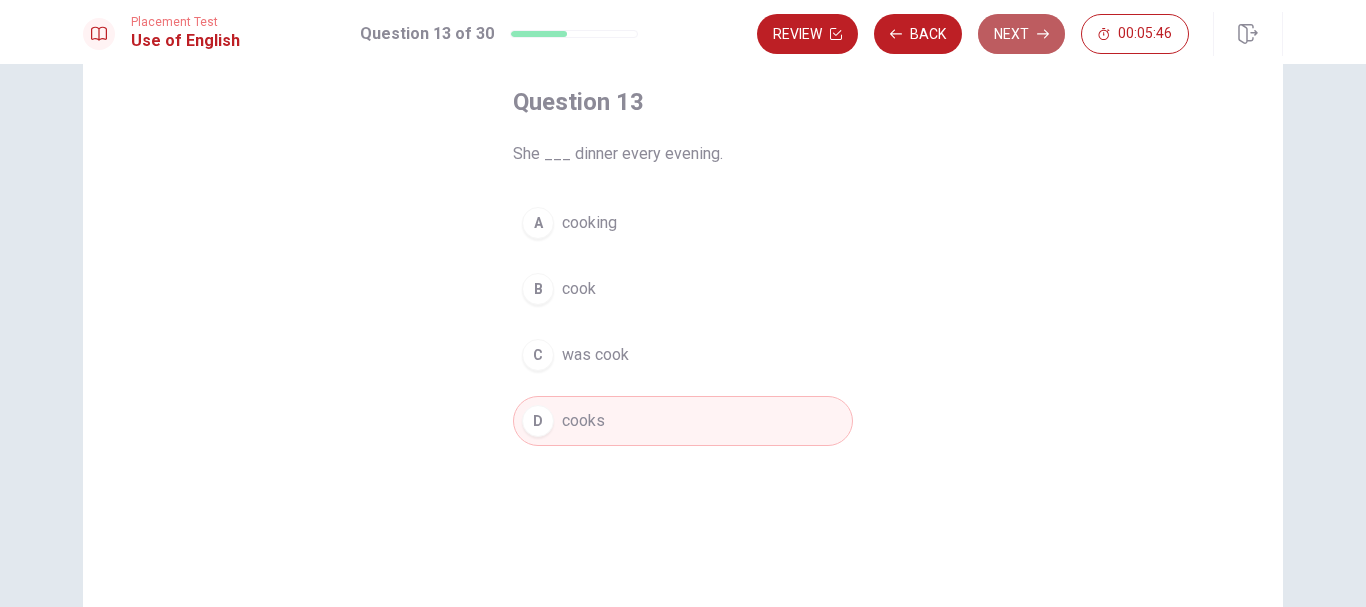 click on "Next" at bounding box center [1021, 34] 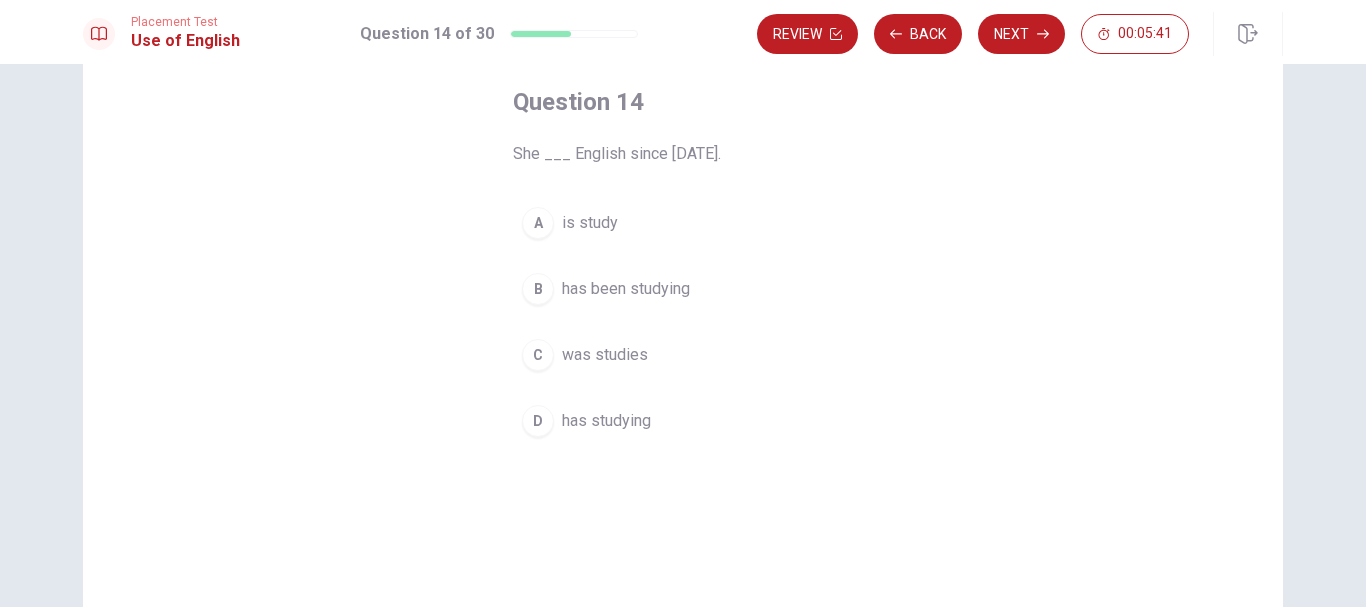 click on "has been studying" at bounding box center (626, 289) 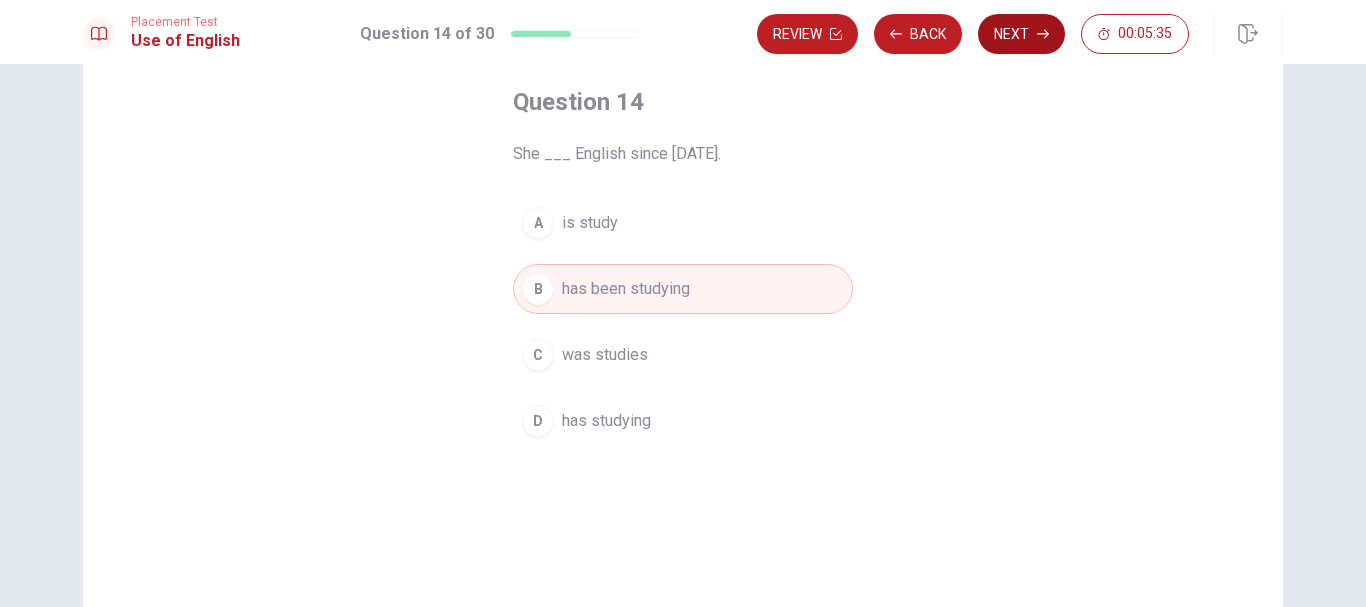 click 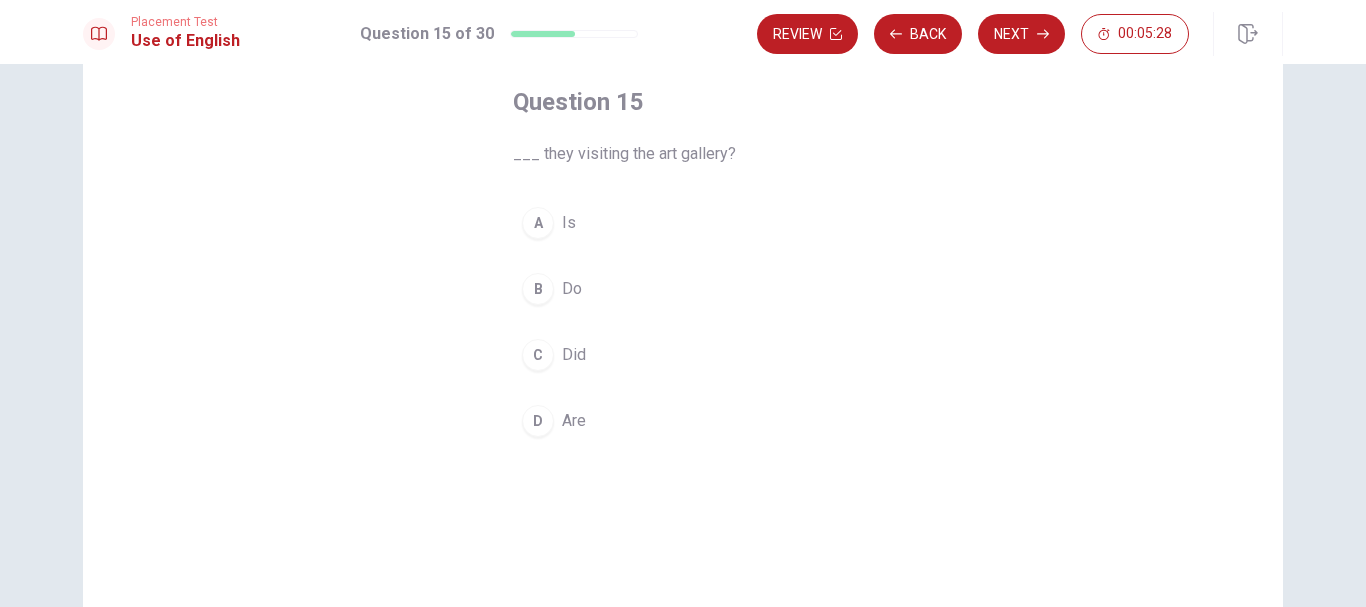 click on "D Are" at bounding box center [683, 421] 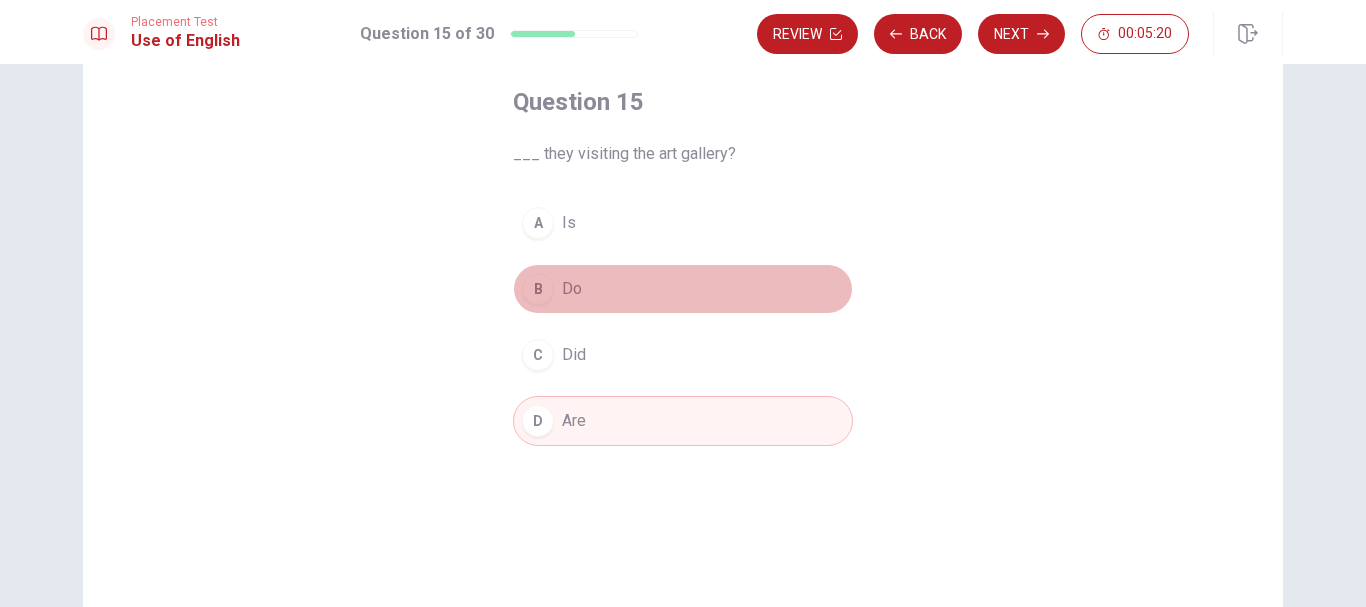 click on "B Do" at bounding box center (683, 289) 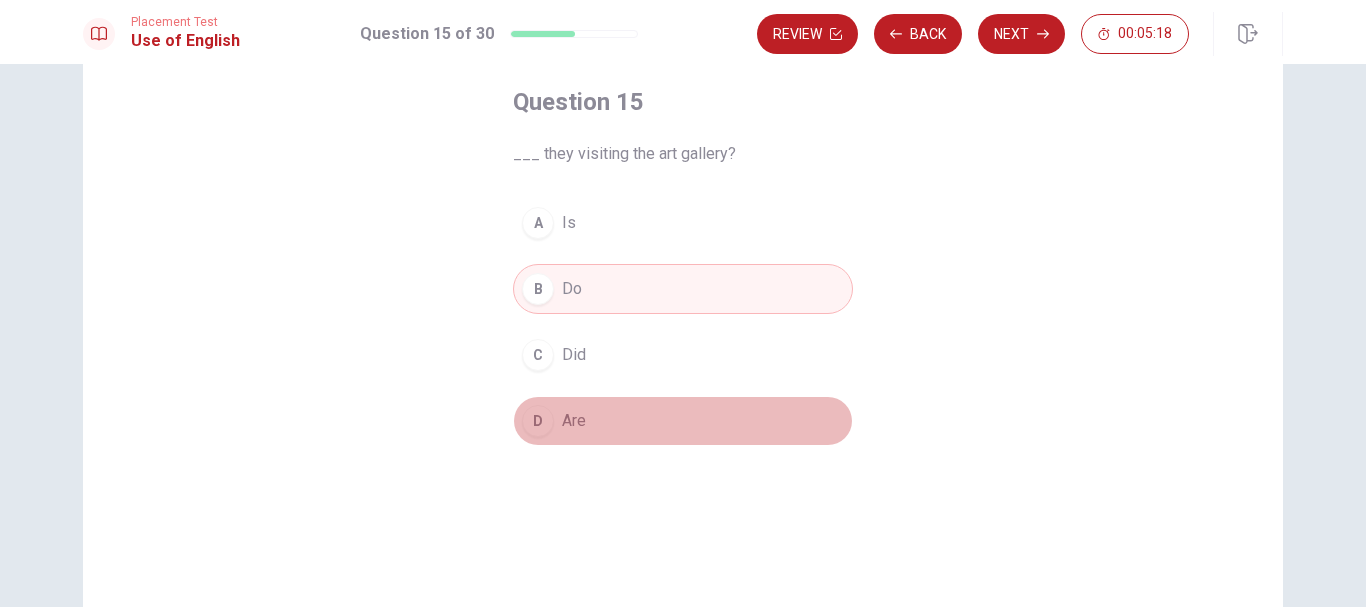 click on "D Are" at bounding box center [683, 421] 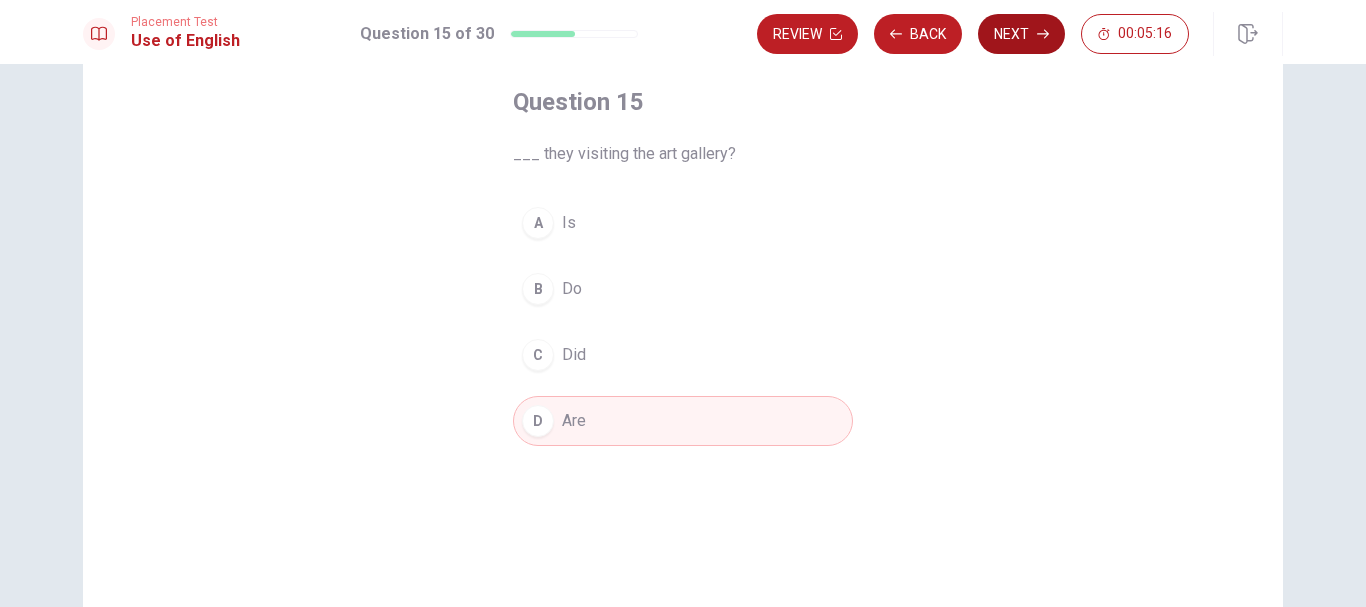 click on "Next" at bounding box center (1021, 34) 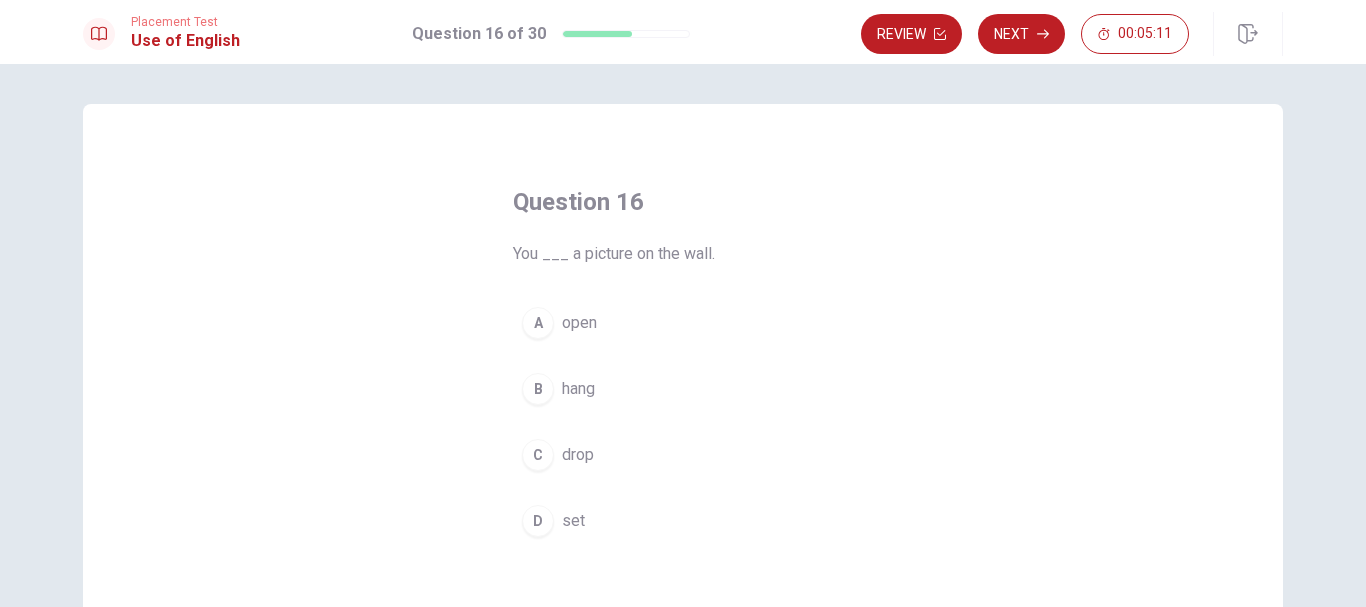 scroll, scrollTop: 100, scrollLeft: 0, axis: vertical 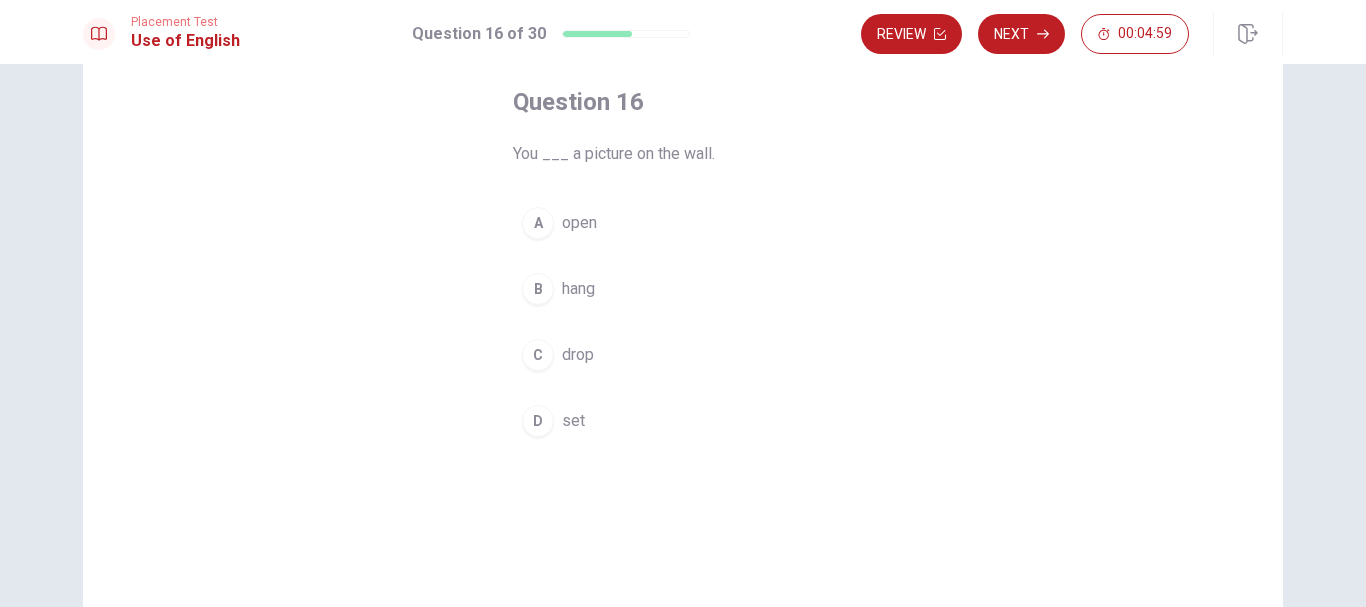 click on "set" at bounding box center [573, 421] 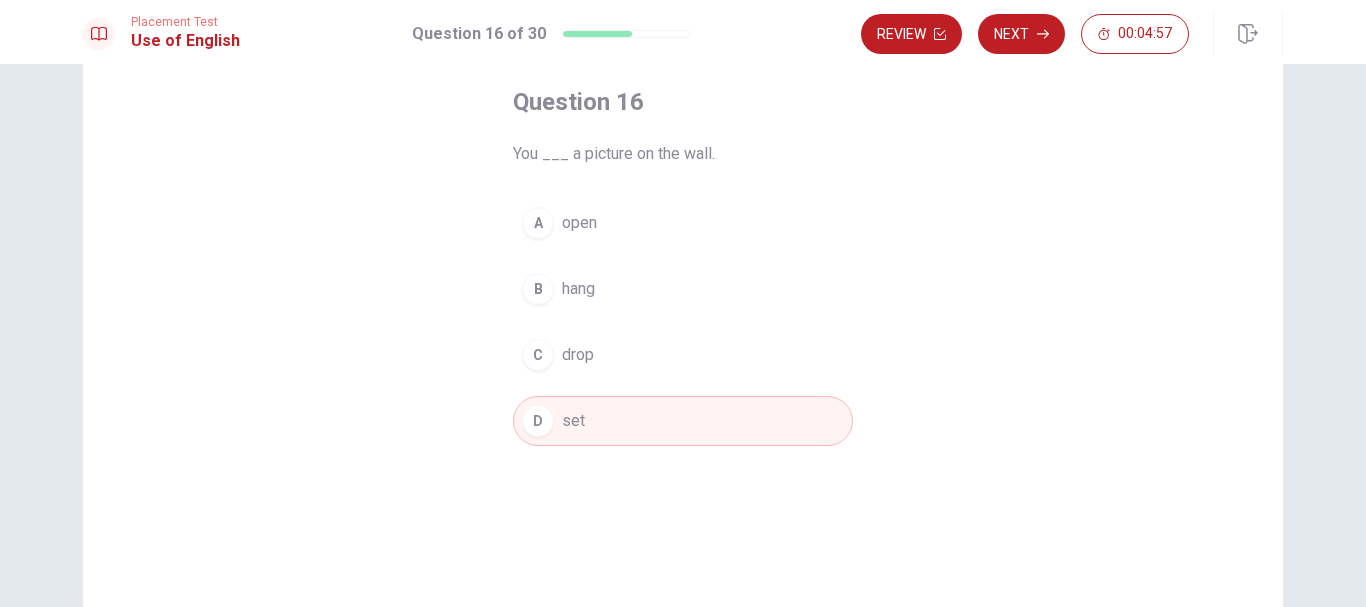 click on "B hang" at bounding box center [683, 289] 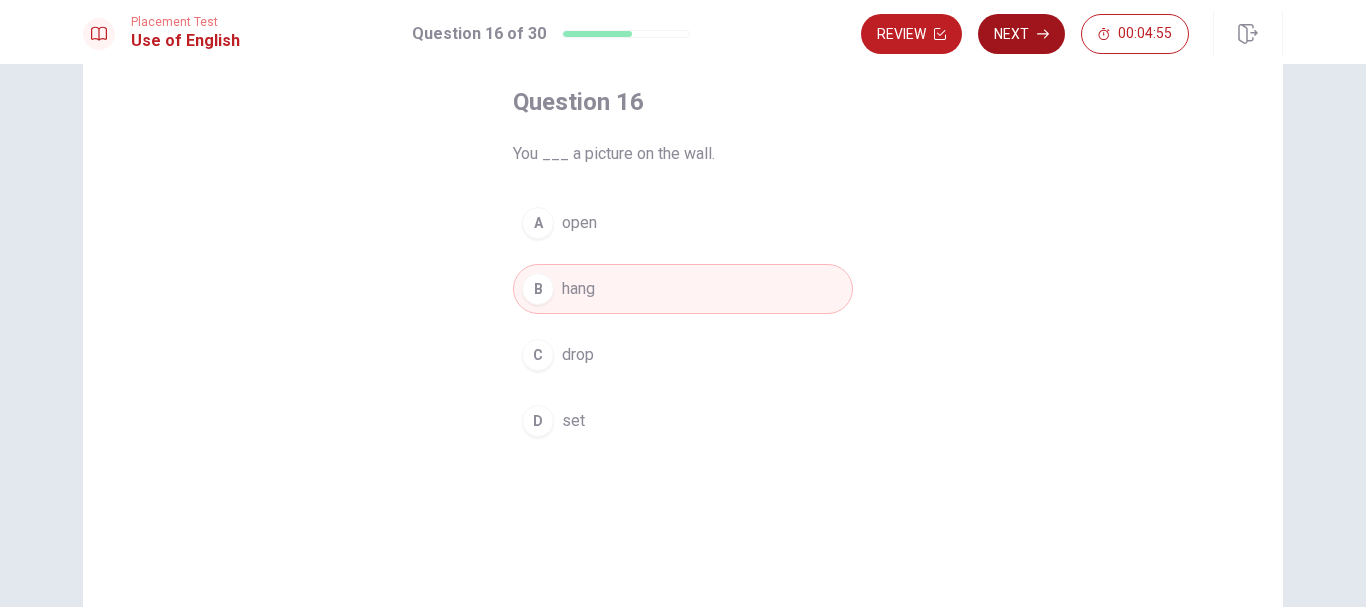 click on "Next" at bounding box center [1021, 34] 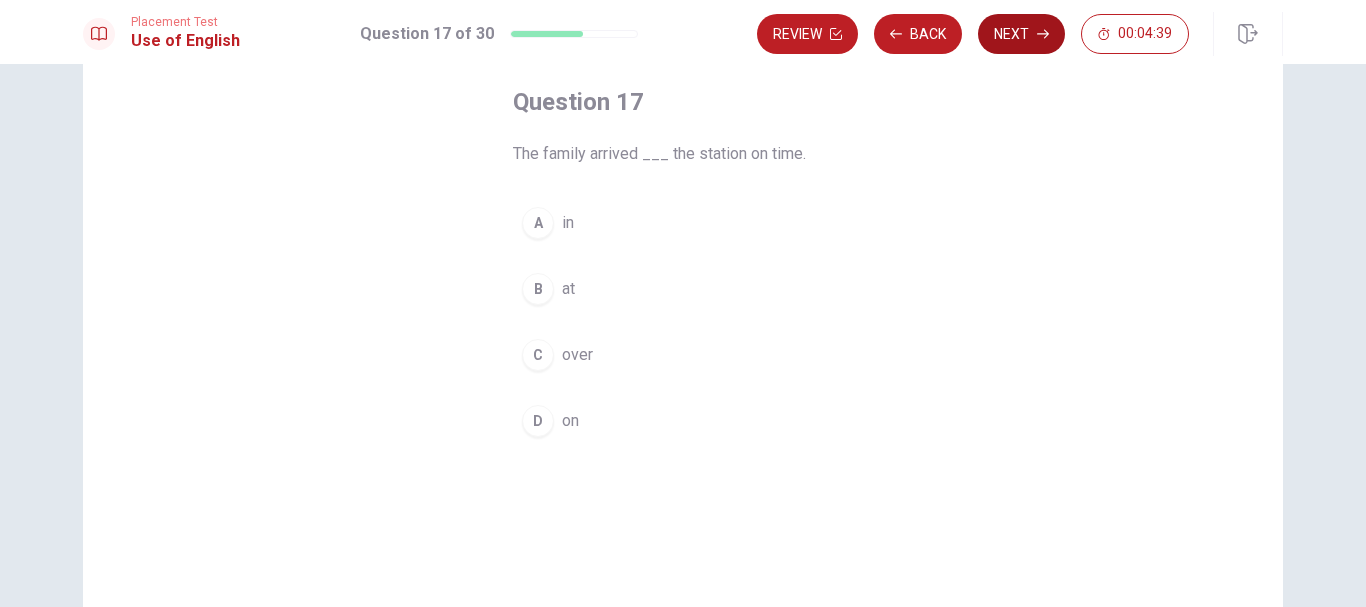 click on "Next" at bounding box center (1021, 34) 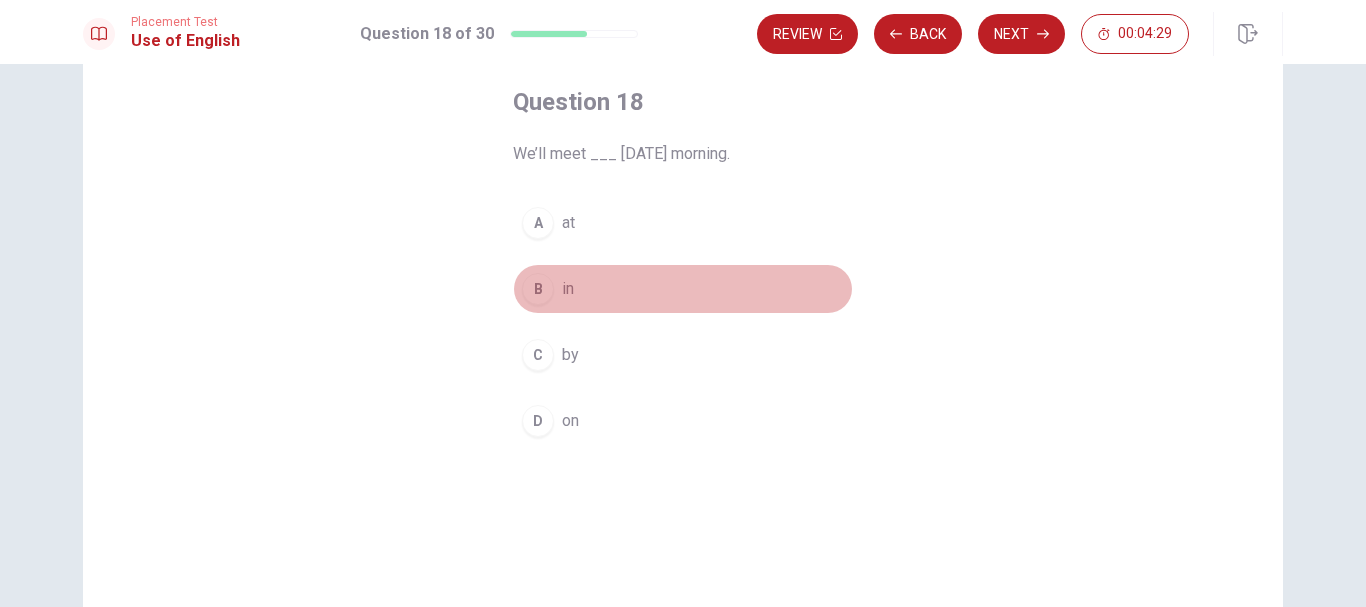 click on "in" at bounding box center [568, 289] 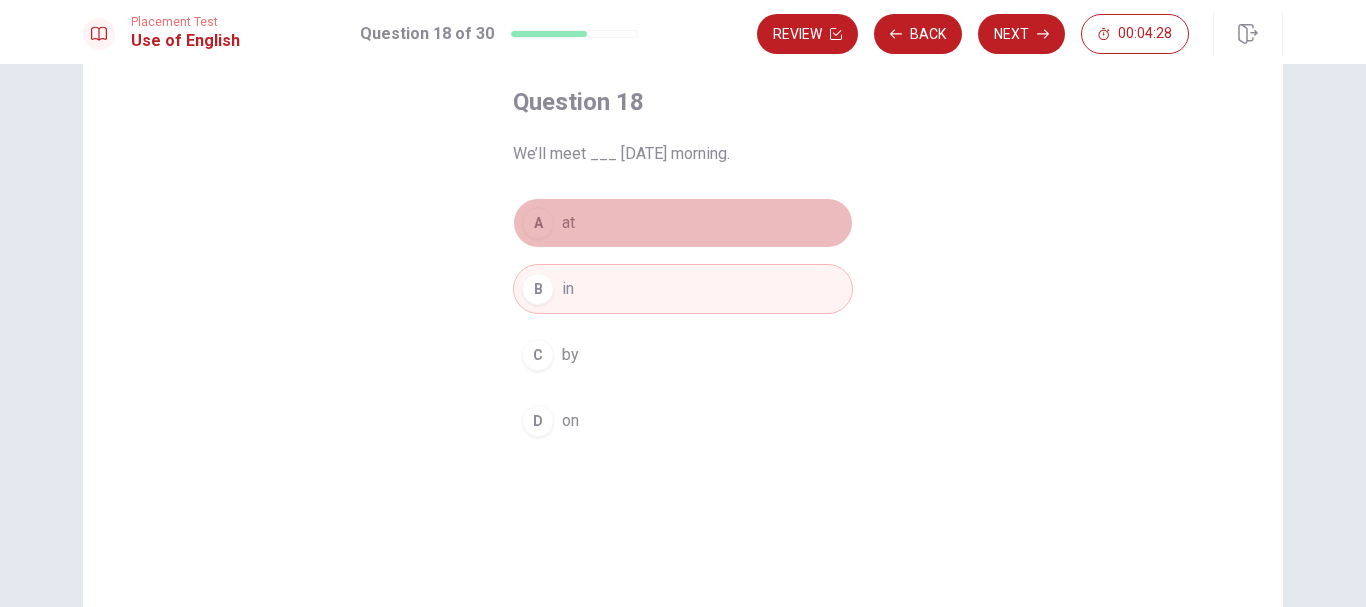 click on "A at" at bounding box center (683, 223) 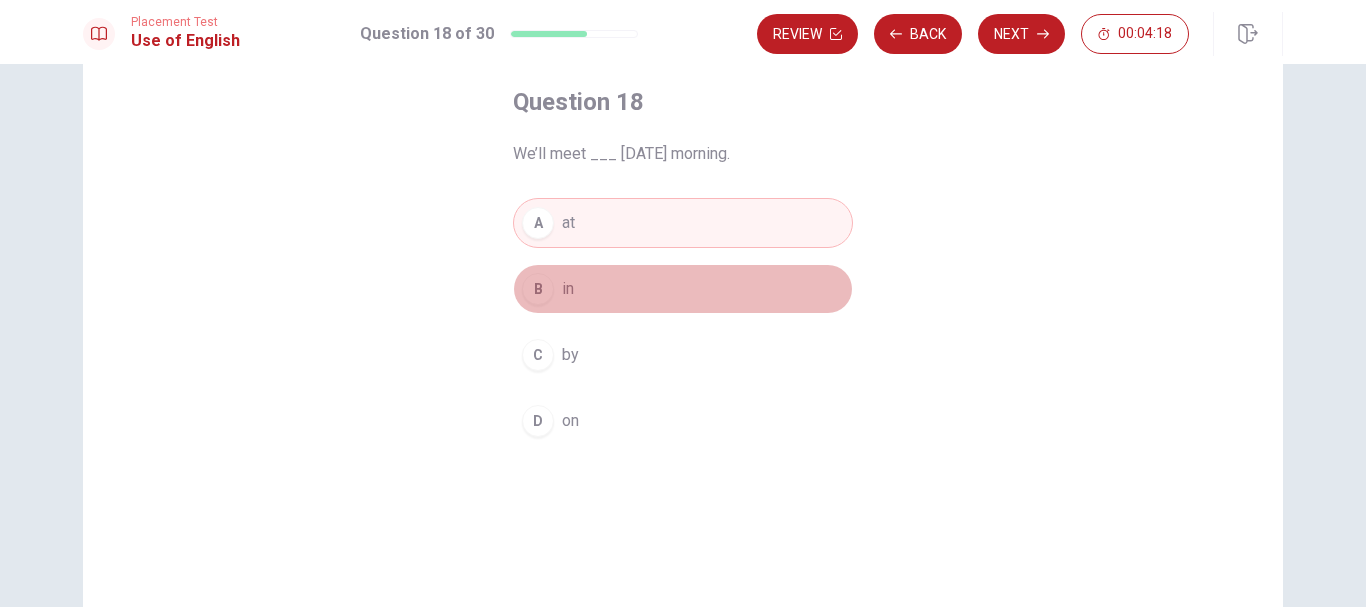 click on "in" at bounding box center (568, 289) 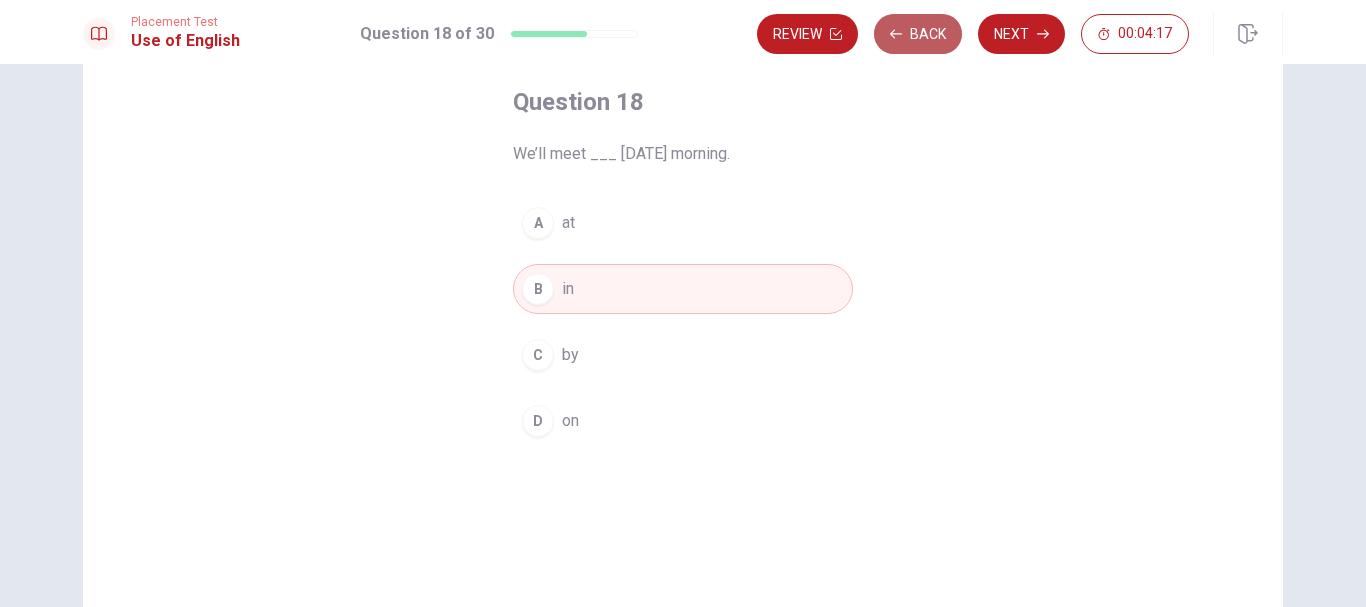 click on "Back" at bounding box center [918, 34] 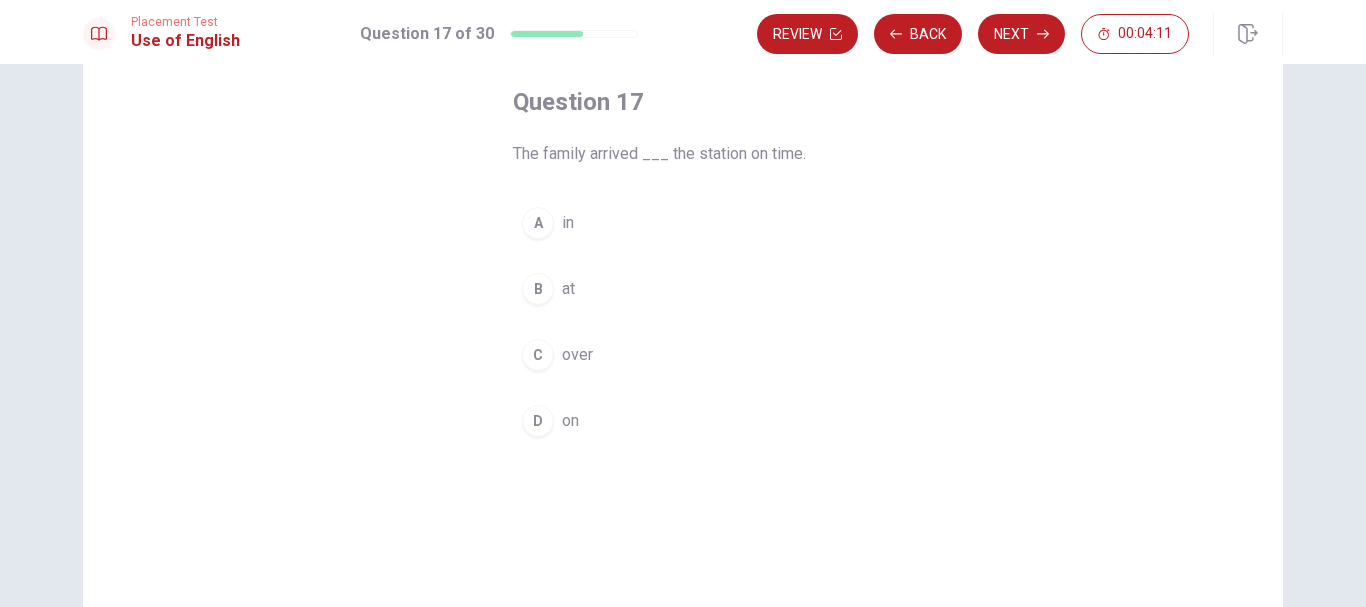 click on "B at" at bounding box center (683, 289) 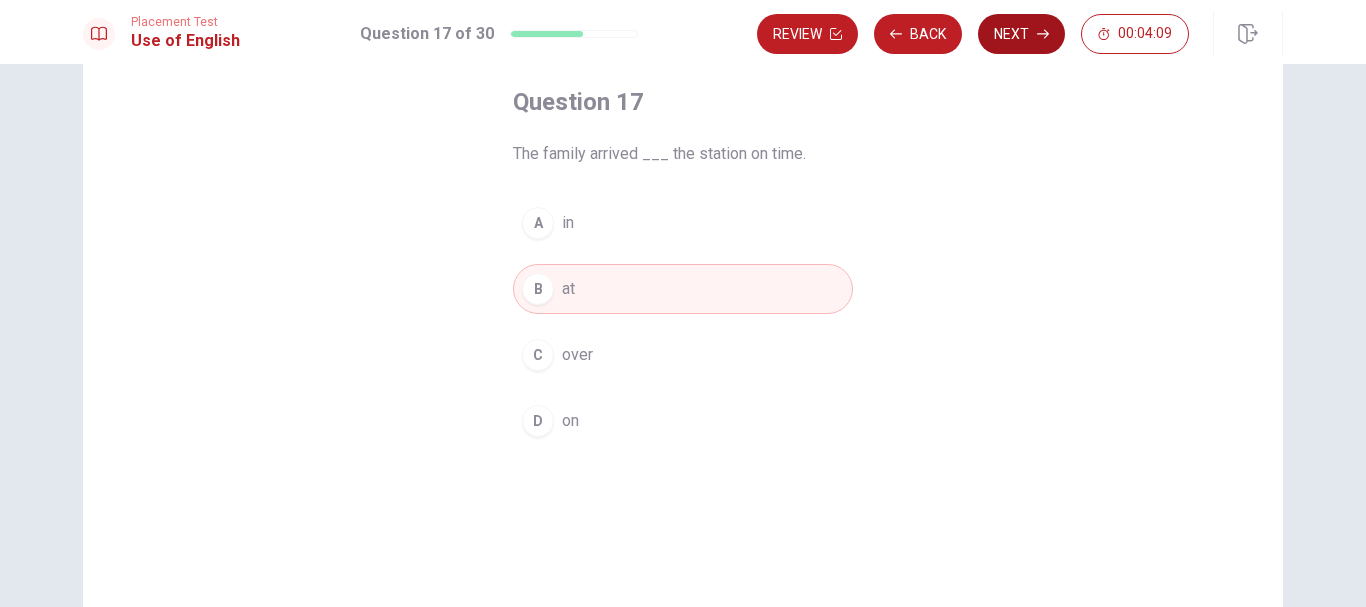 click on "Next" at bounding box center [1021, 34] 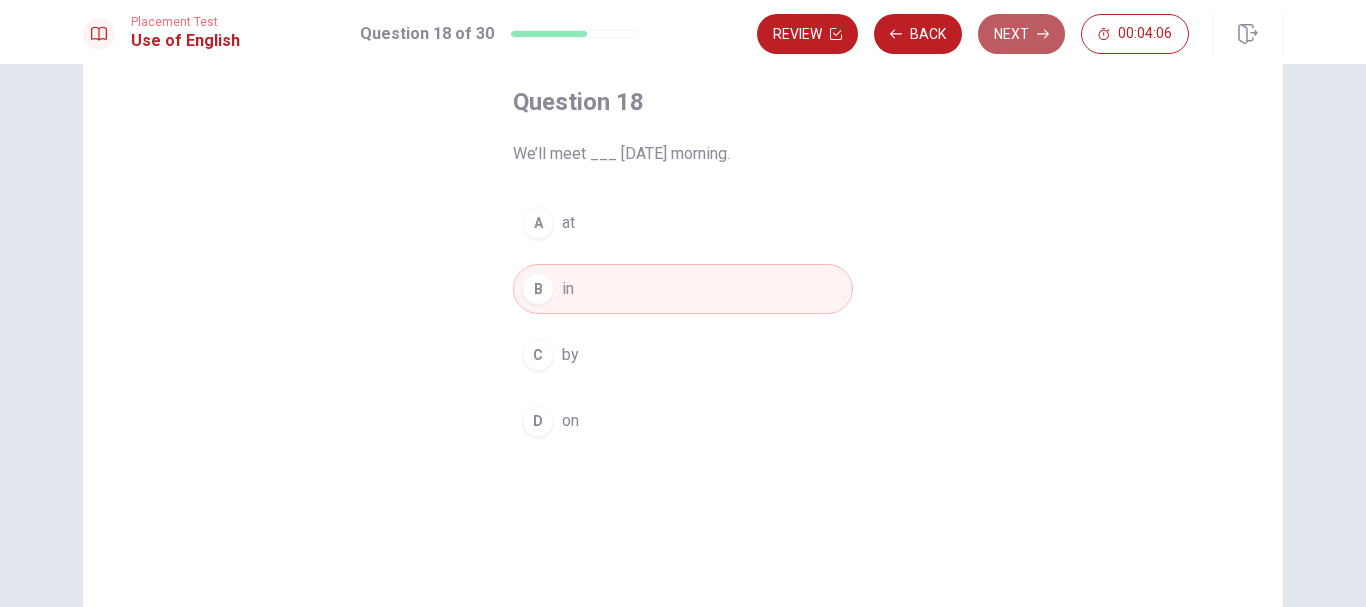 click on "Next" at bounding box center (1021, 34) 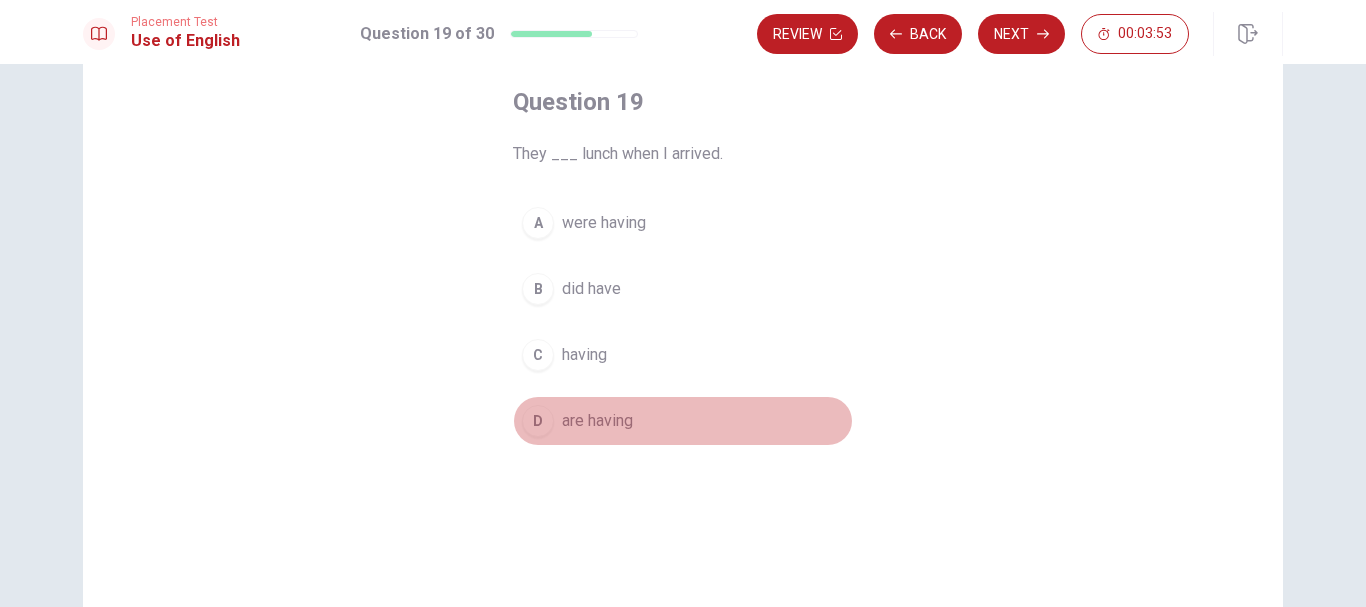 click on "are having" at bounding box center [597, 421] 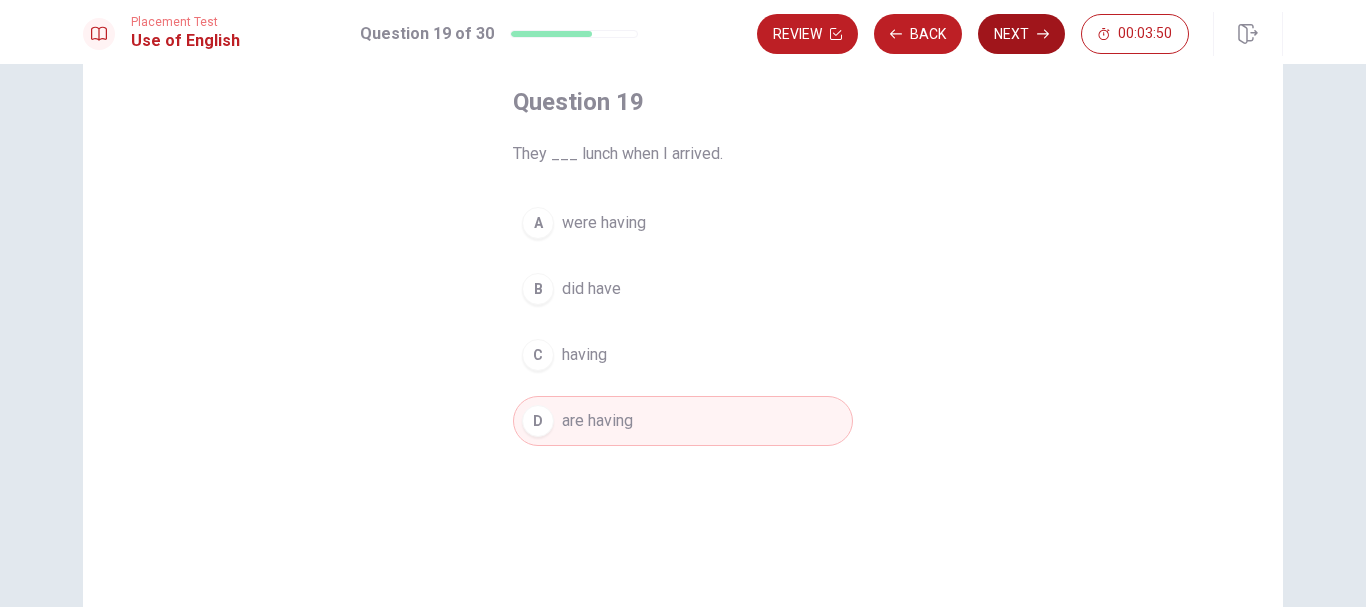 click on "Next" at bounding box center [1021, 34] 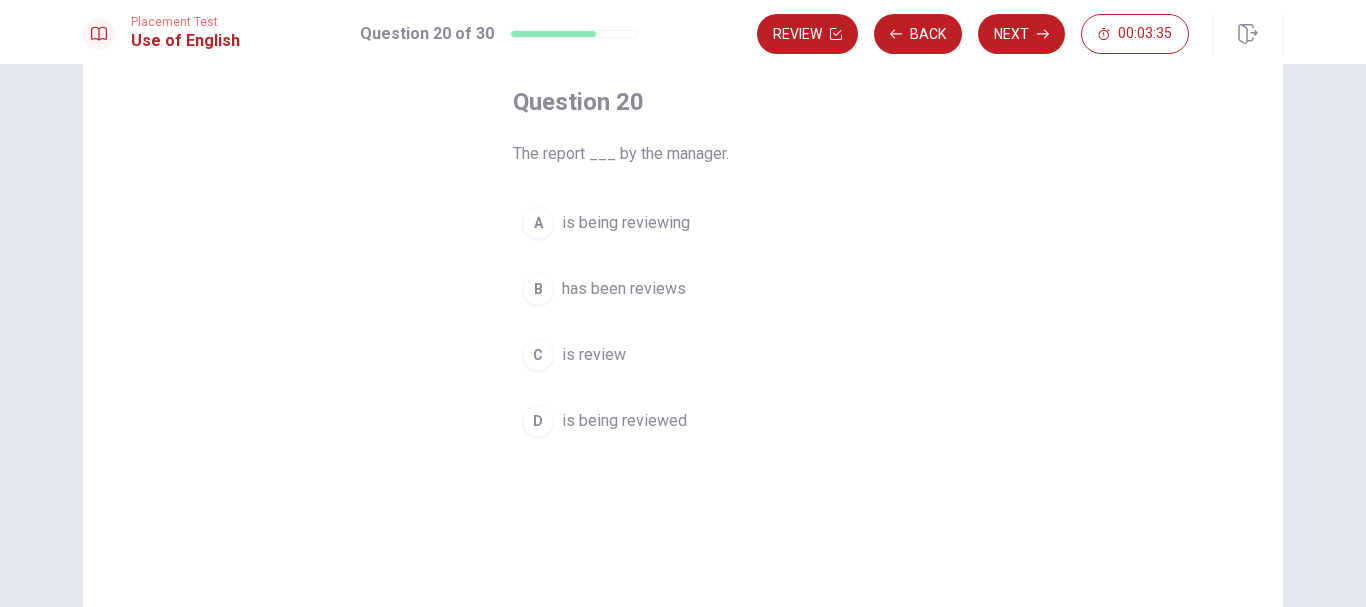 click on "has been reviews" at bounding box center [624, 289] 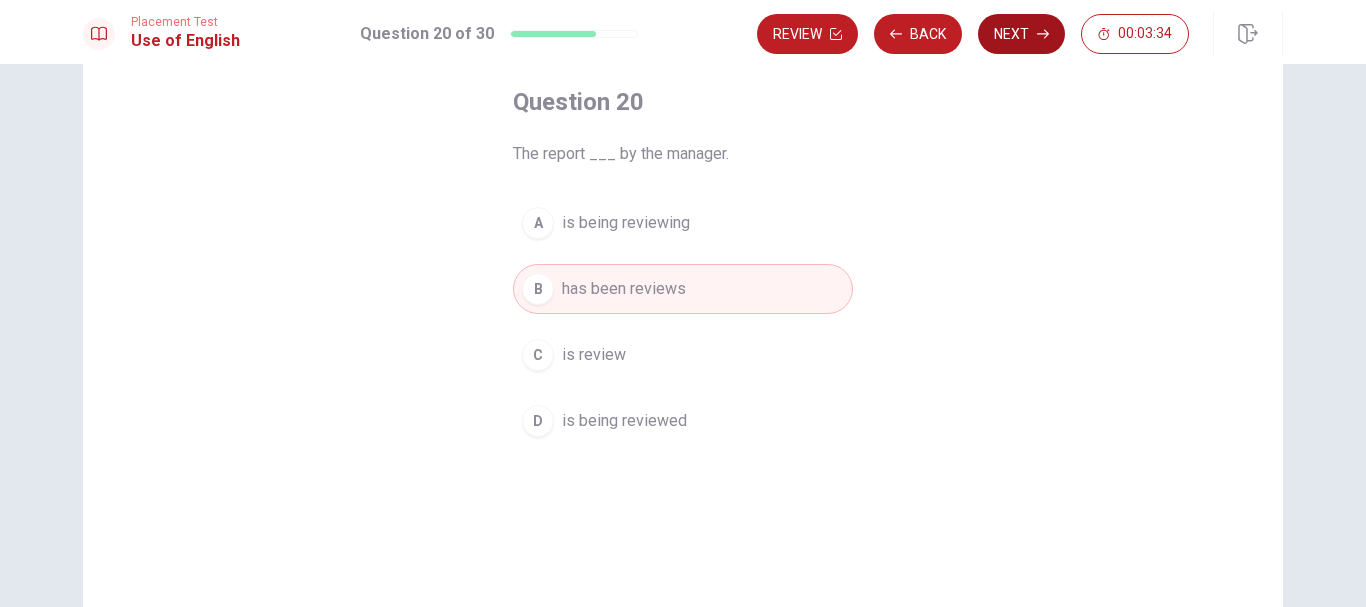 click on "Next" at bounding box center (1021, 34) 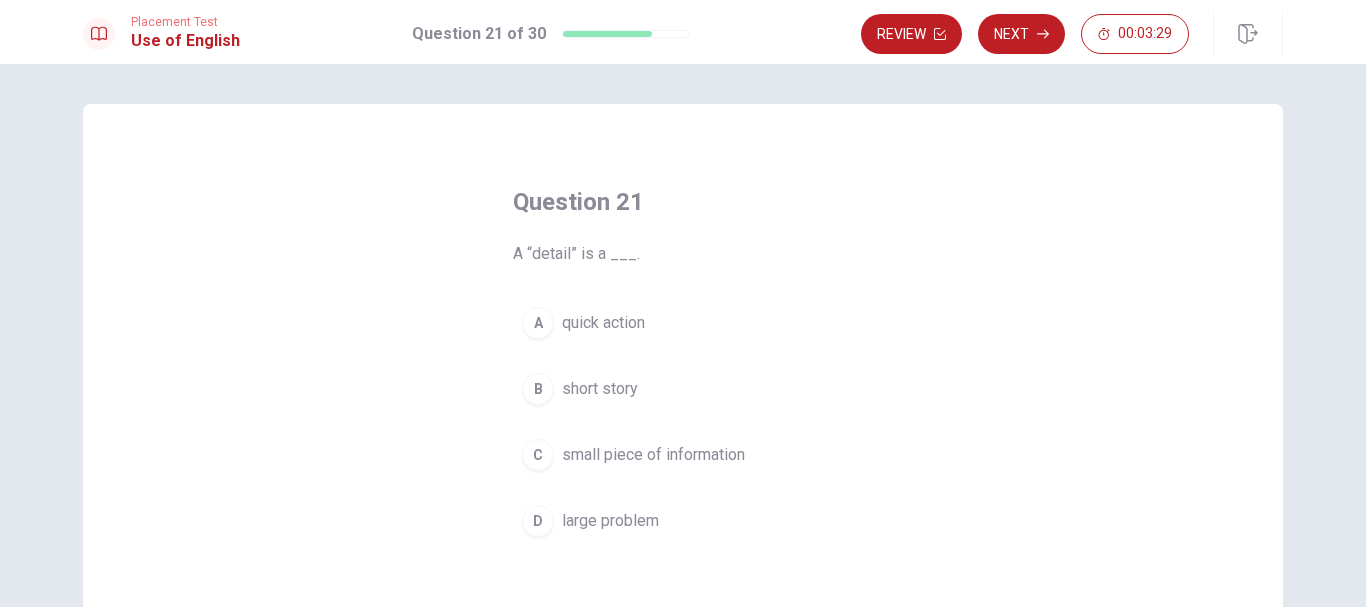 scroll, scrollTop: 100, scrollLeft: 0, axis: vertical 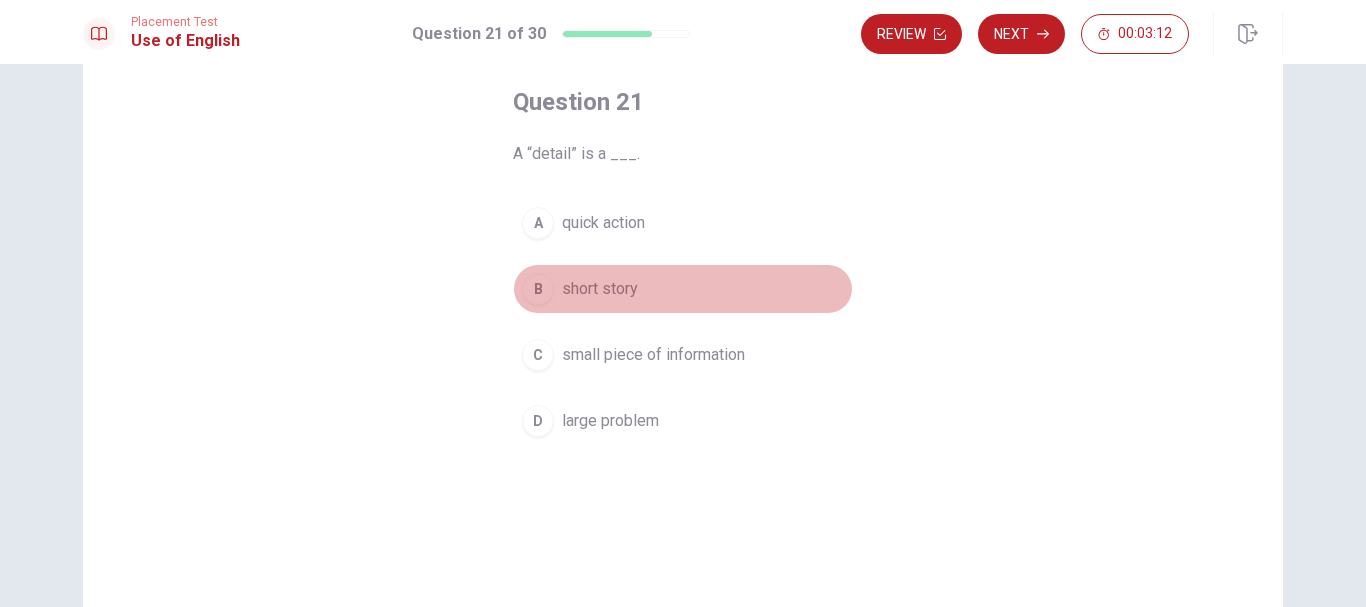 click on "short story" at bounding box center [600, 289] 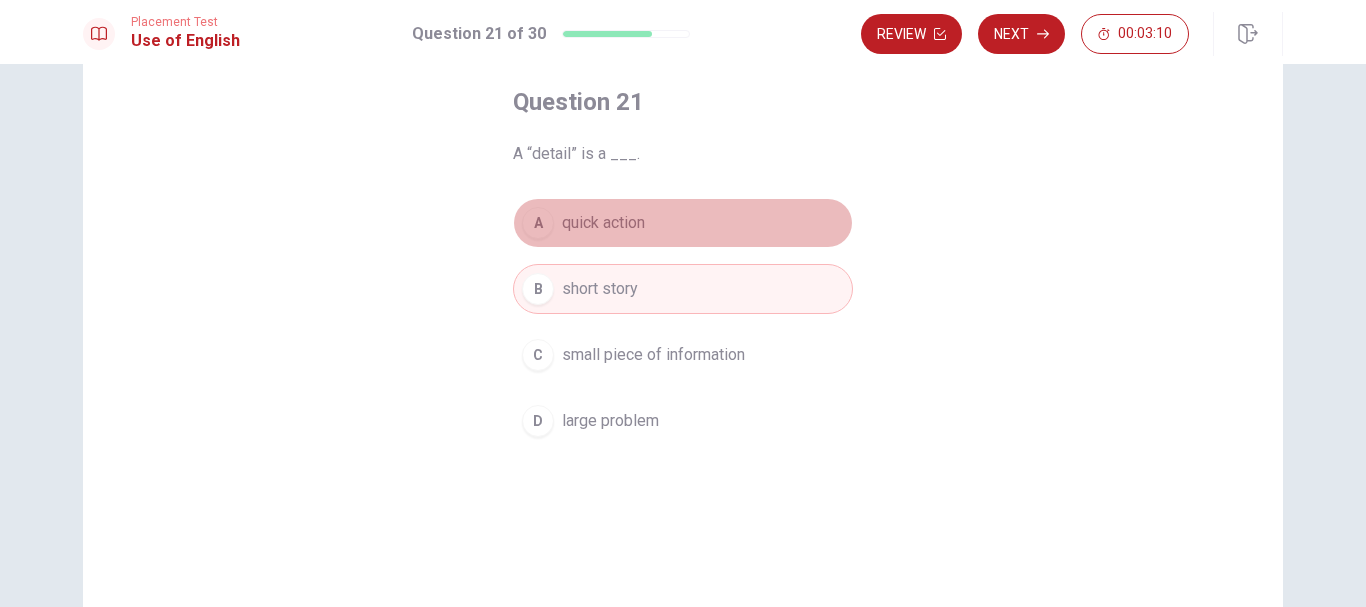 click on "quick action" at bounding box center [603, 223] 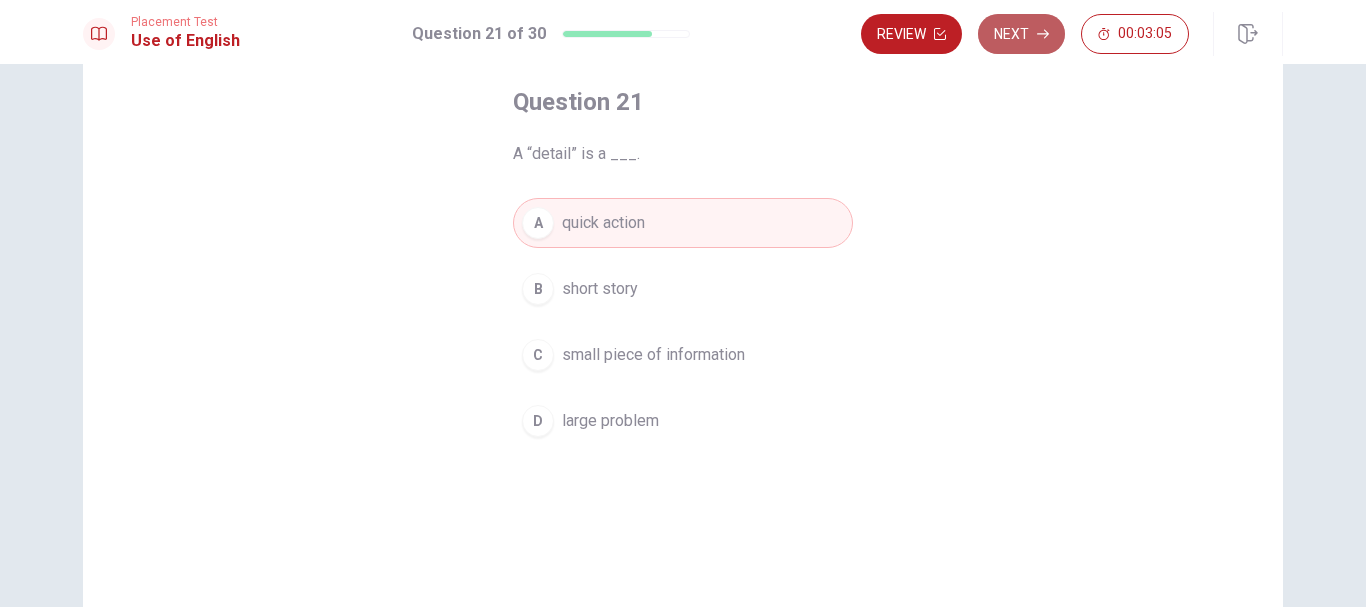 click on "Next" at bounding box center [1021, 34] 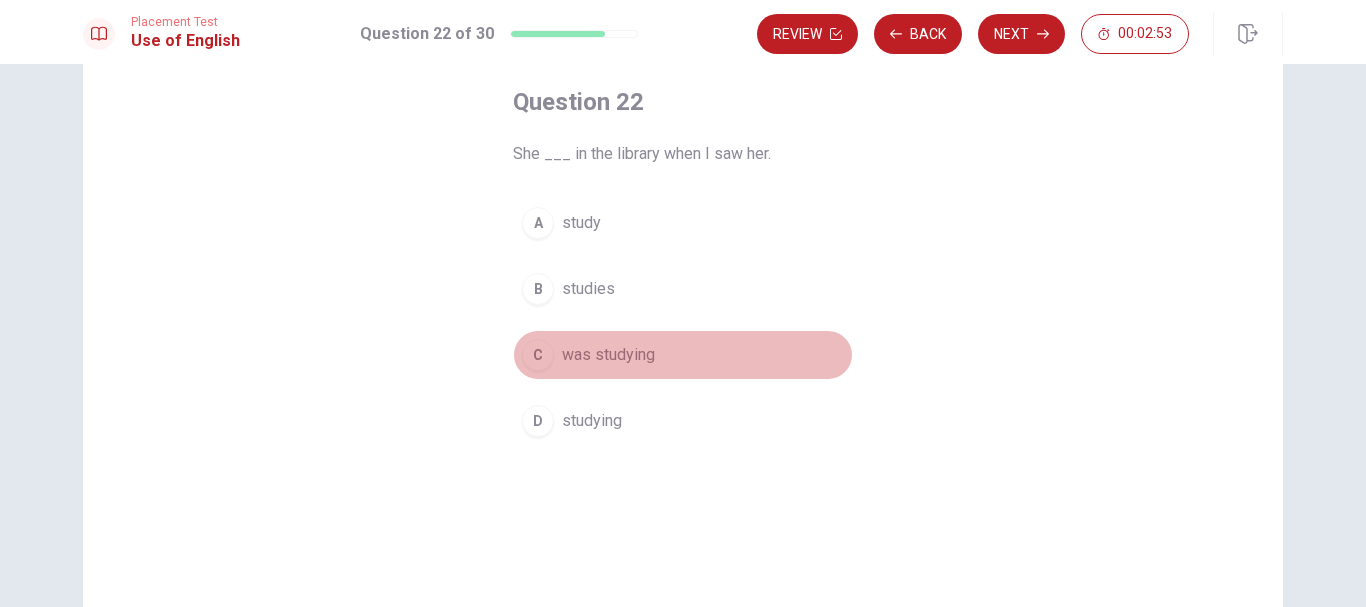 click on "was studying" at bounding box center (608, 355) 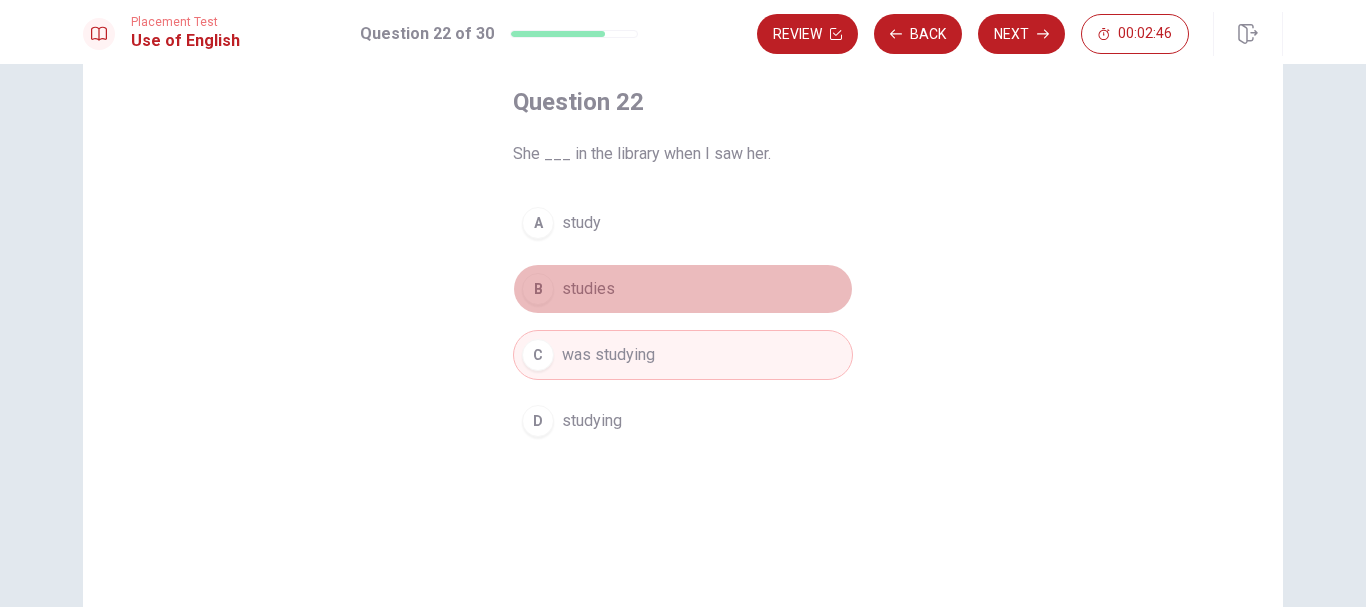 click on "studies" at bounding box center [588, 289] 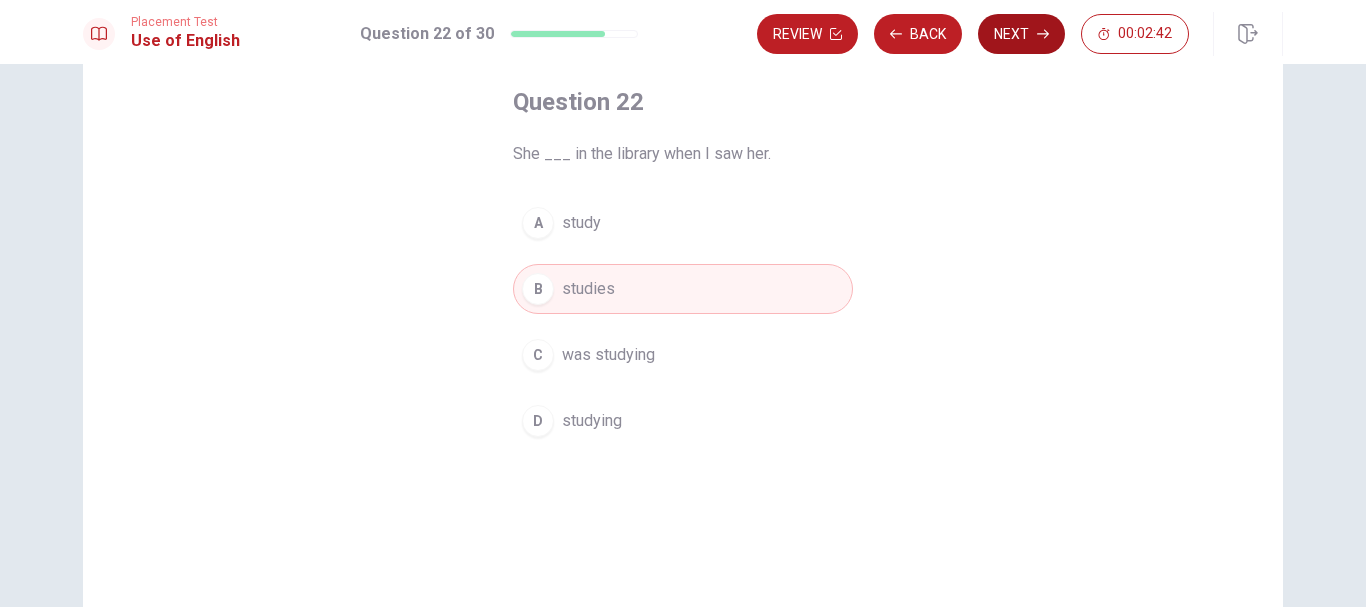 click on "Next" at bounding box center [1021, 34] 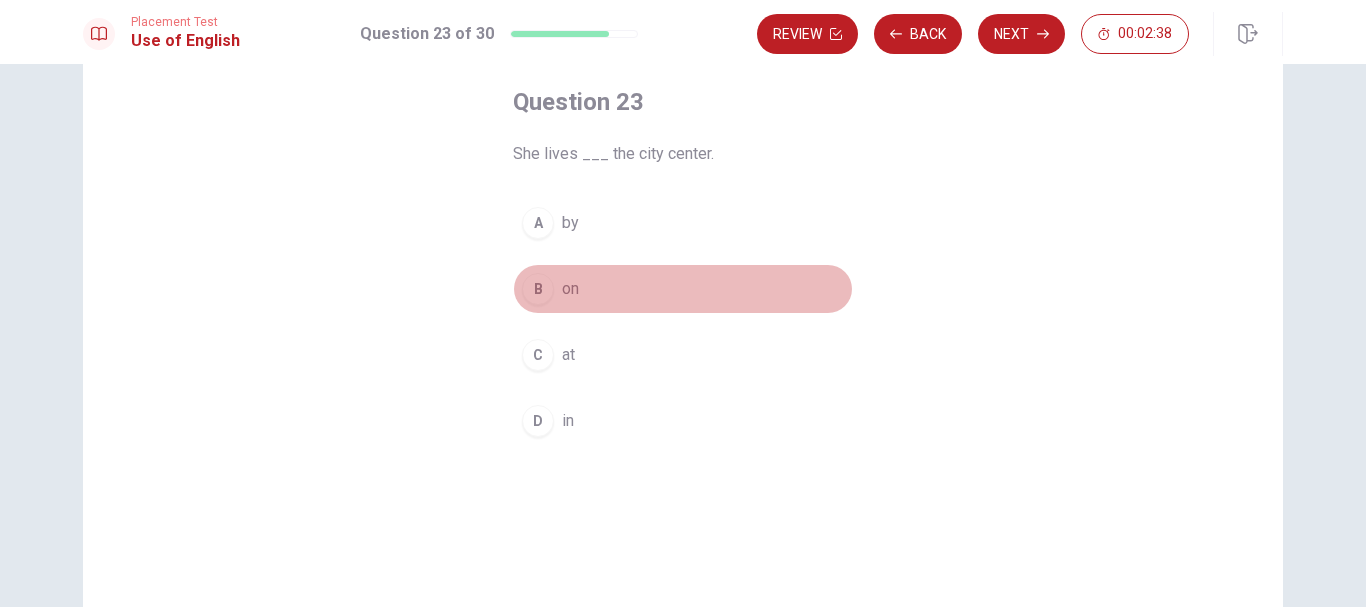 click on "on" at bounding box center (570, 289) 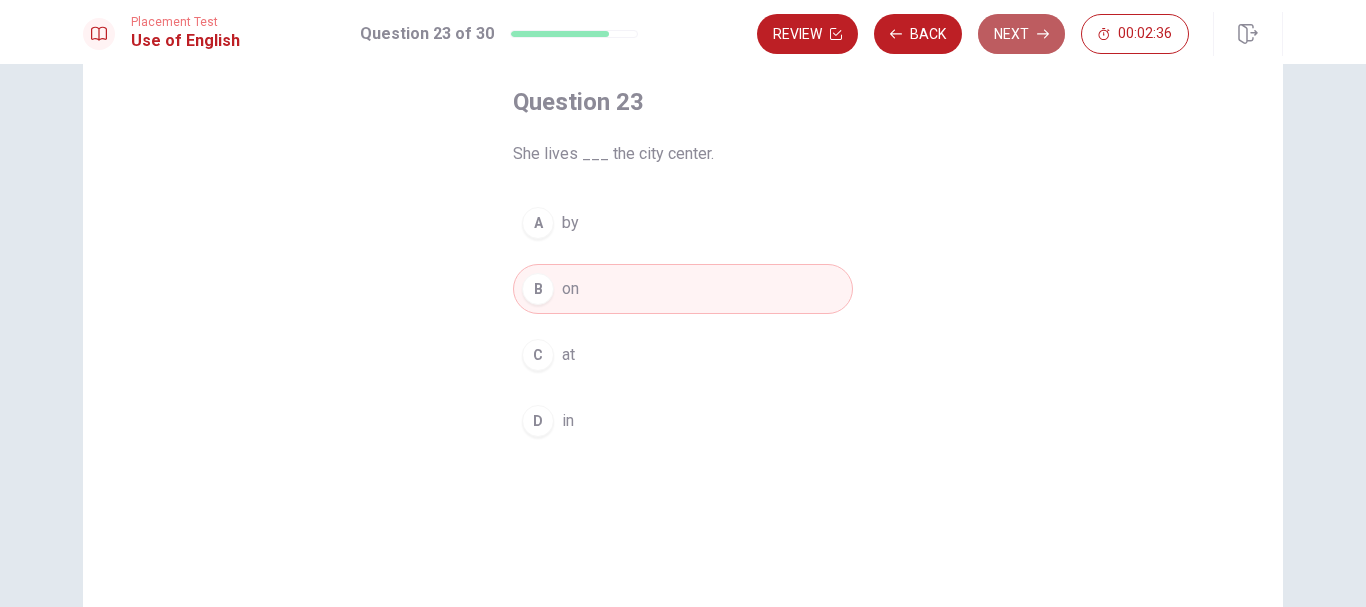 click on "Next" at bounding box center (1021, 34) 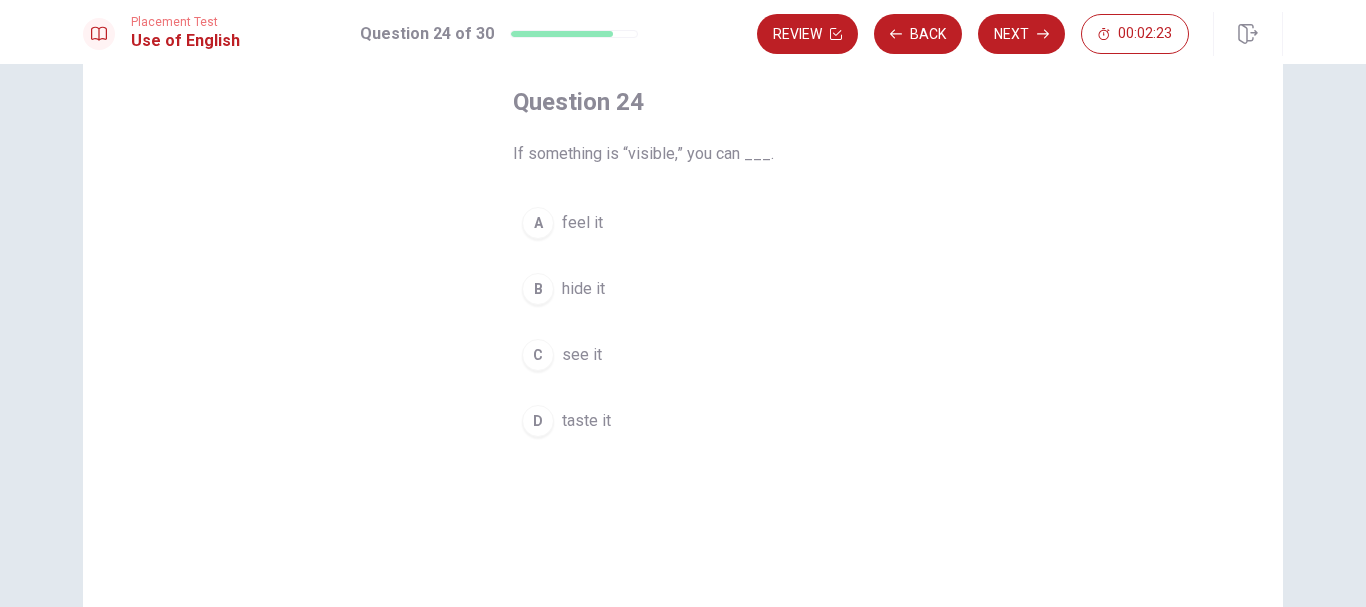 click on "feel it" at bounding box center [582, 223] 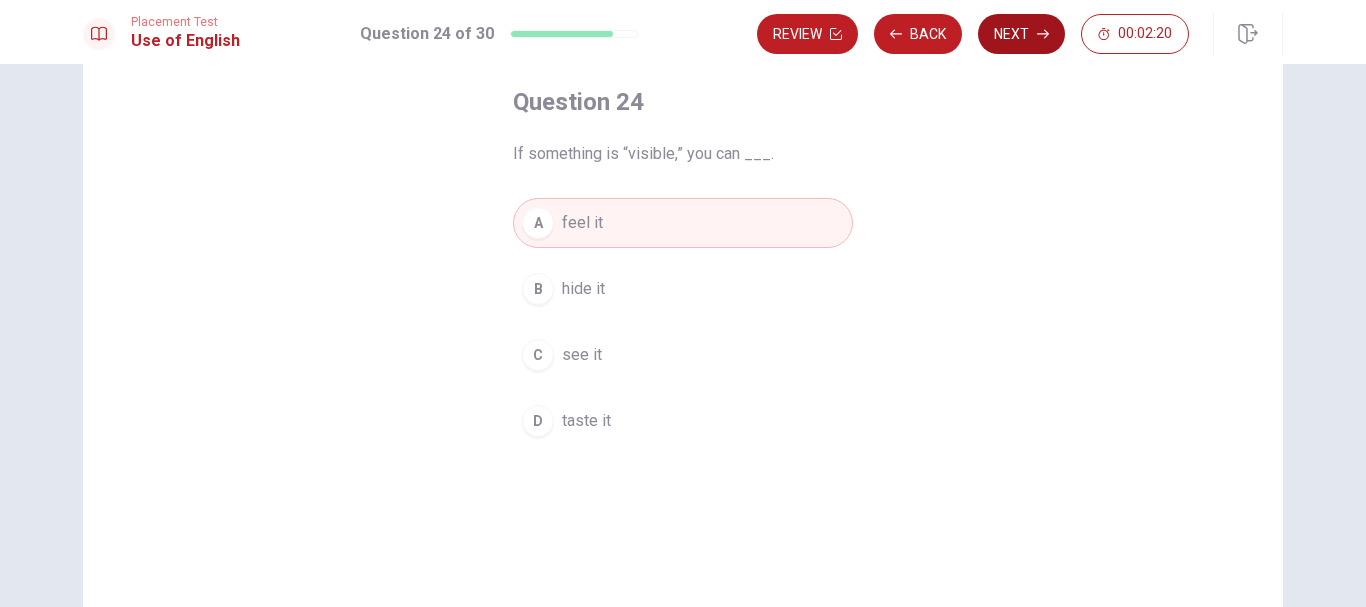 click 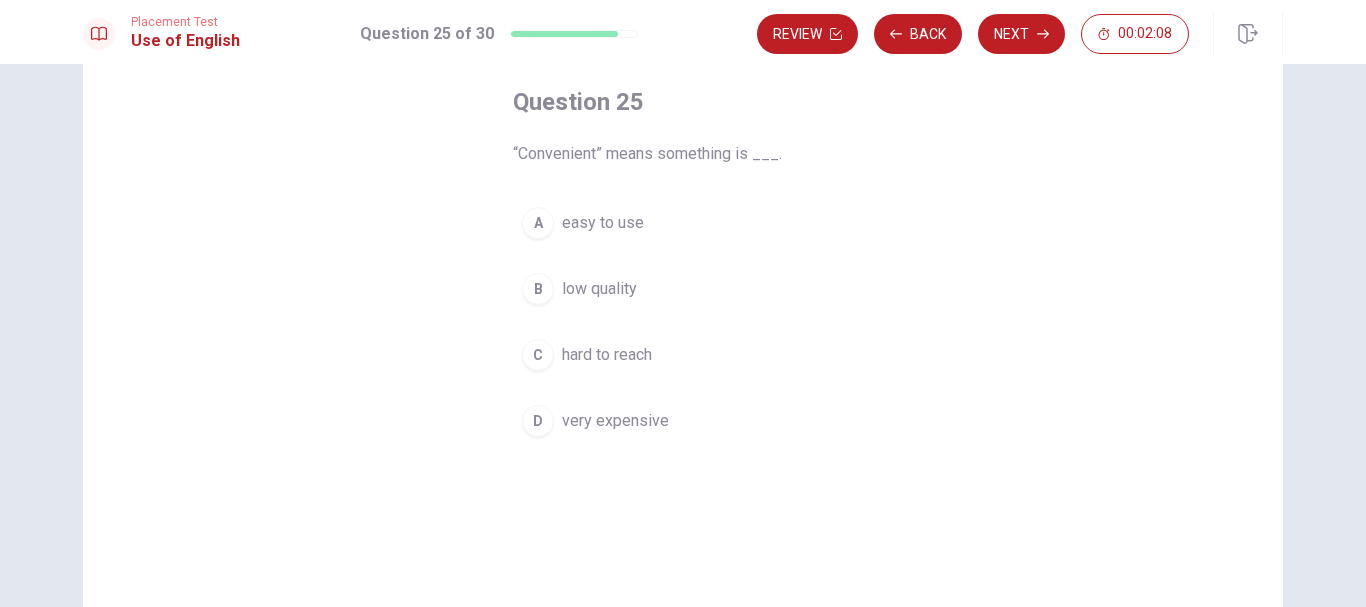 click on "low quality" at bounding box center [599, 289] 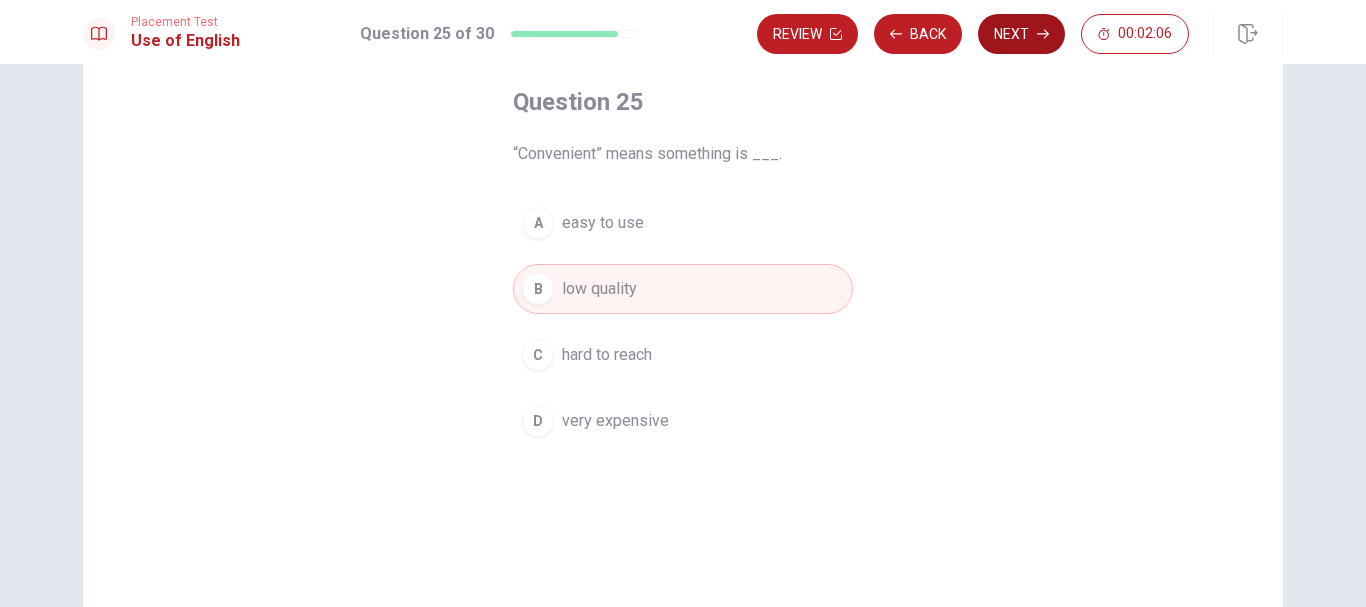 click on "Next" at bounding box center (1021, 34) 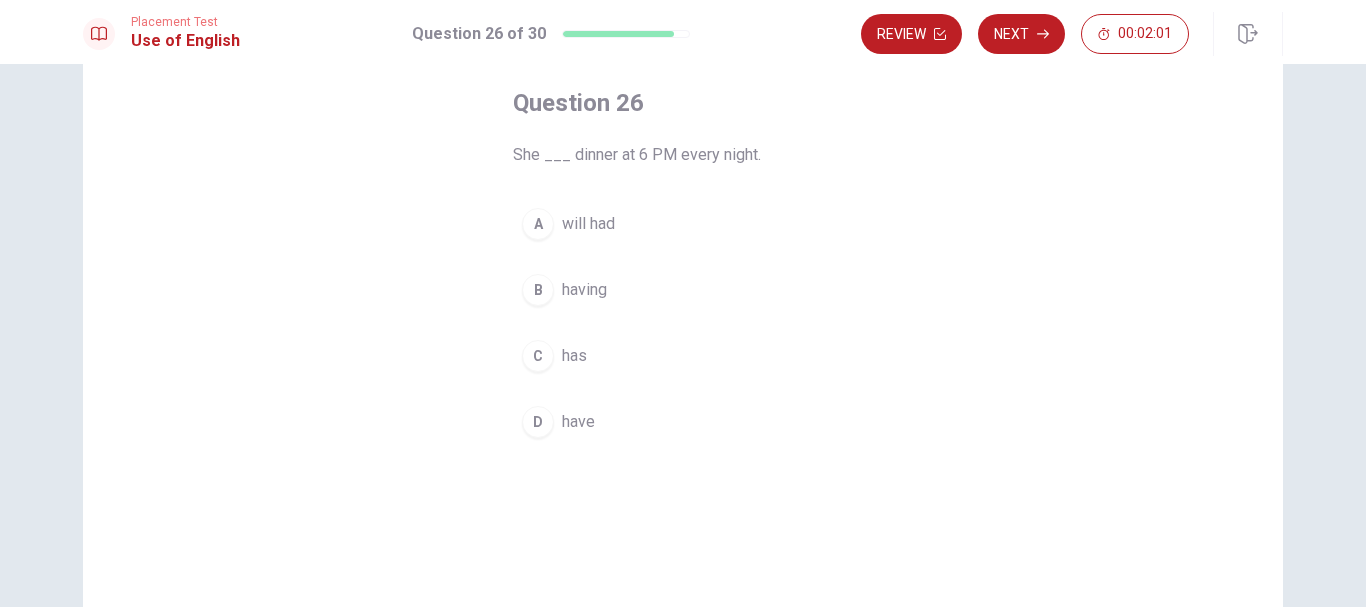 scroll, scrollTop: 100, scrollLeft: 0, axis: vertical 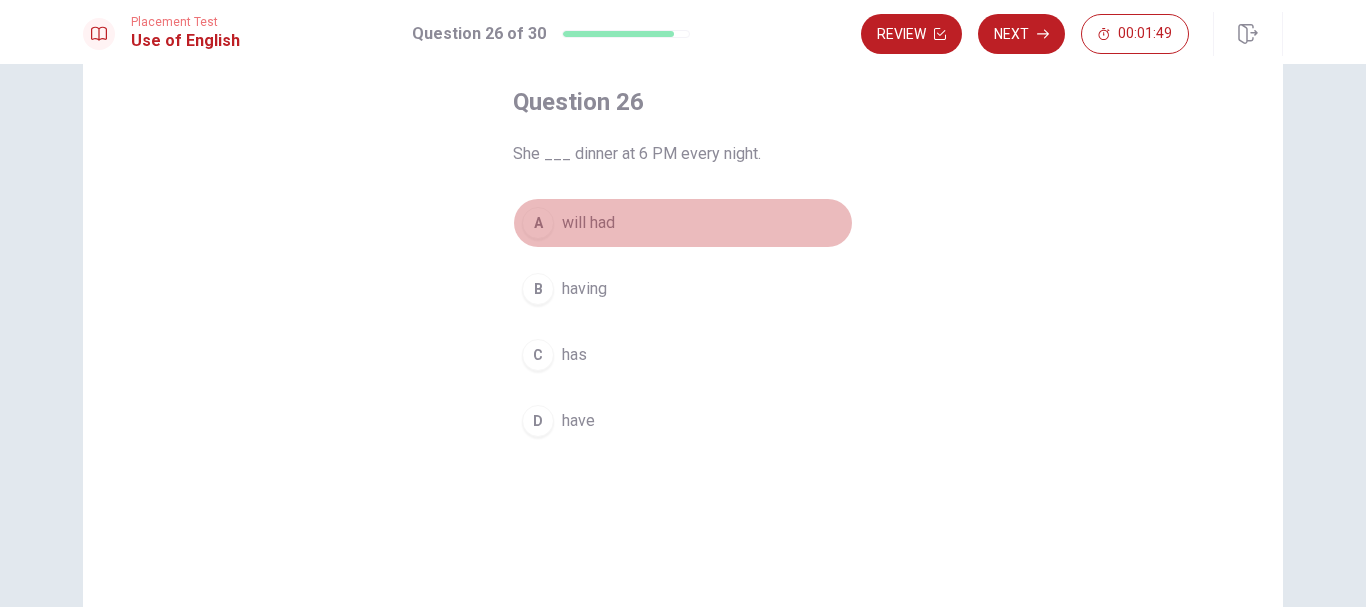 click on "will had" at bounding box center (588, 223) 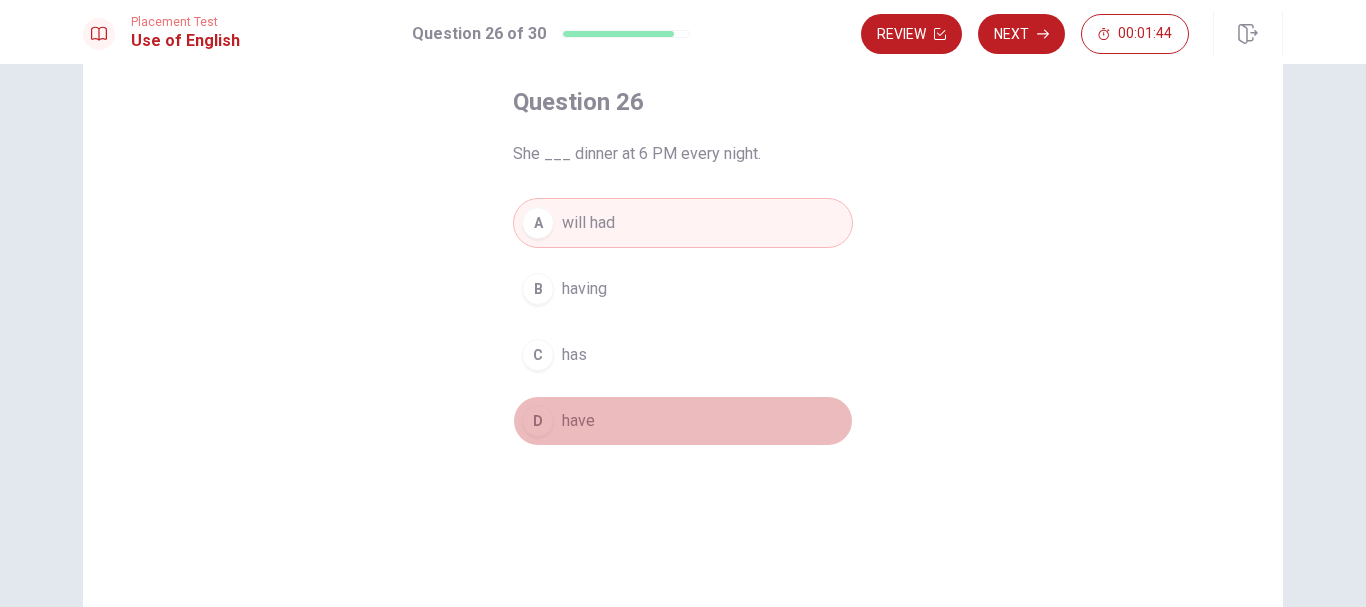 click on "have" at bounding box center [578, 421] 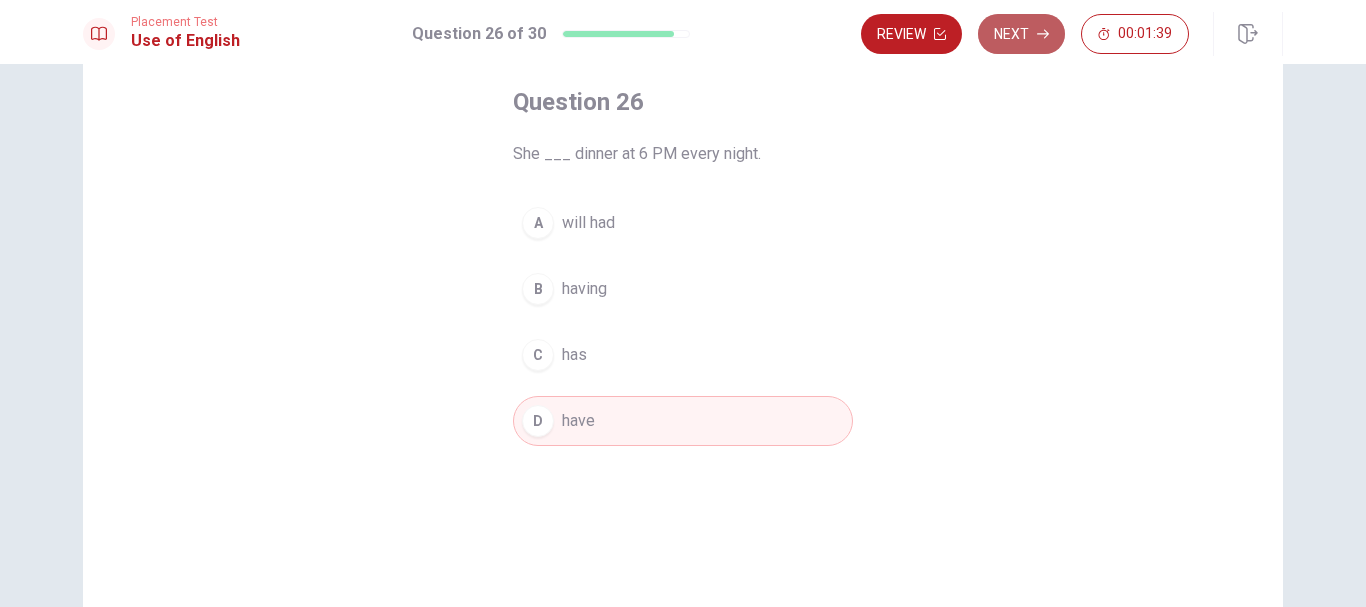 click on "Next" at bounding box center [1021, 34] 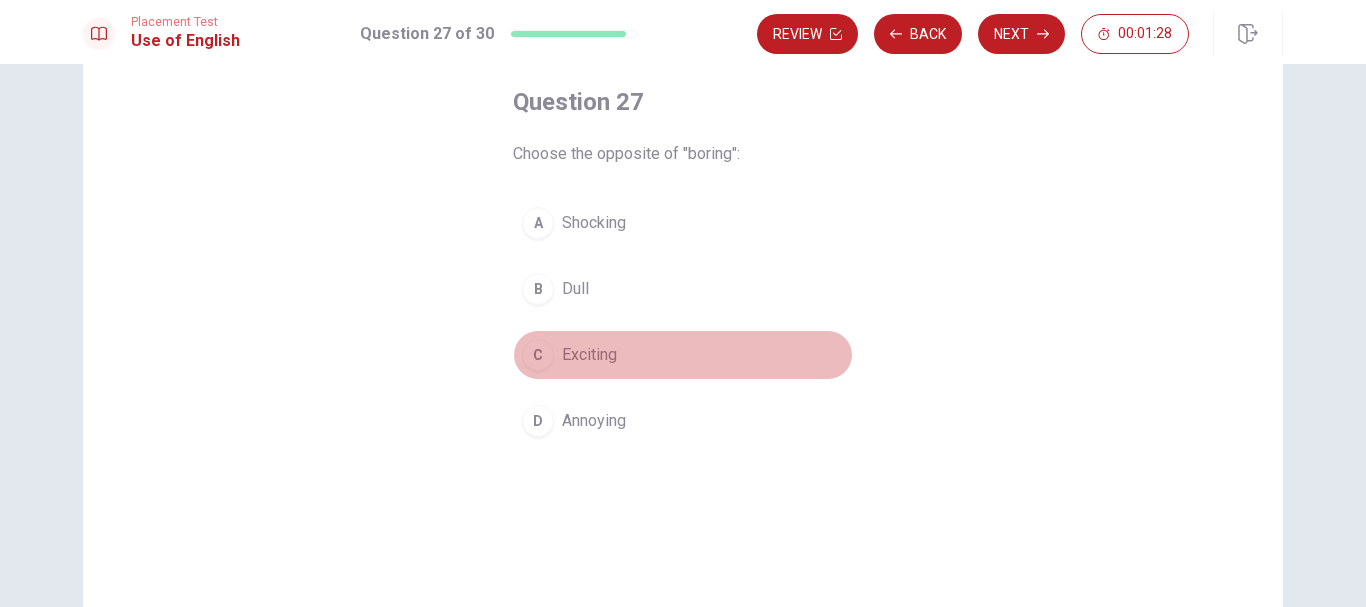 click on "Exciting" at bounding box center (589, 355) 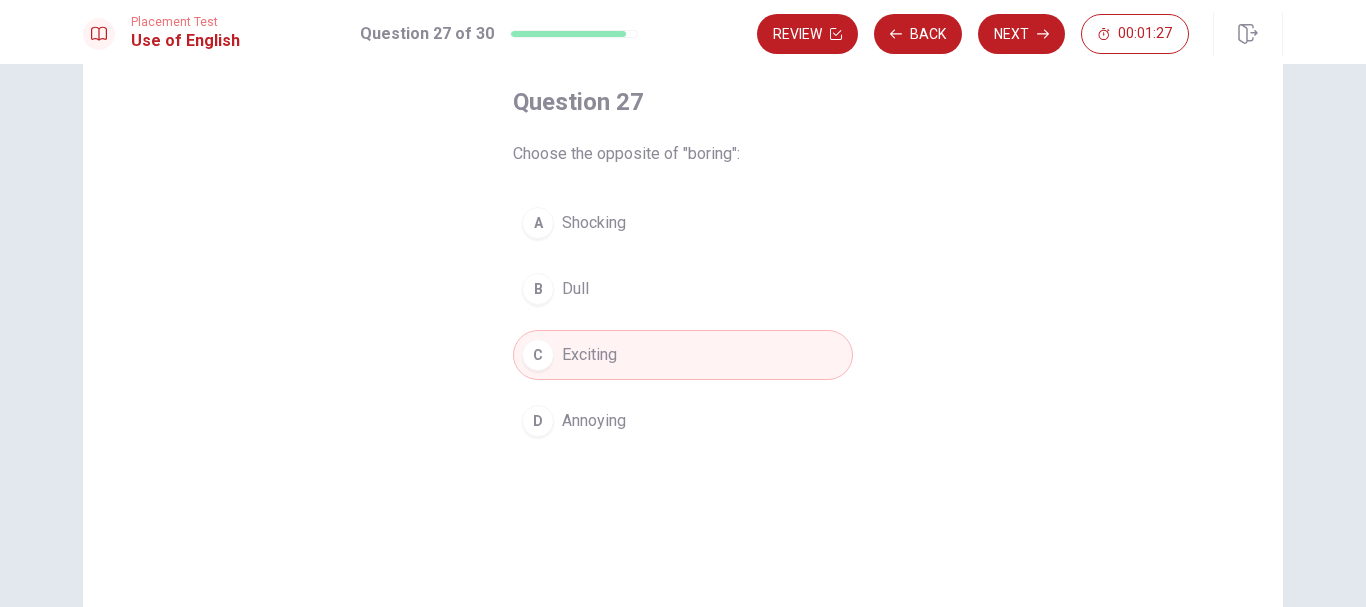 click on "Next" at bounding box center [1021, 34] 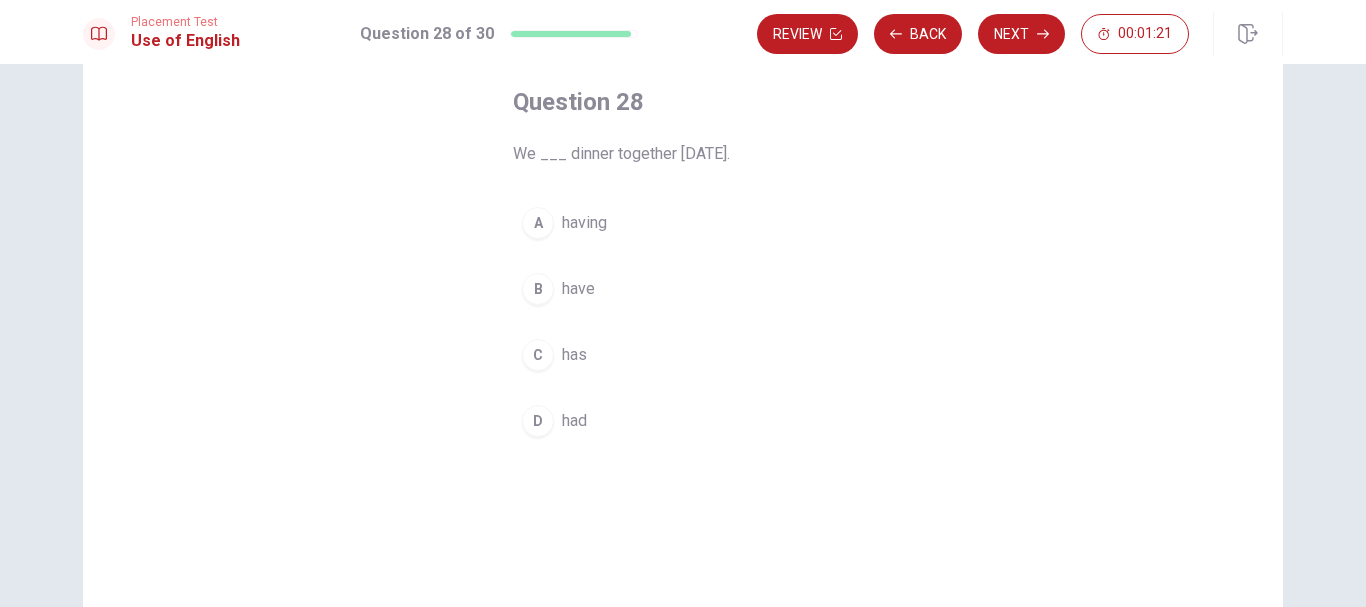 click on "have" at bounding box center (578, 289) 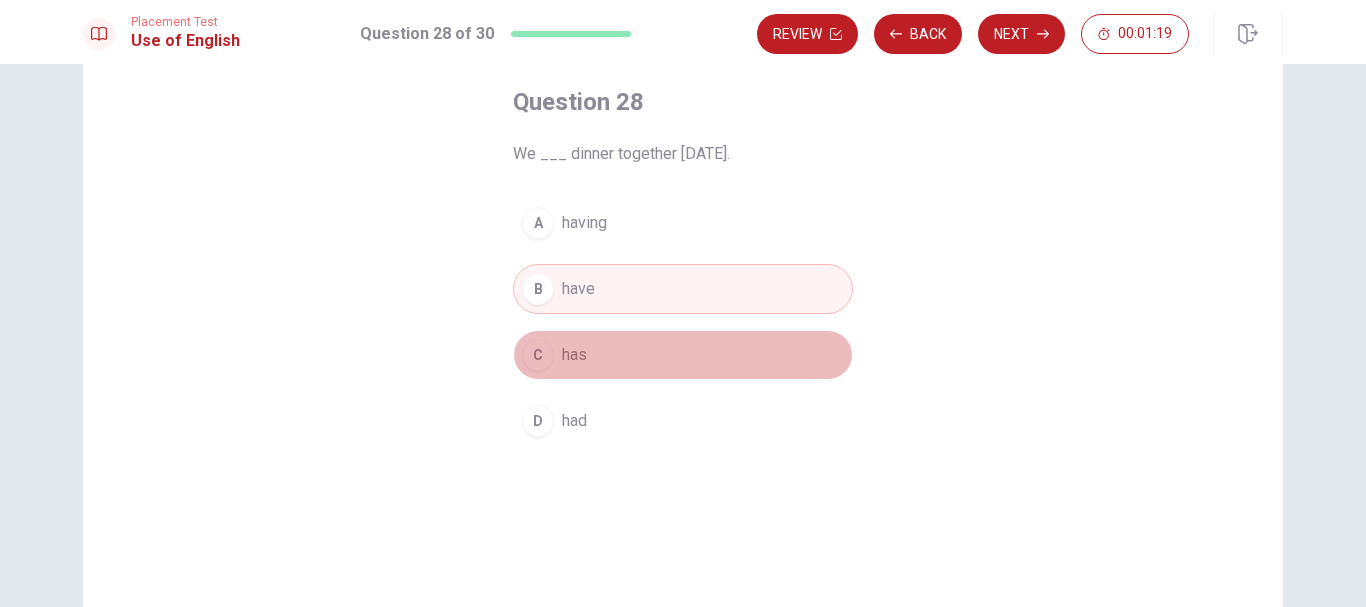 click on "C has" at bounding box center [683, 355] 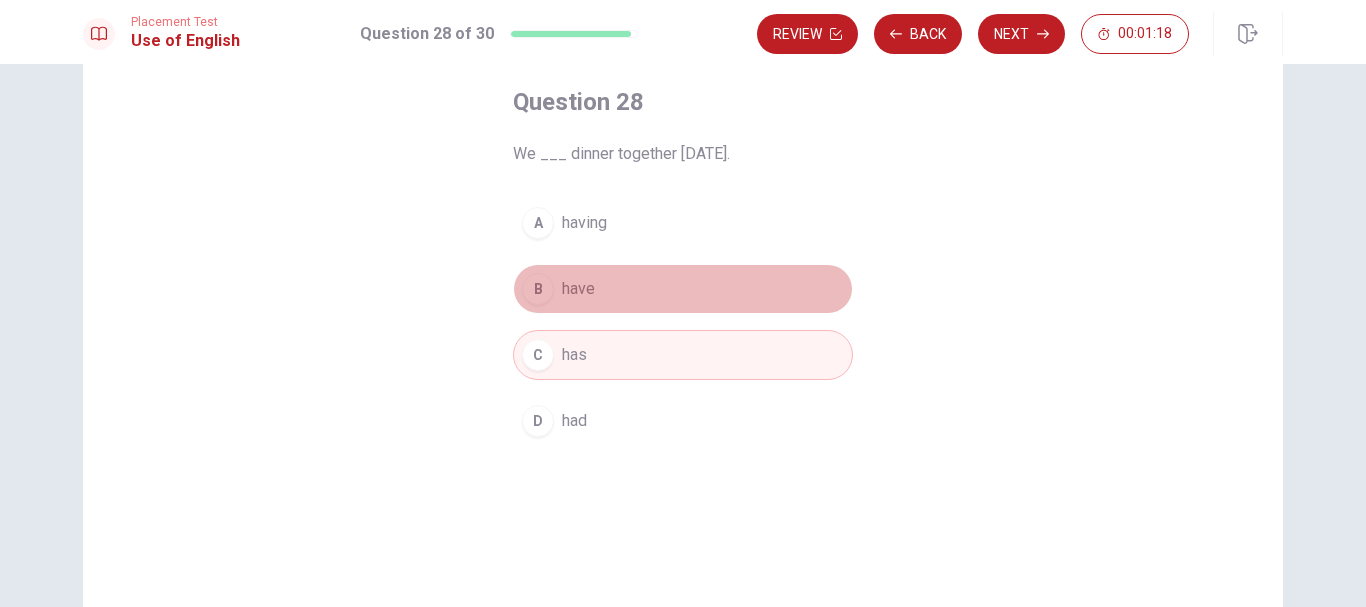click on "B have" at bounding box center (683, 289) 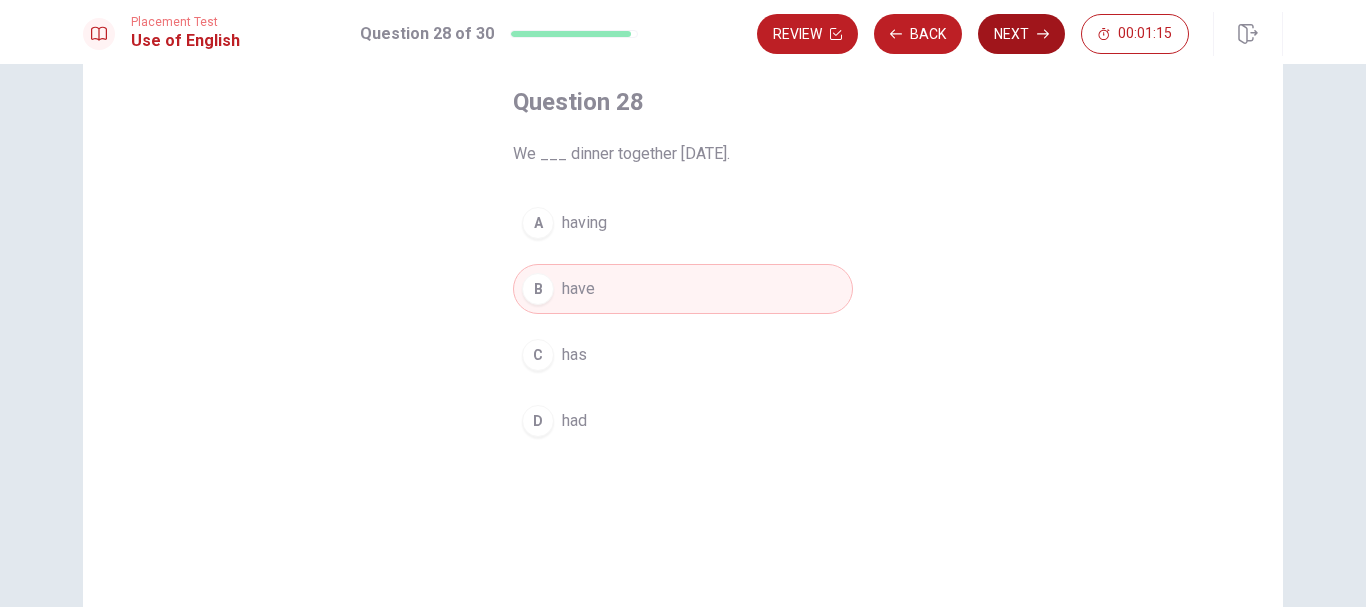 click on "Next" at bounding box center [1021, 34] 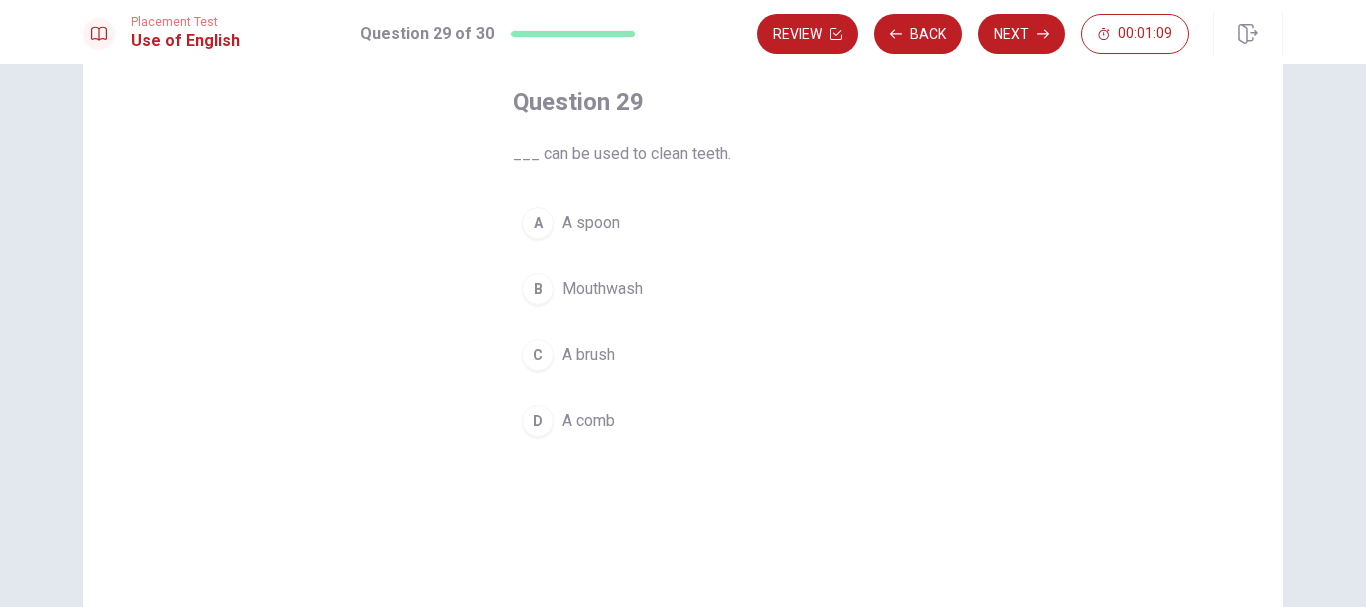 click on "A brush" at bounding box center (588, 355) 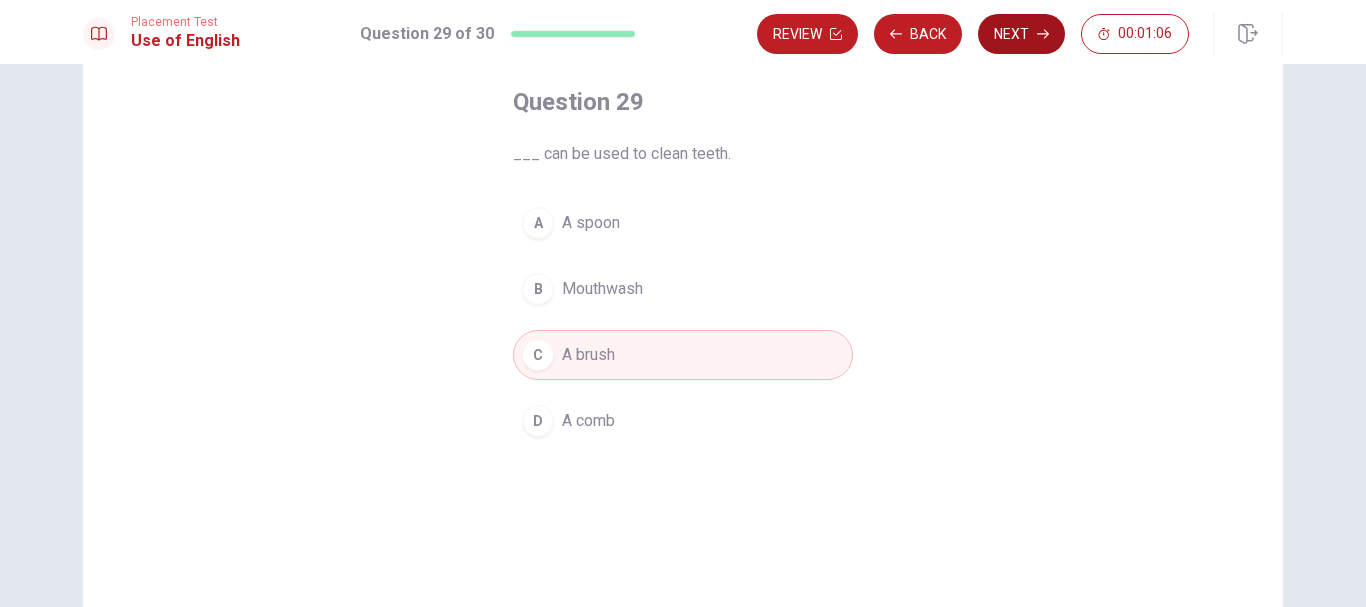 click on "Next" at bounding box center [1021, 34] 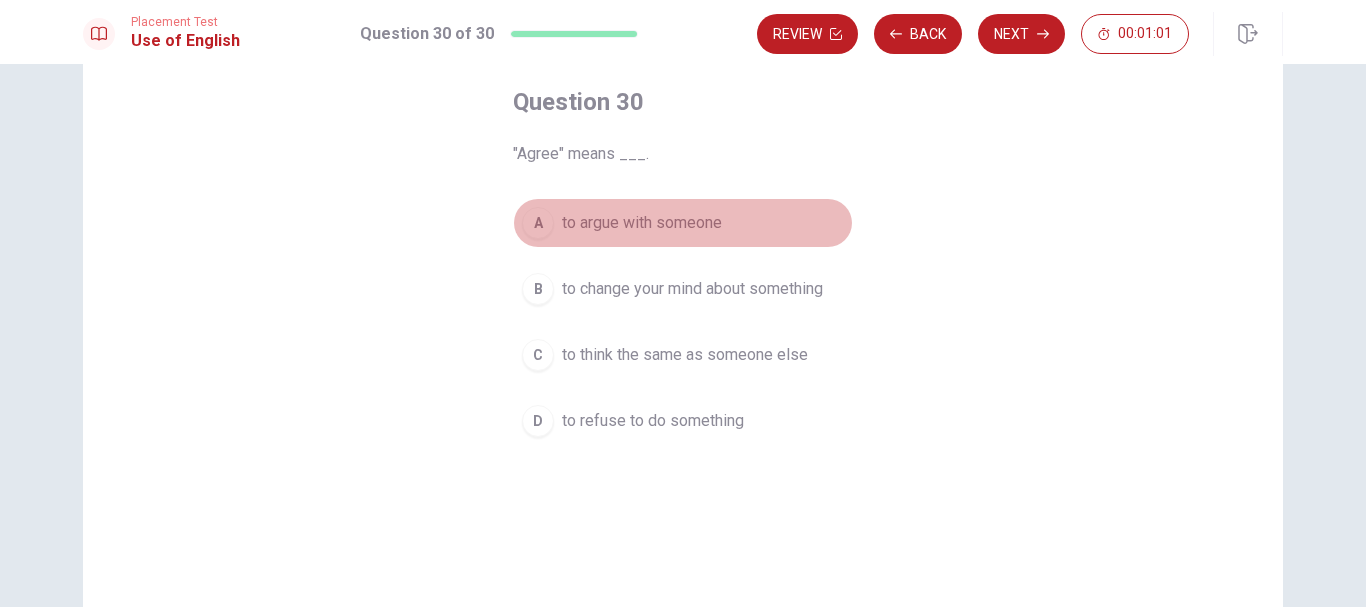 click on "to argue with someone" at bounding box center [642, 223] 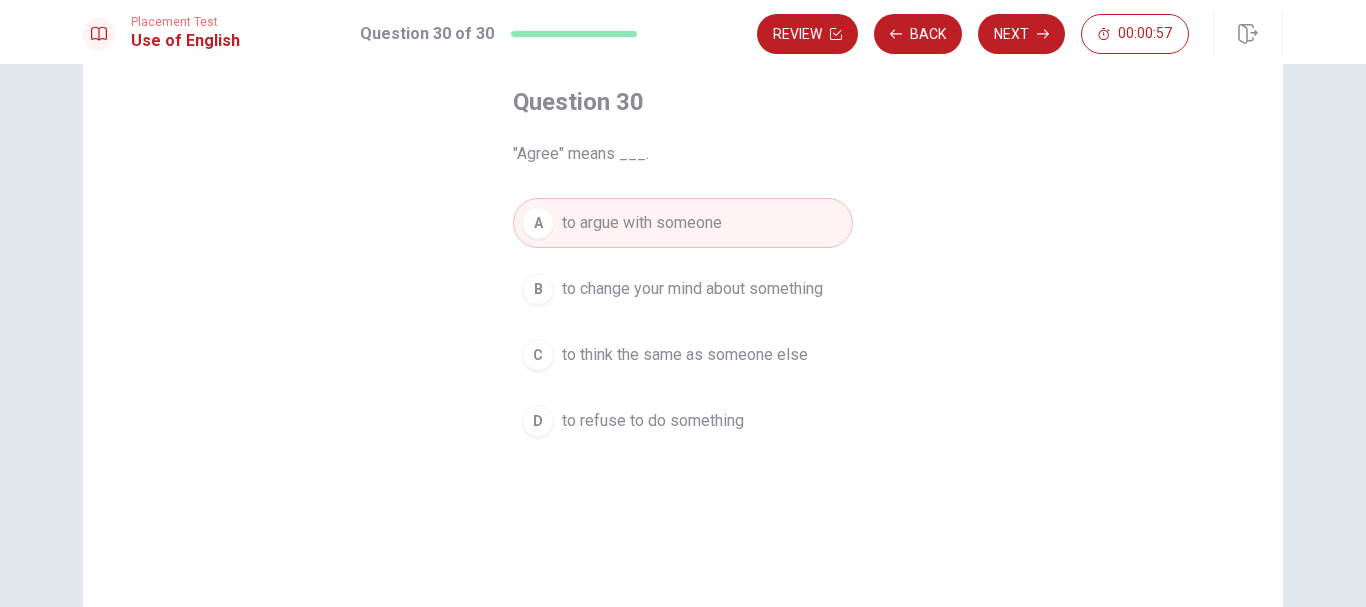 click on "C to think the same as someone else" at bounding box center (683, 355) 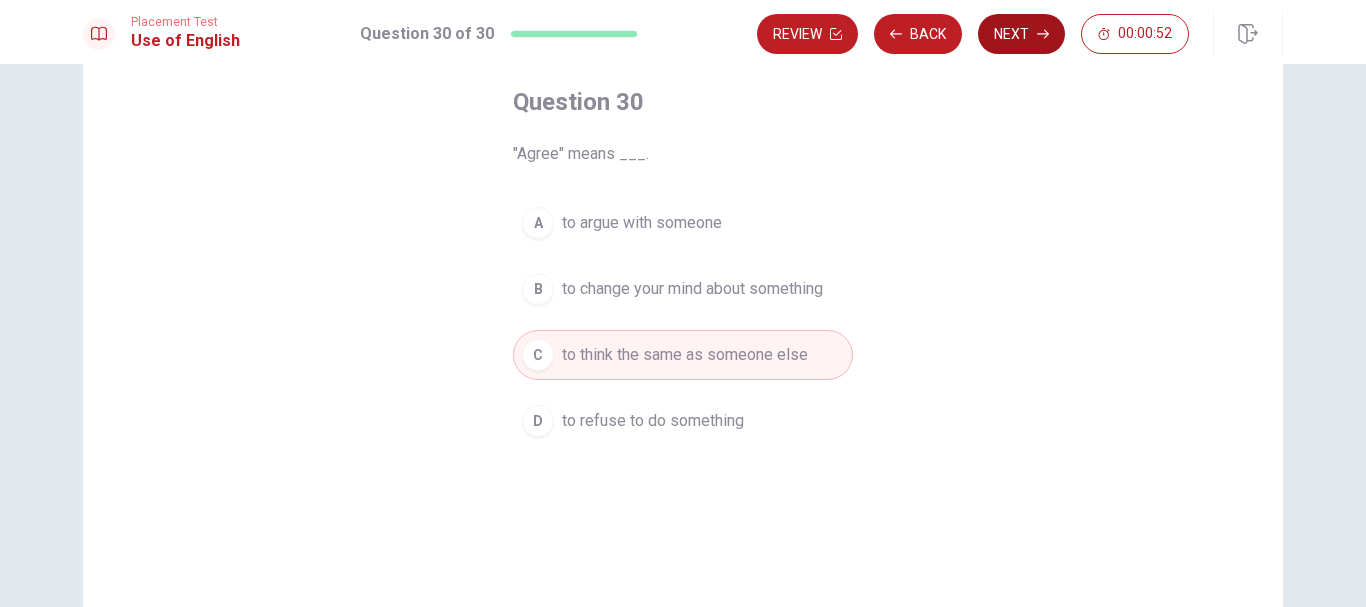 click on "Next" at bounding box center (1021, 34) 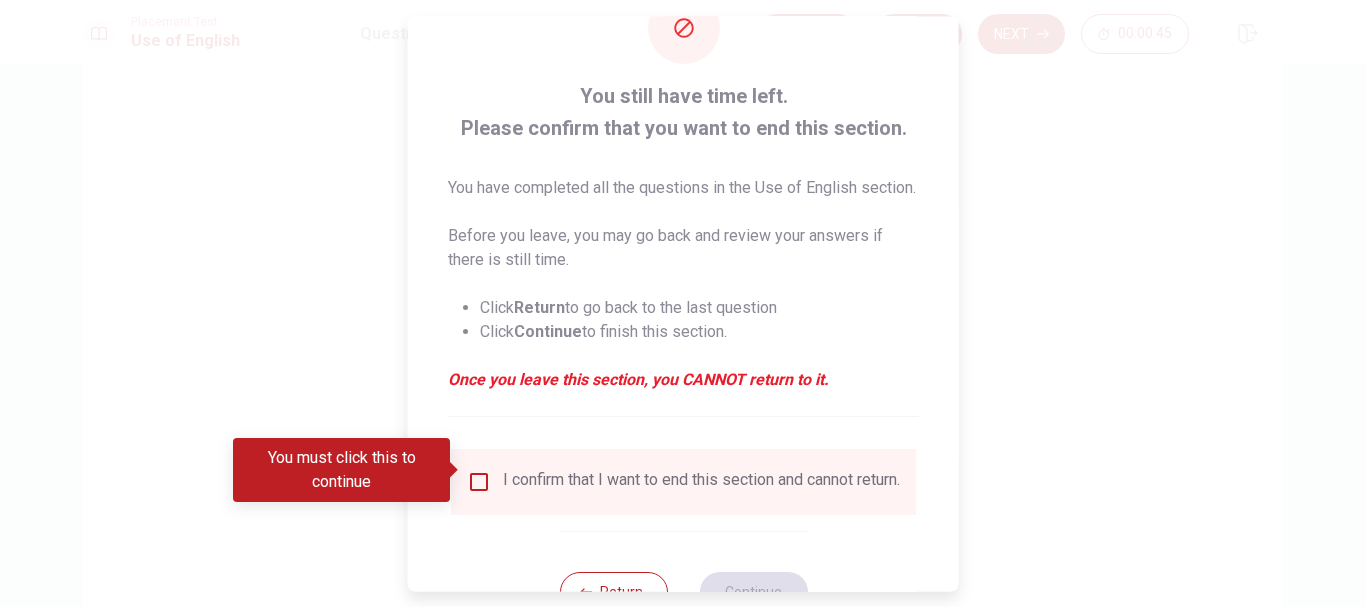 scroll, scrollTop: 100, scrollLeft: 0, axis: vertical 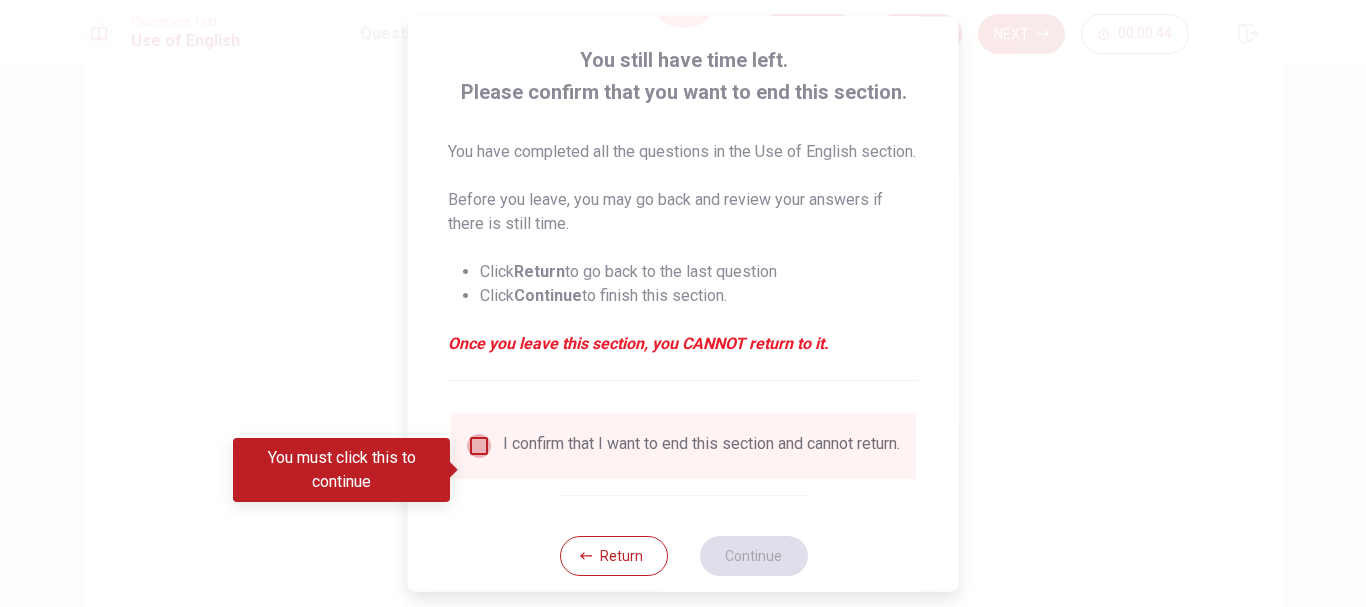 click at bounding box center (479, 446) 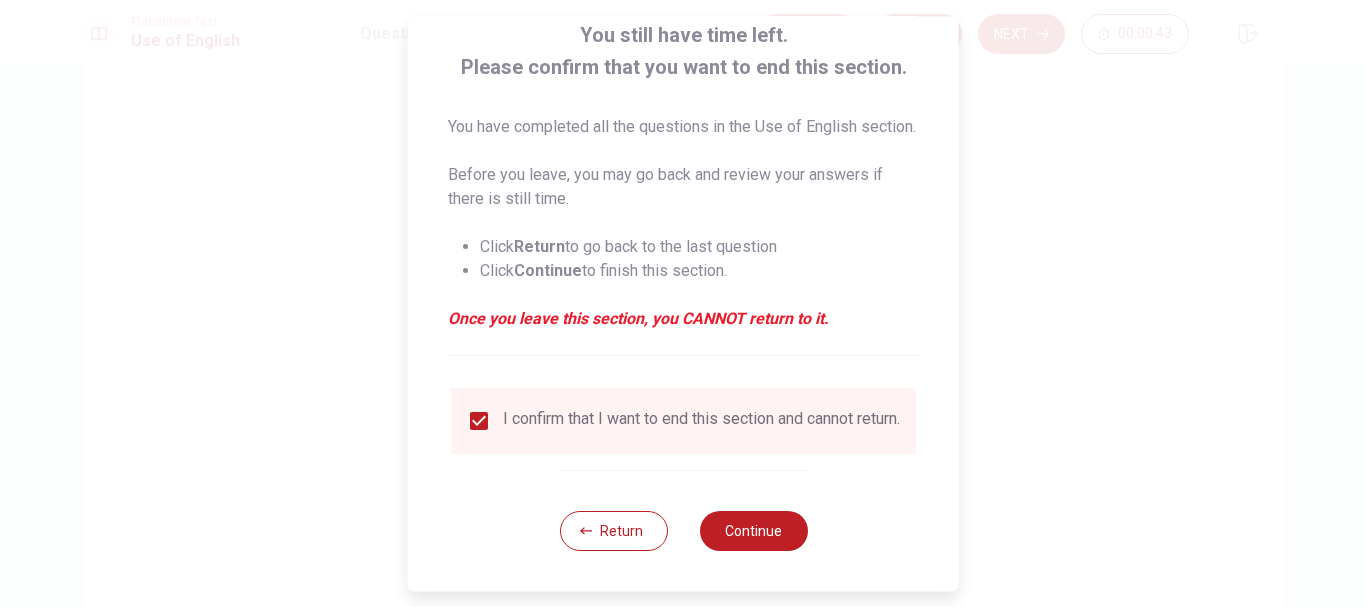 scroll, scrollTop: 163, scrollLeft: 0, axis: vertical 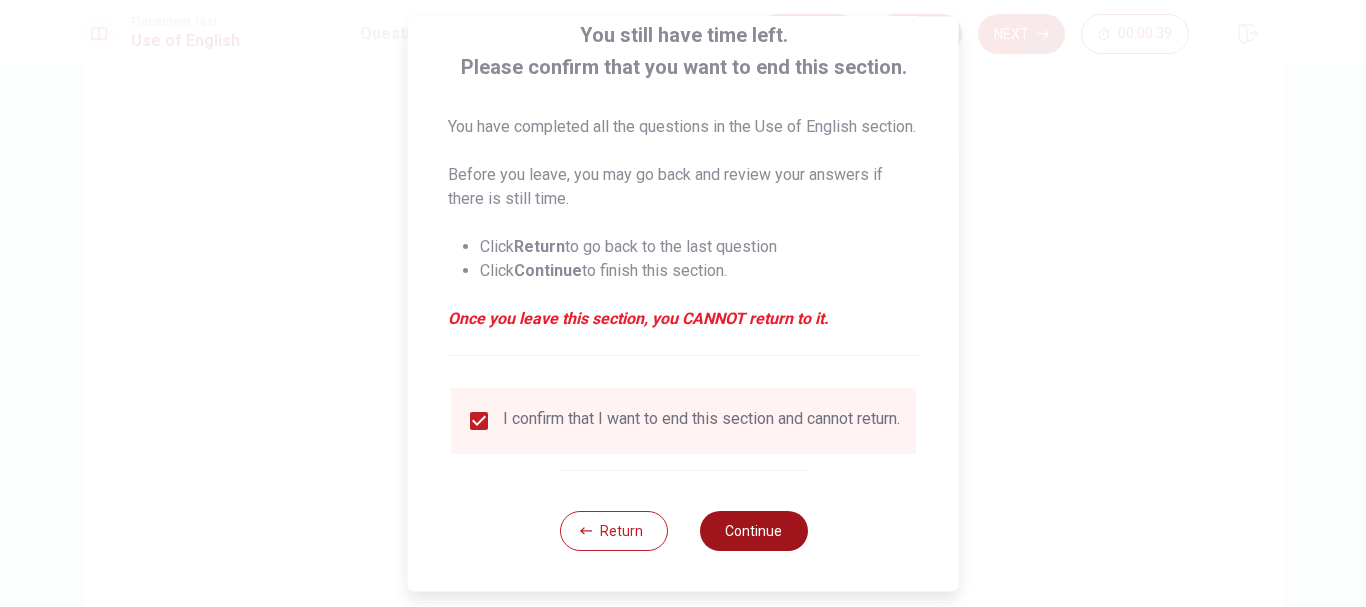 click on "Continue" at bounding box center [753, 531] 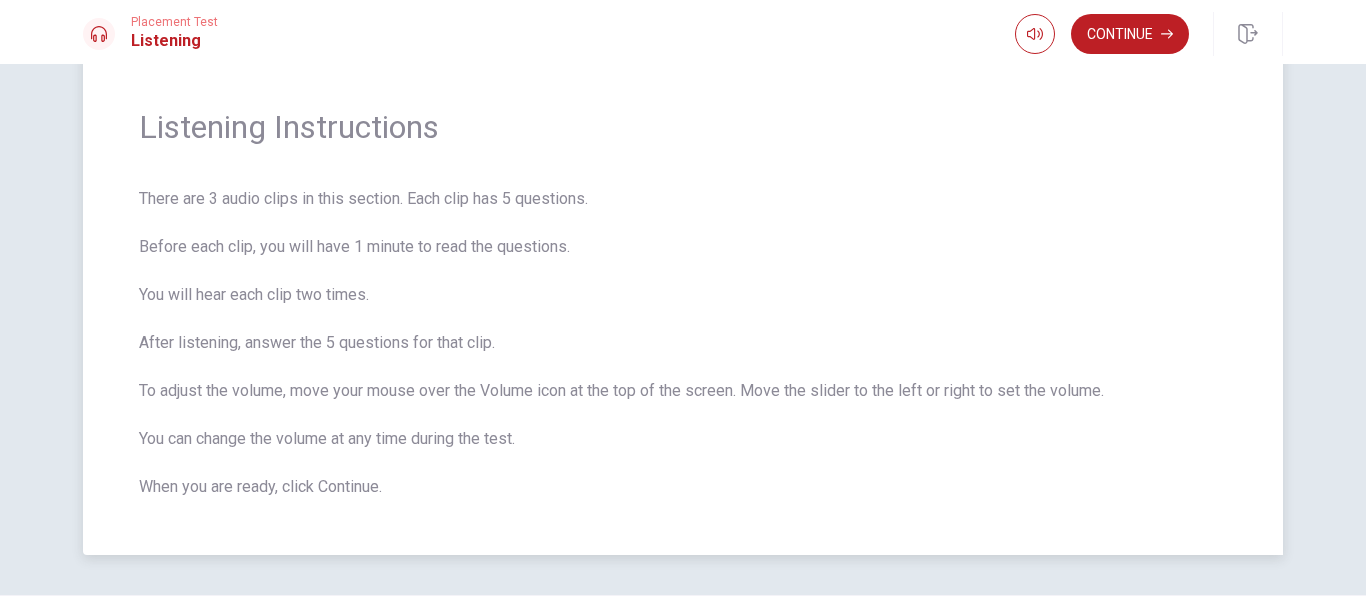 scroll, scrollTop: 100, scrollLeft: 0, axis: vertical 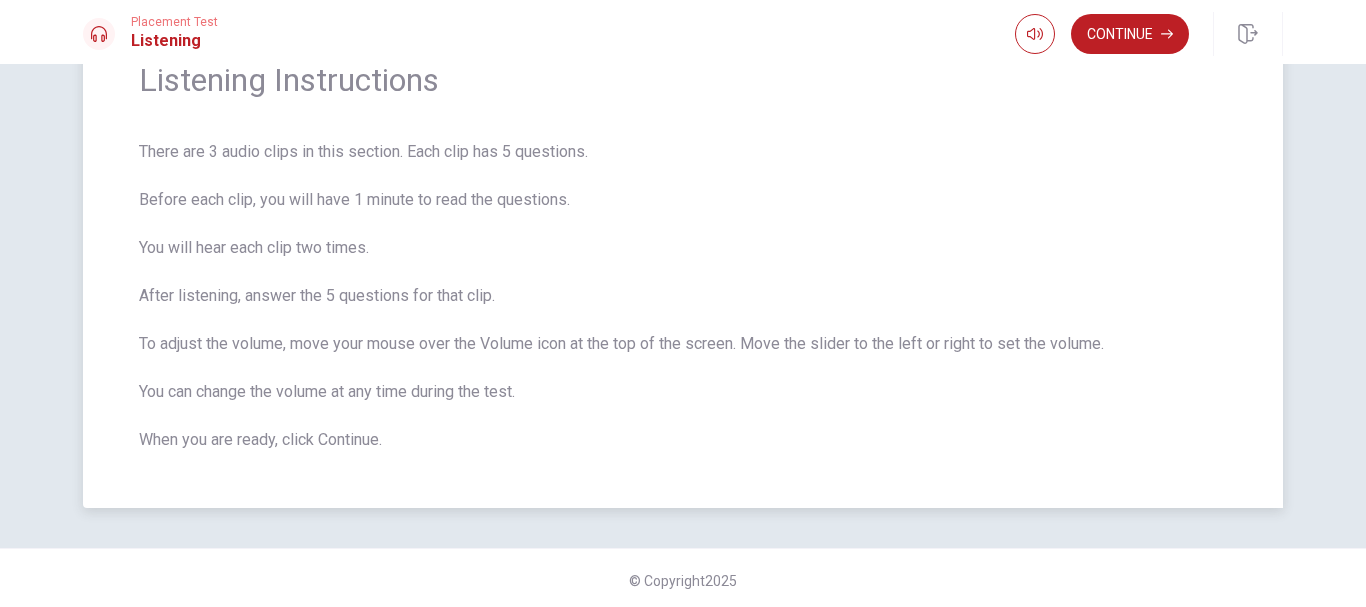 drag, startPoint x: 1288, startPoint y: 376, endPoint x: 1245, endPoint y: 332, distance: 61.522354 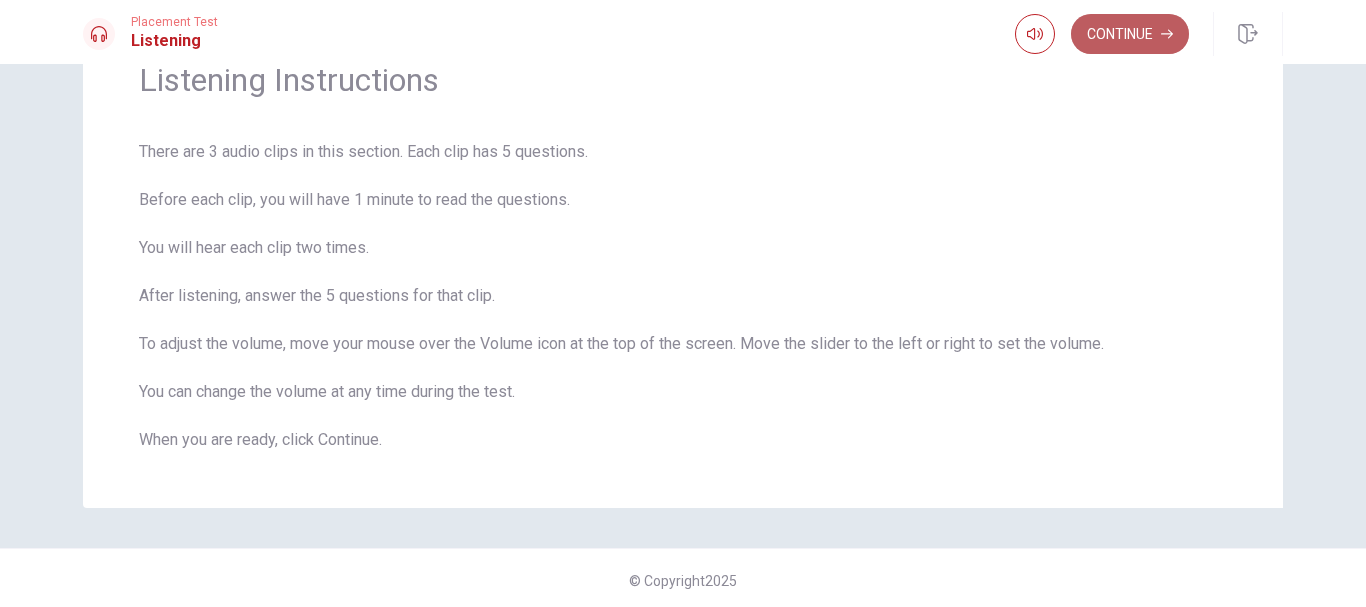 click on "Continue" at bounding box center (1130, 34) 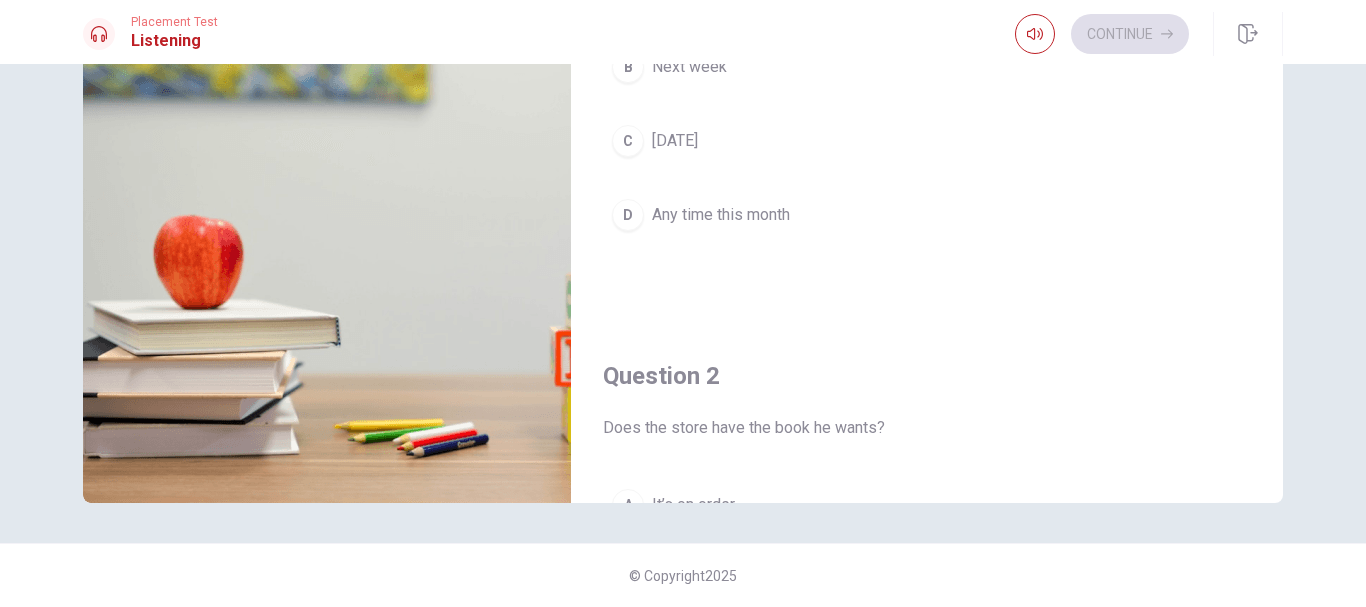 scroll, scrollTop: 0, scrollLeft: 0, axis: both 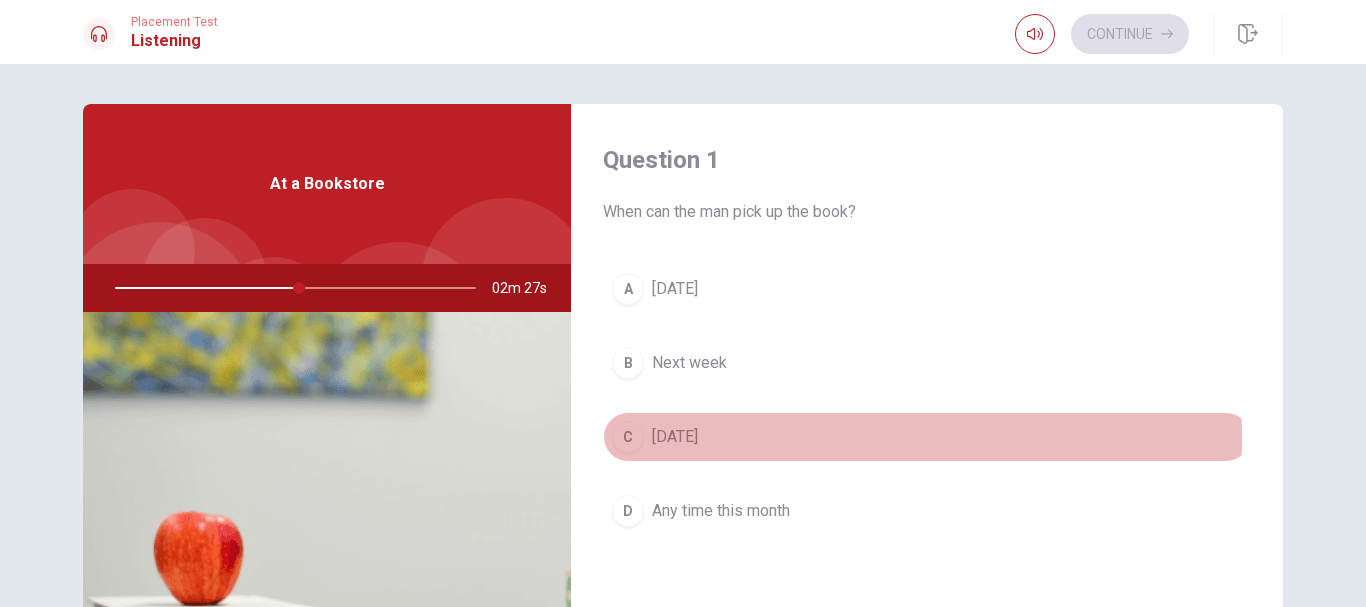 click on "[DATE]" at bounding box center (675, 437) 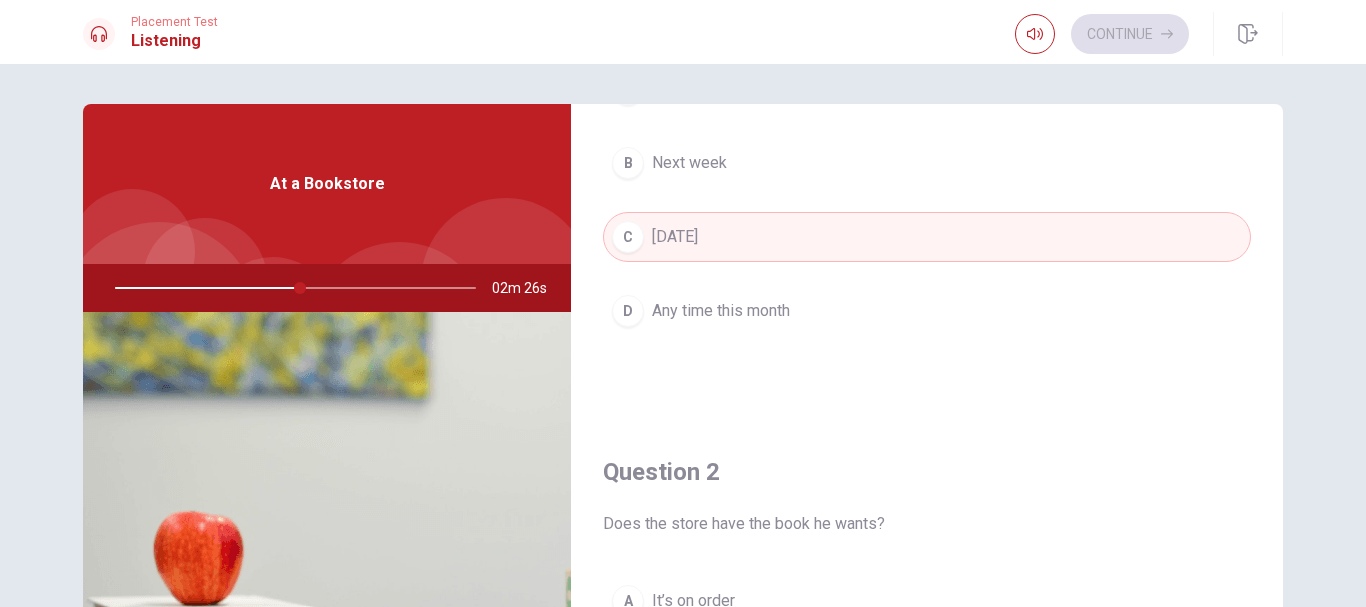 scroll, scrollTop: 500, scrollLeft: 0, axis: vertical 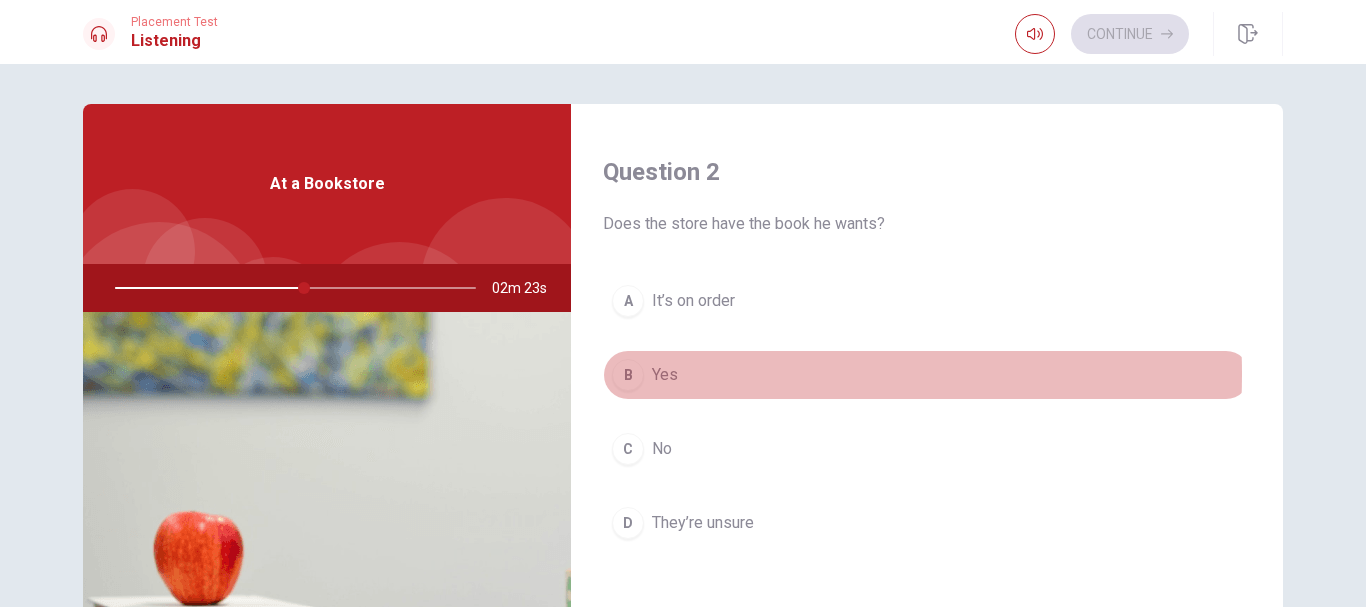 click on "B Yes" at bounding box center (927, 375) 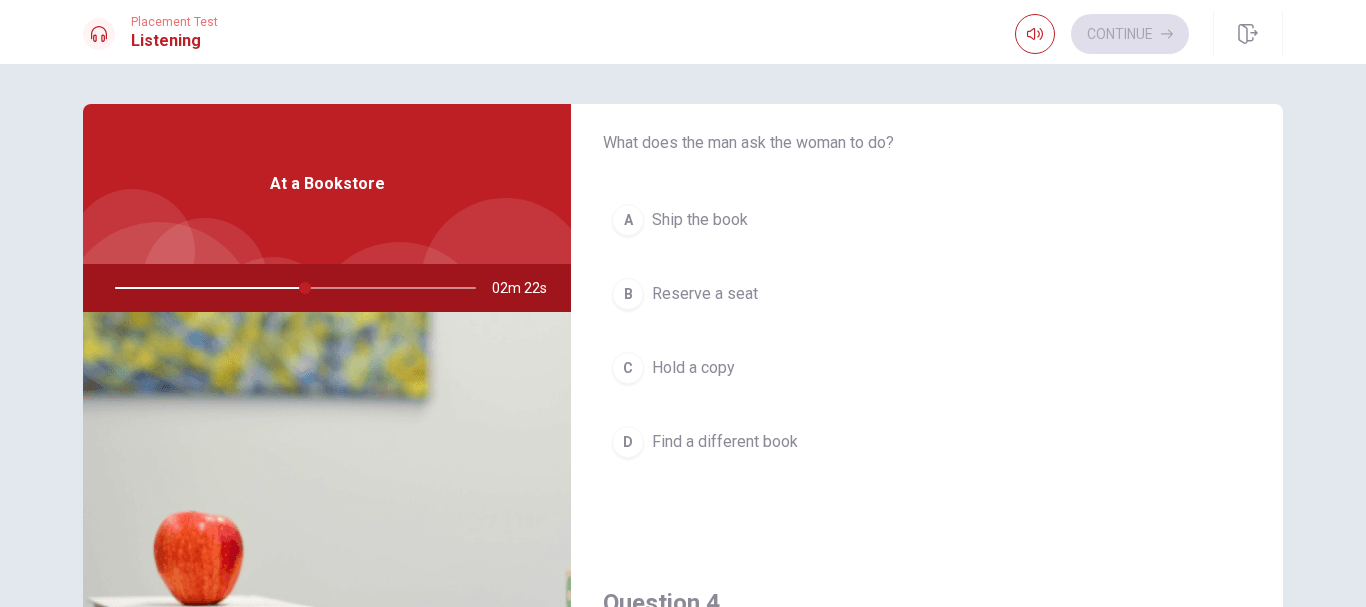 scroll, scrollTop: 1100, scrollLeft: 0, axis: vertical 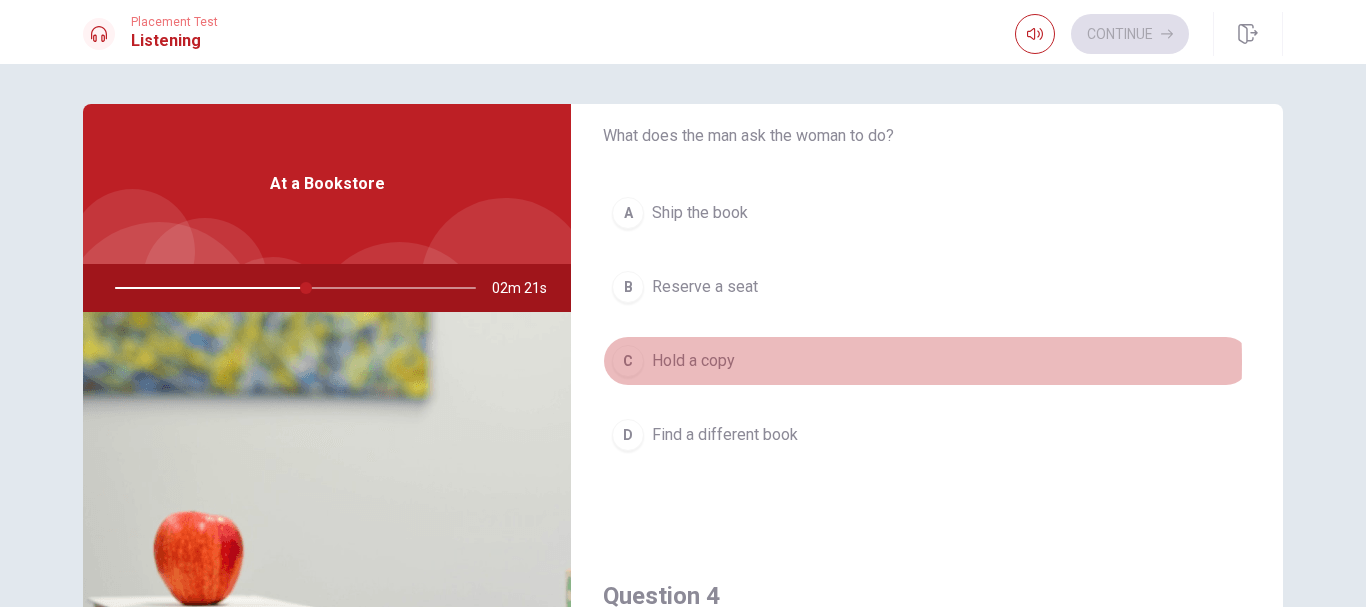 click on "Hold a copy" at bounding box center [693, 361] 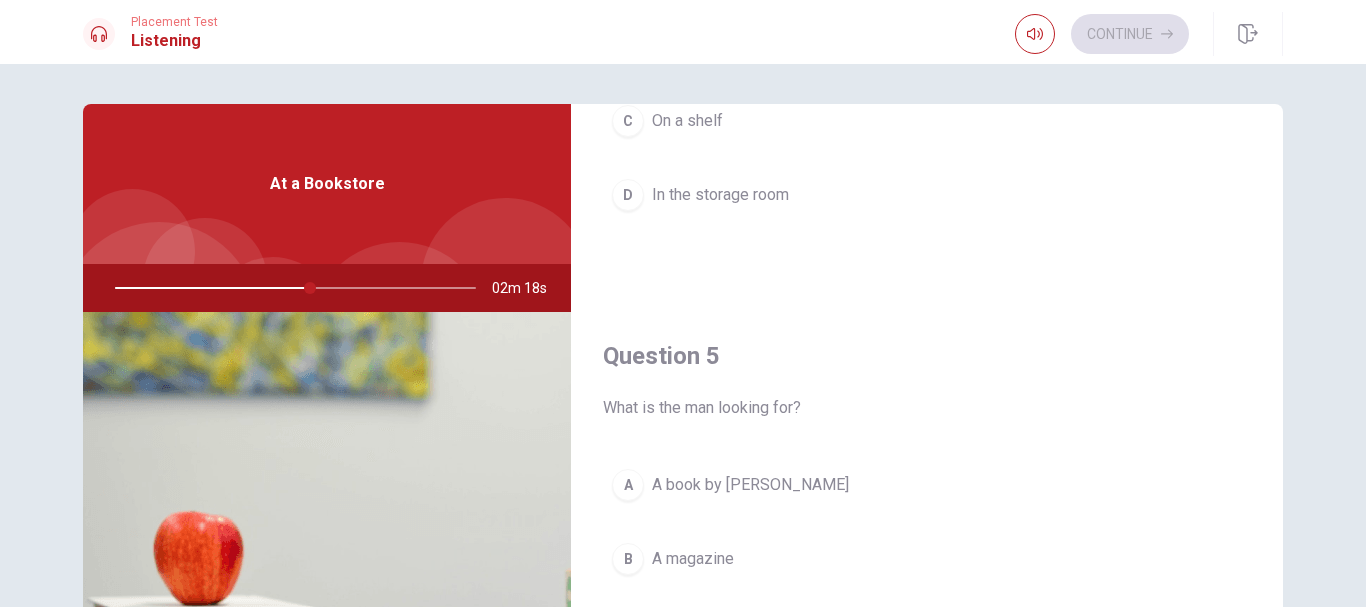 scroll, scrollTop: 1865, scrollLeft: 0, axis: vertical 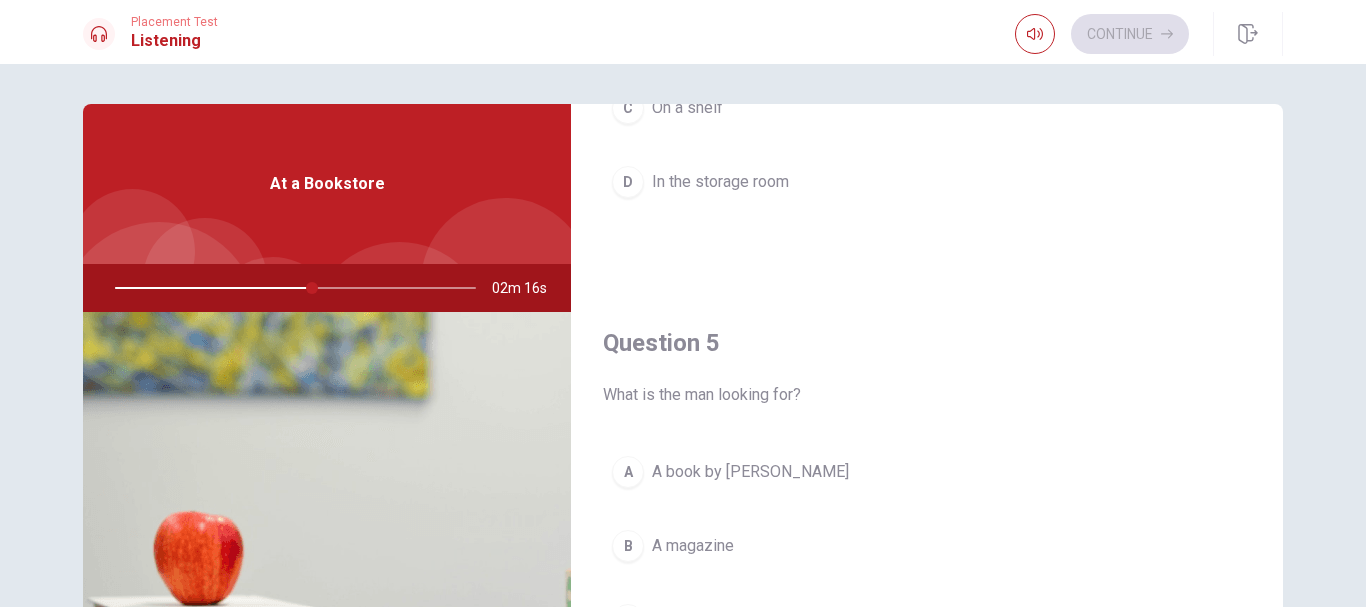 click on "A book by [PERSON_NAME]" at bounding box center (750, 472) 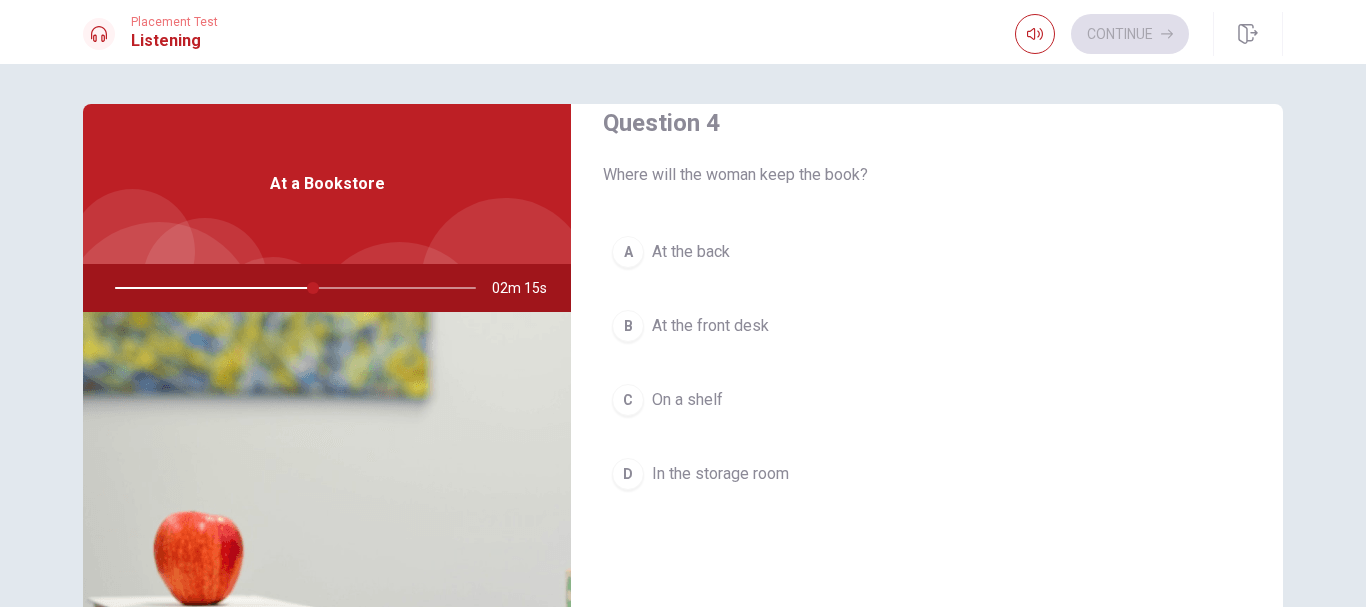scroll, scrollTop: 1565, scrollLeft: 0, axis: vertical 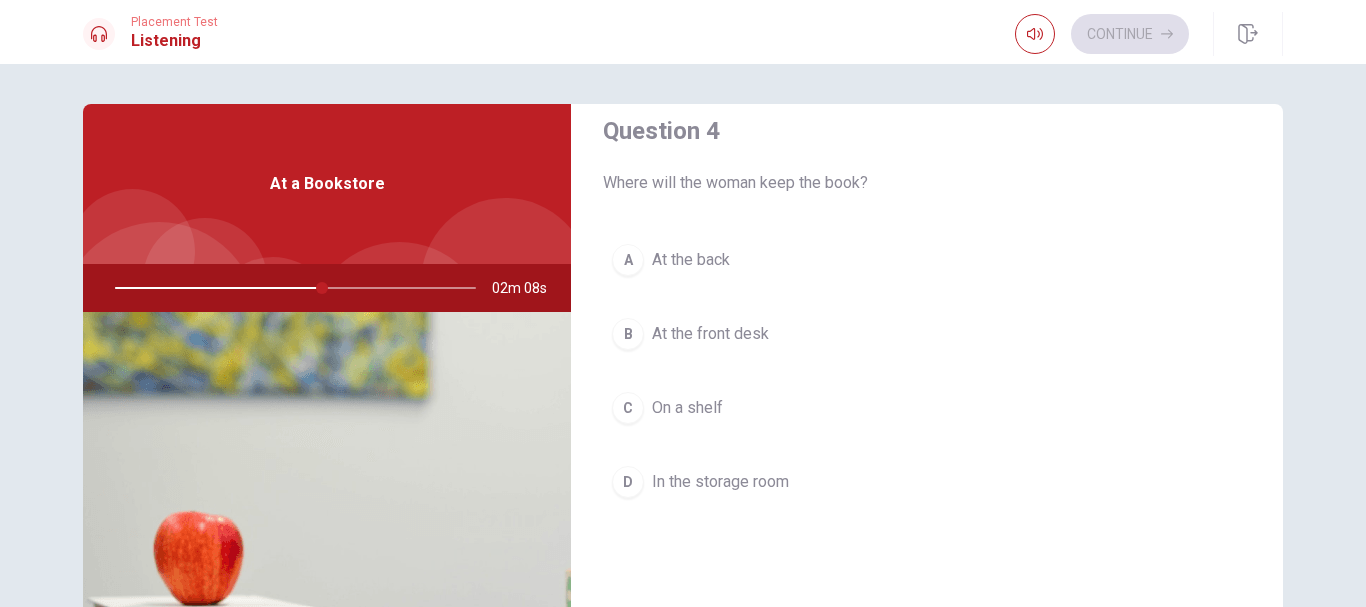 click on "In the storage room" at bounding box center (720, 482) 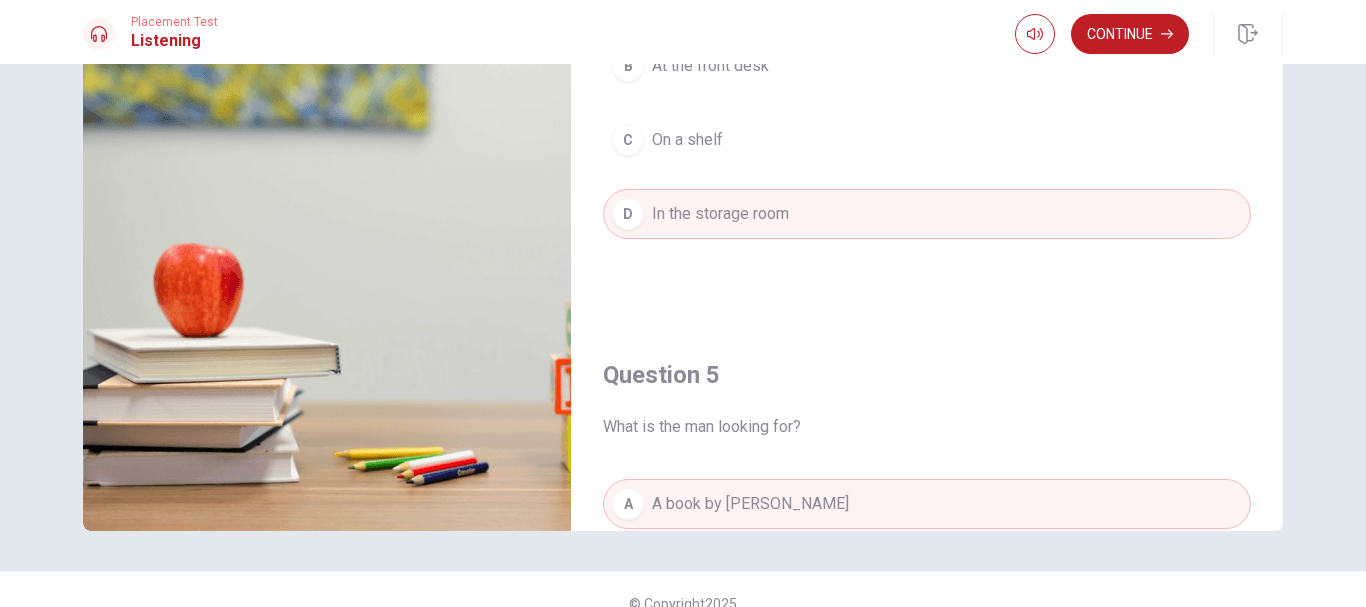 scroll, scrollTop: 296, scrollLeft: 0, axis: vertical 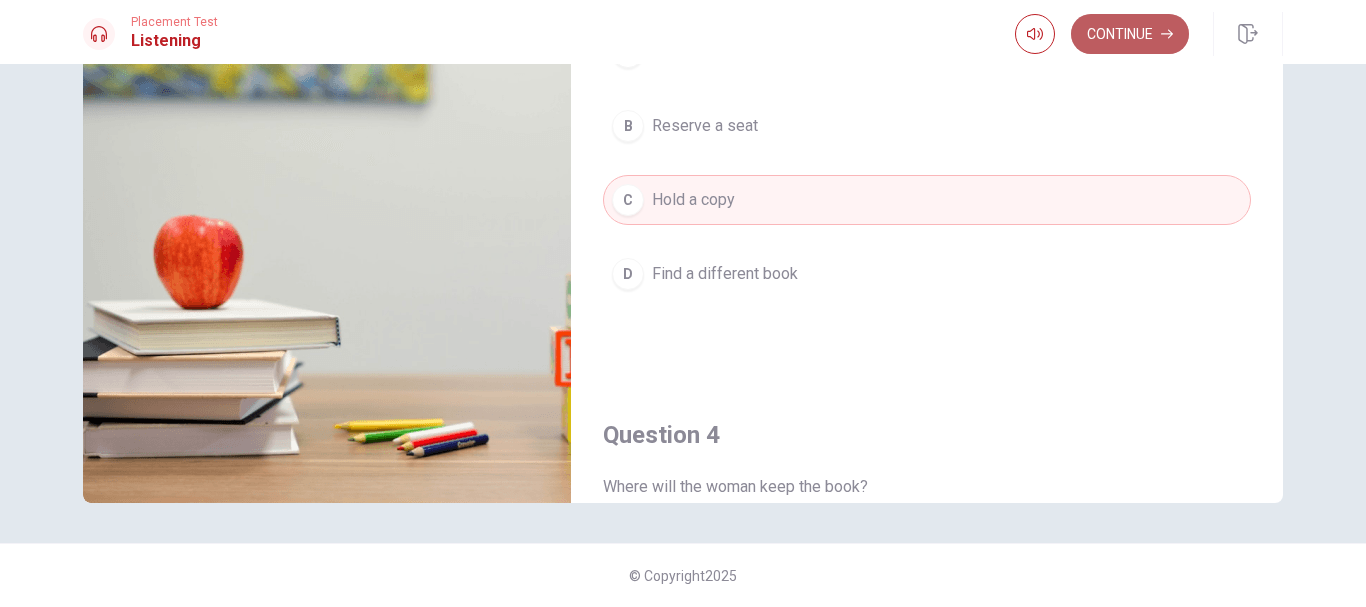 click on "Continue" at bounding box center (1130, 34) 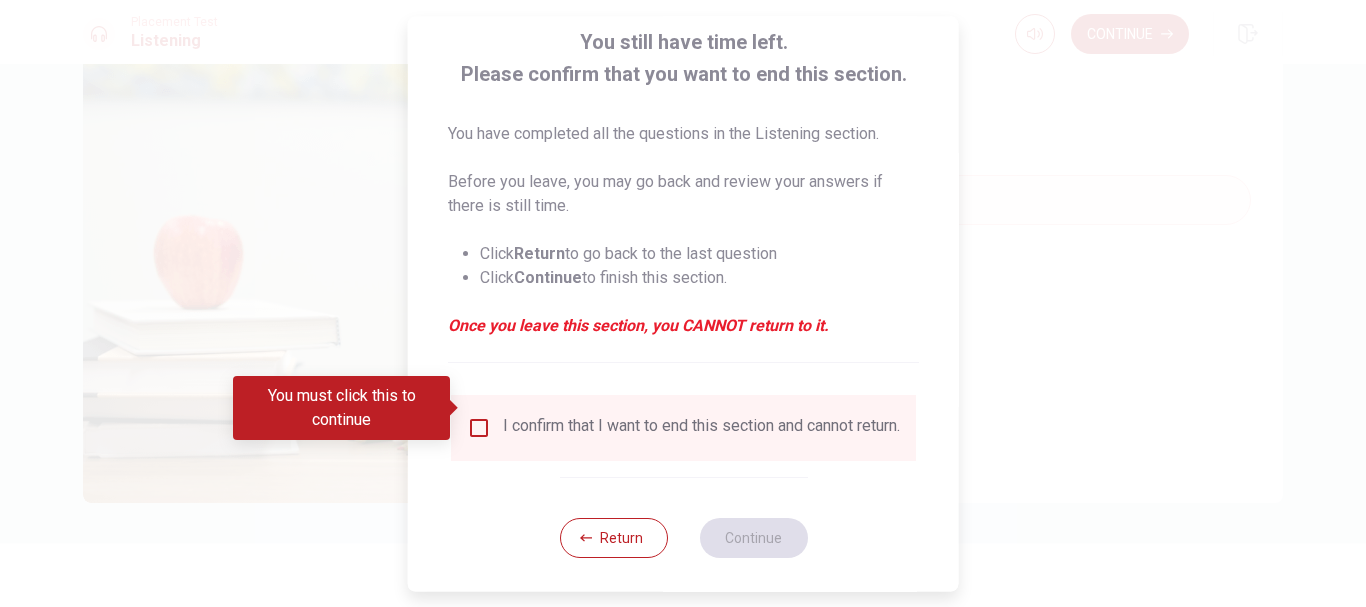 scroll, scrollTop: 139, scrollLeft: 0, axis: vertical 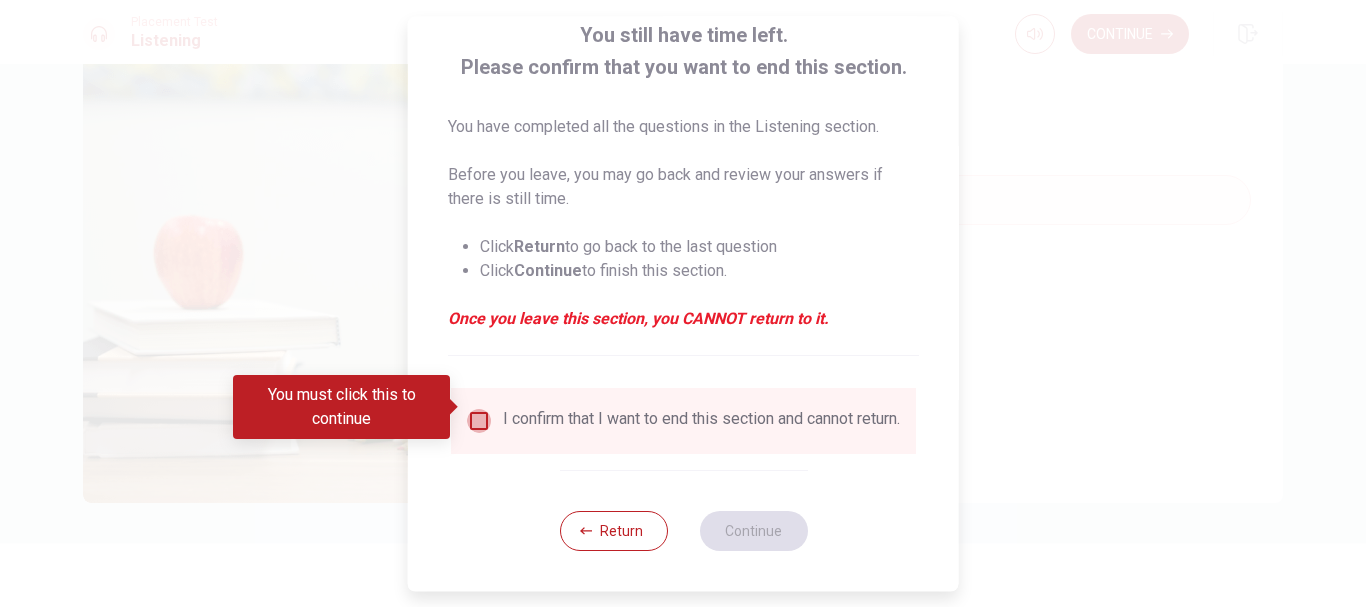 click at bounding box center (479, 421) 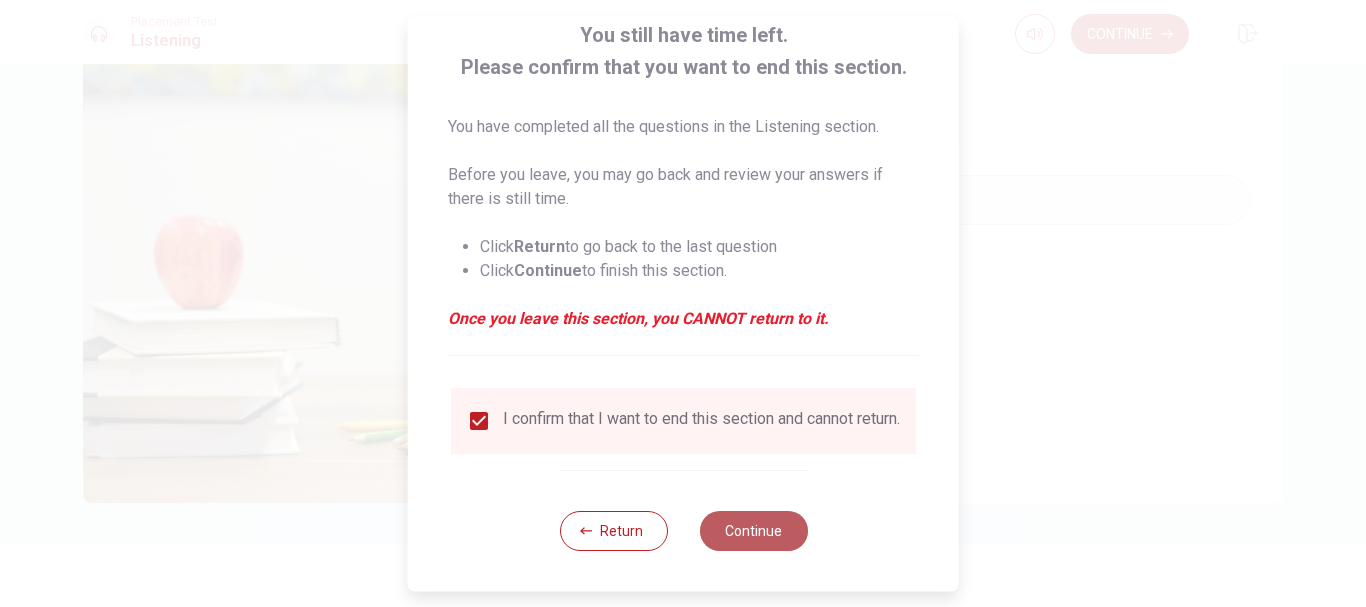 click on "Continue" at bounding box center (753, 531) 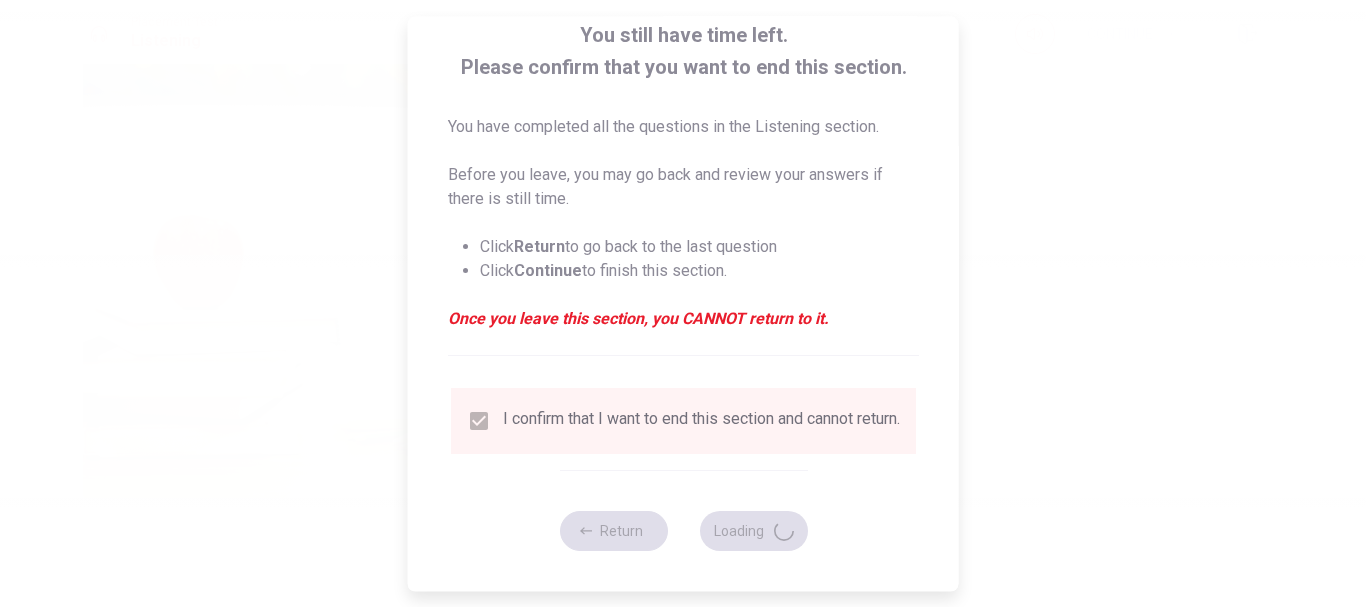 type on "66" 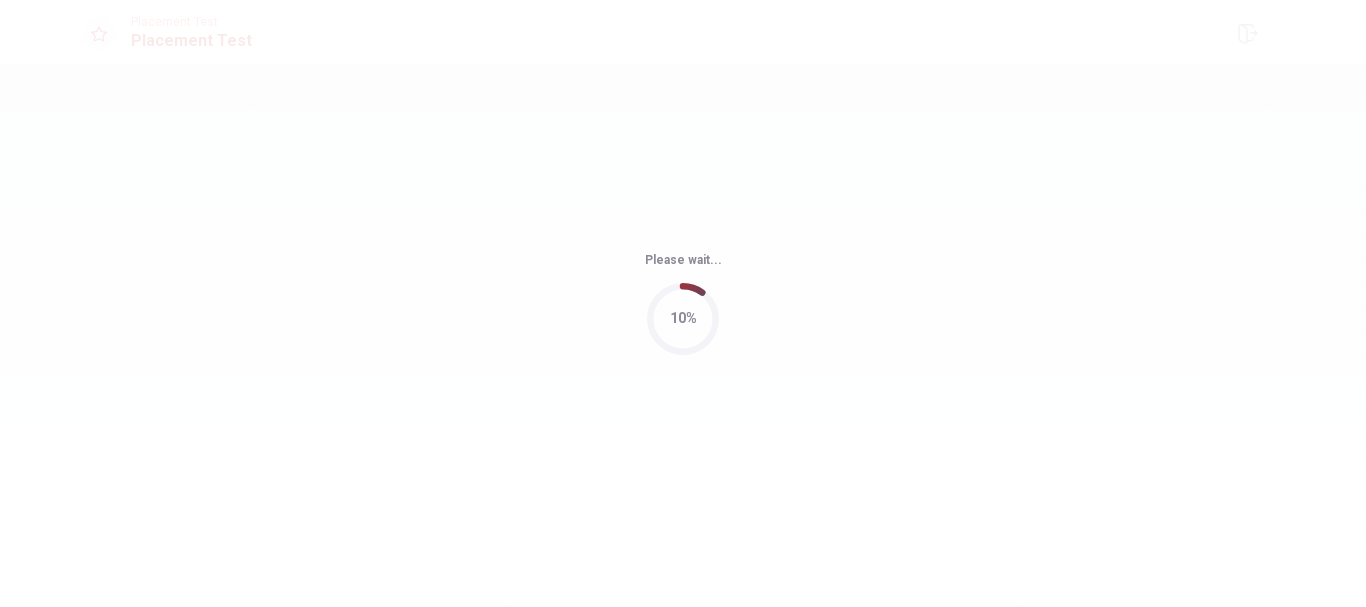 scroll, scrollTop: 0, scrollLeft: 0, axis: both 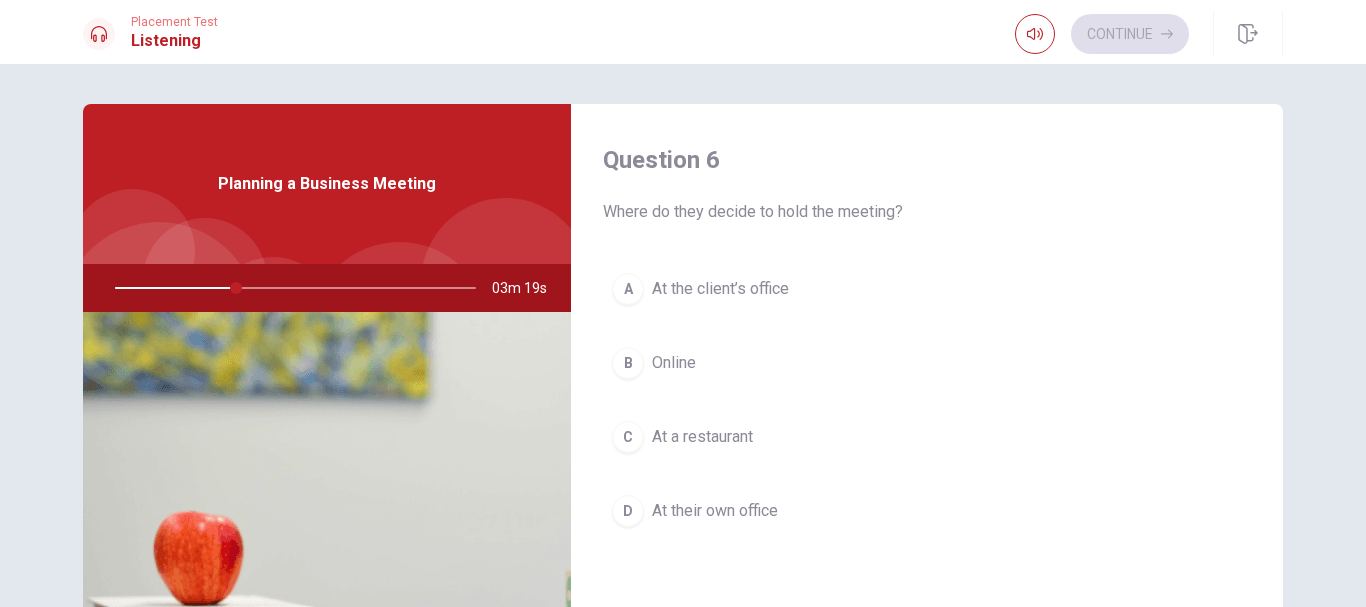 click on "At their own office" at bounding box center (715, 511) 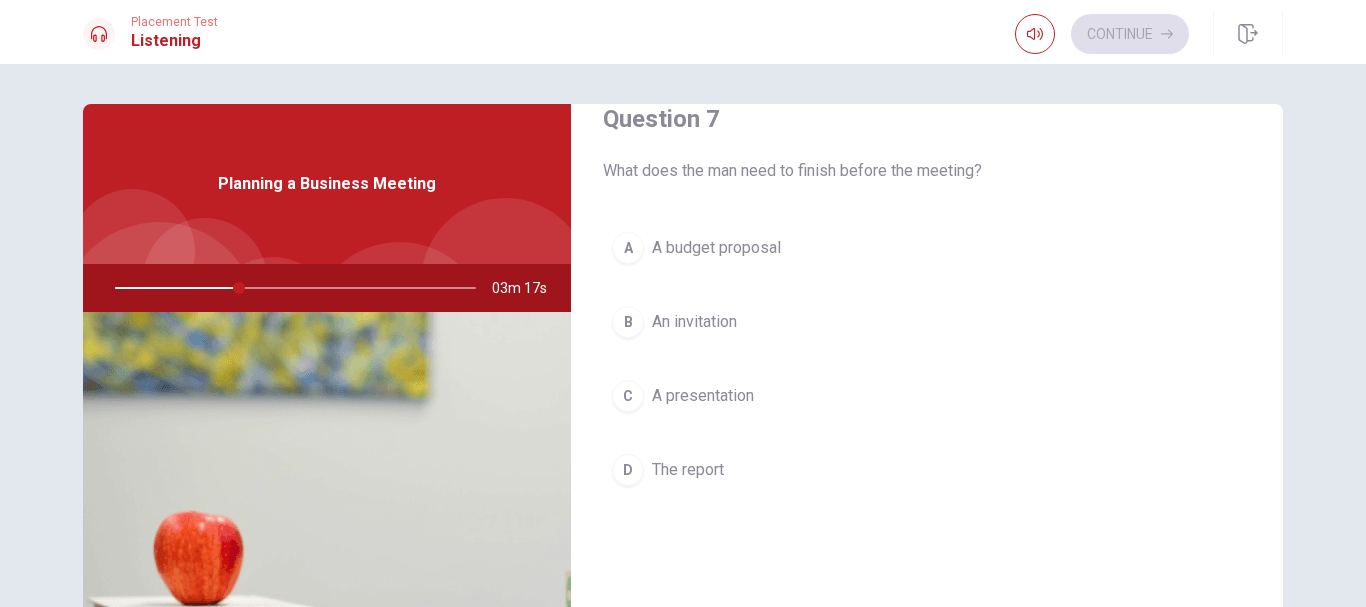 scroll, scrollTop: 600, scrollLeft: 0, axis: vertical 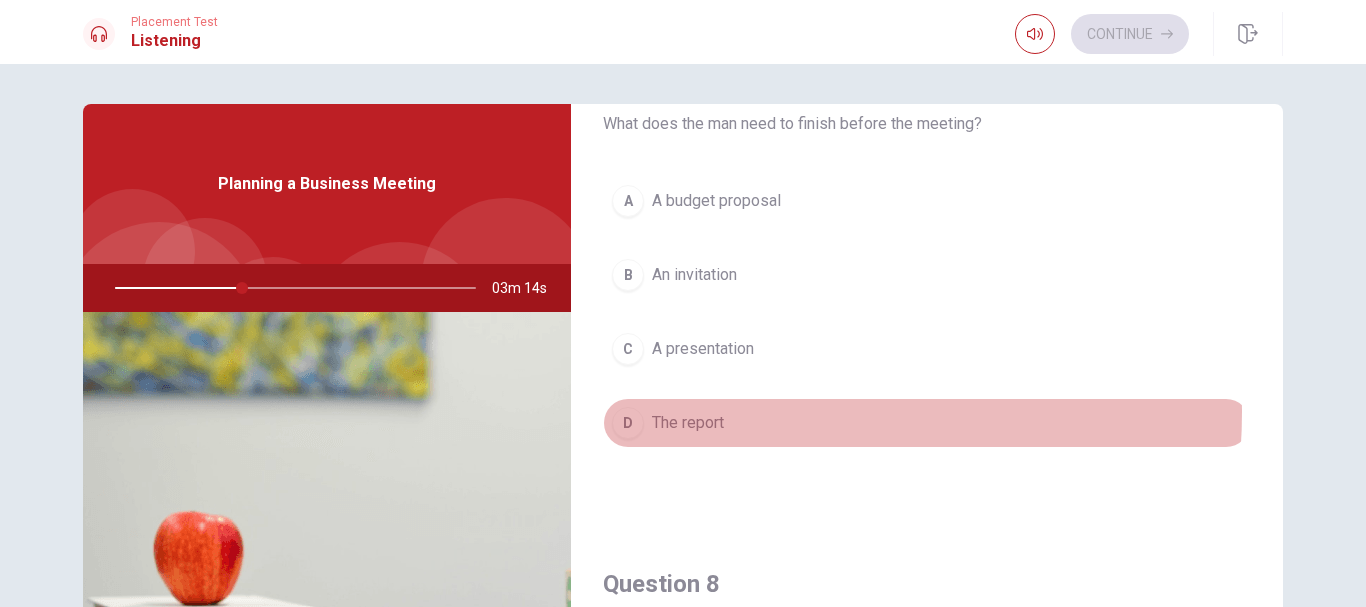 click on "D The report" at bounding box center (927, 423) 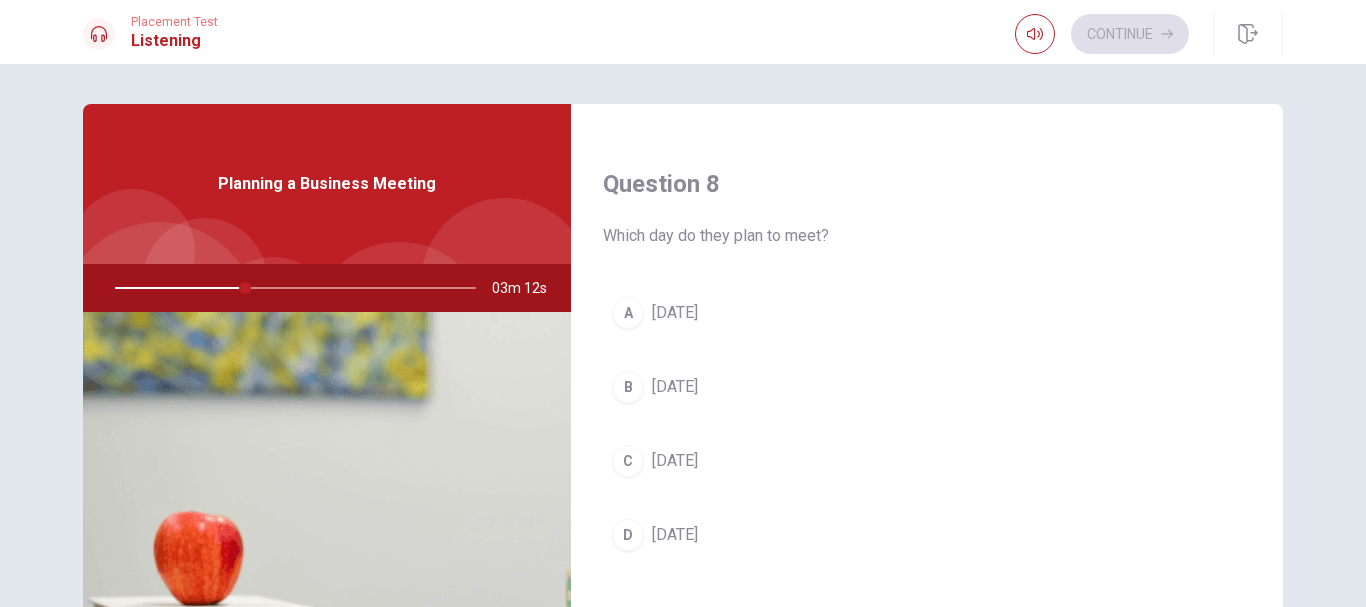 scroll, scrollTop: 1200, scrollLeft: 0, axis: vertical 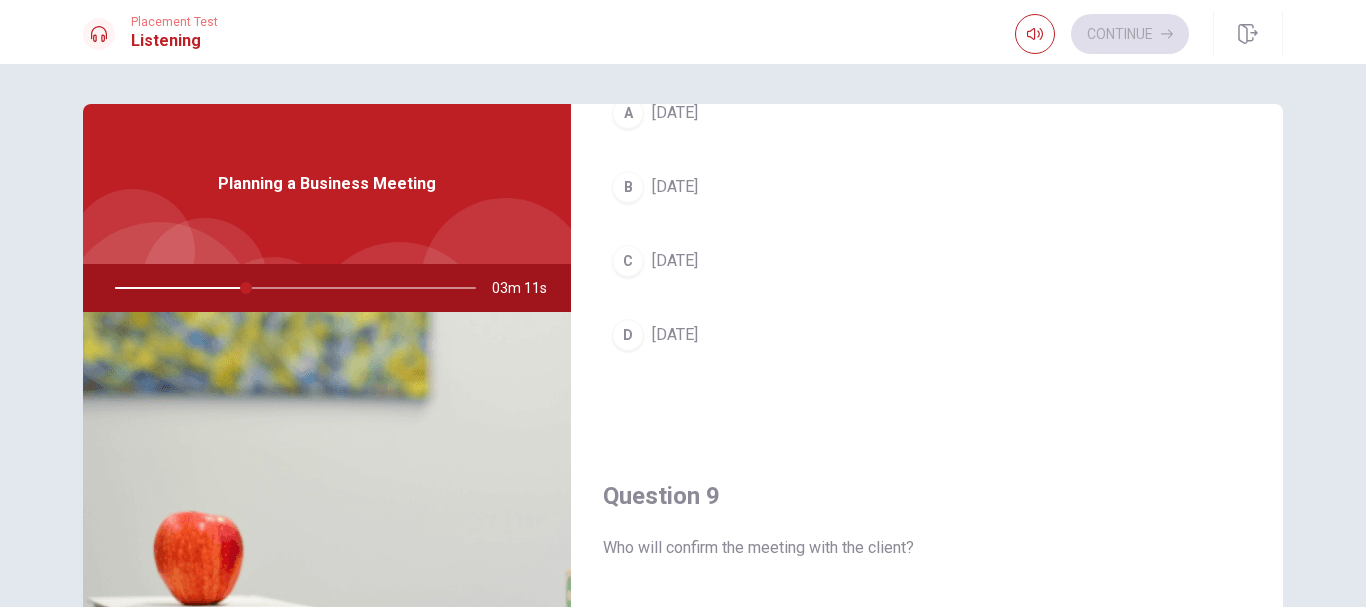click on "D [DATE]" at bounding box center (927, 335) 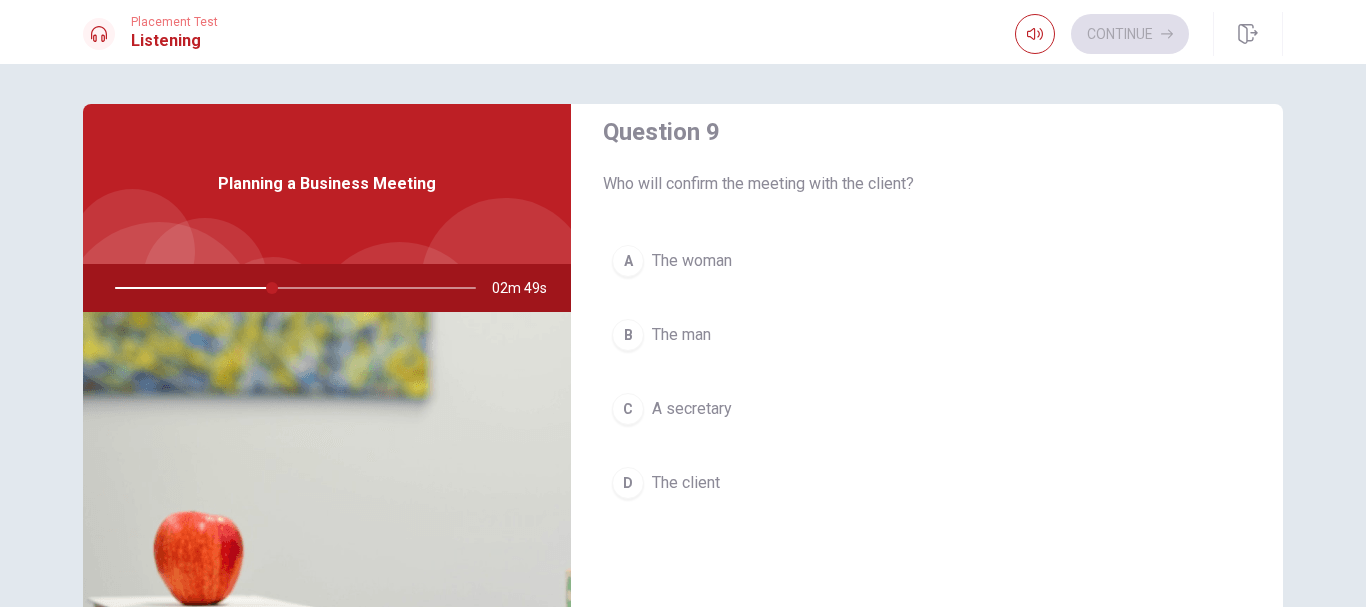 scroll, scrollTop: 1565, scrollLeft: 0, axis: vertical 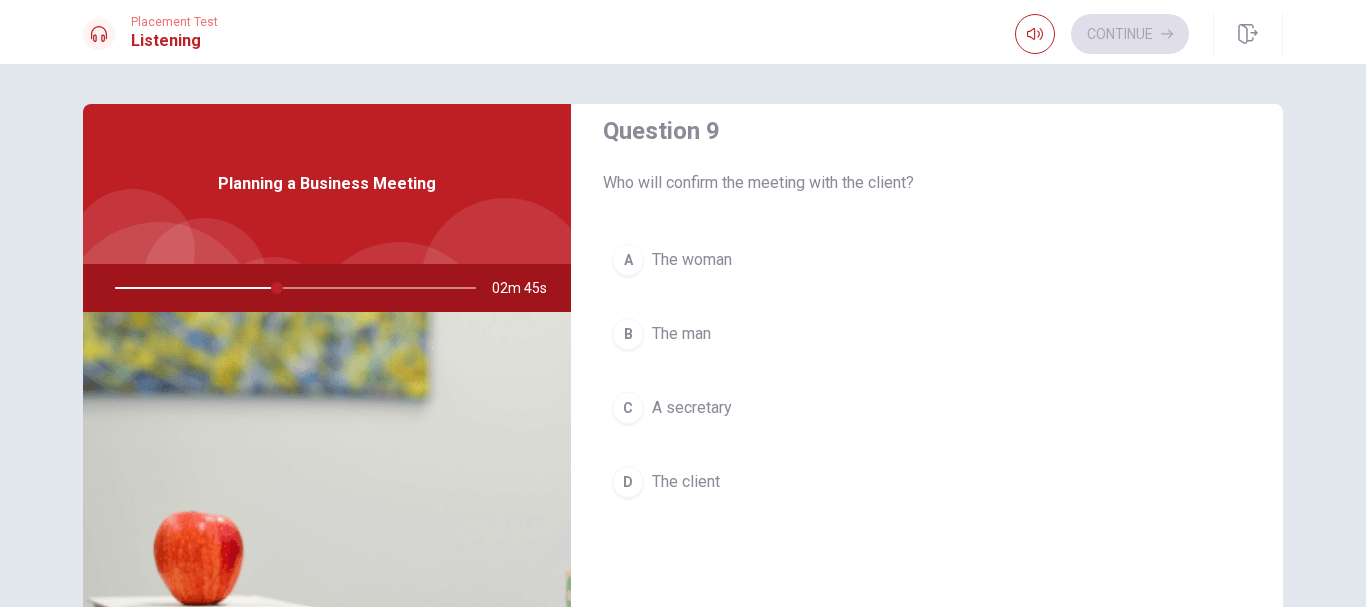 click on "D The client" at bounding box center (927, 482) 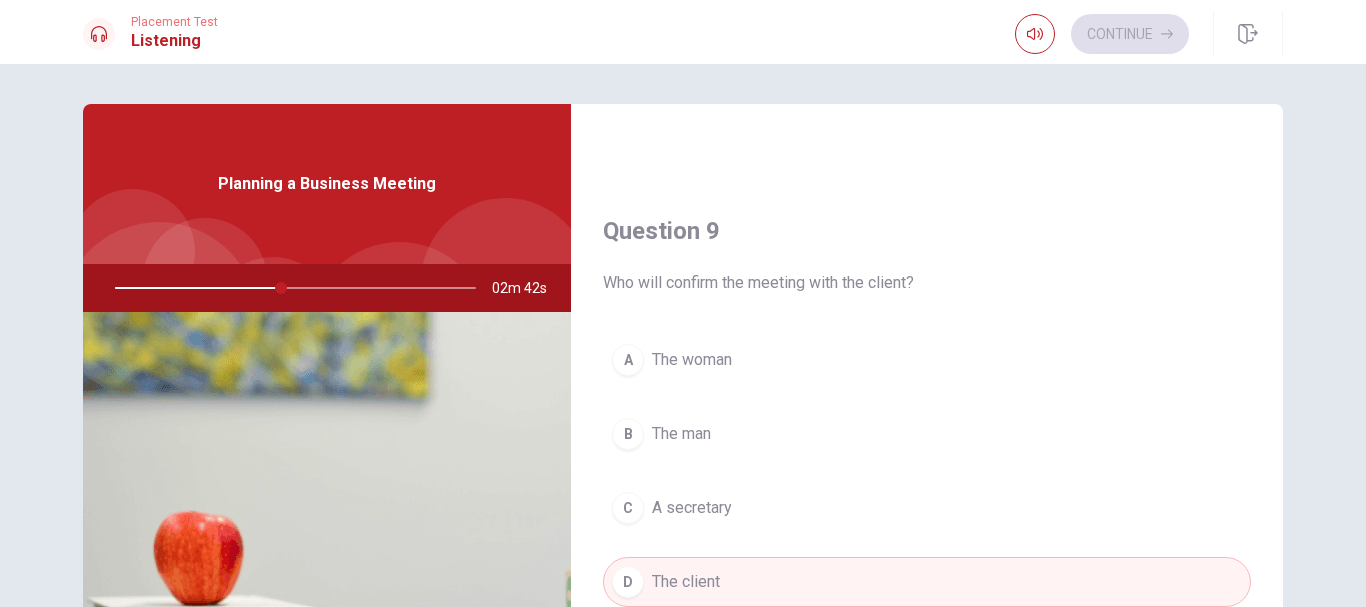 scroll, scrollTop: 1565, scrollLeft: 0, axis: vertical 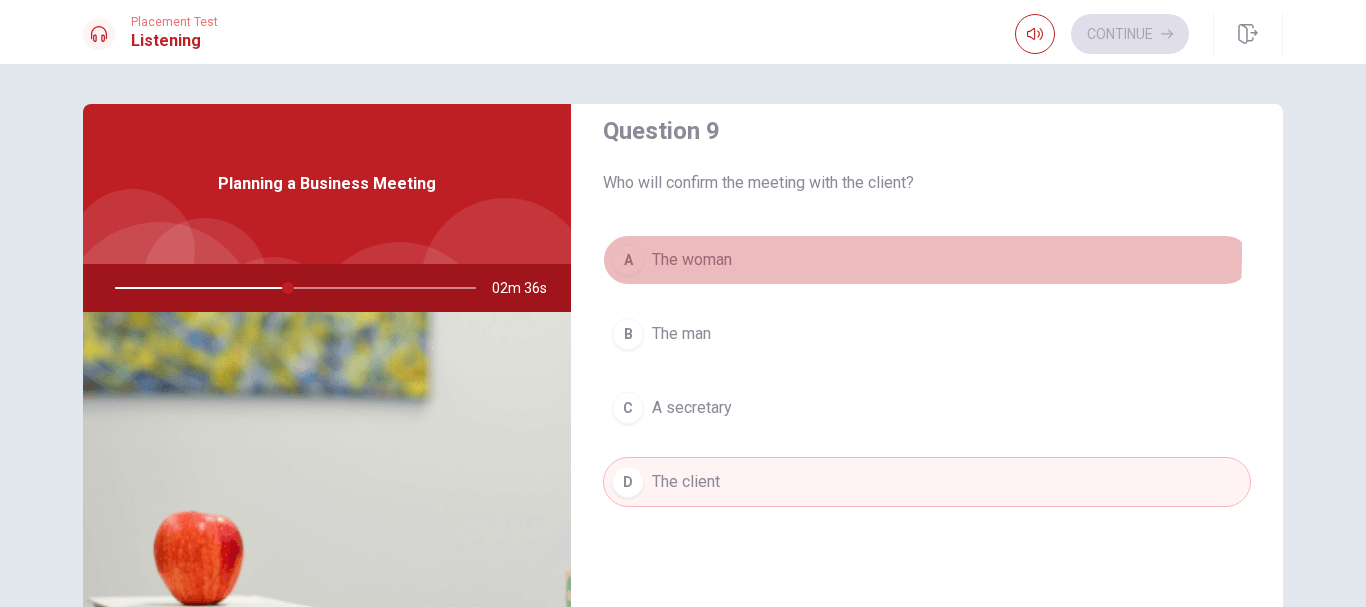 click on "The woman" at bounding box center [692, 260] 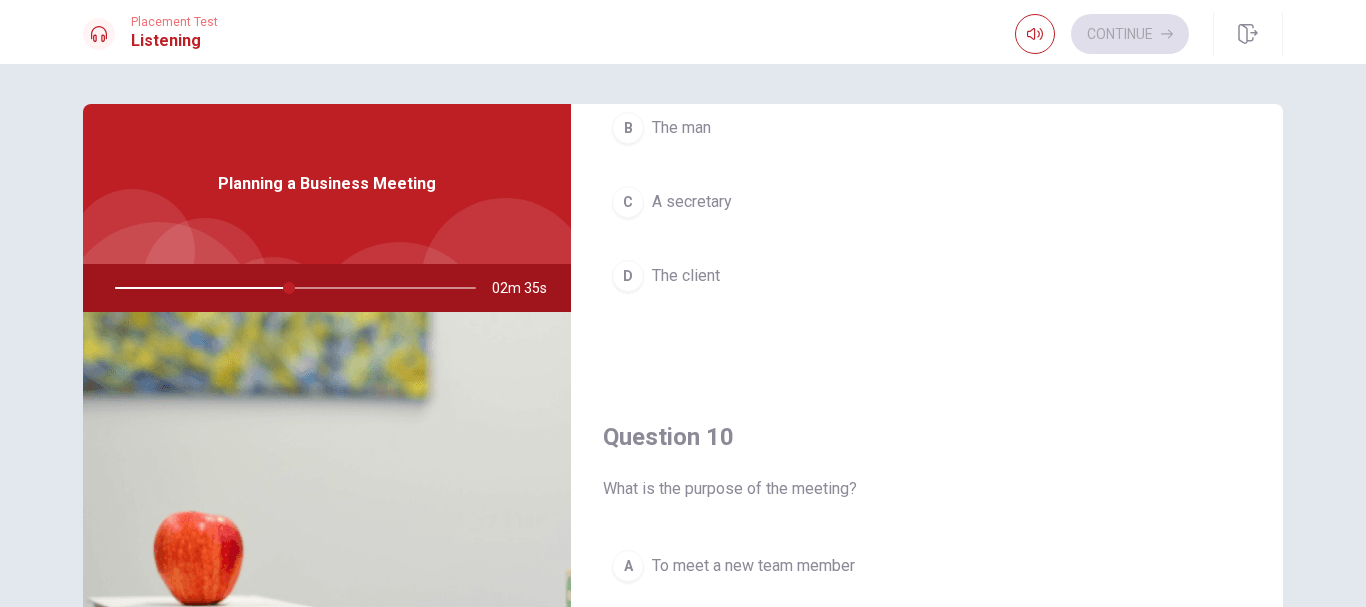 scroll, scrollTop: 1865, scrollLeft: 0, axis: vertical 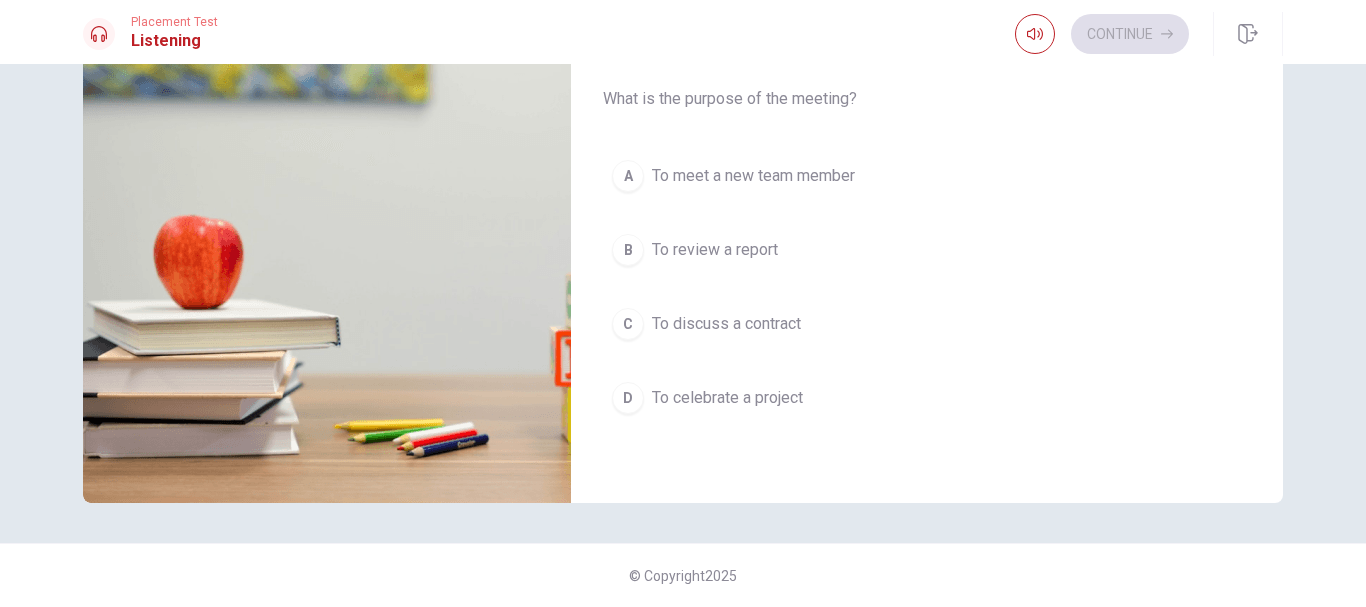 click on "C To discuss a contract" at bounding box center (927, 324) 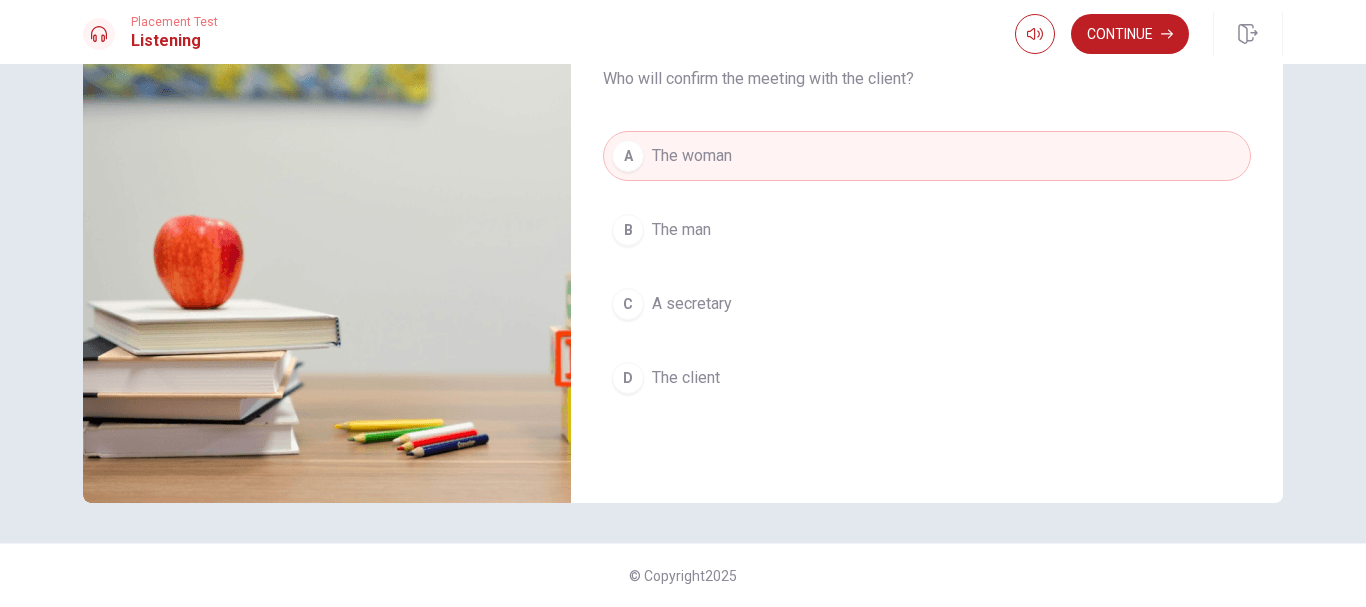 scroll, scrollTop: 1365, scrollLeft: 0, axis: vertical 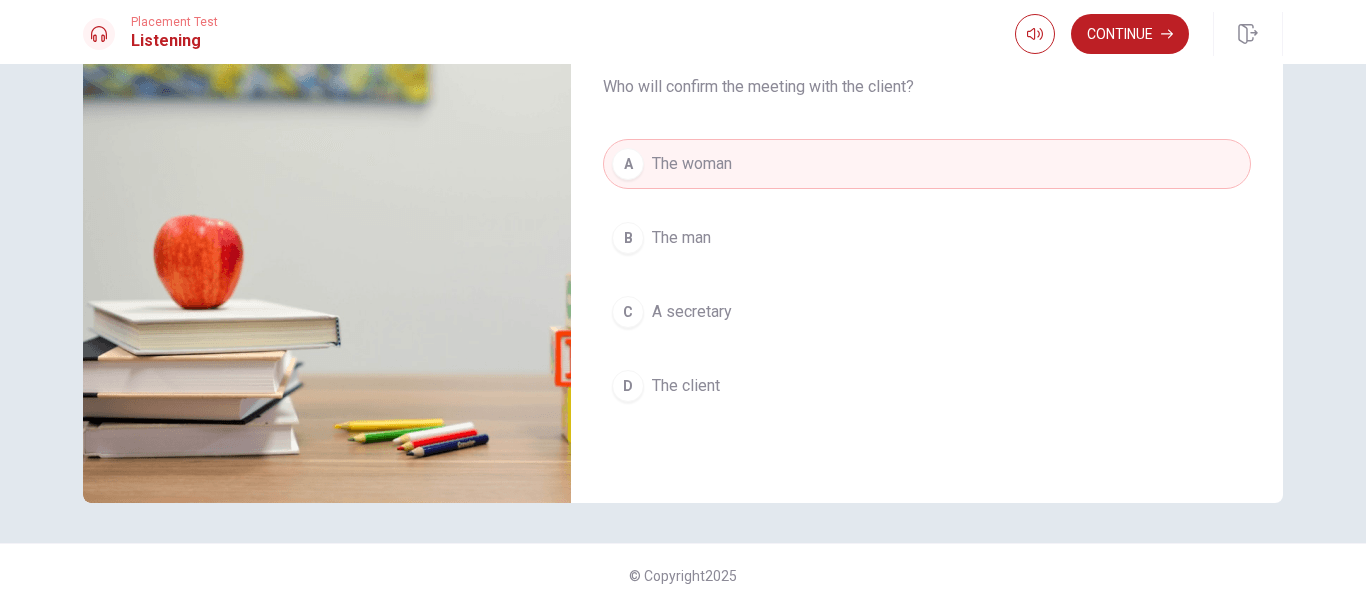 click on "A secretary" at bounding box center [692, 312] 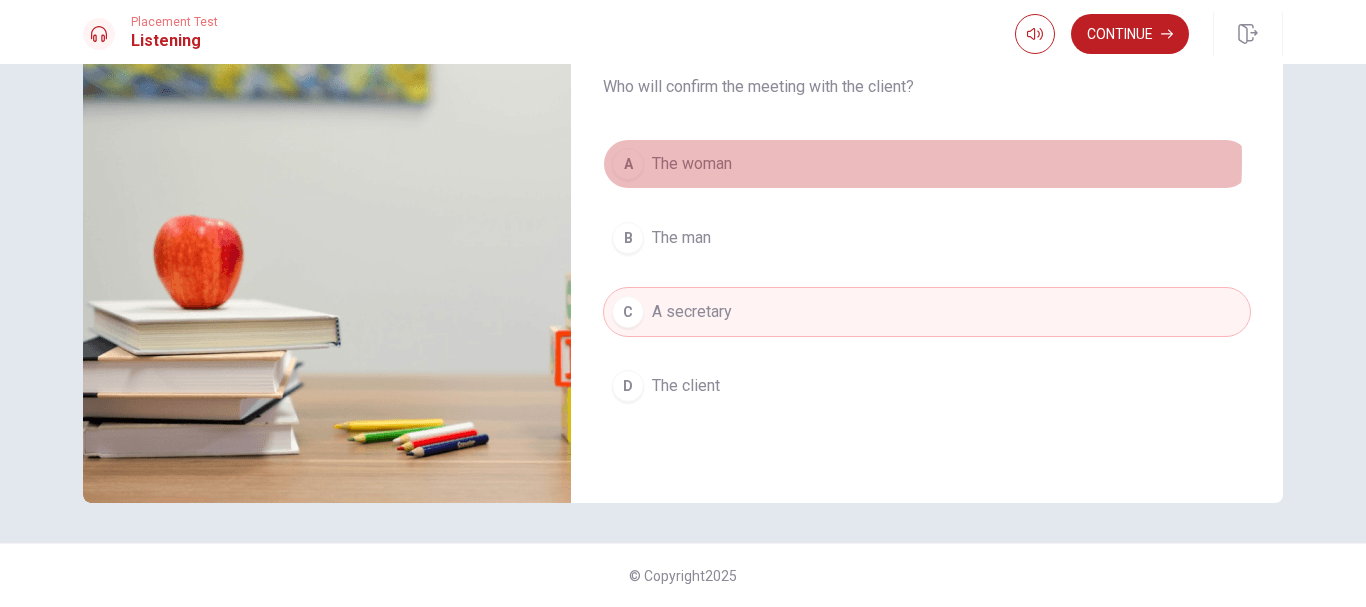 click on "A The woman" at bounding box center [927, 164] 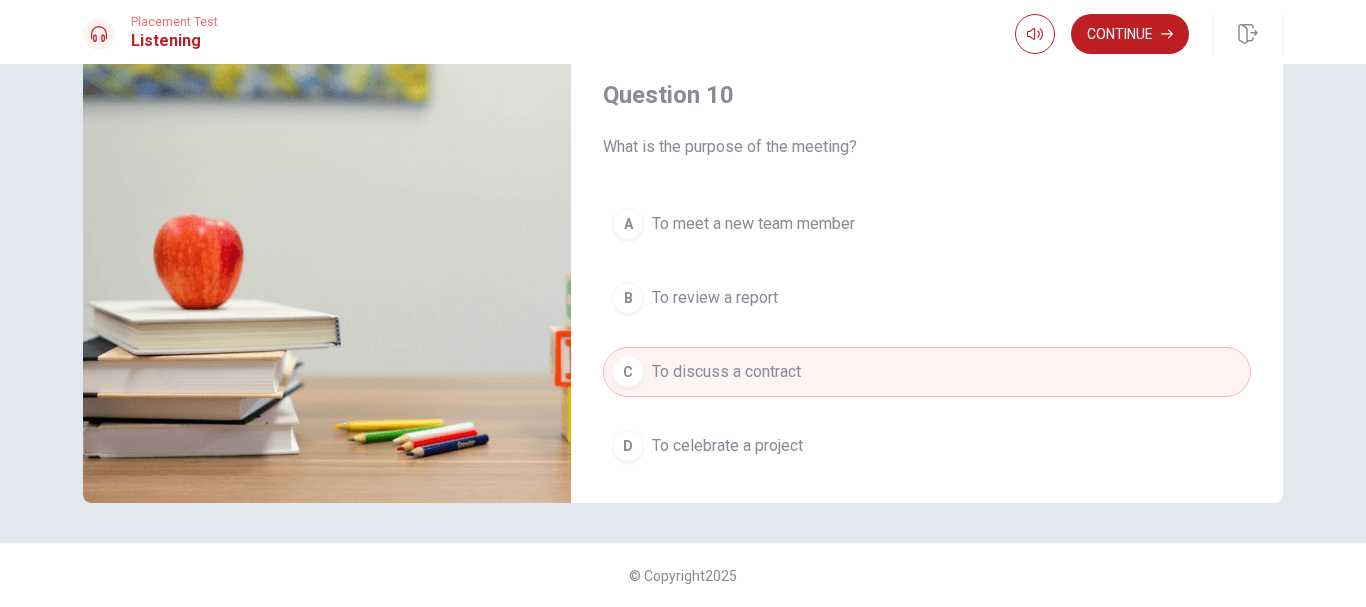 scroll, scrollTop: 1865, scrollLeft: 0, axis: vertical 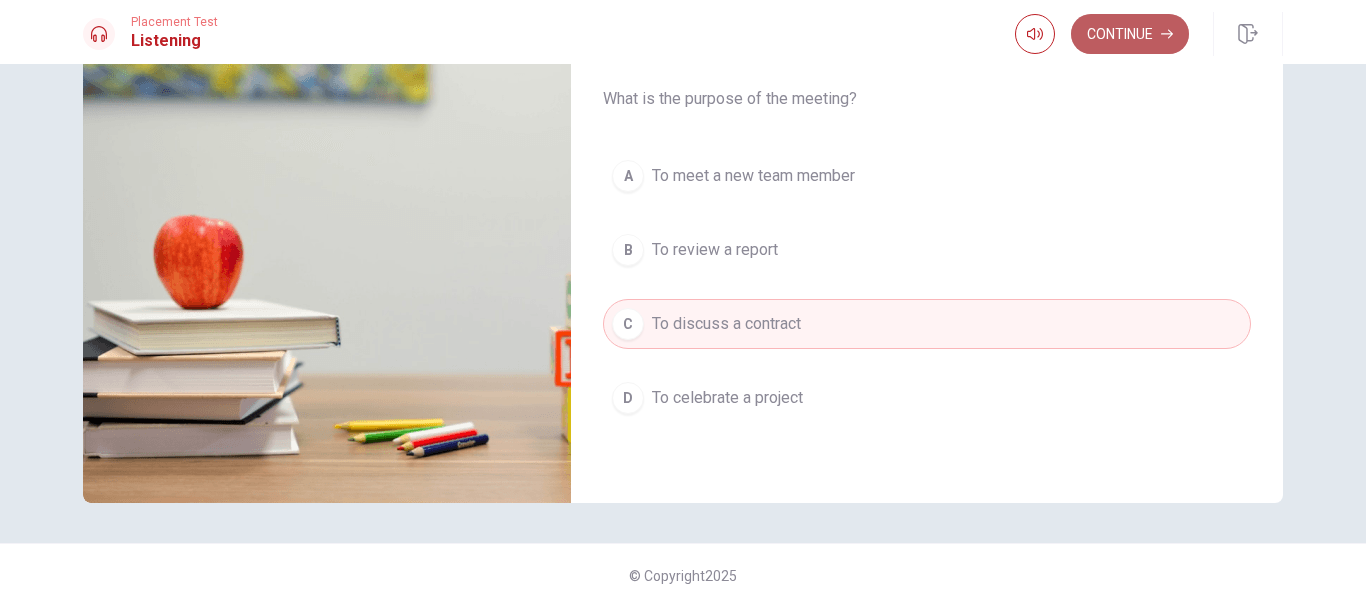 click on "Continue" at bounding box center [1130, 34] 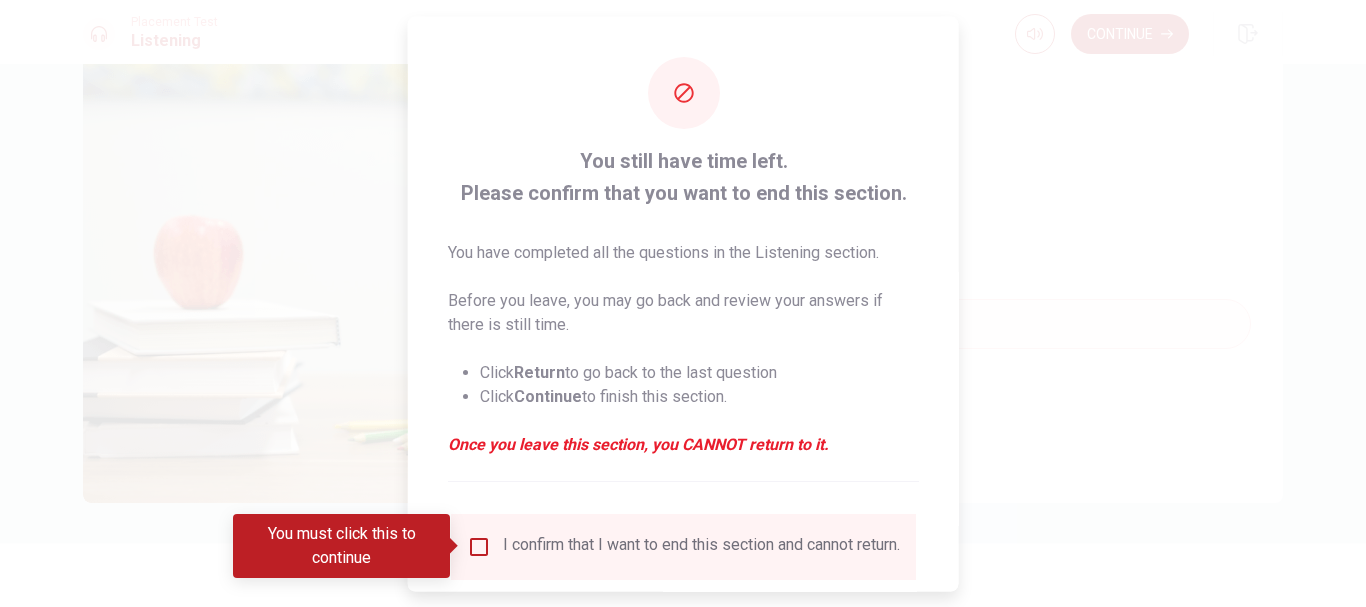 click at bounding box center (479, 546) 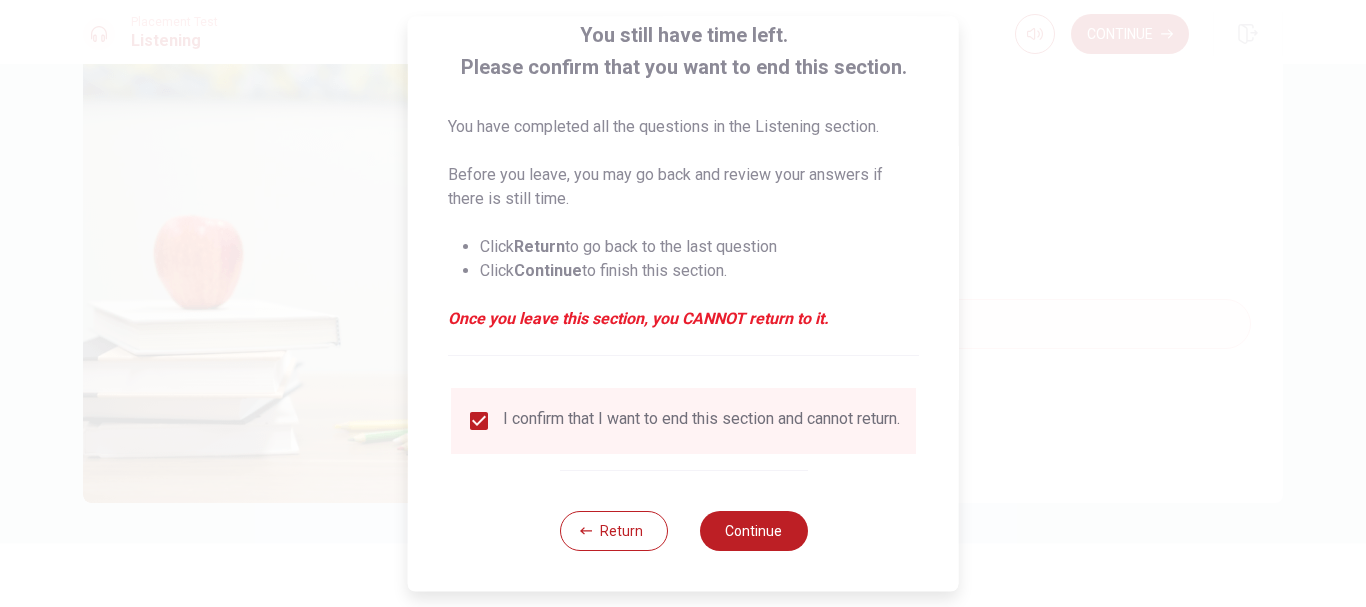 scroll, scrollTop: 139, scrollLeft: 0, axis: vertical 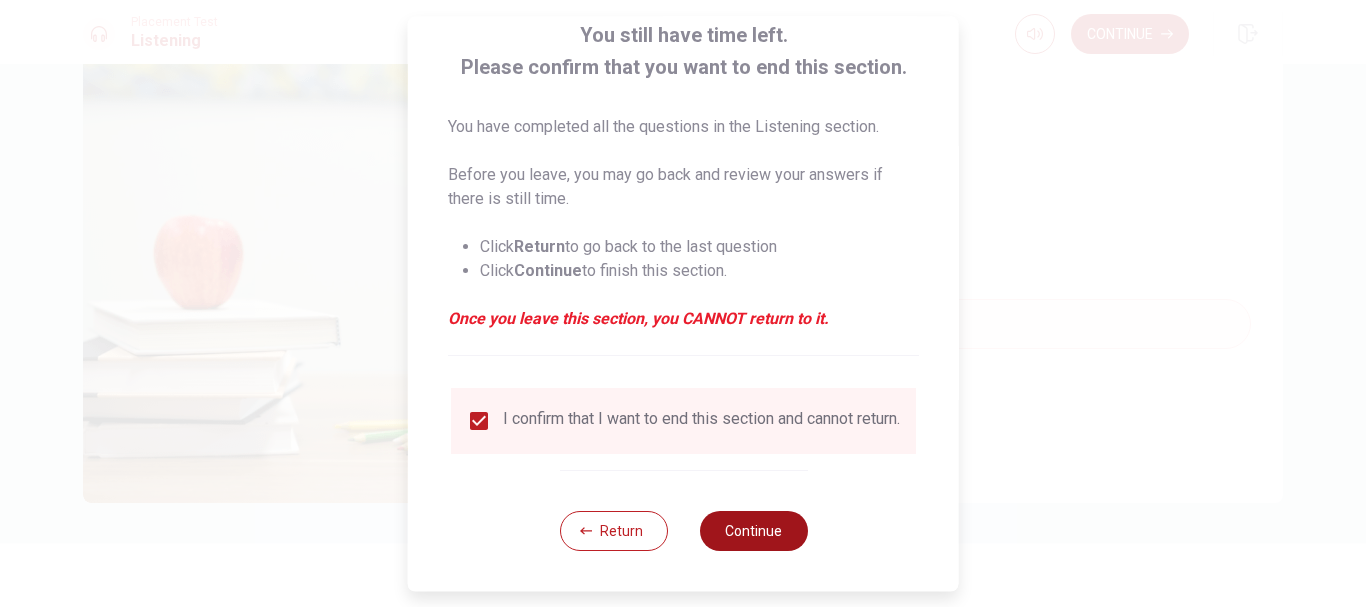 click on "Continue" at bounding box center [753, 531] 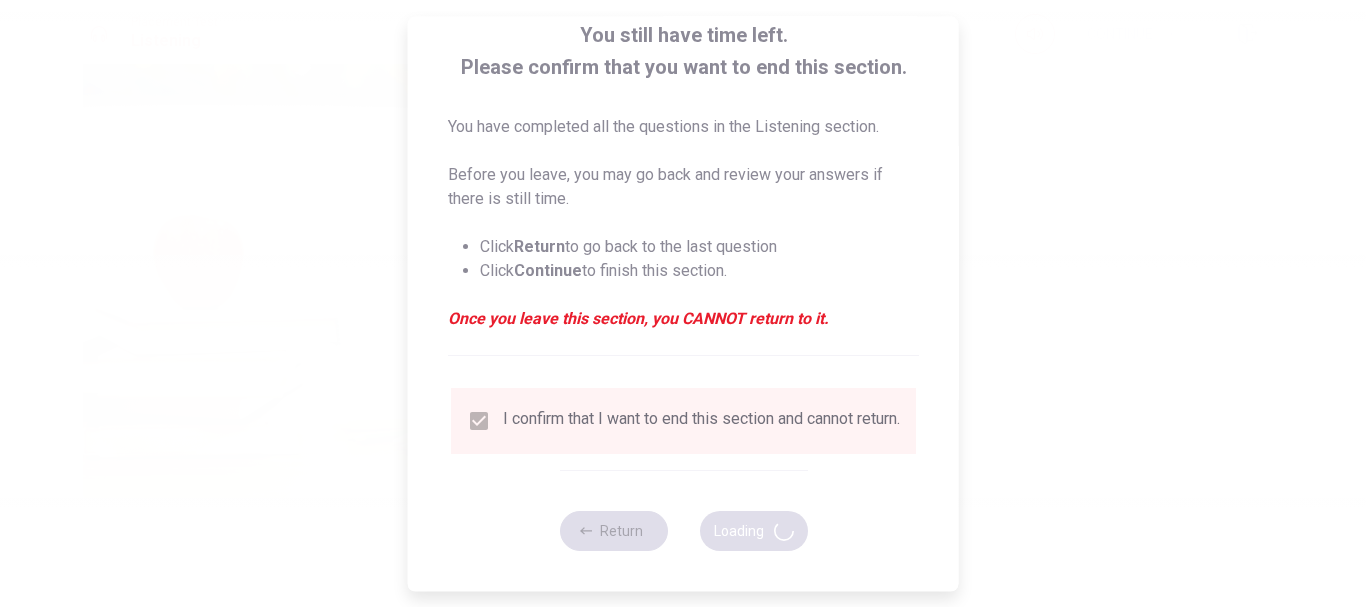 type on "65" 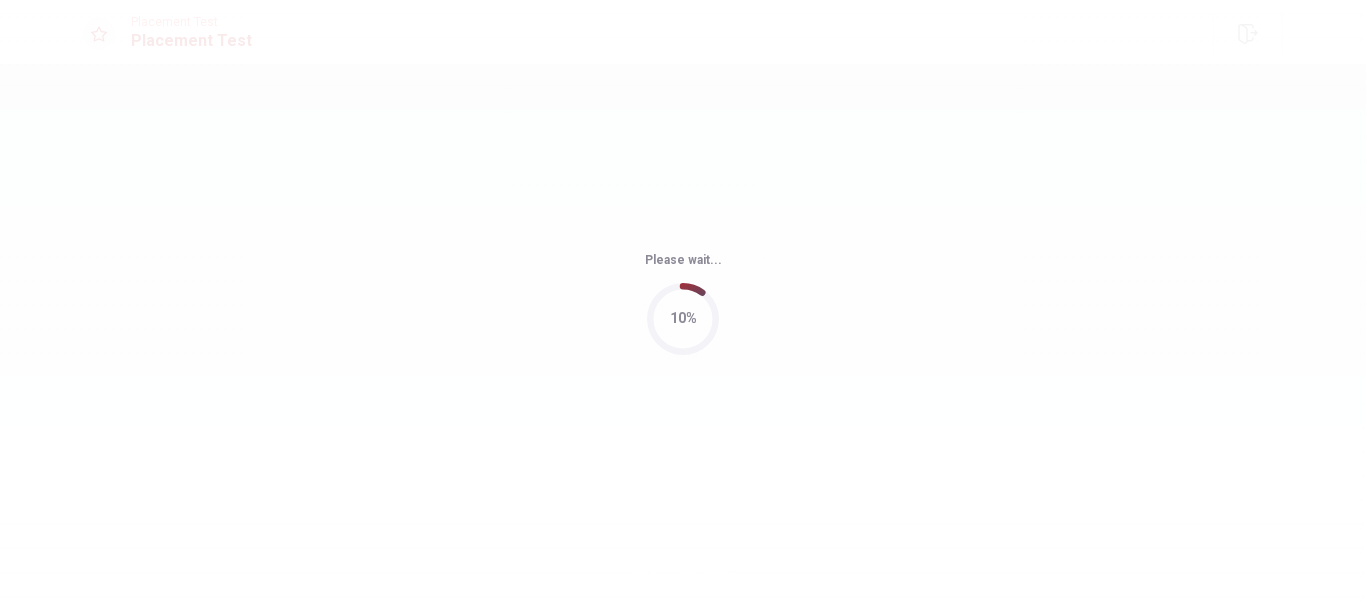 scroll, scrollTop: 0, scrollLeft: 0, axis: both 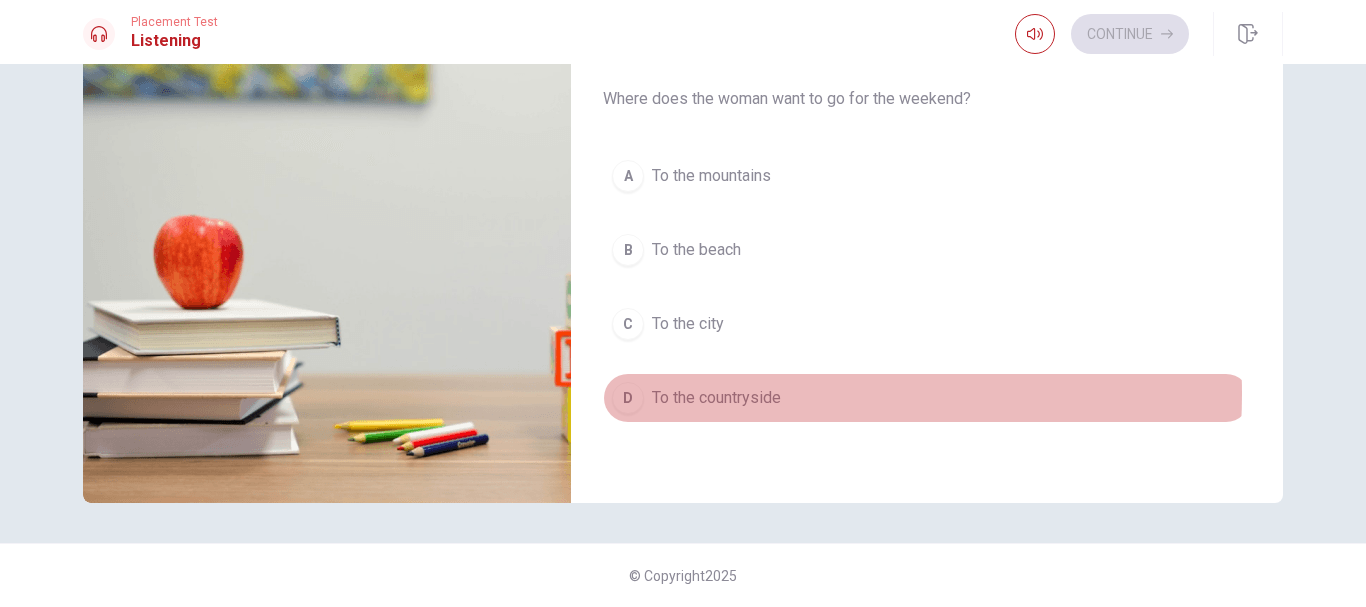 click on "To the countryside" at bounding box center [716, 398] 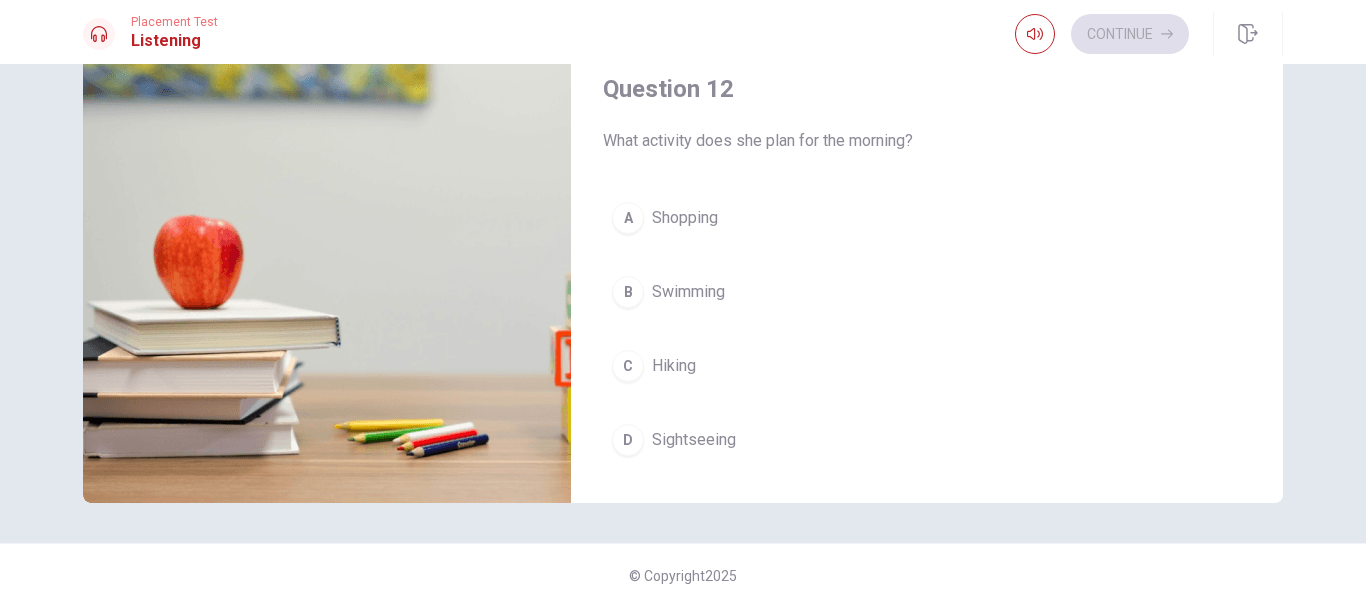 scroll, scrollTop: 265, scrollLeft: 0, axis: vertical 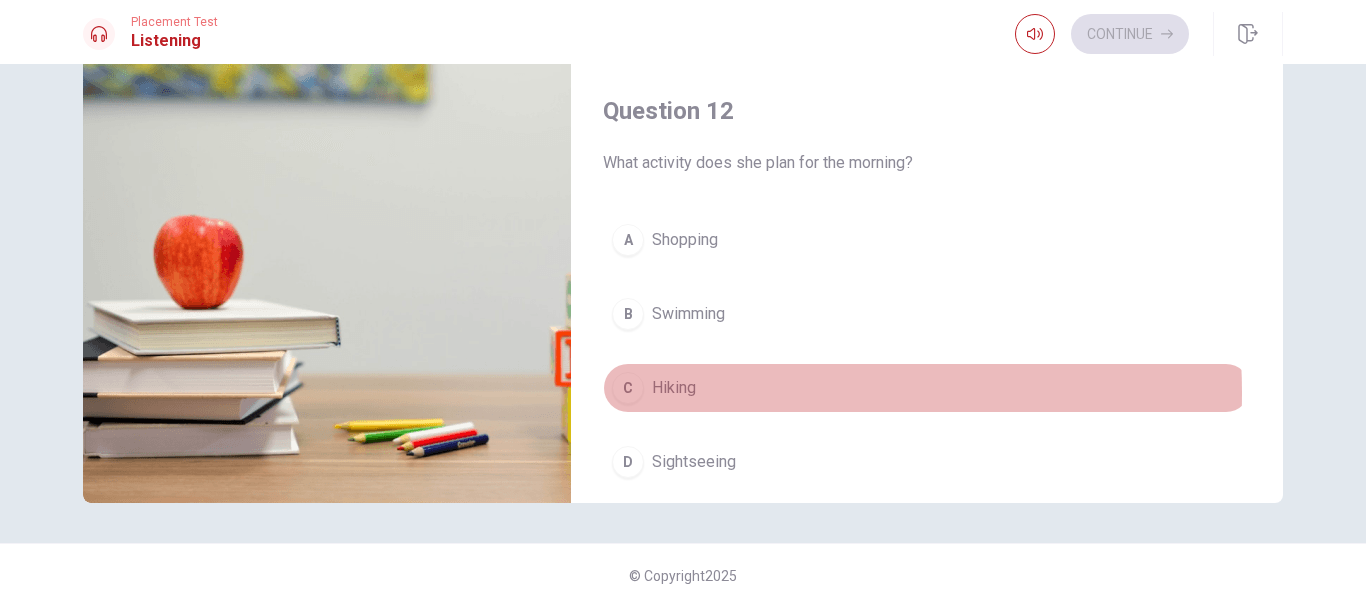 click on "Hiking" at bounding box center [674, 388] 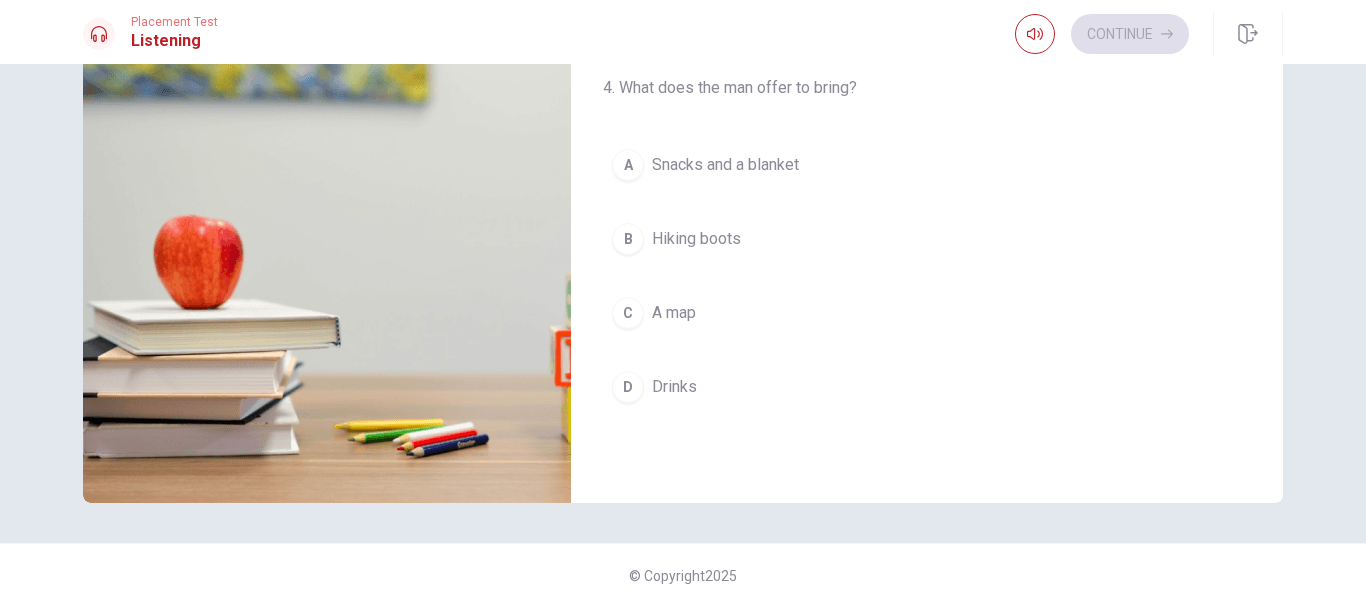 scroll, scrollTop: 1365, scrollLeft: 0, axis: vertical 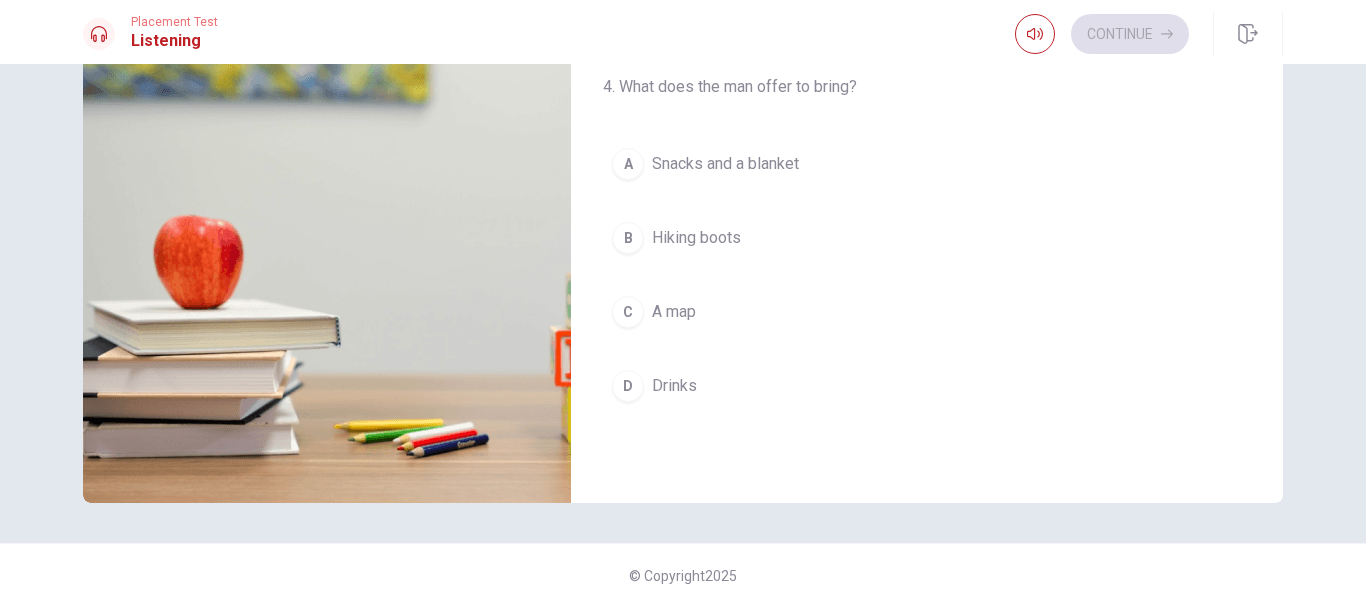 click on "Snacks and a blanket" at bounding box center [725, 164] 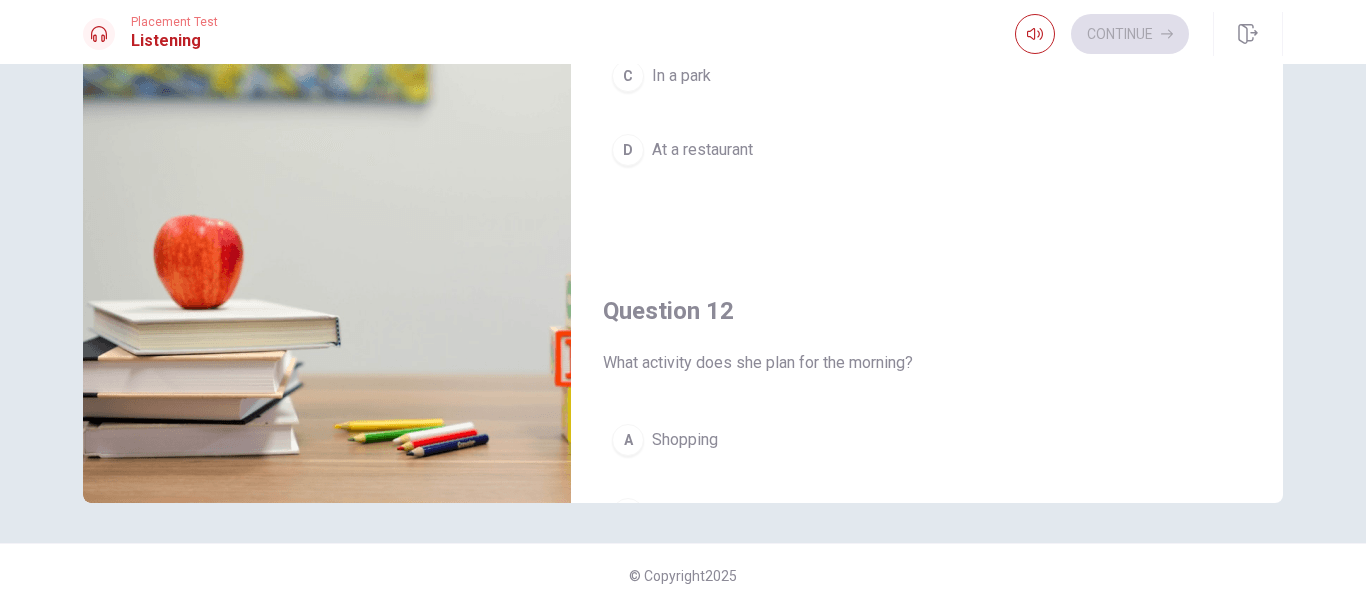 scroll, scrollTop: 0, scrollLeft: 0, axis: both 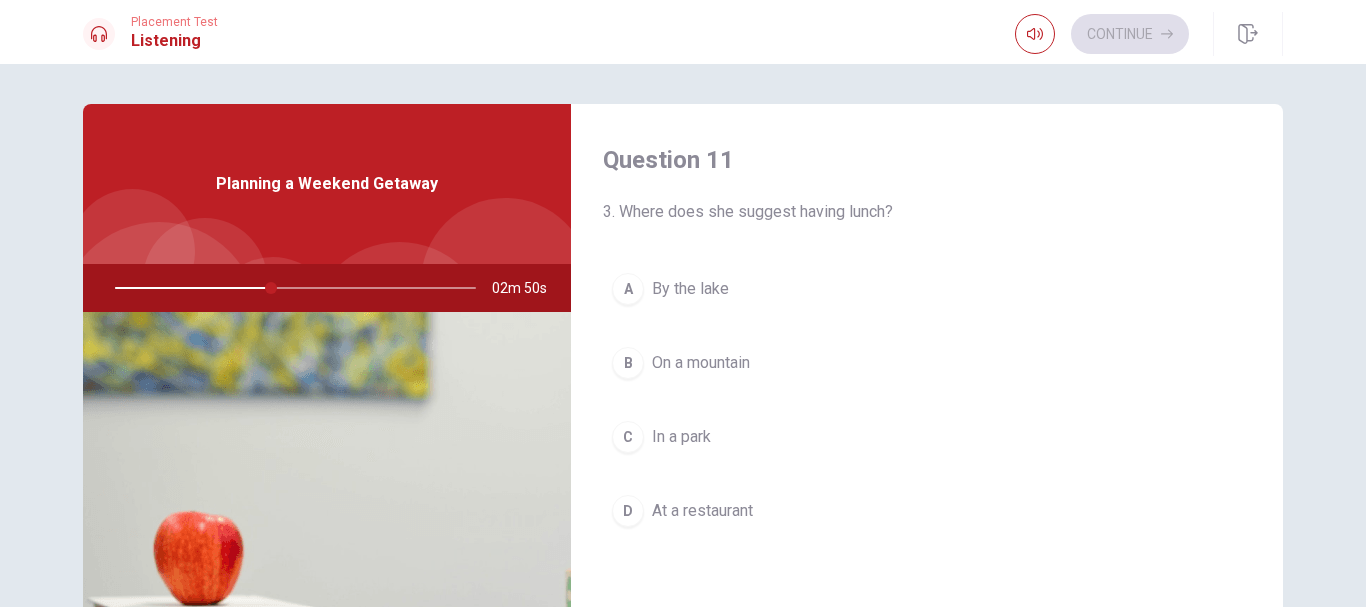 click on "By the lake" at bounding box center (690, 289) 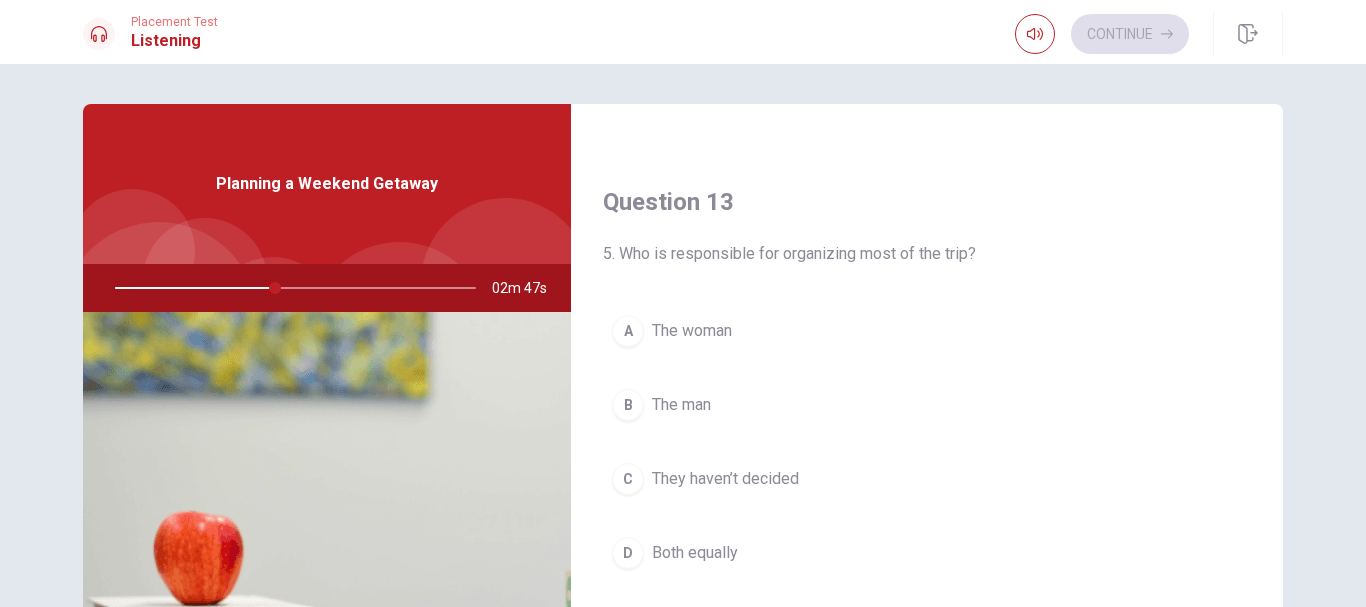 scroll, scrollTop: 1100, scrollLeft: 0, axis: vertical 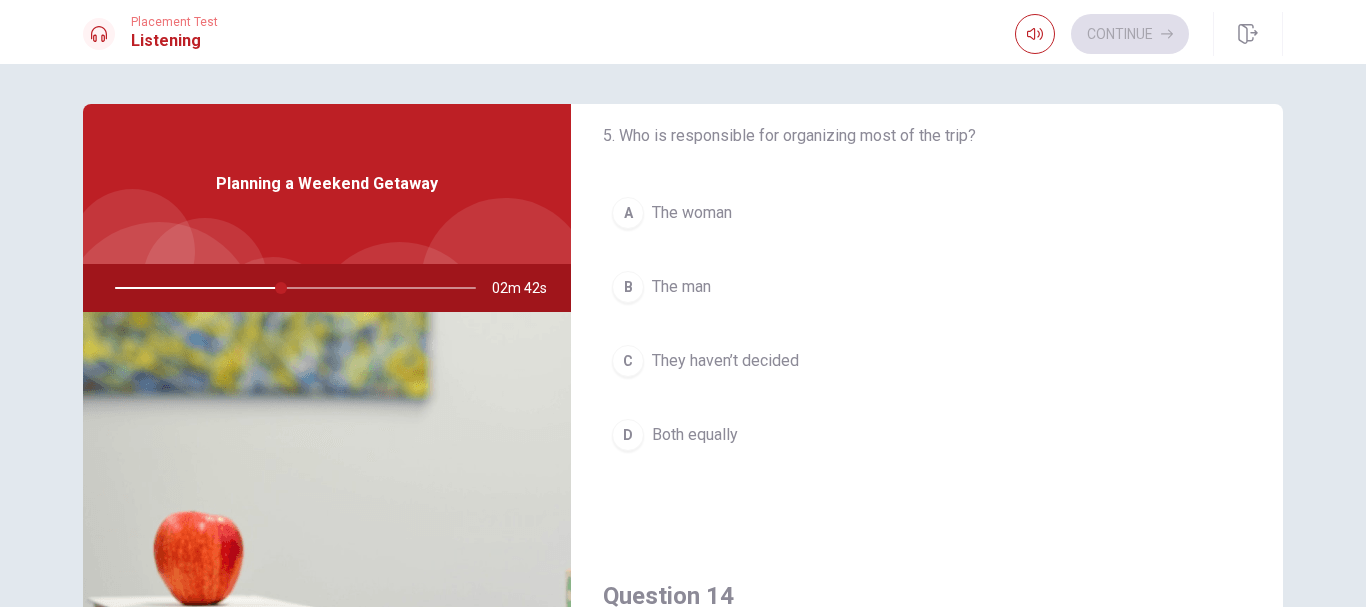 click on "The woman" at bounding box center [692, 213] 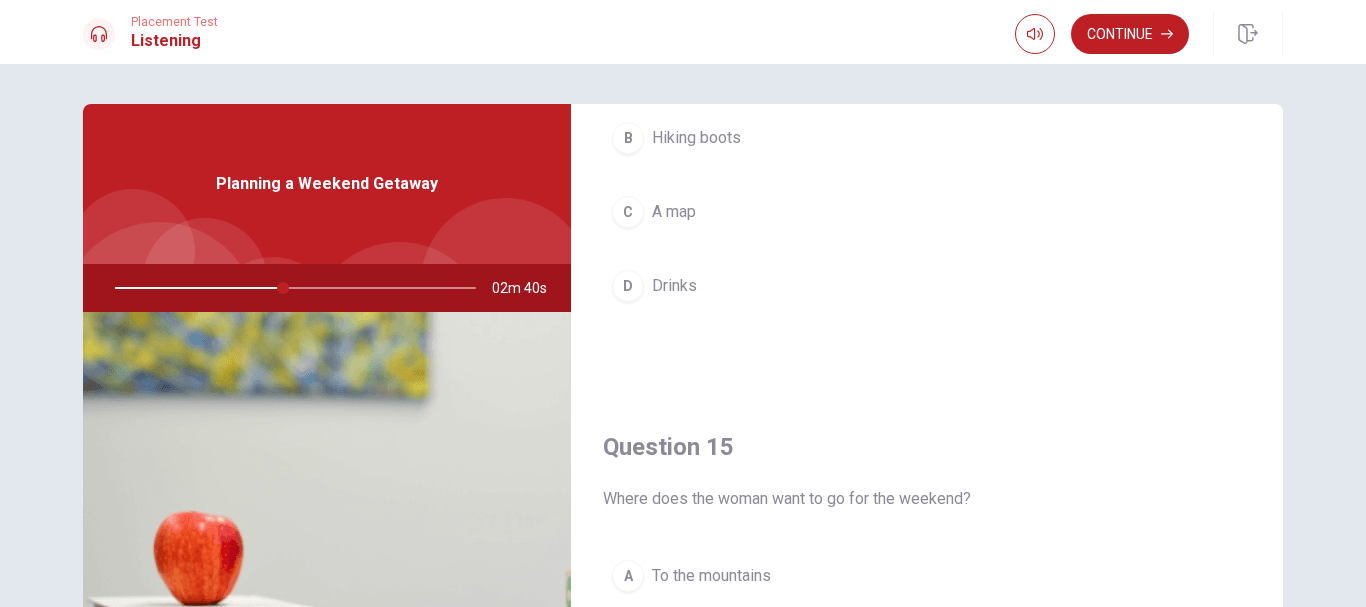 scroll, scrollTop: 1865, scrollLeft: 0, axis: vertical 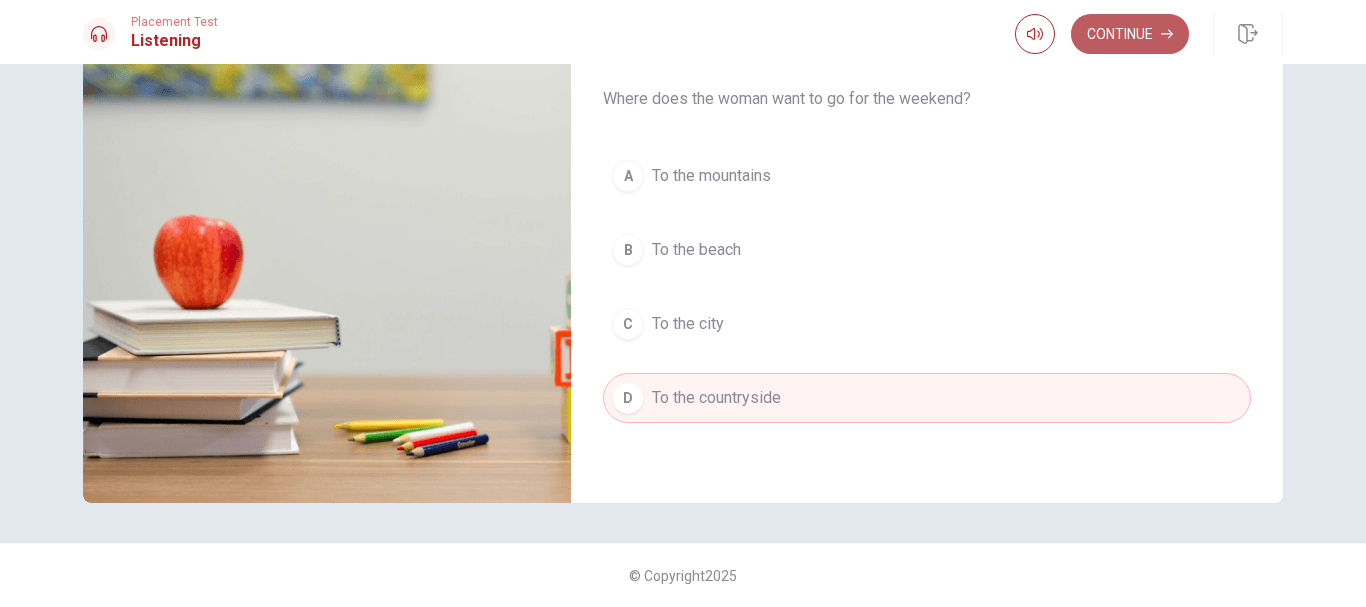 click on "Continue" at bounding box center (1130, 34) 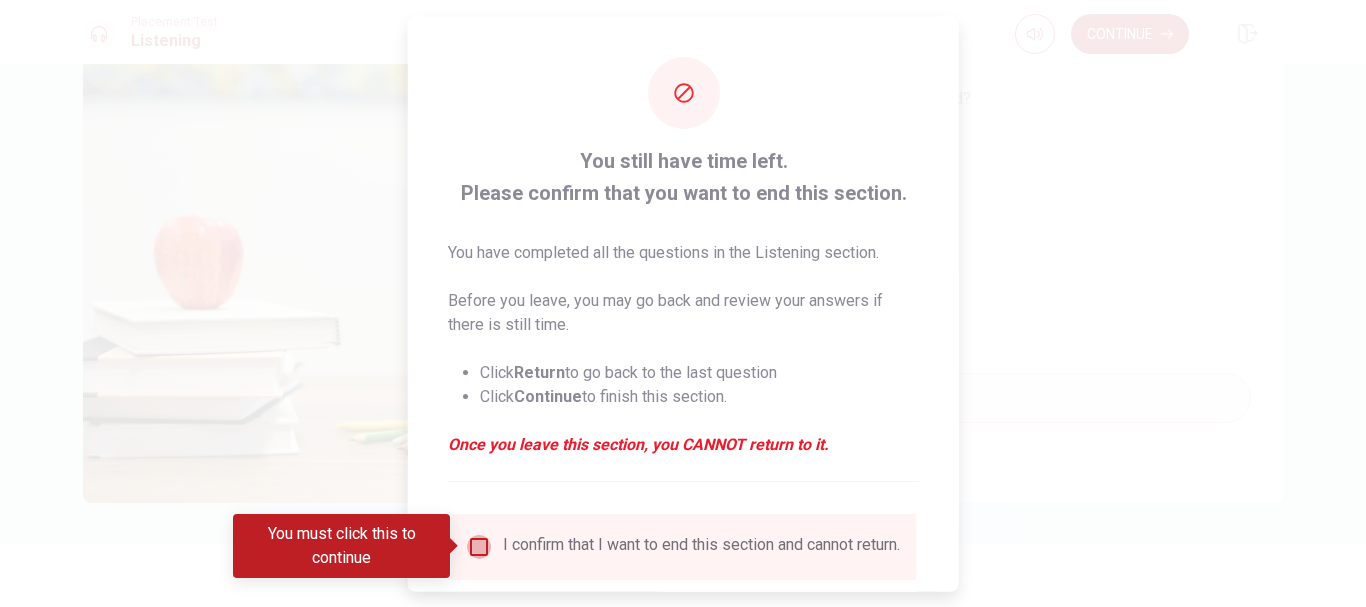 click at bounding box center (479, 546) 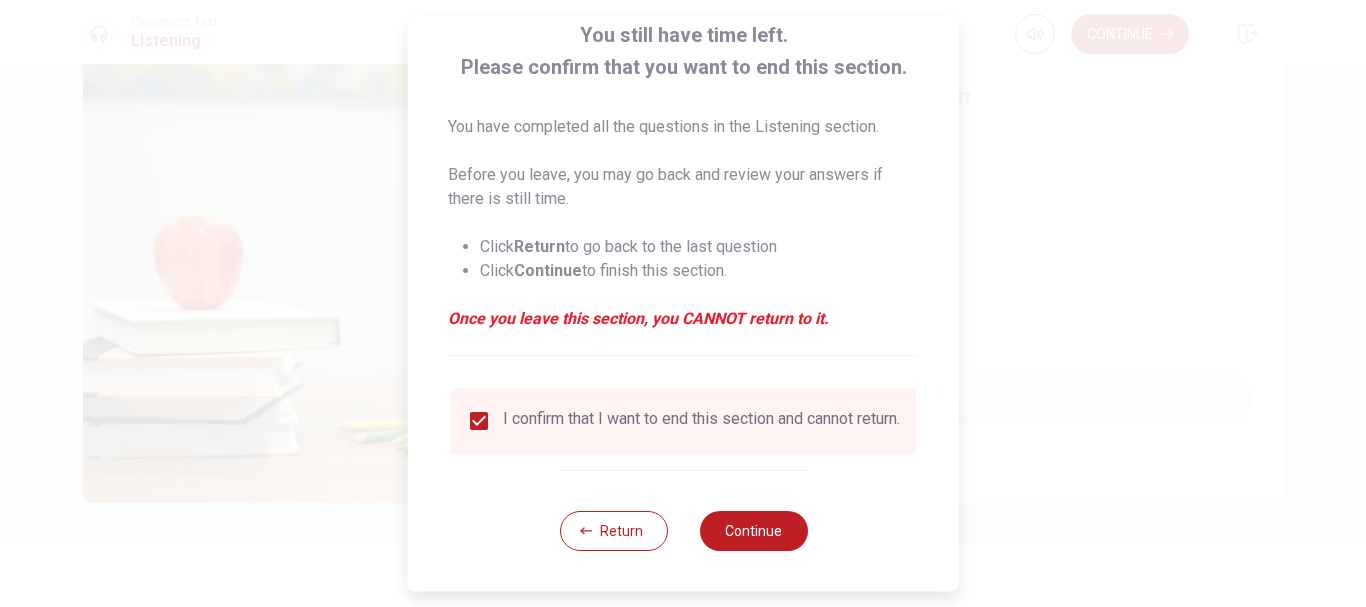 scroll, scrollTop: 139, scrollLeft: 0, axis: vertical 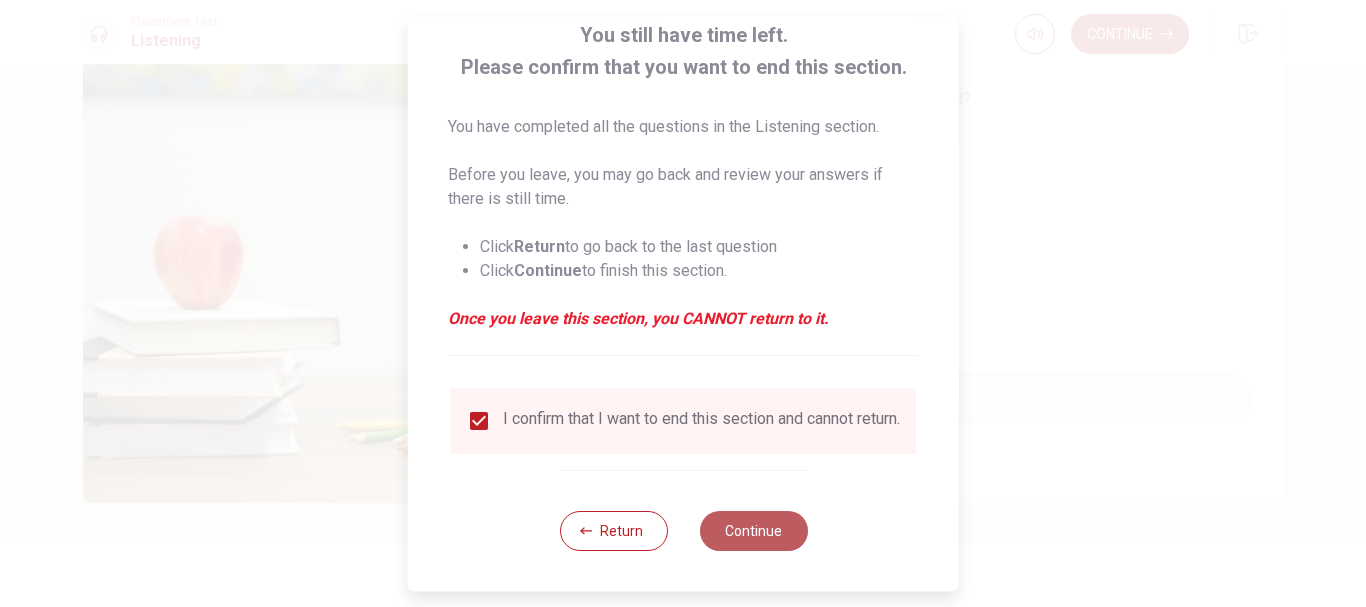 click on "Continue" at bounding box center (753, 531) 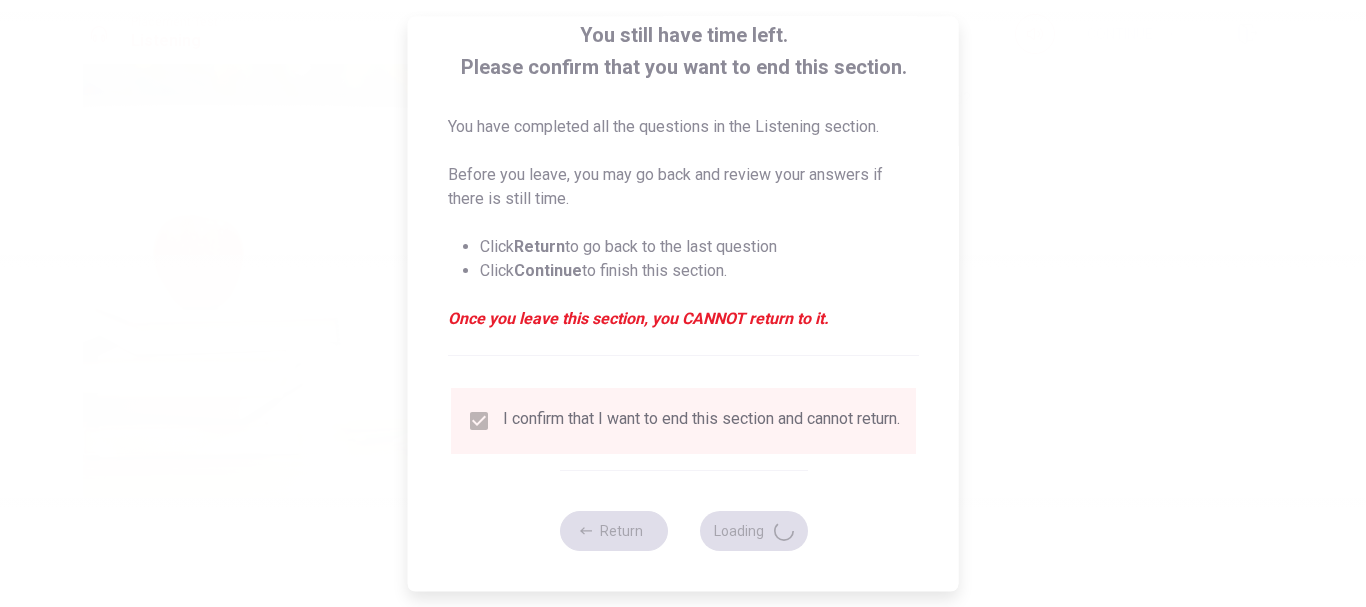 type on "57" 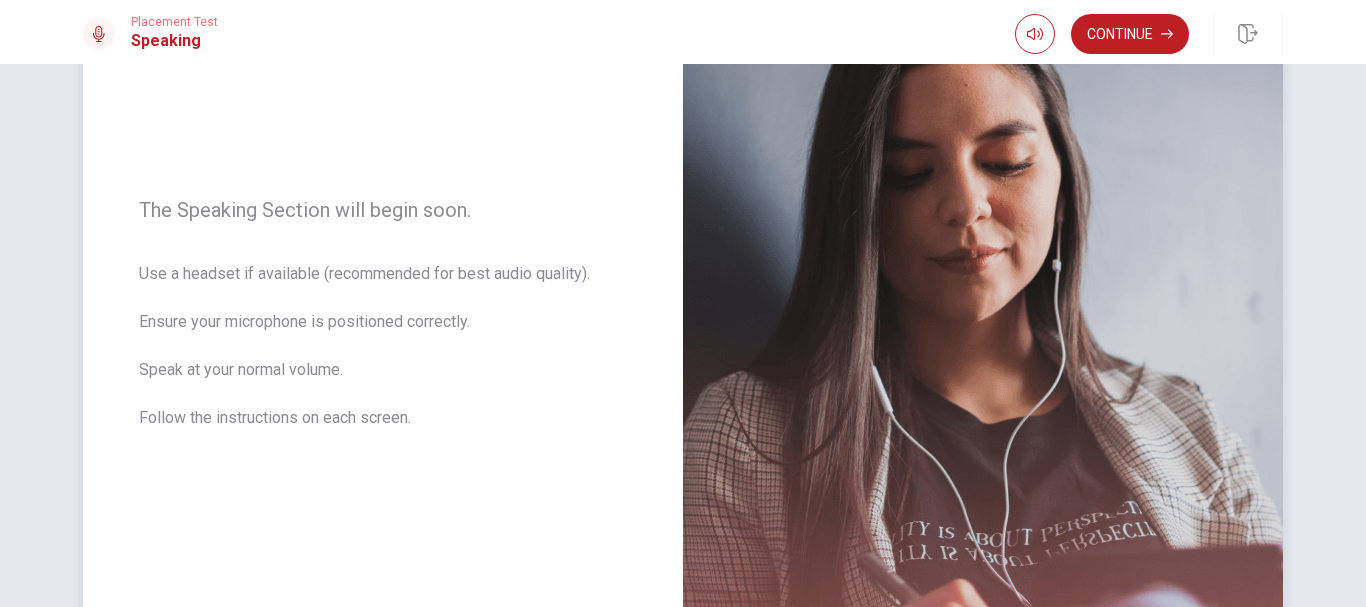 scroll, scrollTop: 173, scrollLeft: 0, axis: vertical 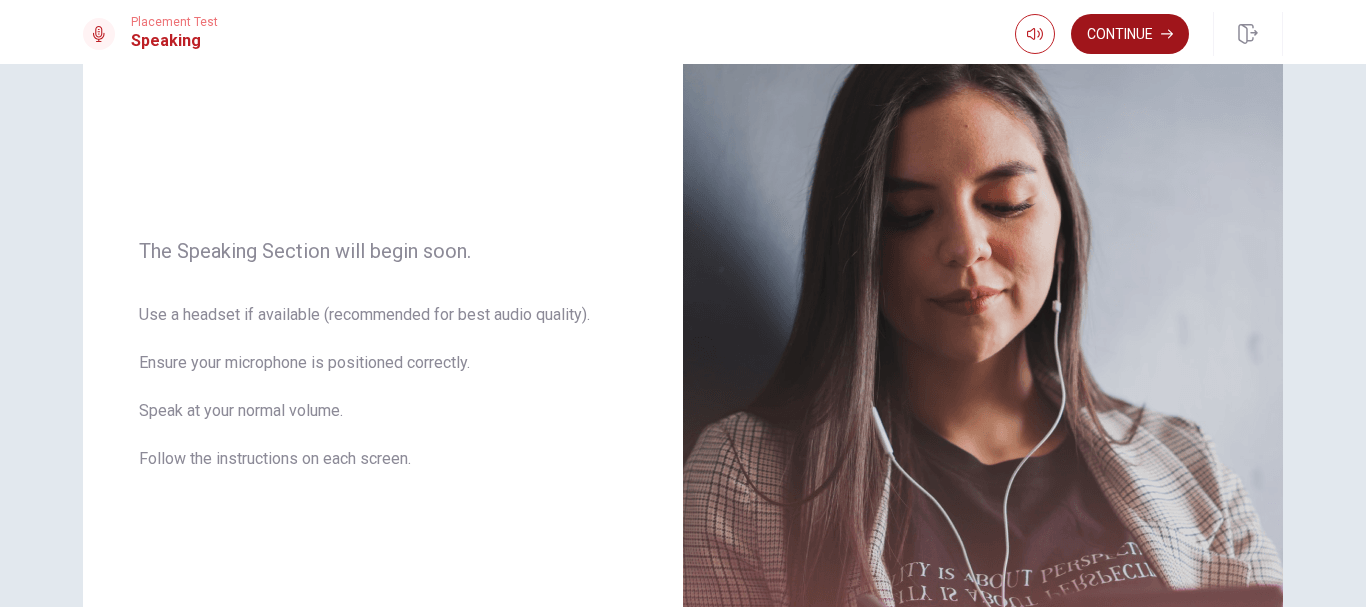 click on "Continue" at bounding box center [1130, 34] 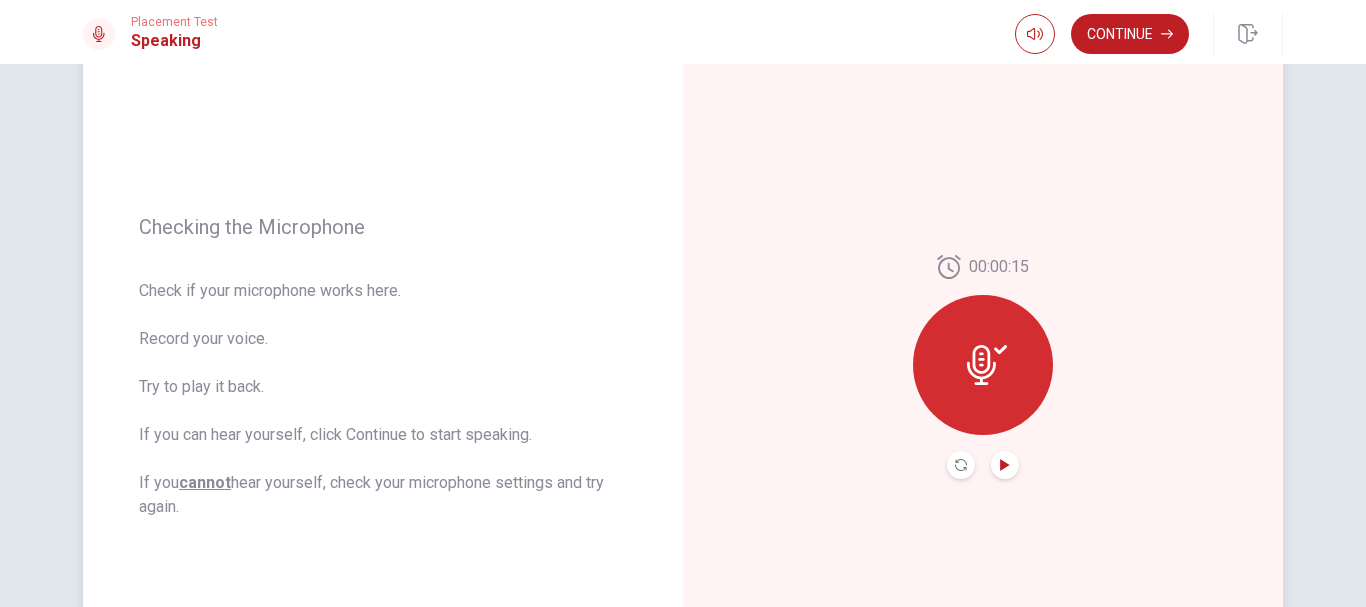 click 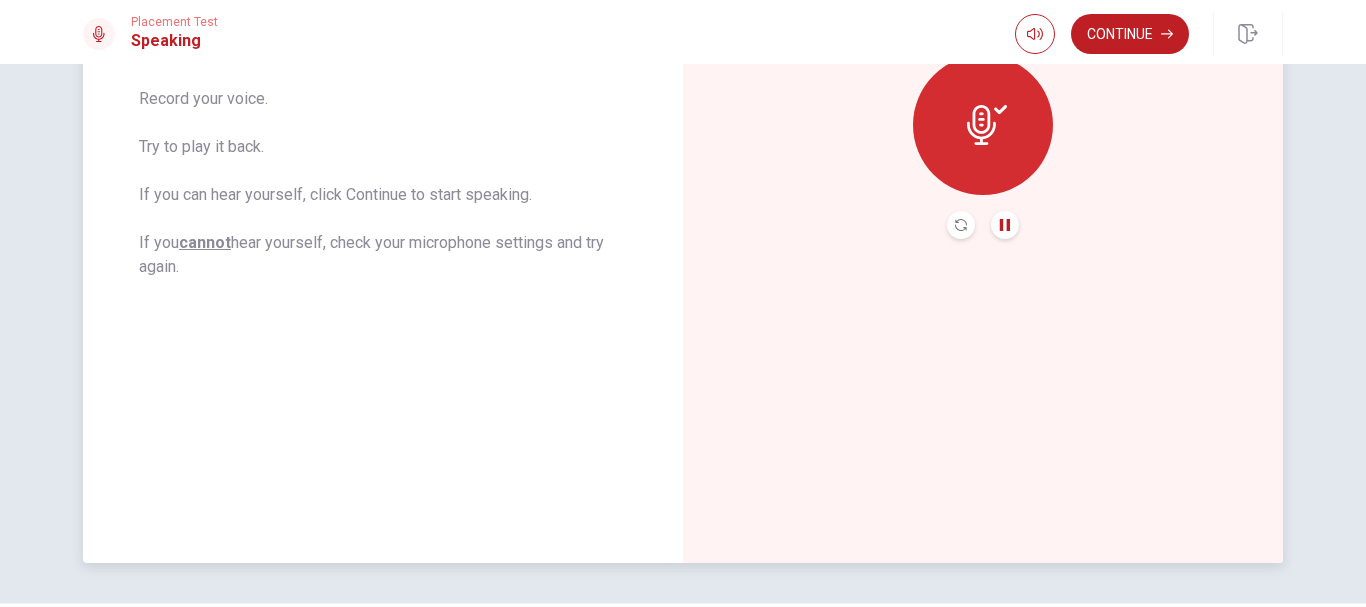 scroll, scrollTop: 473, scrollLeft: 0, axis: vertical 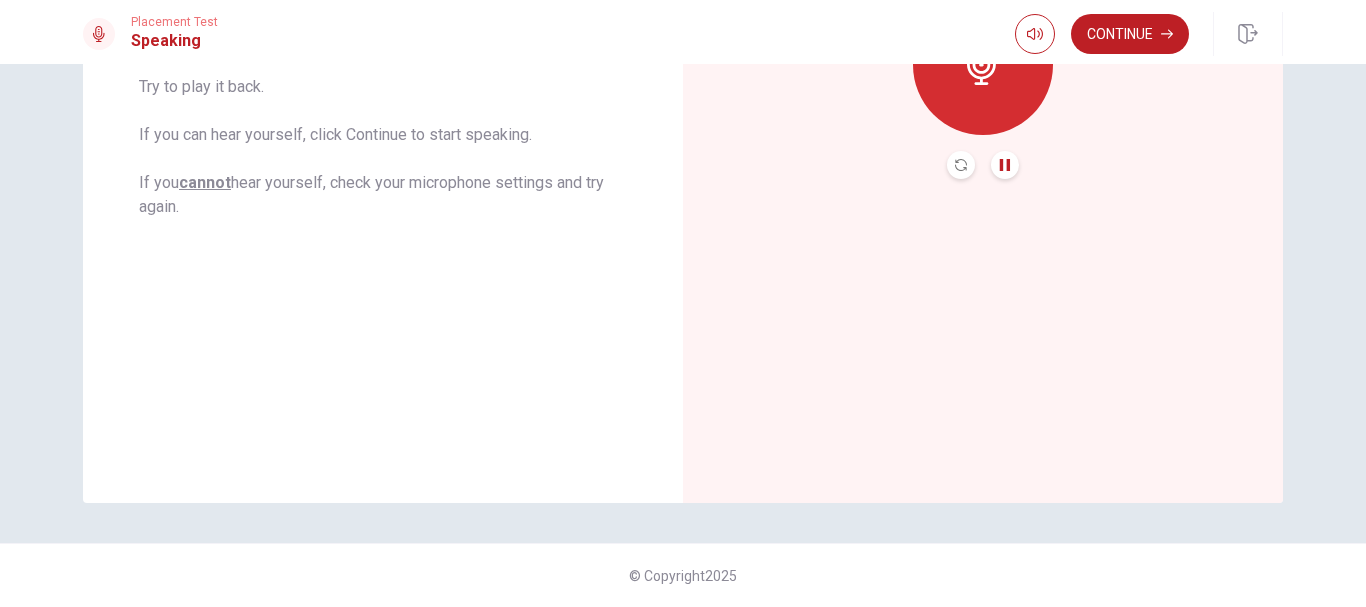 click at bounding box center [1005, 165] 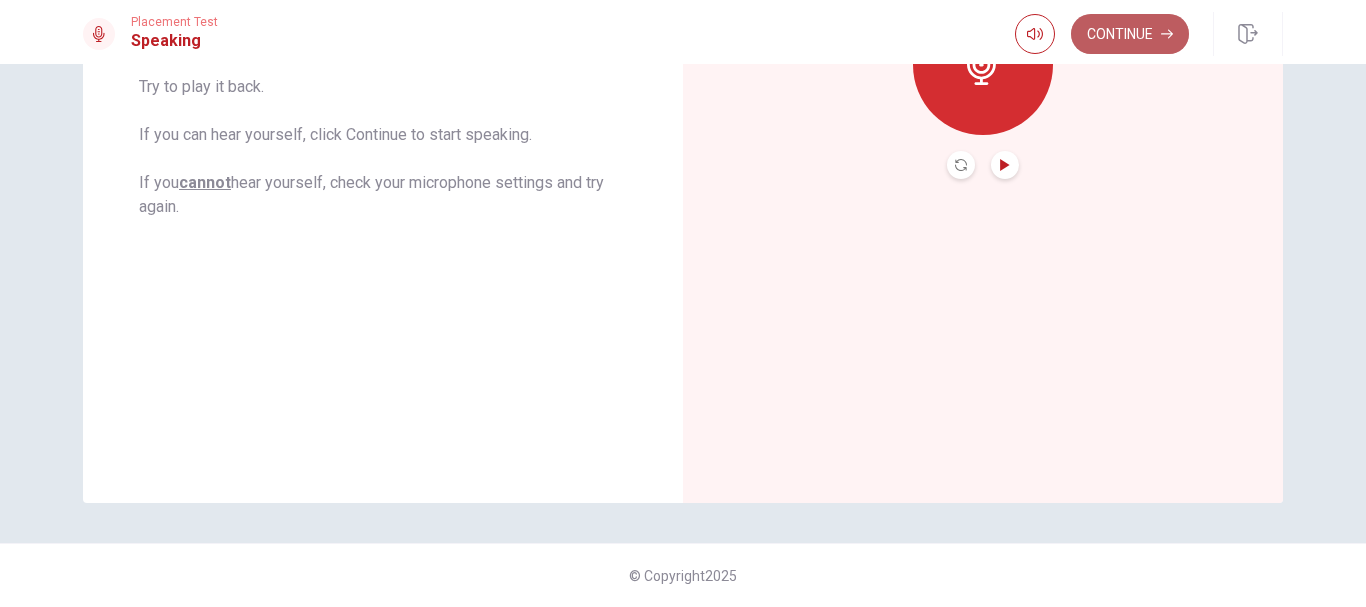 click on "Continue" at bounding box center (1130, 34) 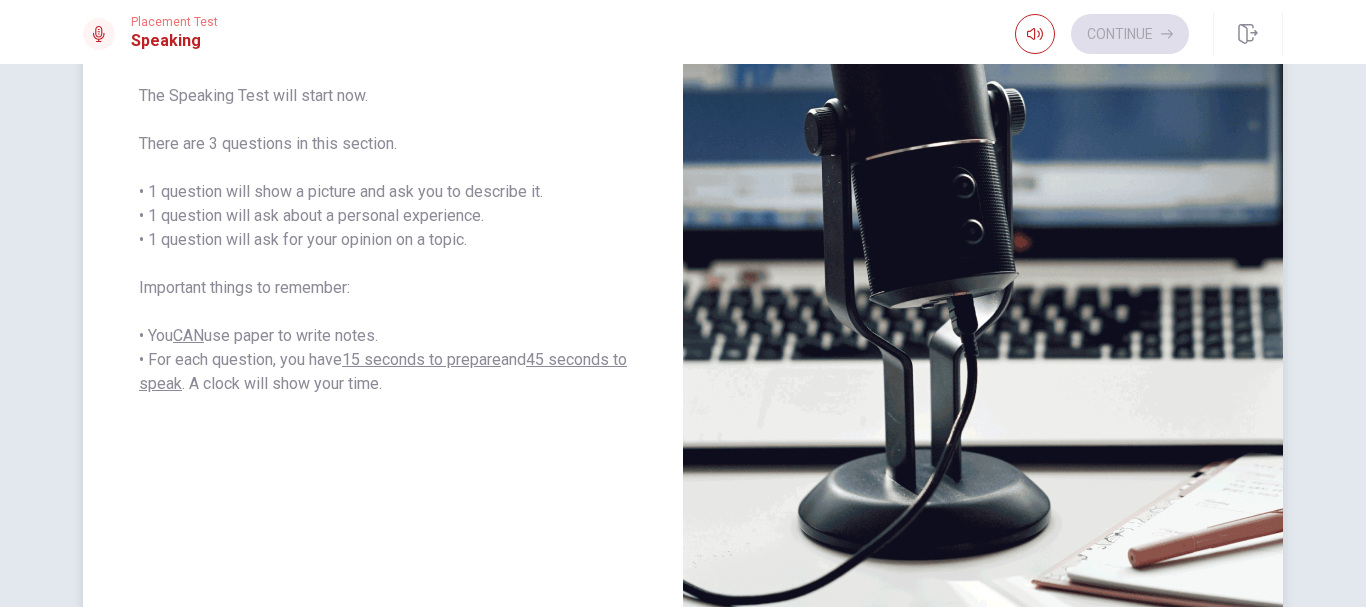 scroll, scrollTop: 273, scrollLeft: 0, axis: vertical 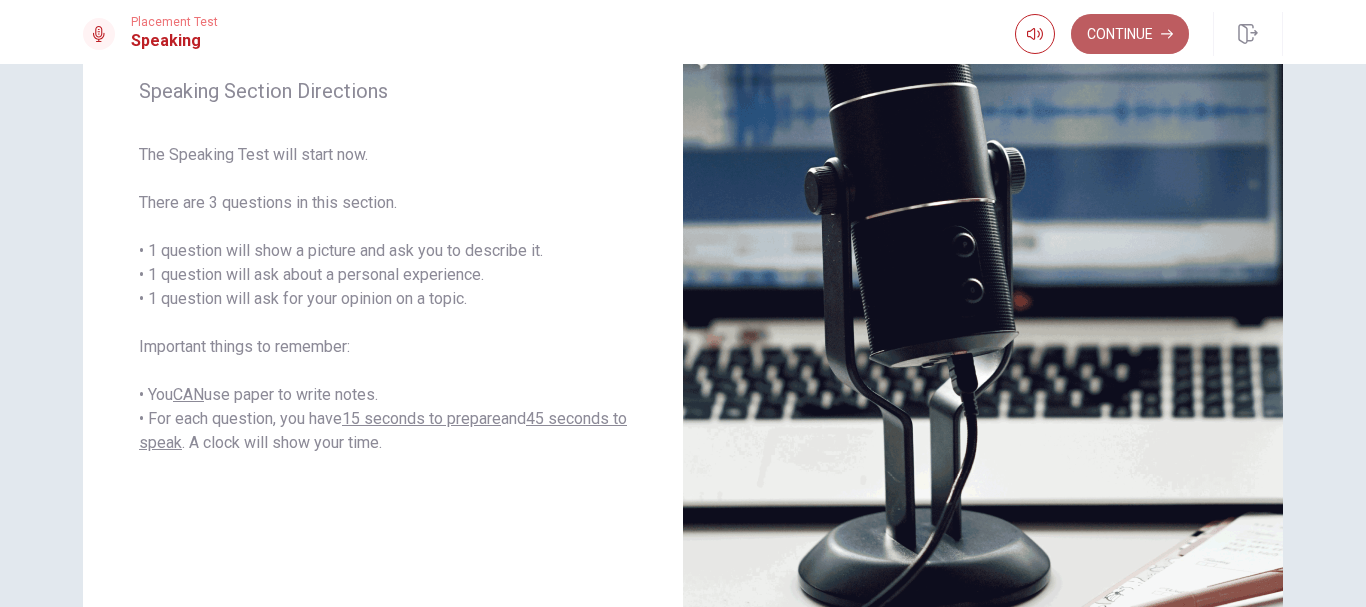 click on "Continue" at bounding box center (1130, 34) 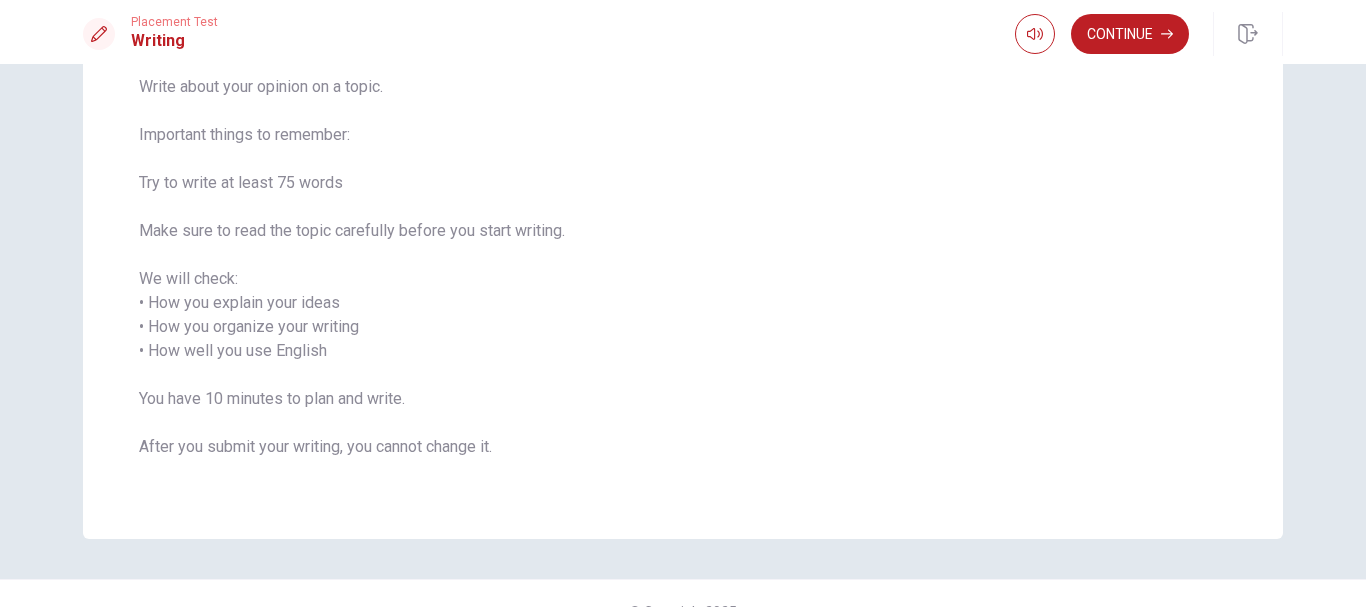 scroll, scrollTop: 200, scrollLeft: 0, axis: vertical 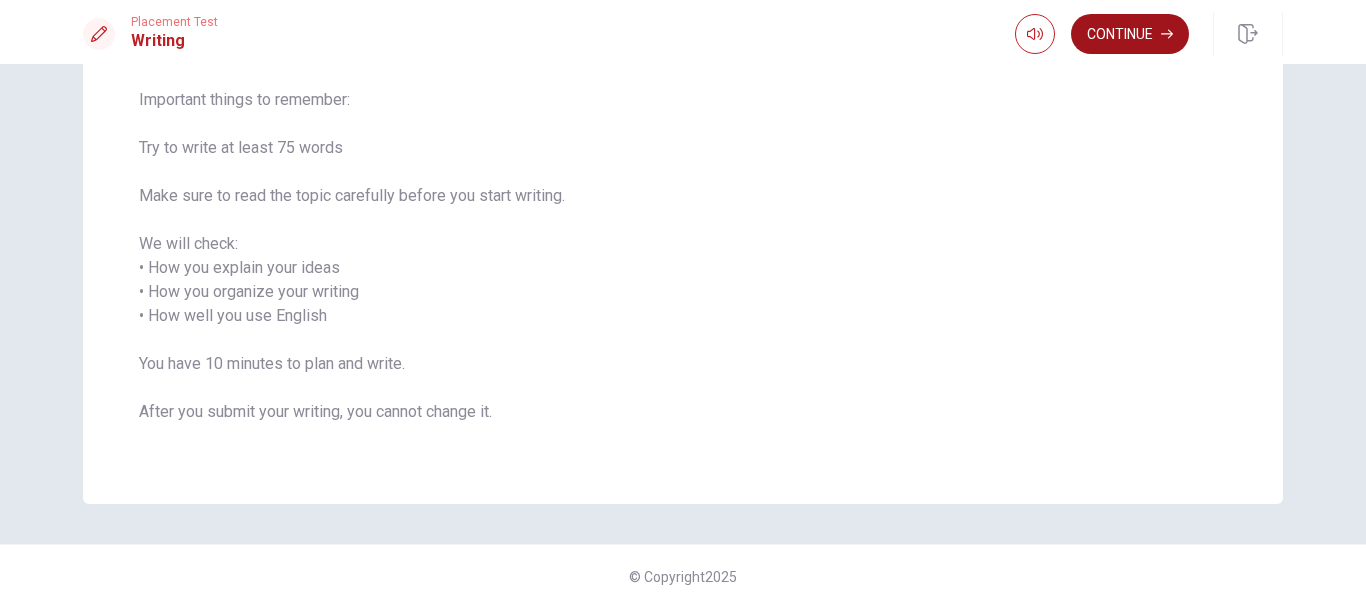 click on "Continue" at bounding box center [1130, 34] 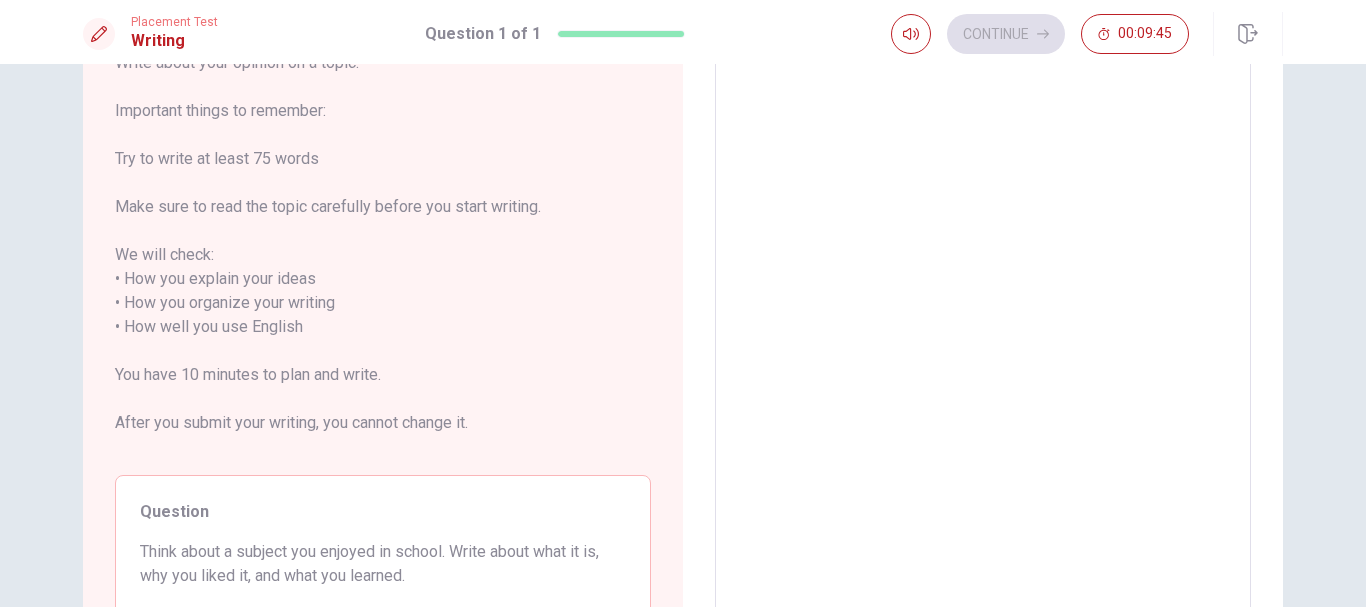 scroll, scrollTop: 0, scrollLeft: 0, axis: both 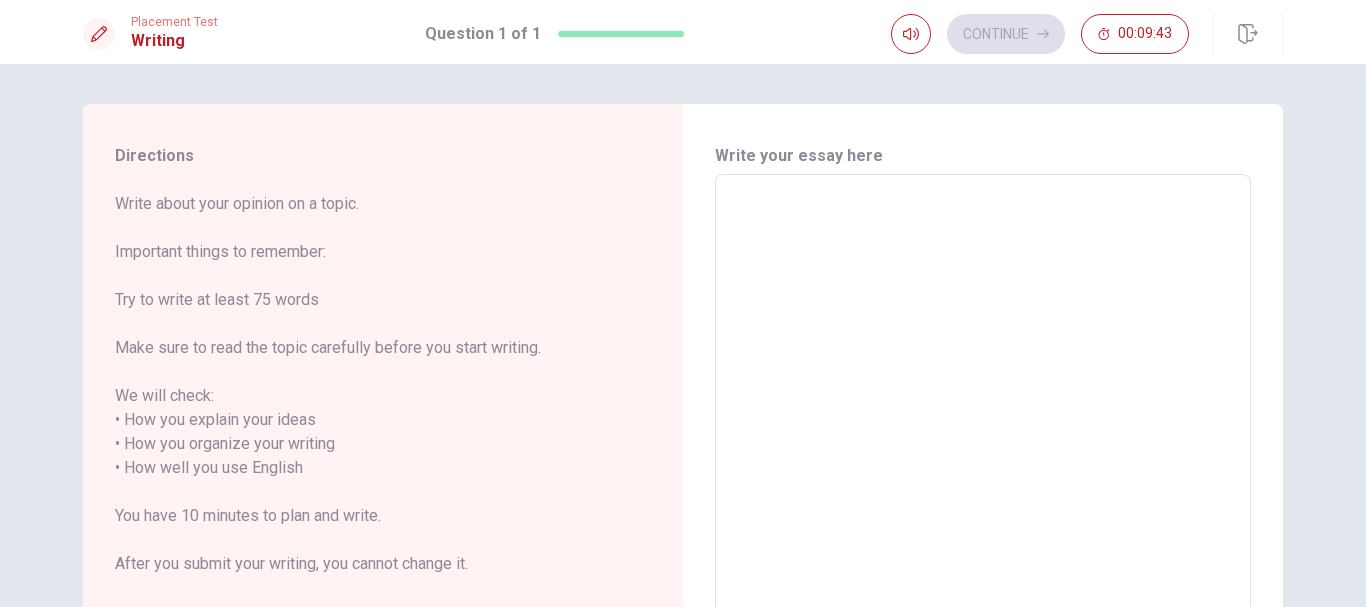 click at bounding box center [983, 468] 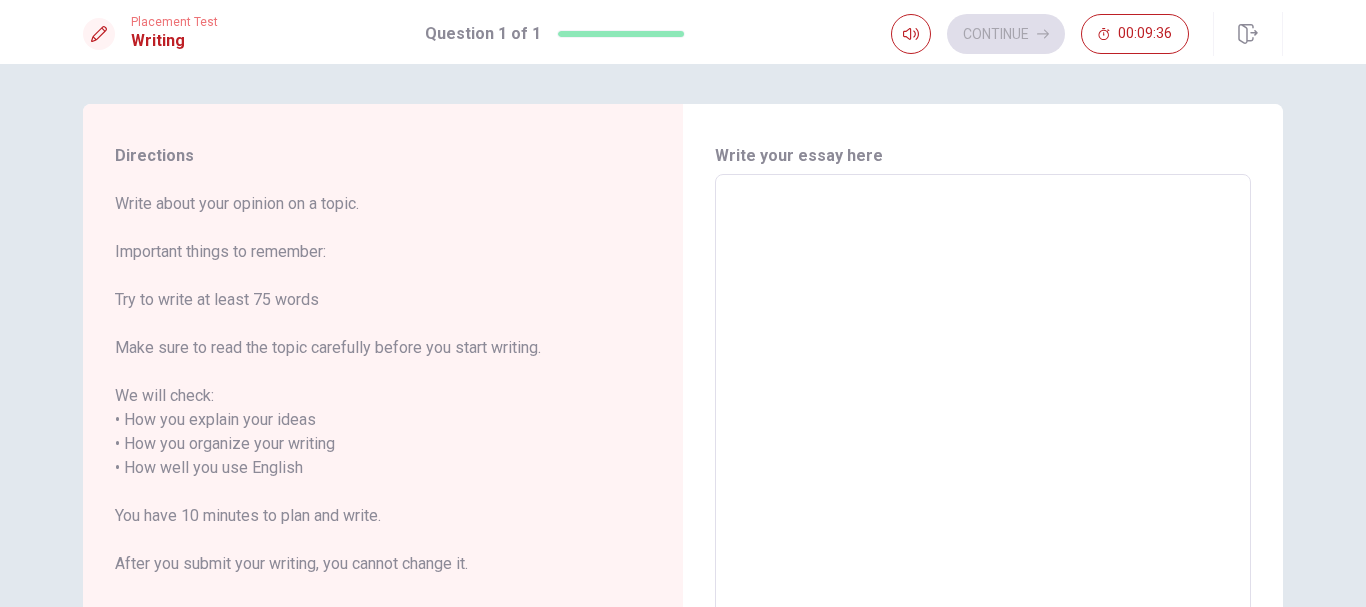 type on "o" 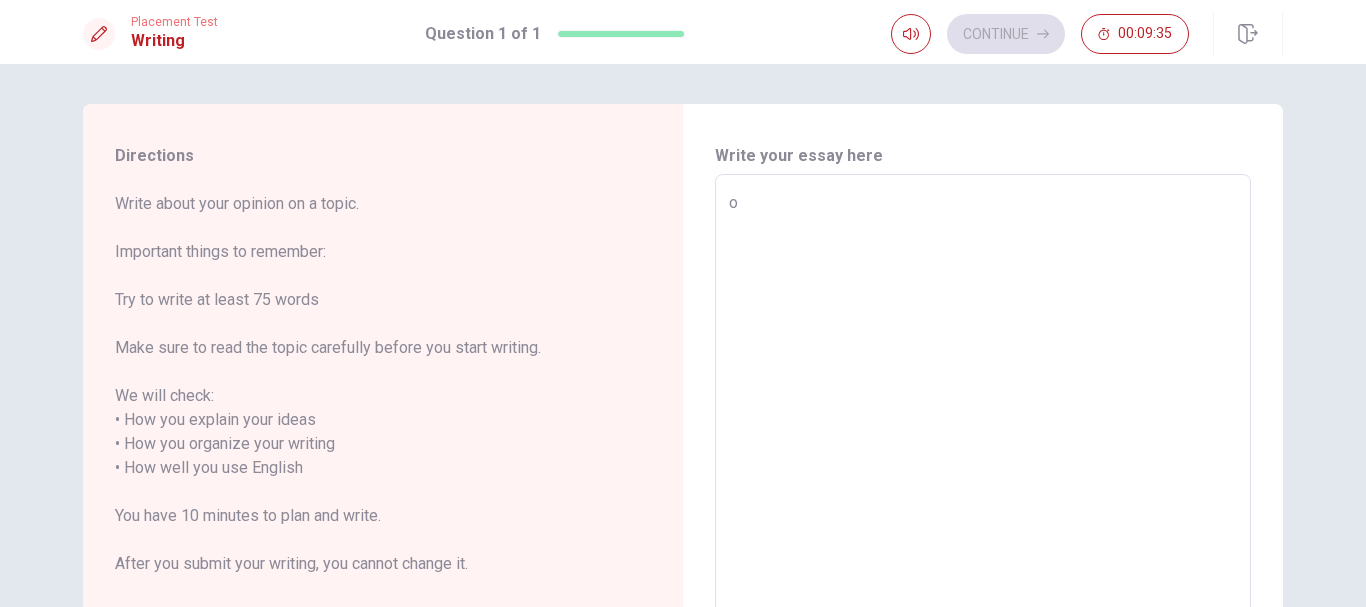 type on "x" 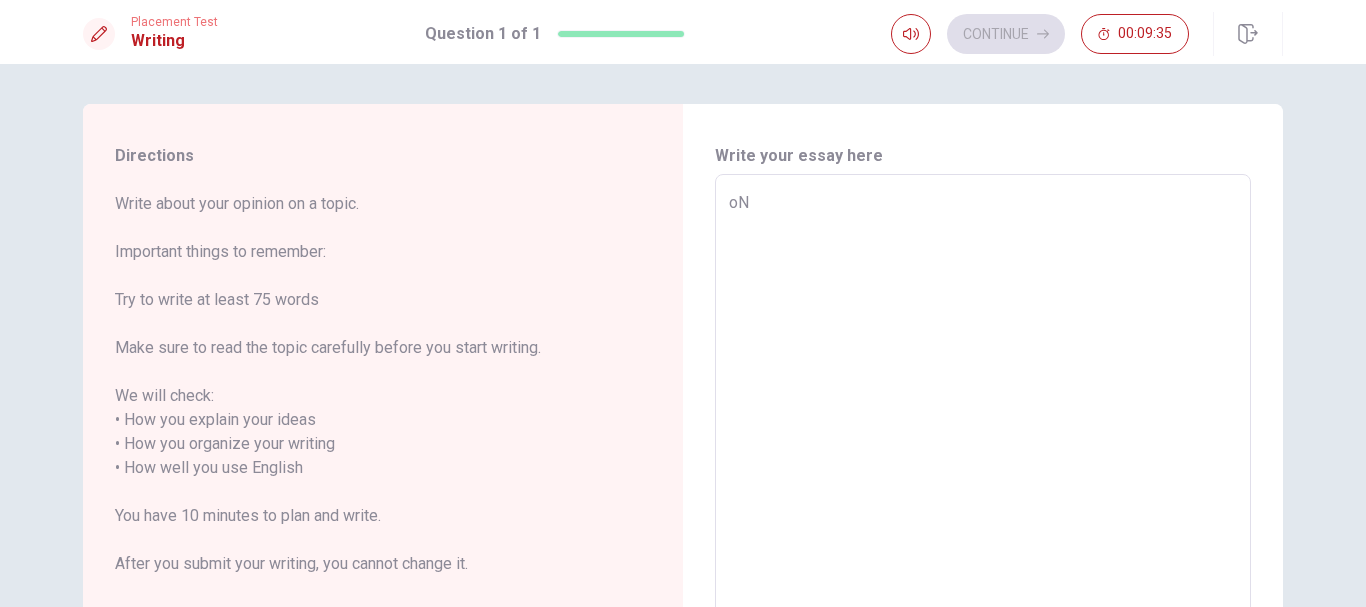 type on "x" 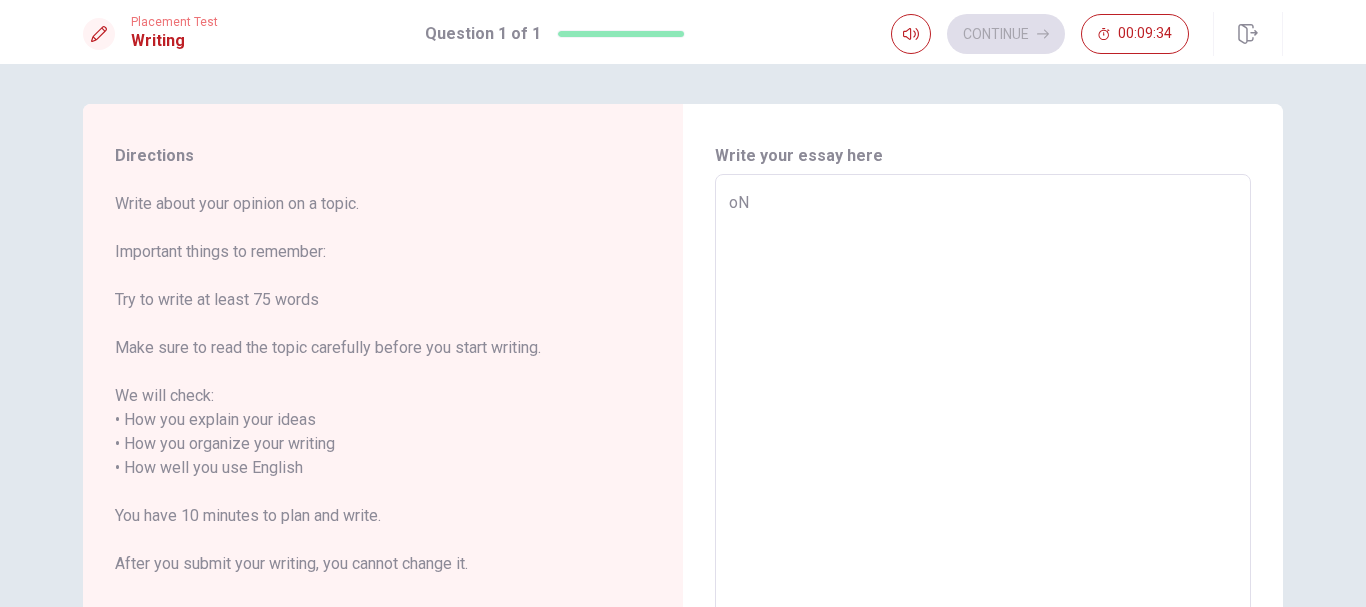 type on "o" 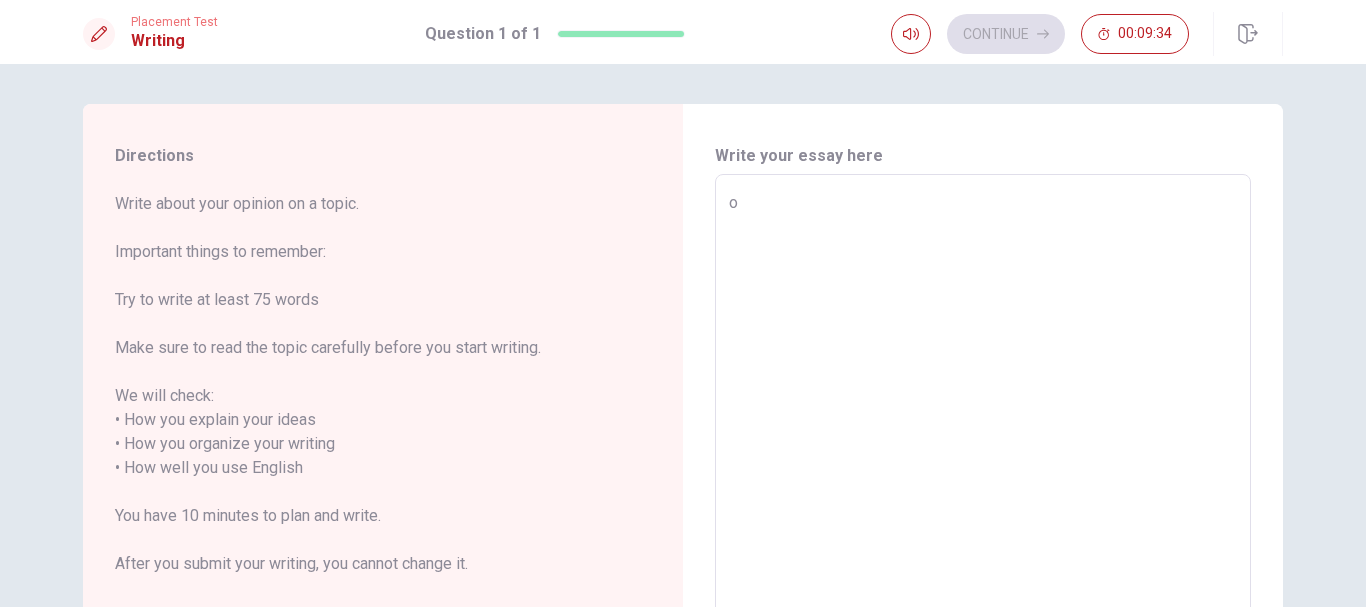 type on "x" 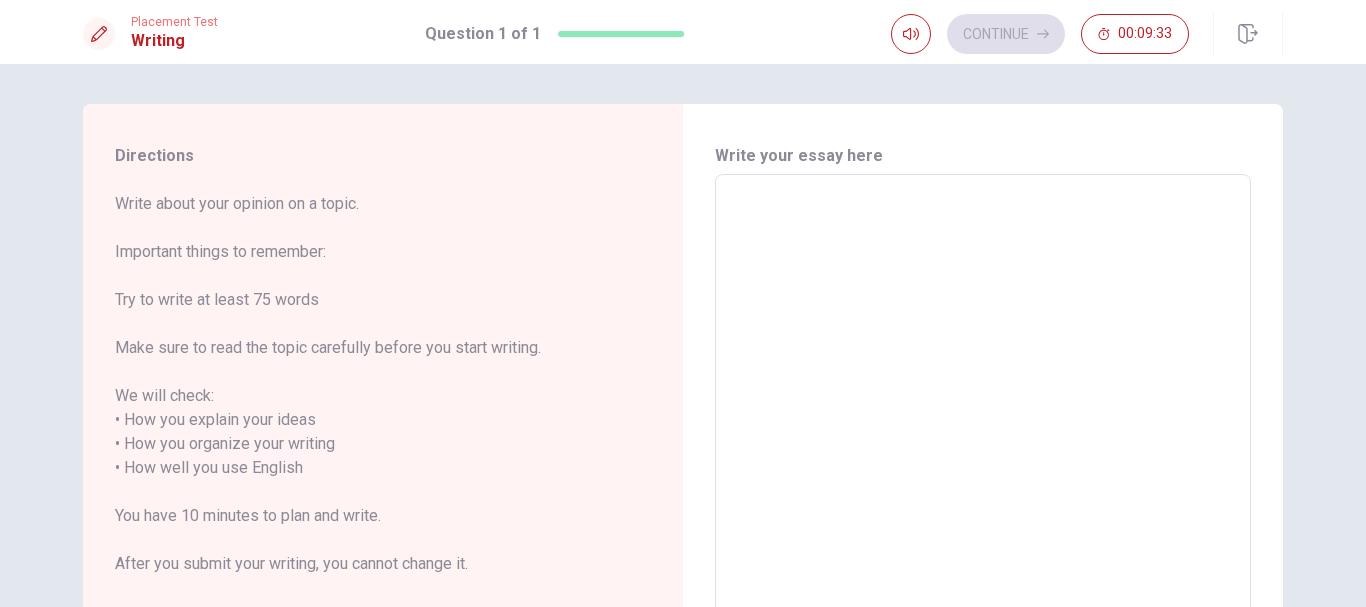 type on "O" 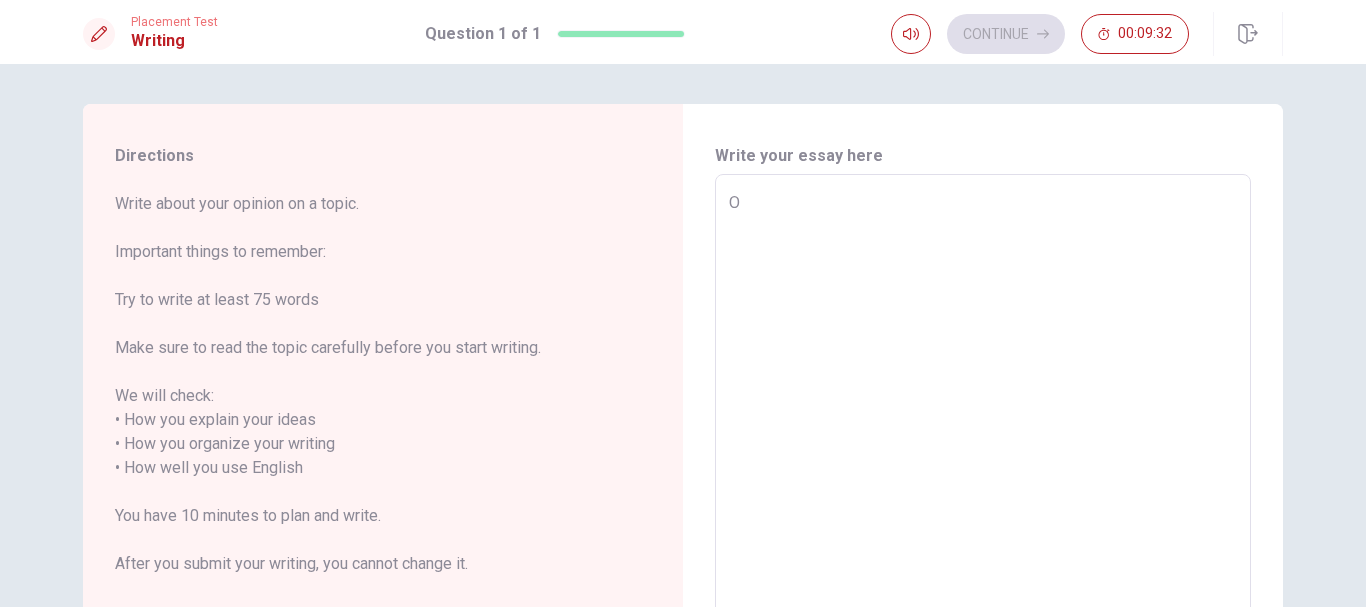 type on "On" 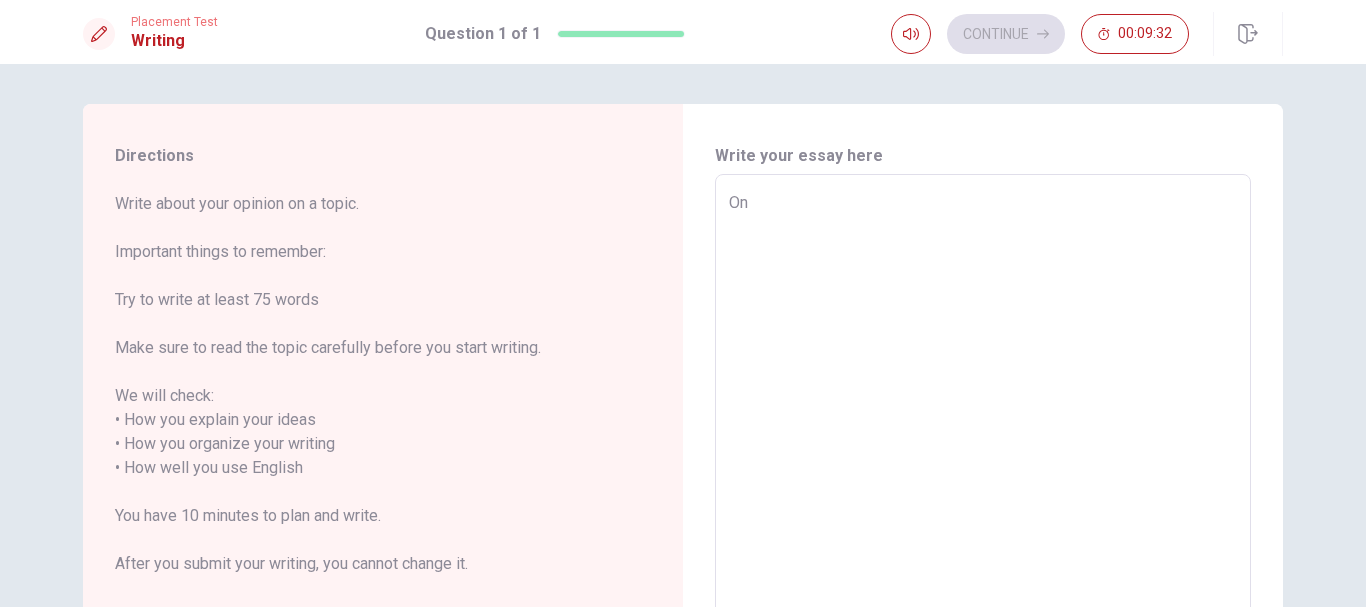 type on "x" 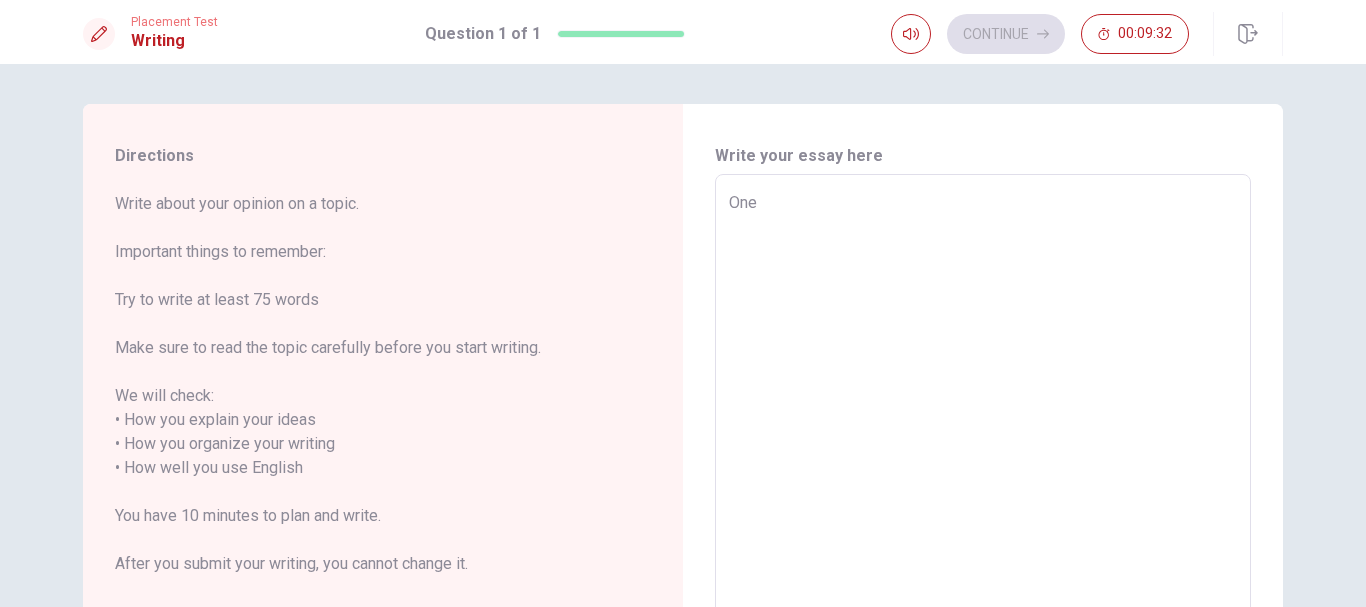 type on "x" 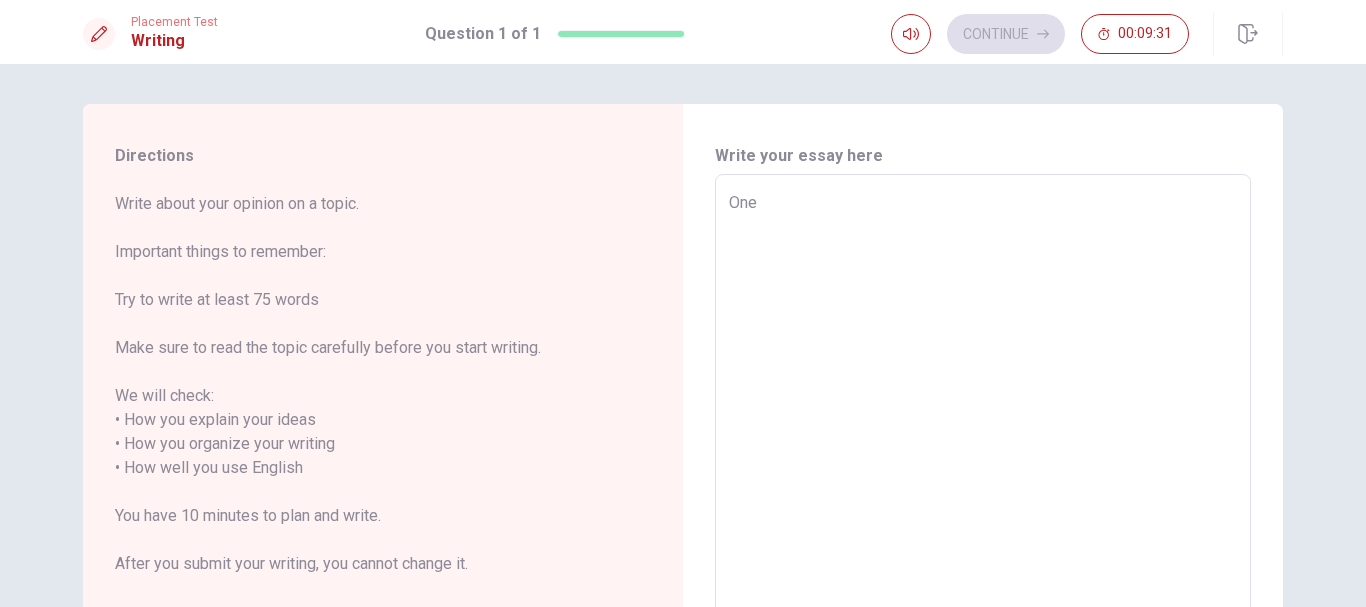 type on "x" 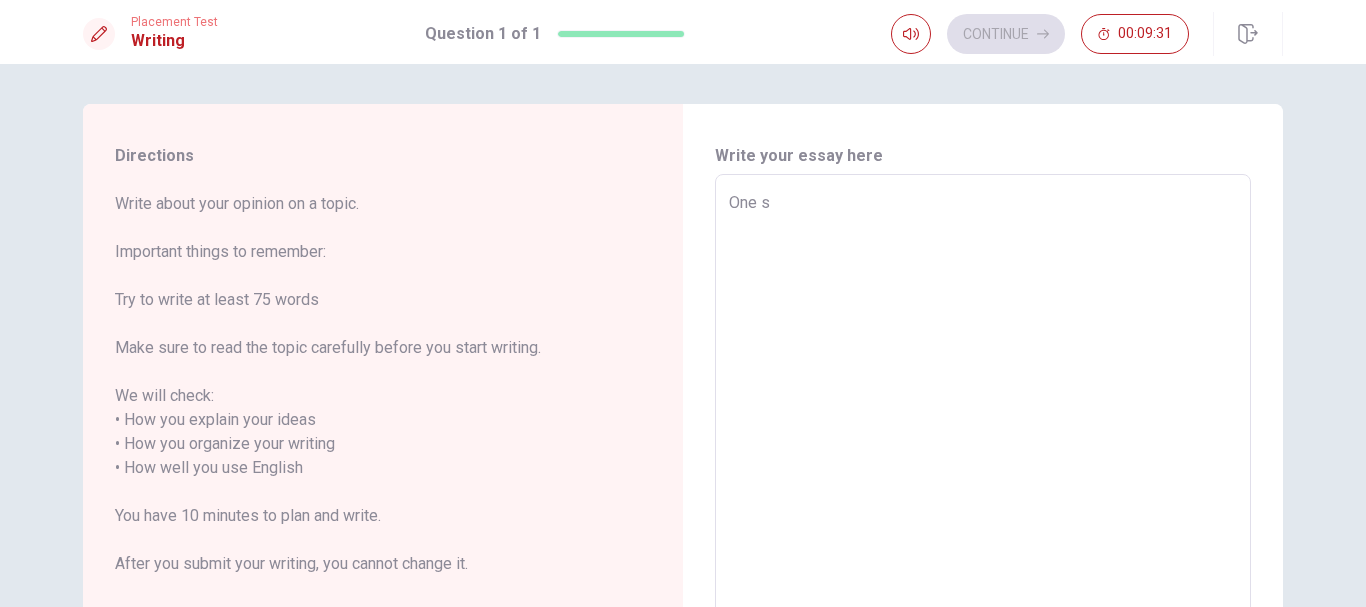 type on "x" 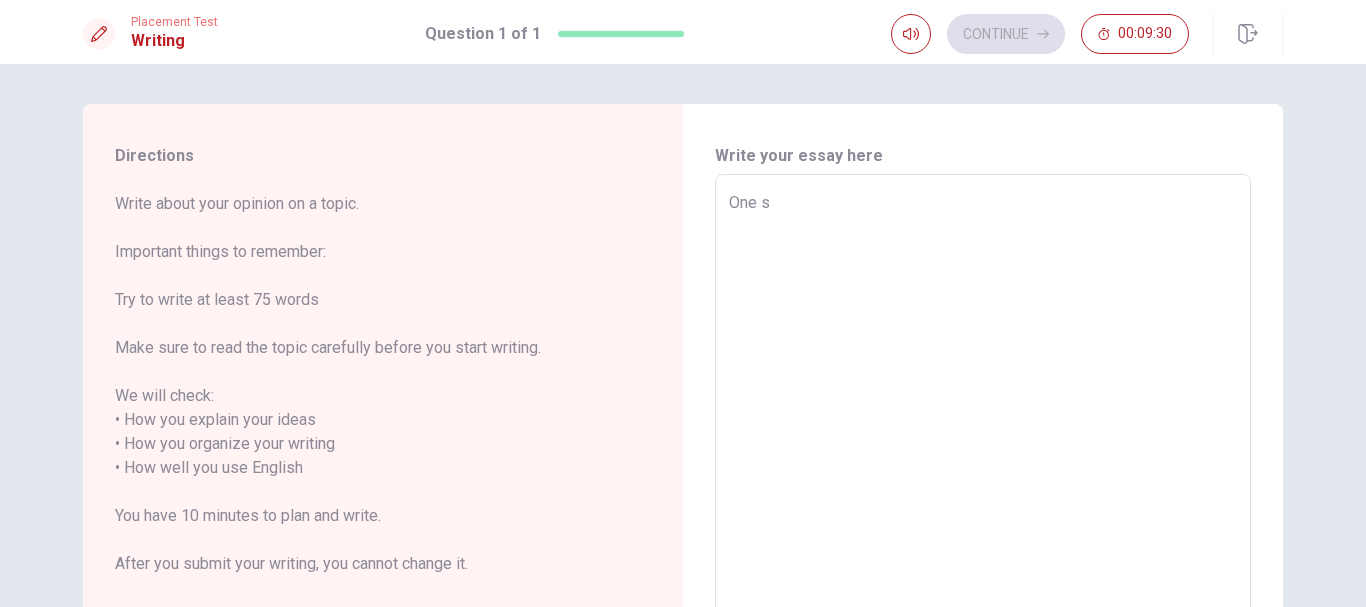 type on "One su" 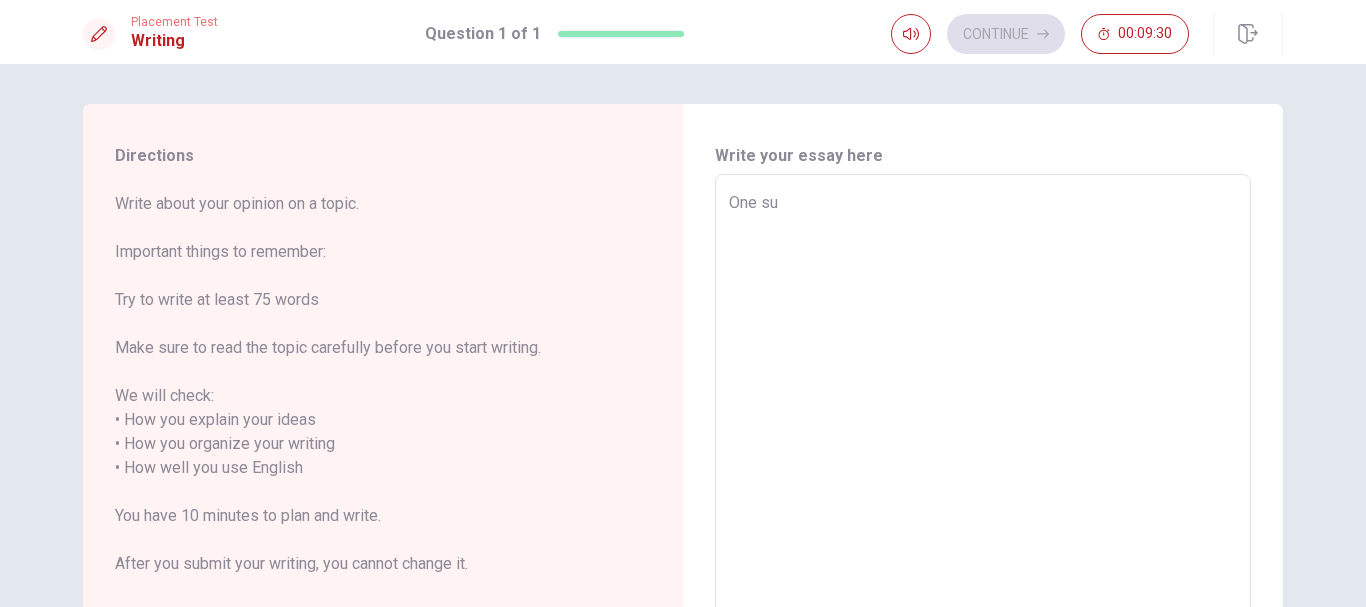 type on "x" 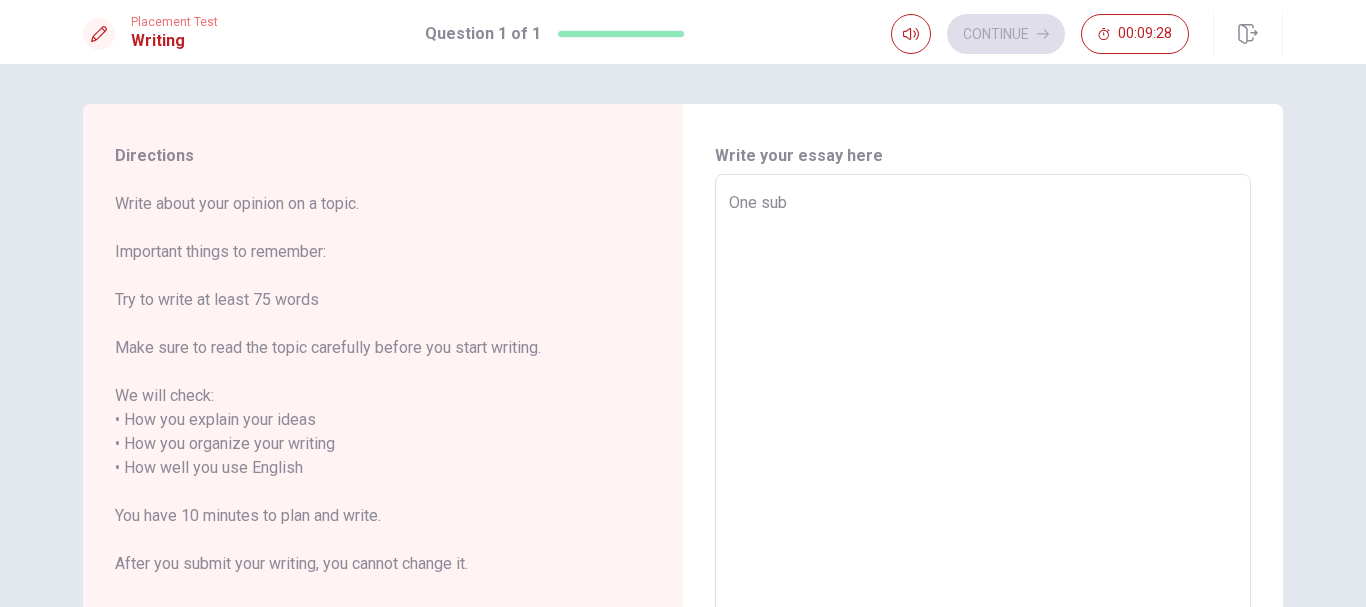type on "x" 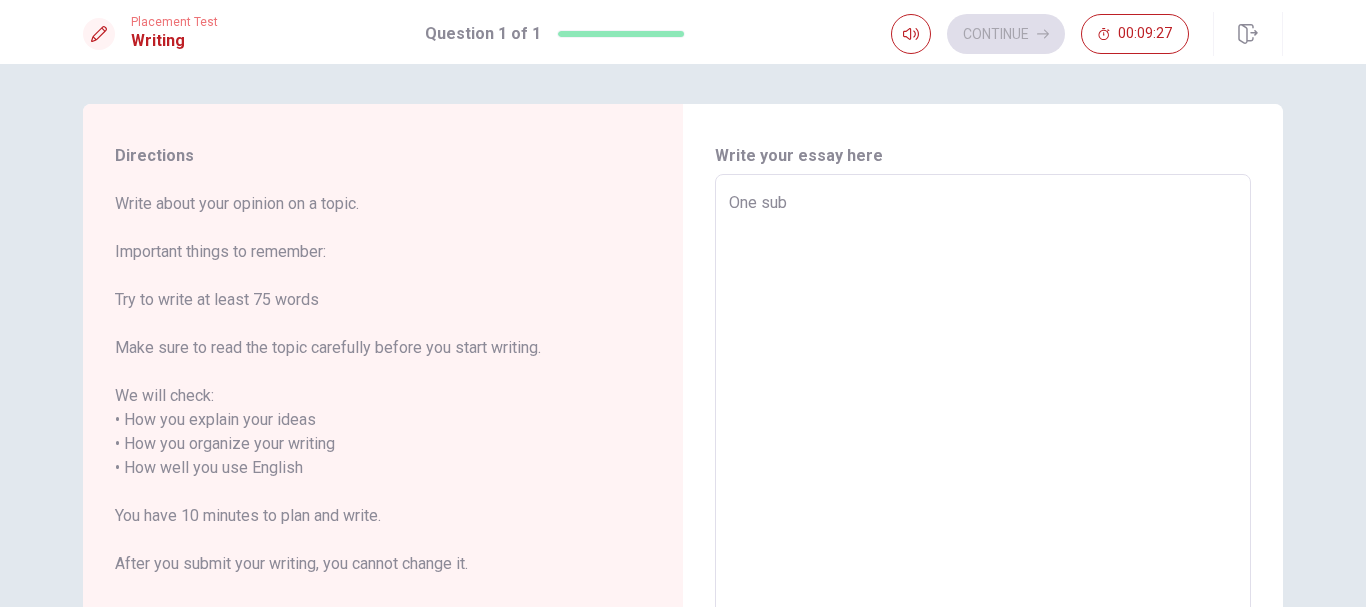 type on "One subj" 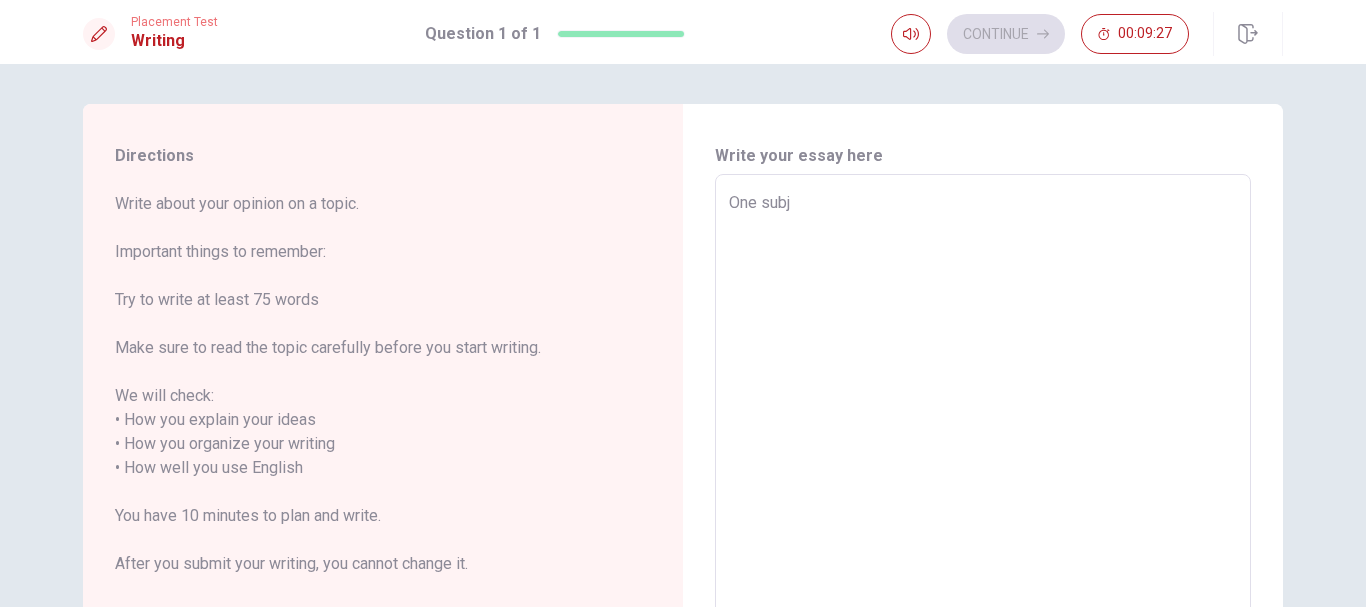 type on "x" 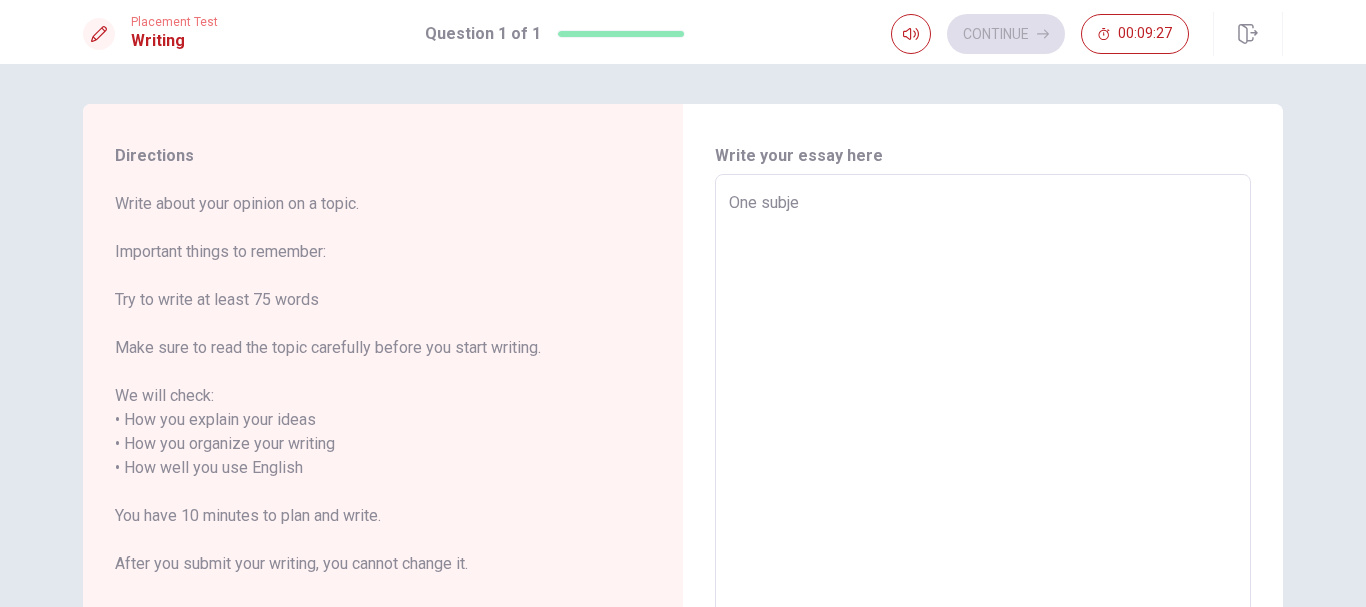 type on "x" 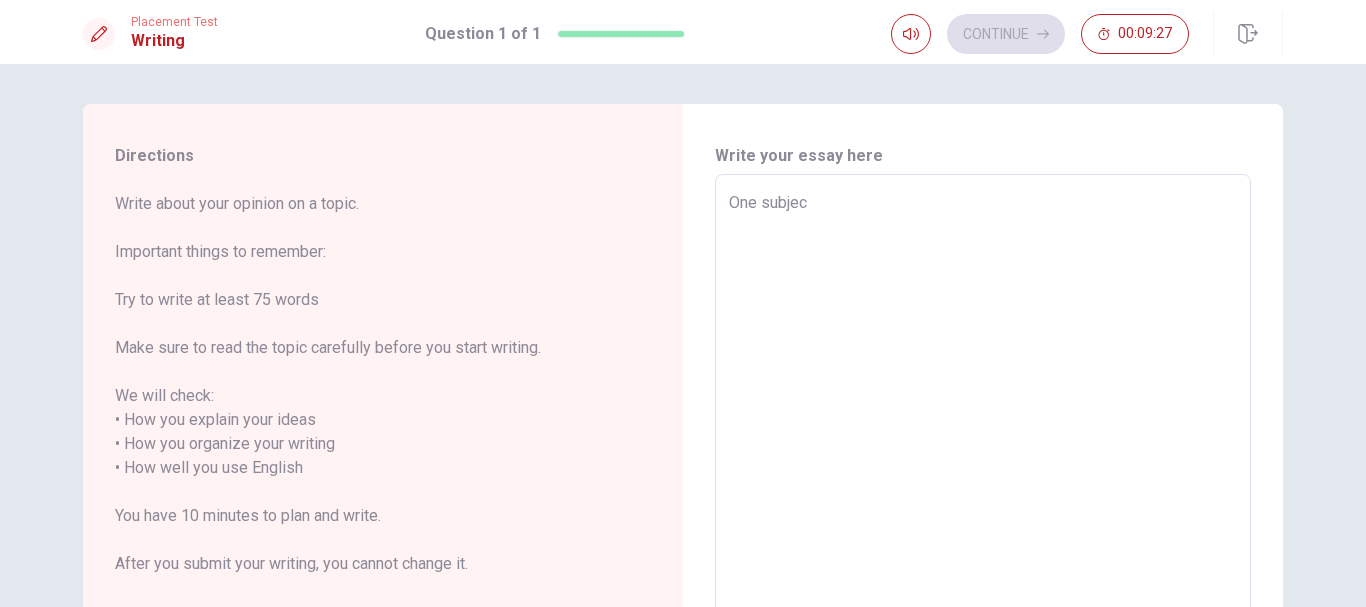 type on "x" 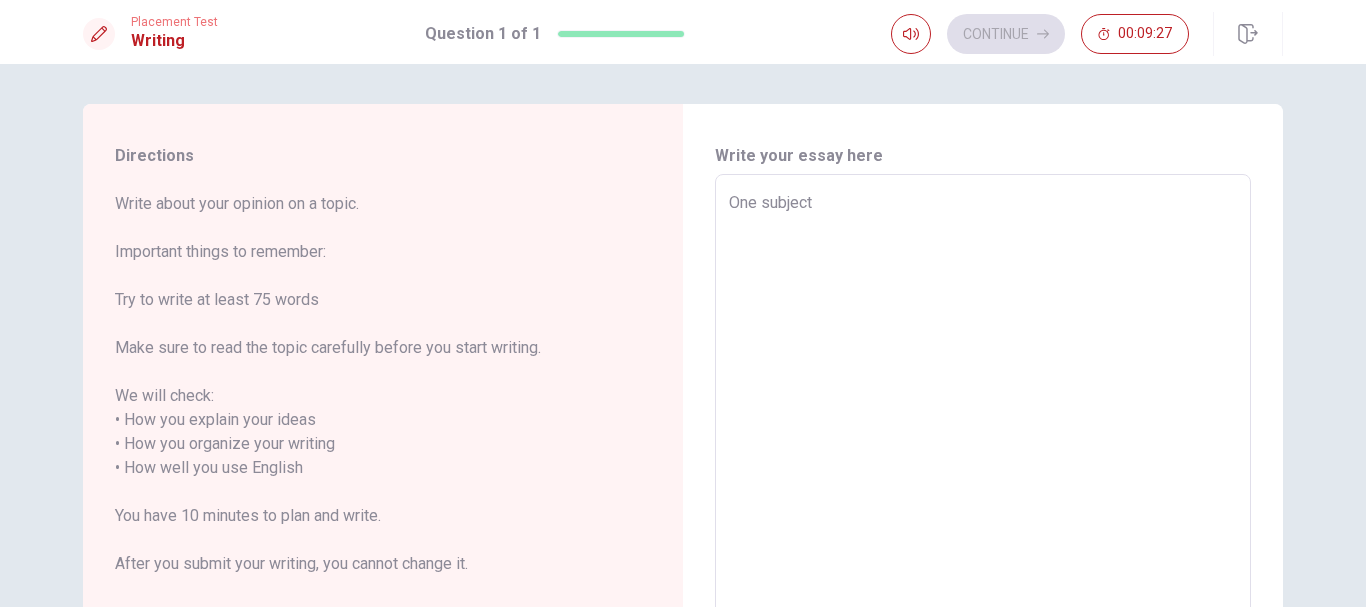 type on "x" 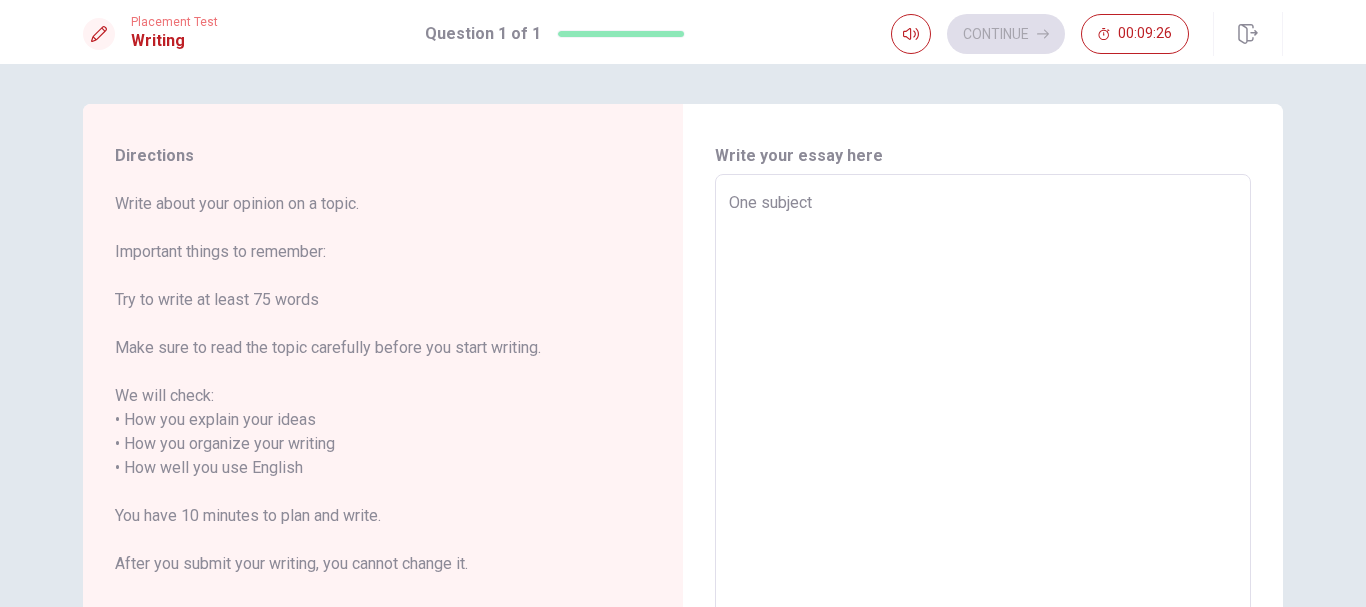 type on "One subject" 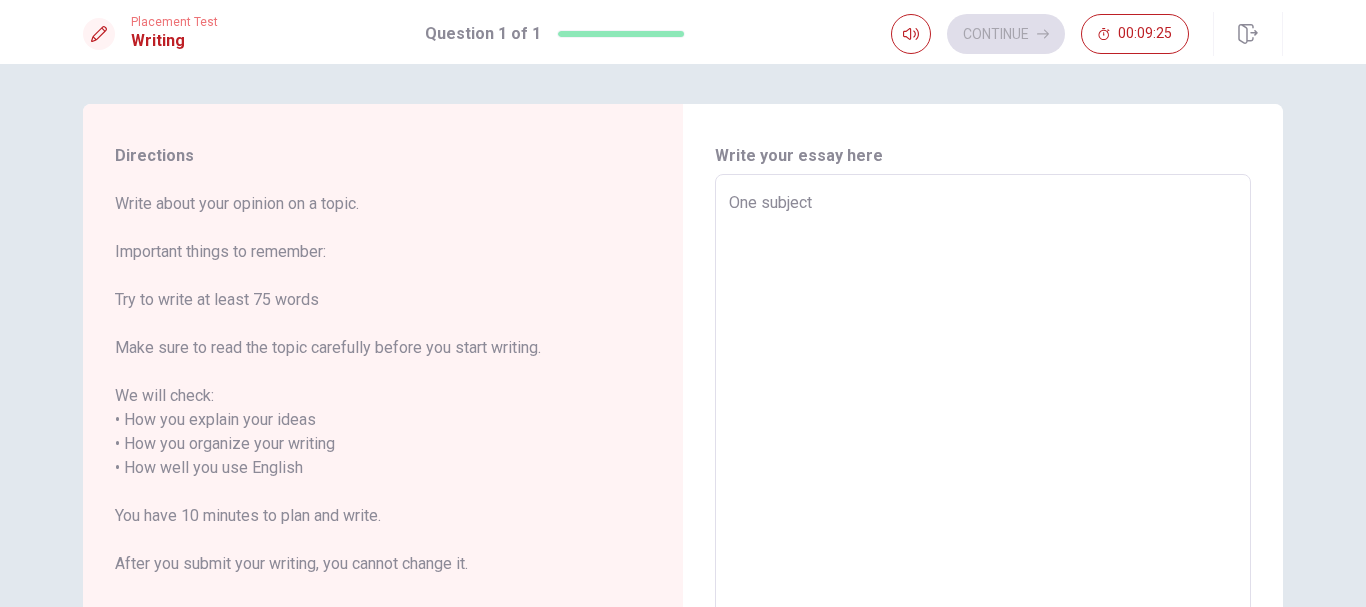 type on "One subject i" 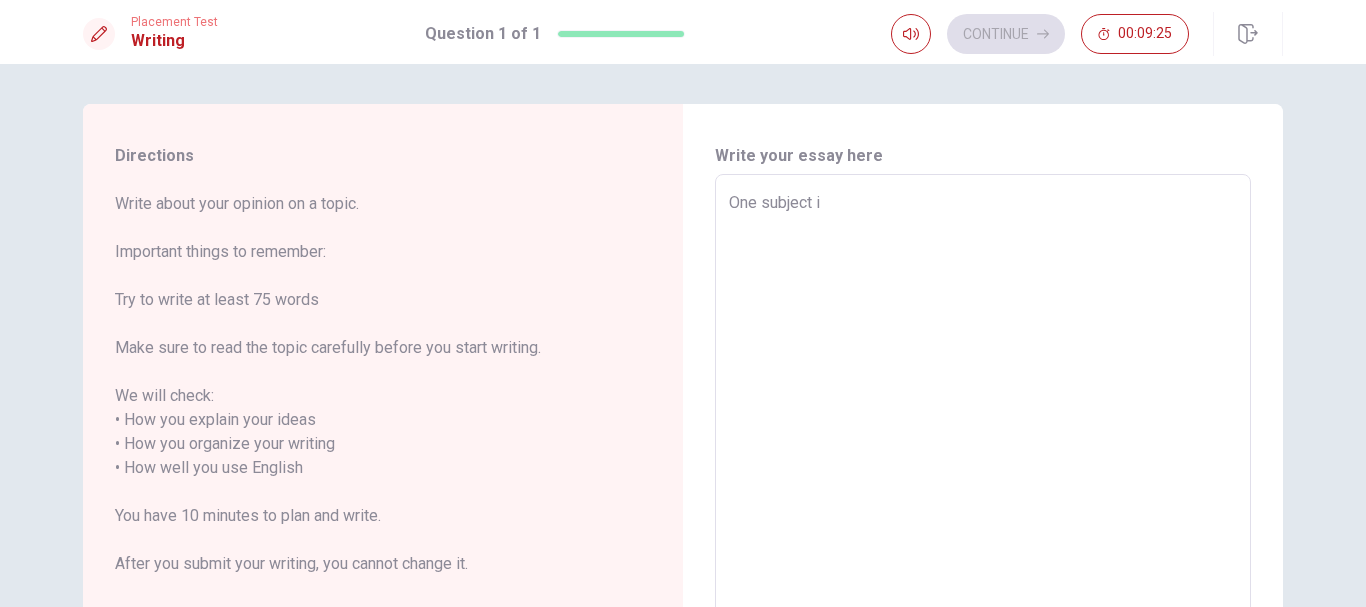 type on "x" 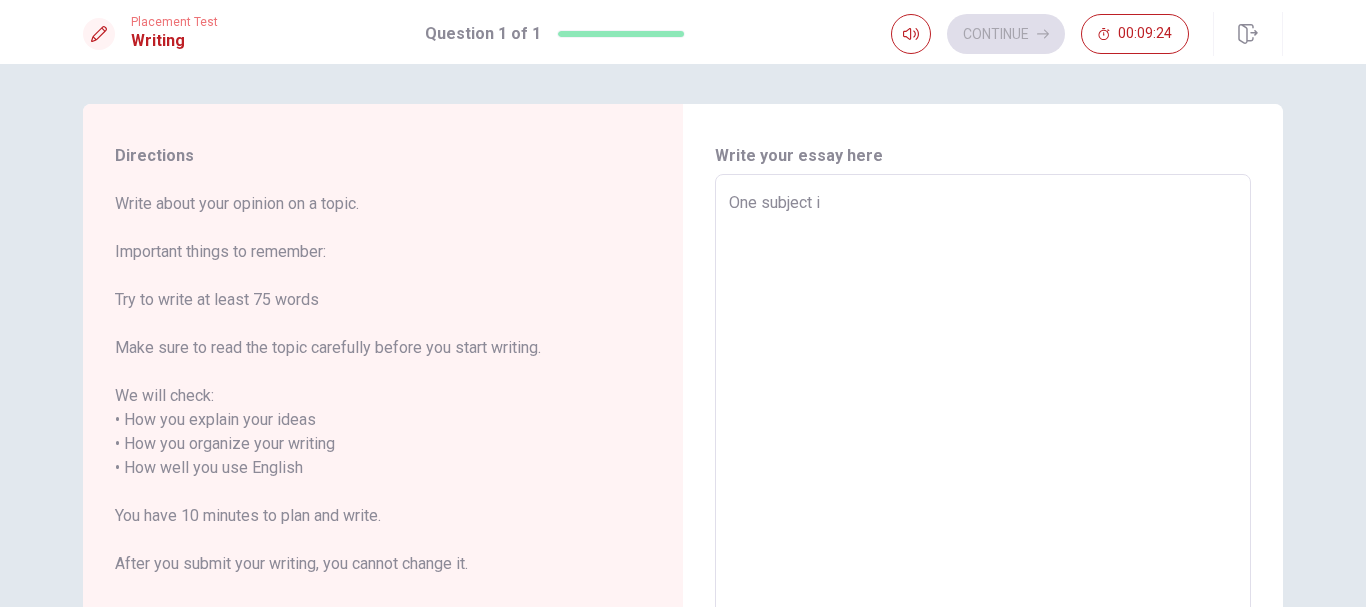 type on "One subject i r" 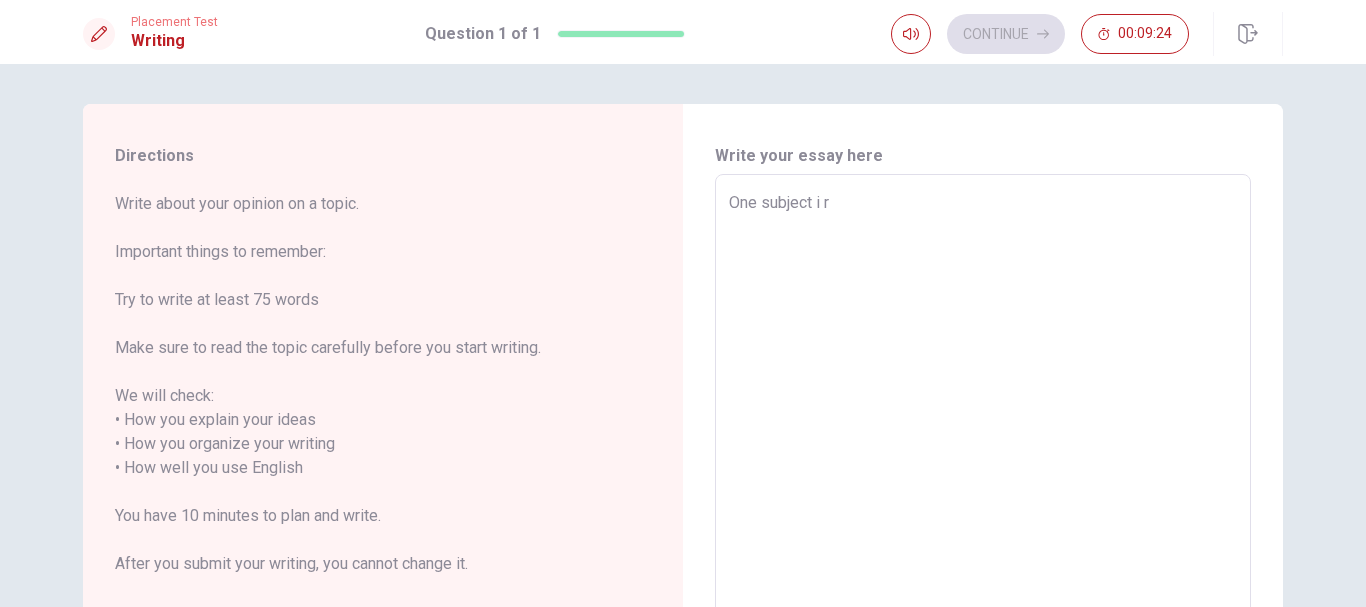 type on "x" 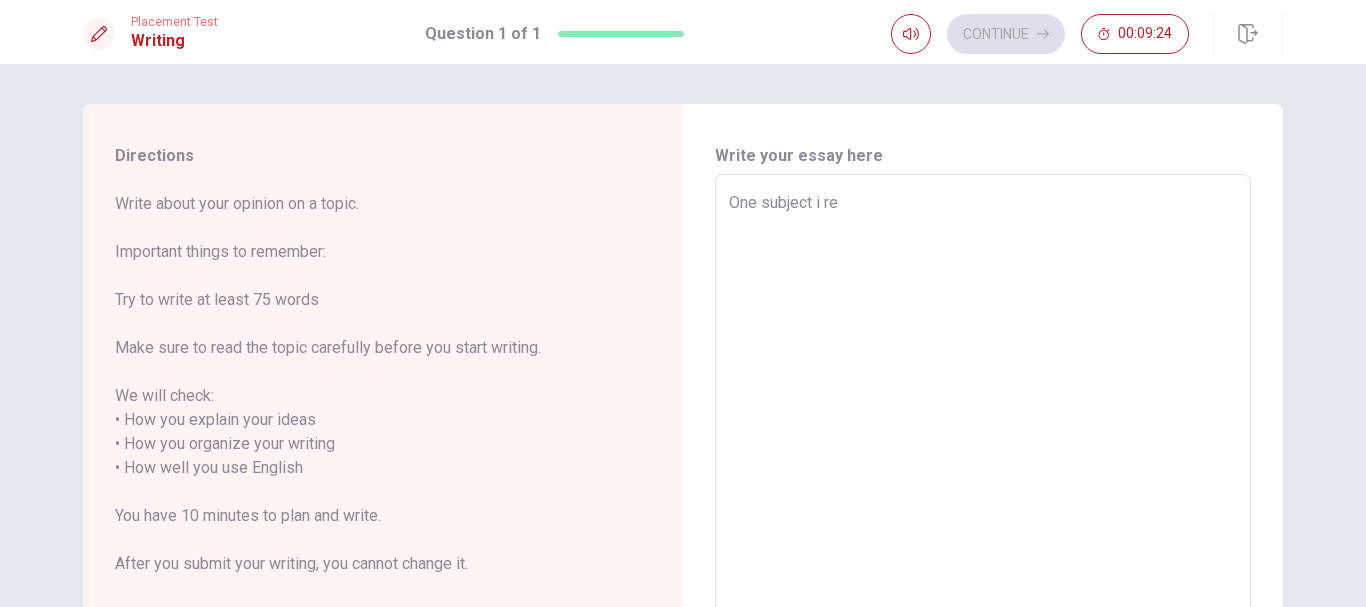 type on "x" 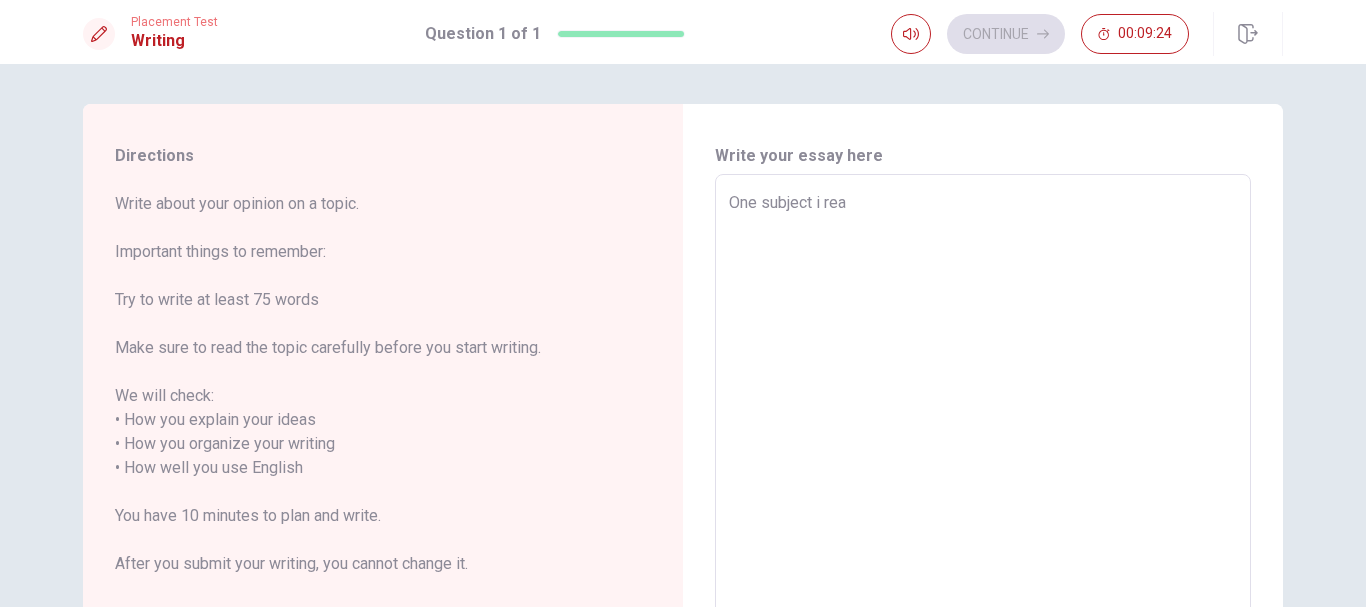 type on "x" 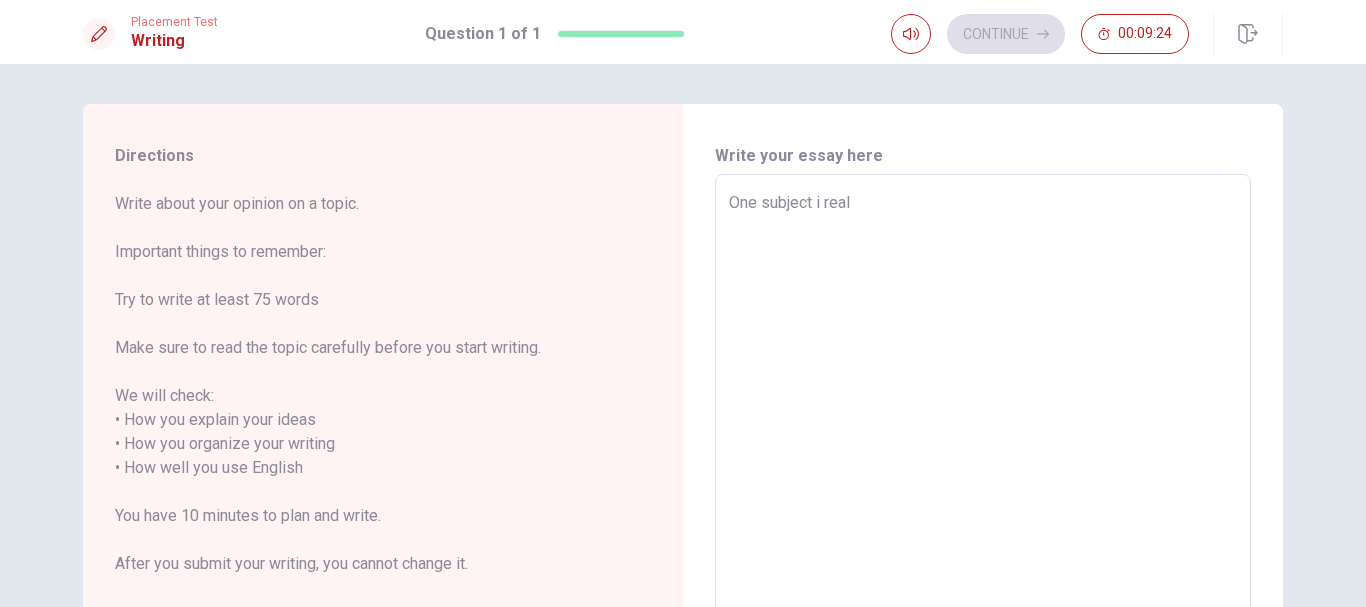 type on "x" 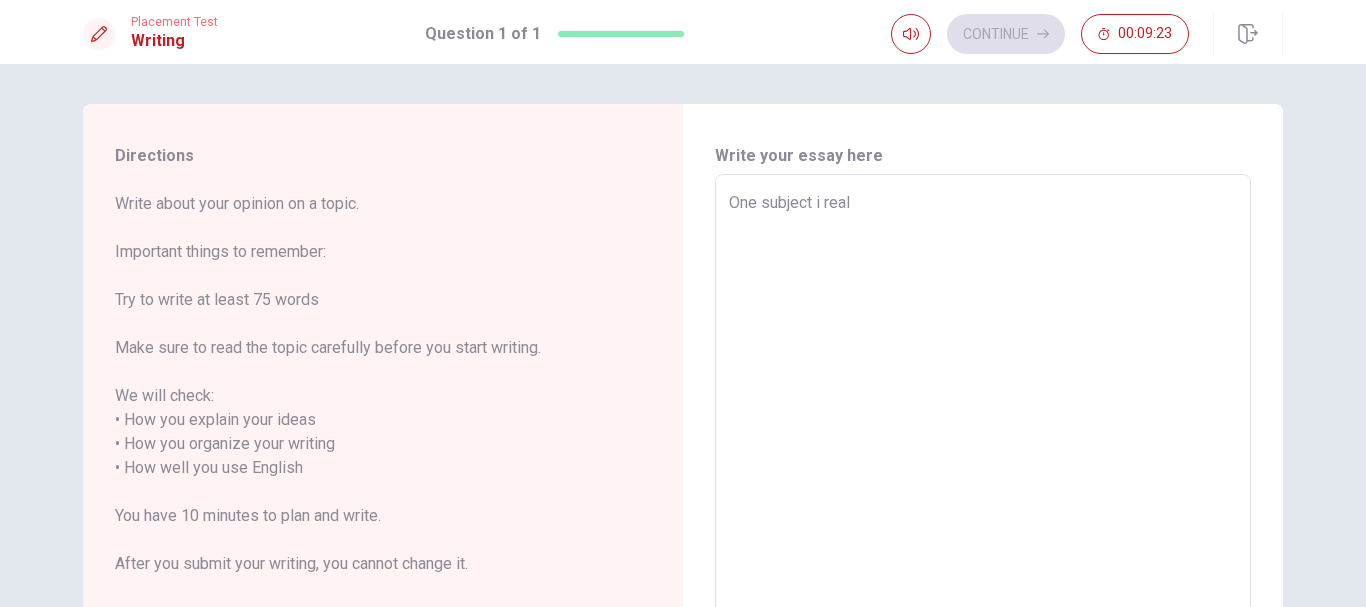 type on "One subject i reall" 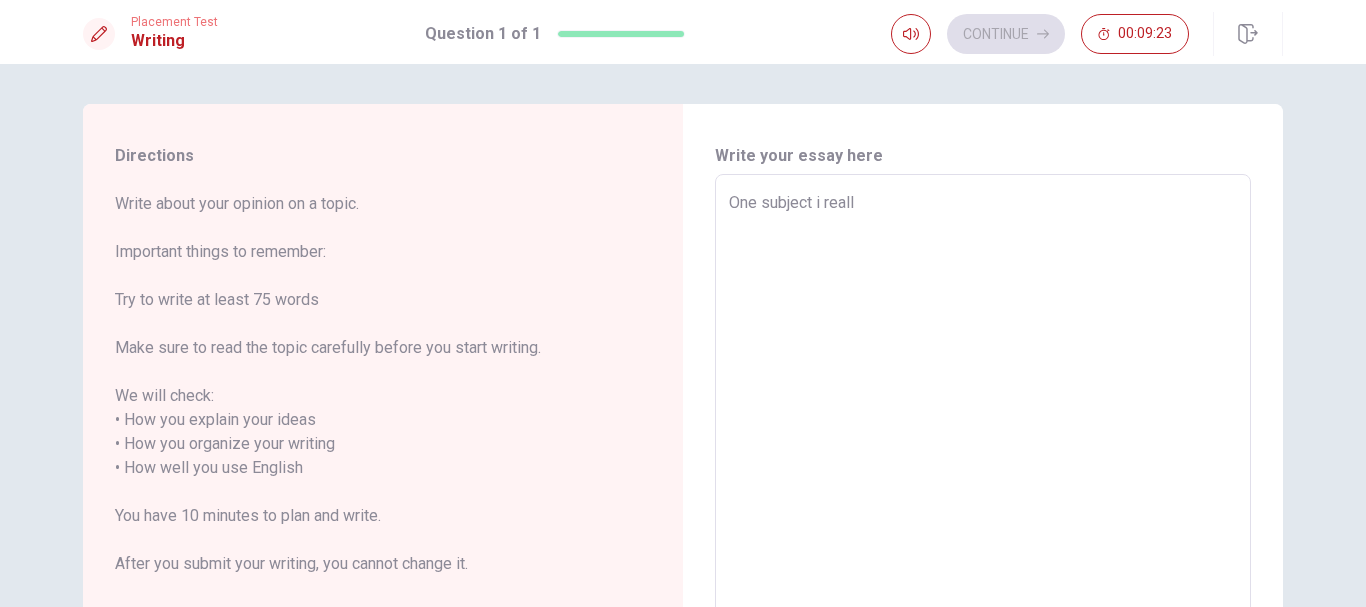 type on "x" 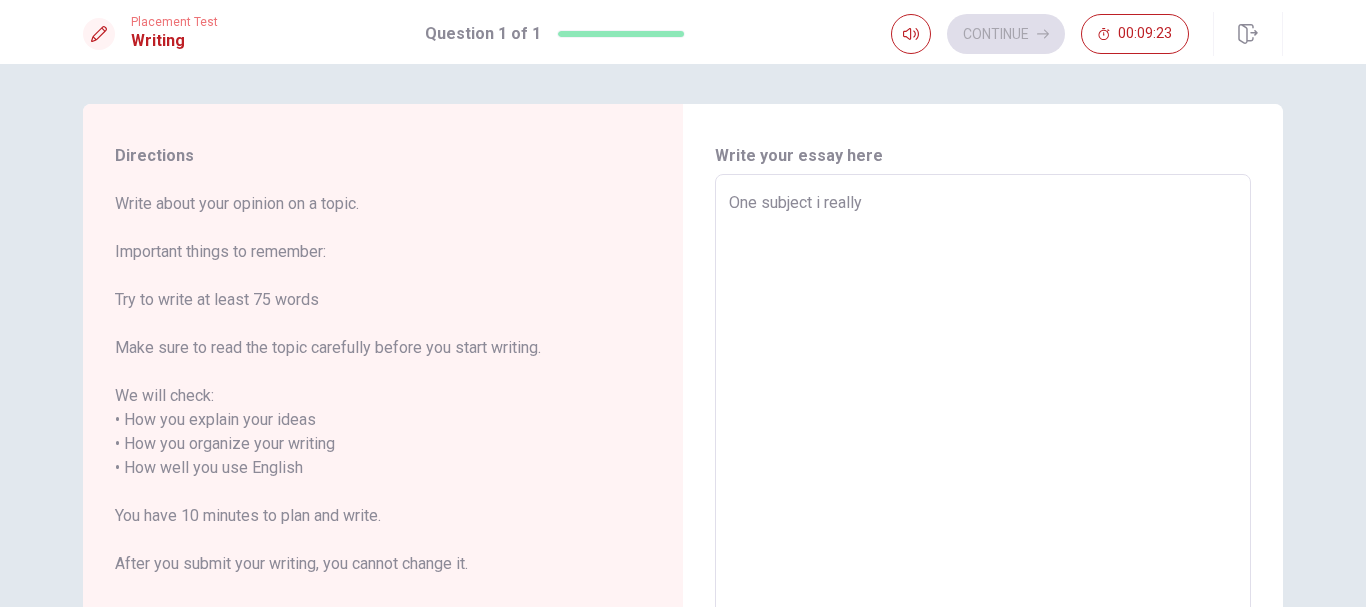 type on "x" 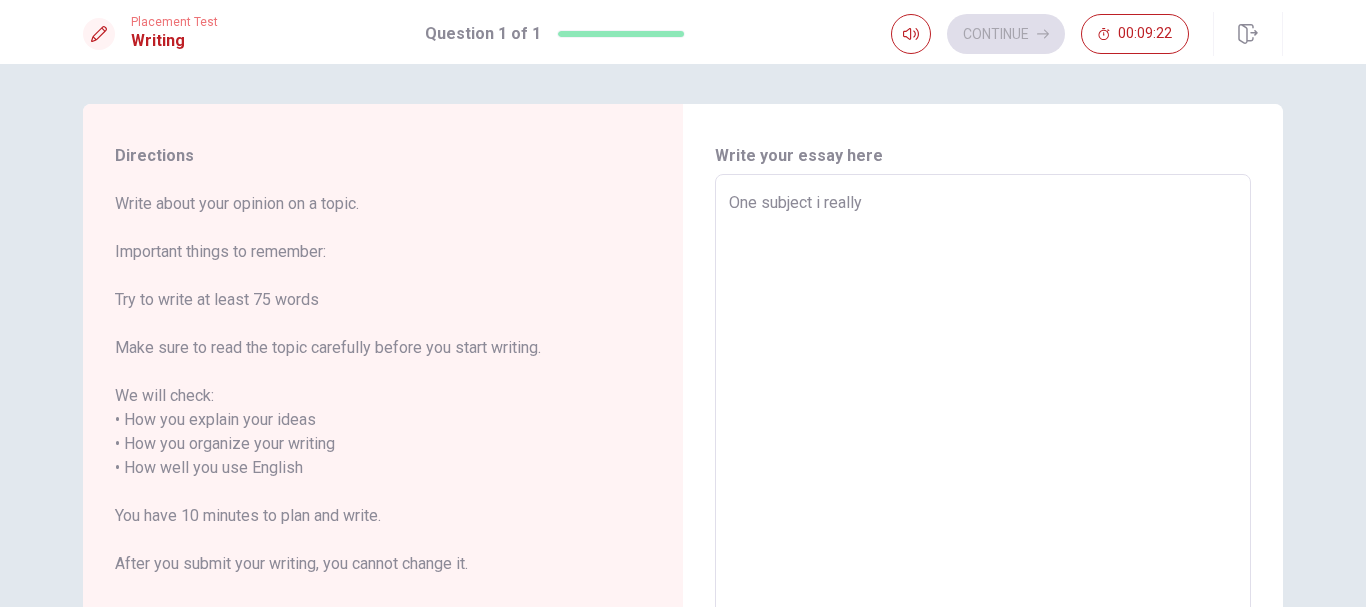 type on "One subject i really e" 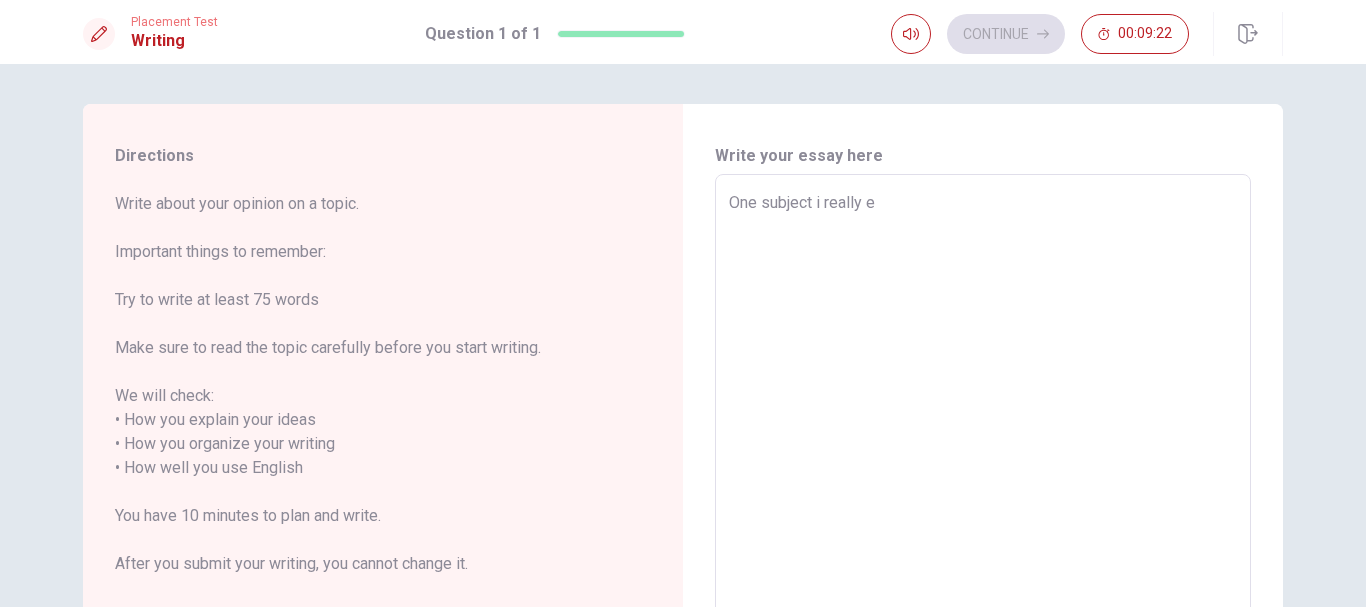 type on "x" 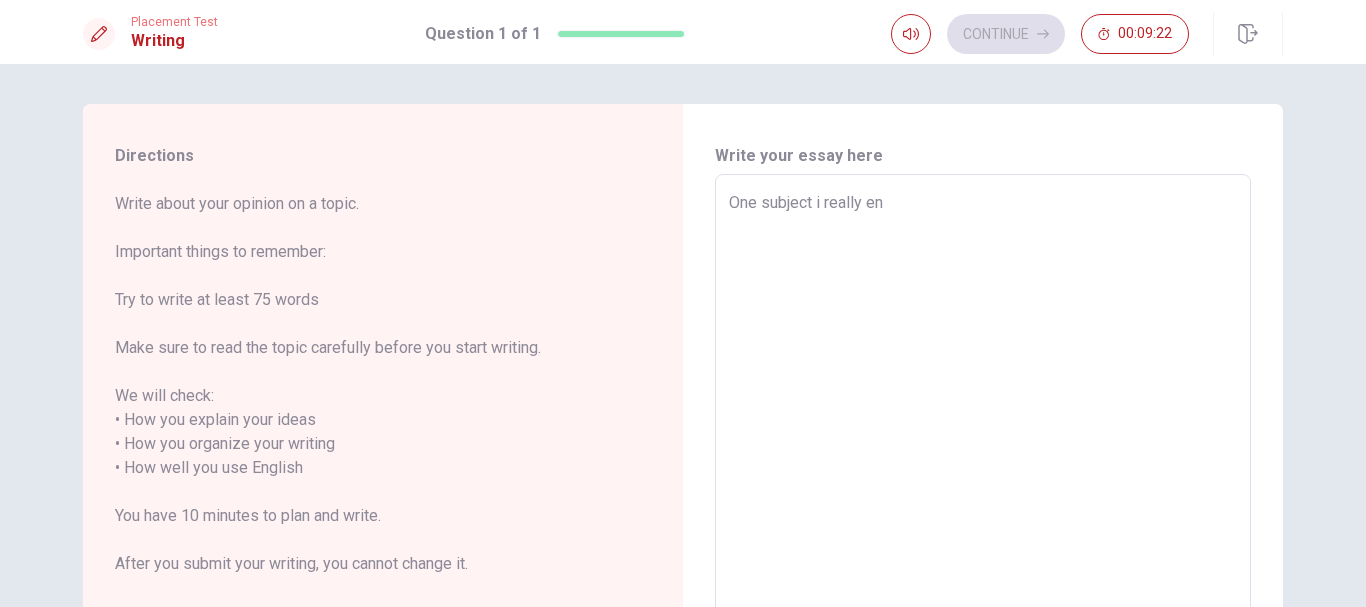 type on "x" 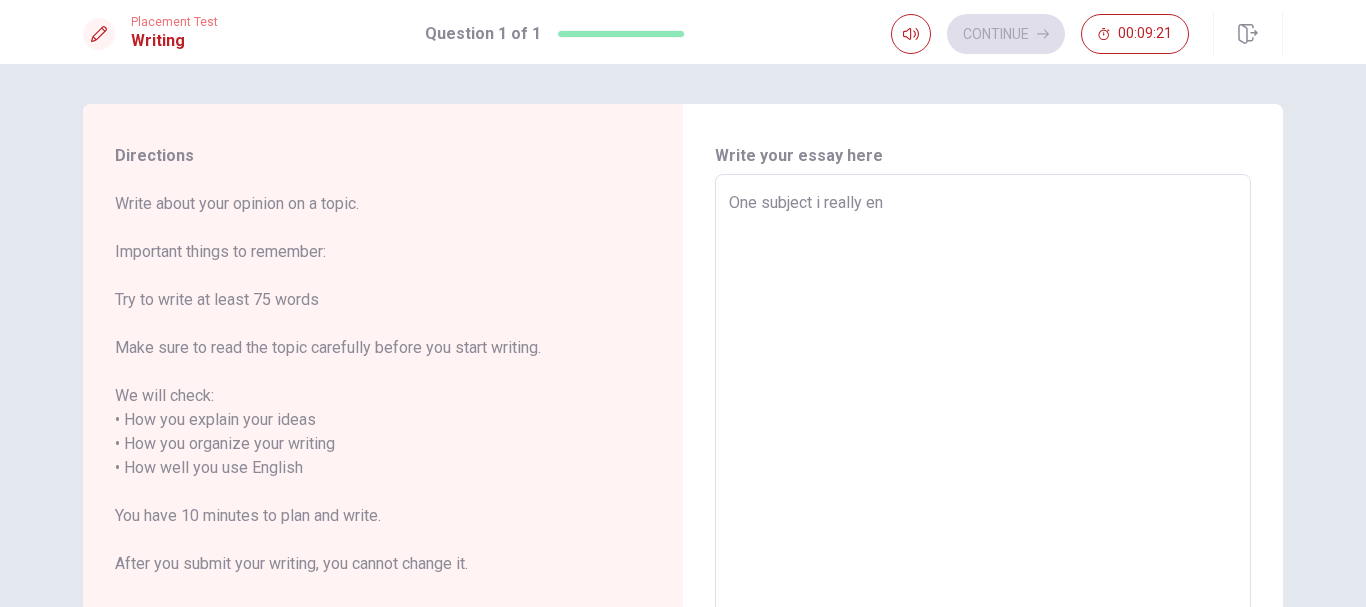 type on "One subject i really enj" 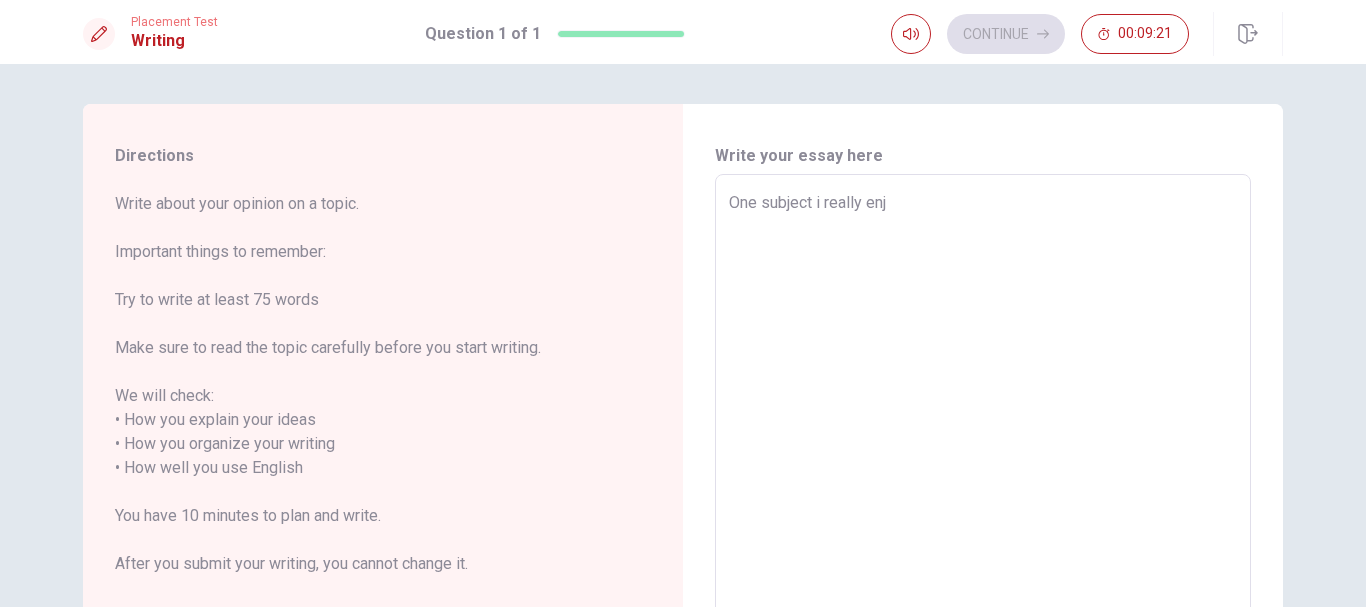 type on "x" 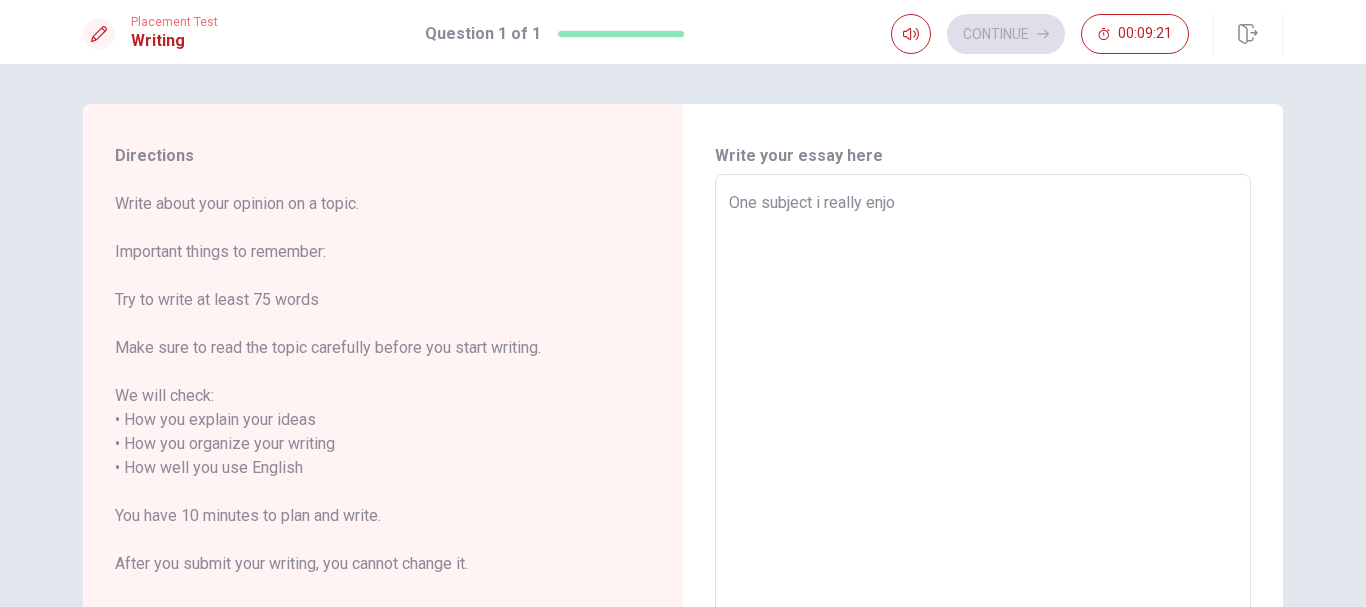 type on "x" 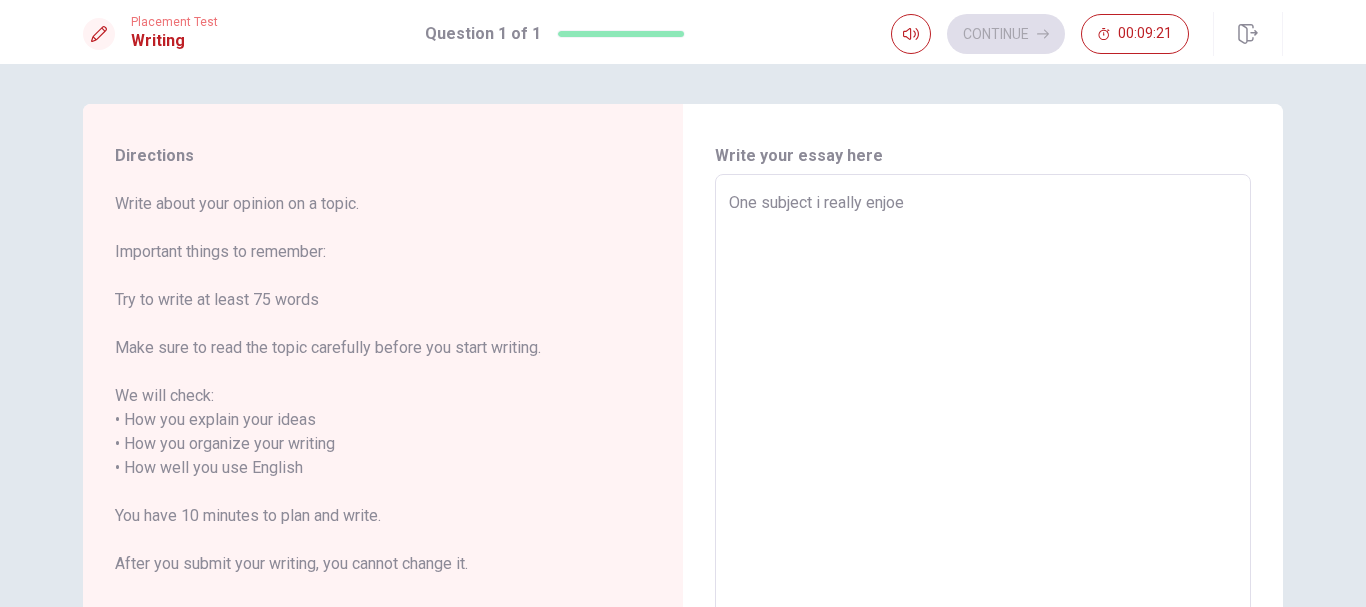 type on "x" 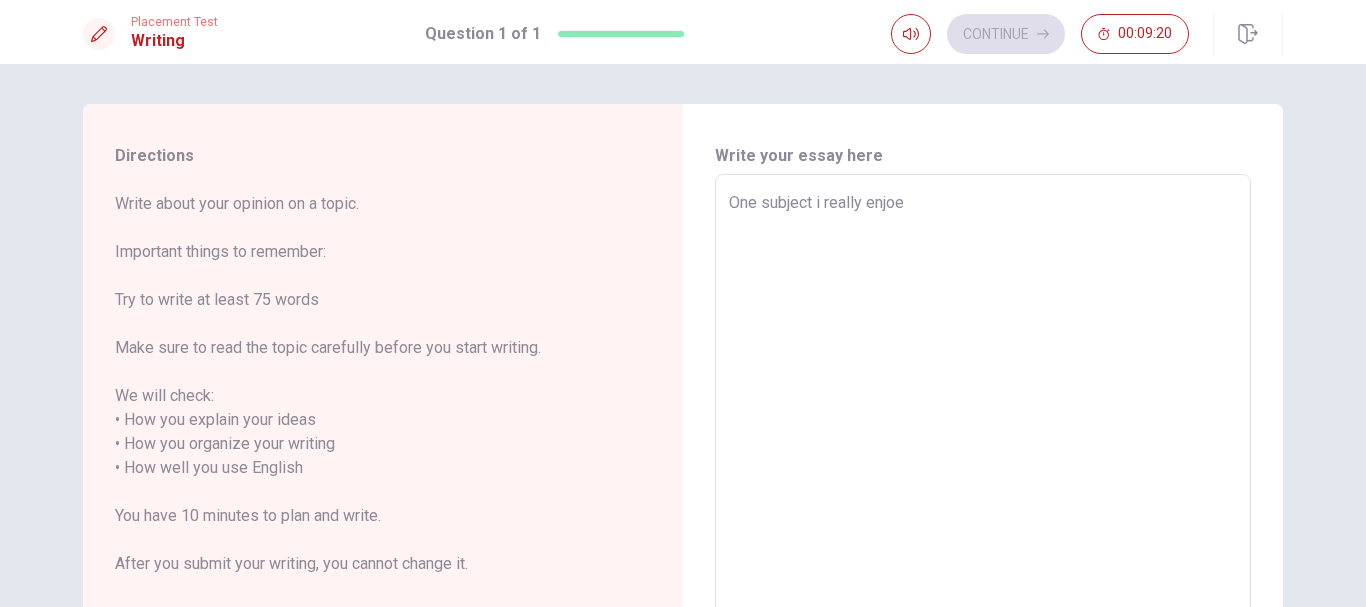 type on "One subject i really enjoed" 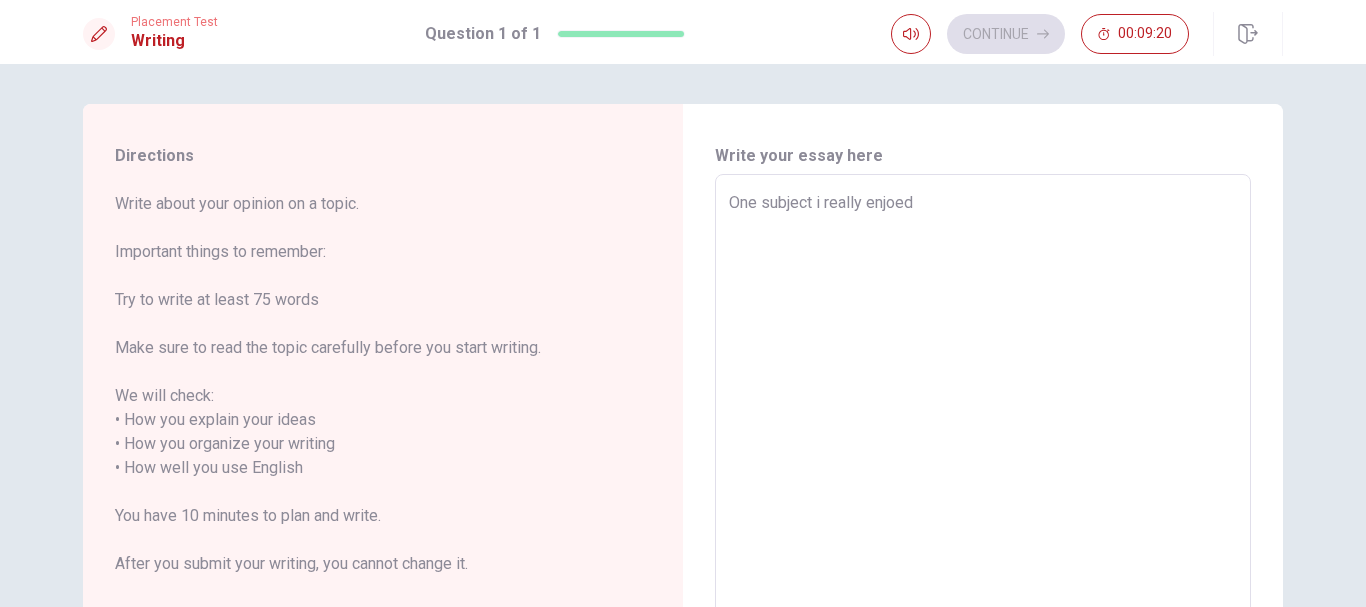 type on "x" 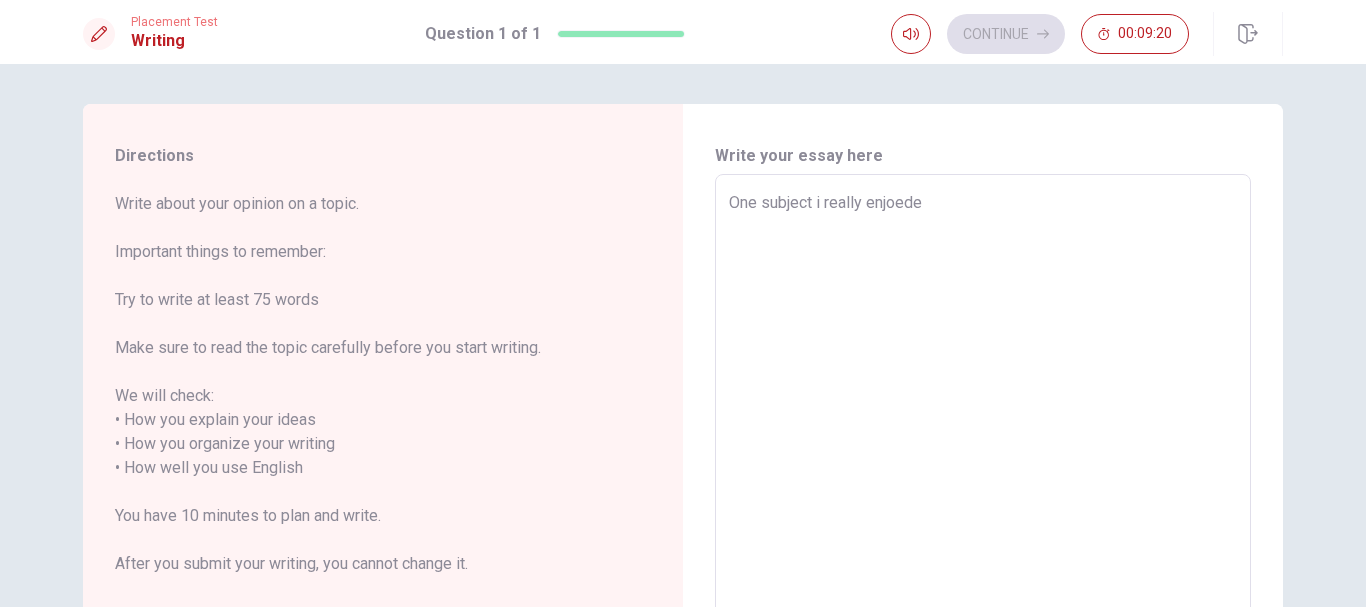type on "x" 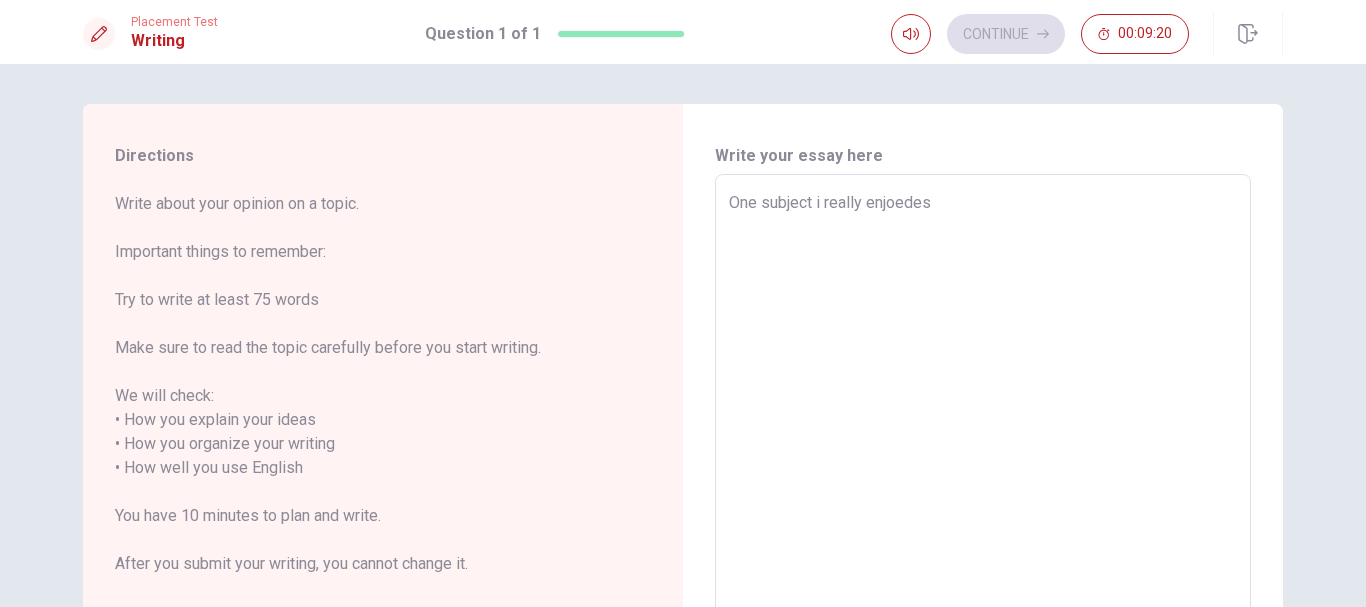 type on "x" 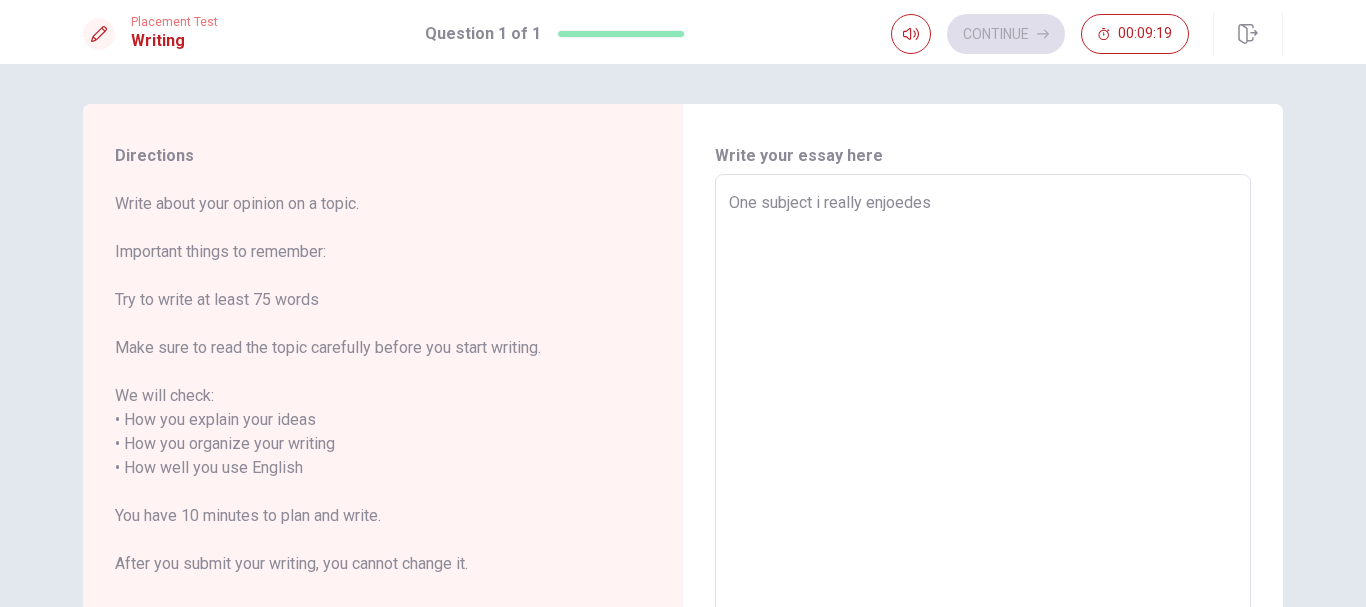 type on "One subject i really enjoede" 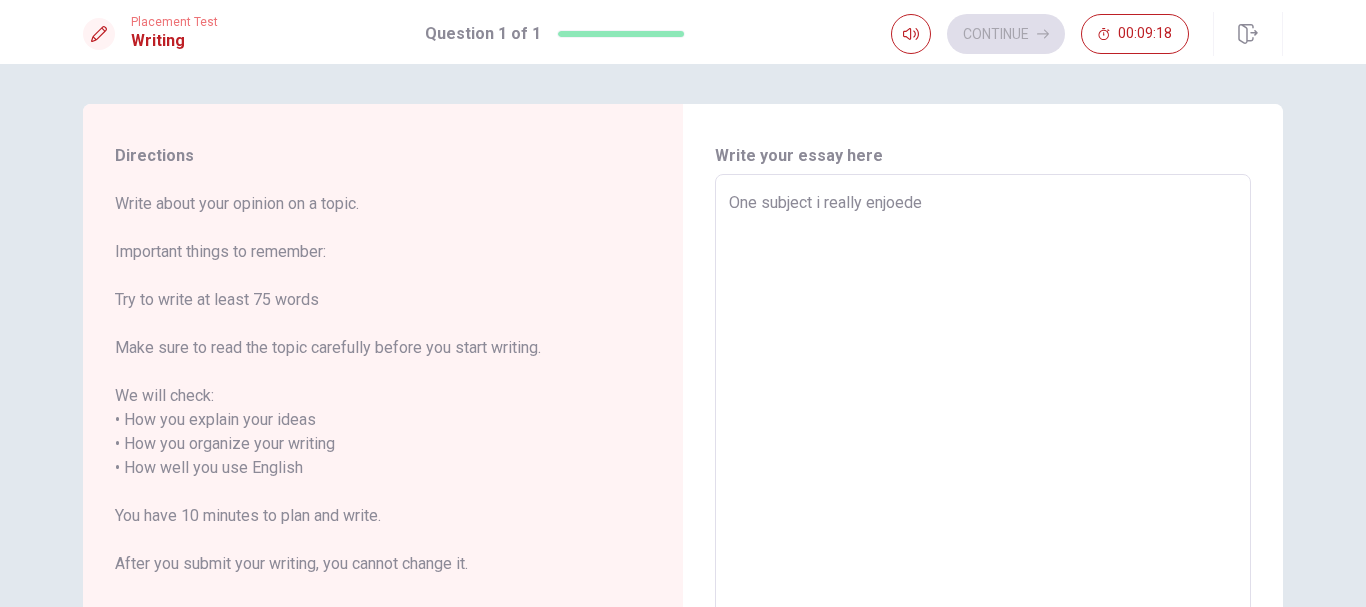 type on "x" 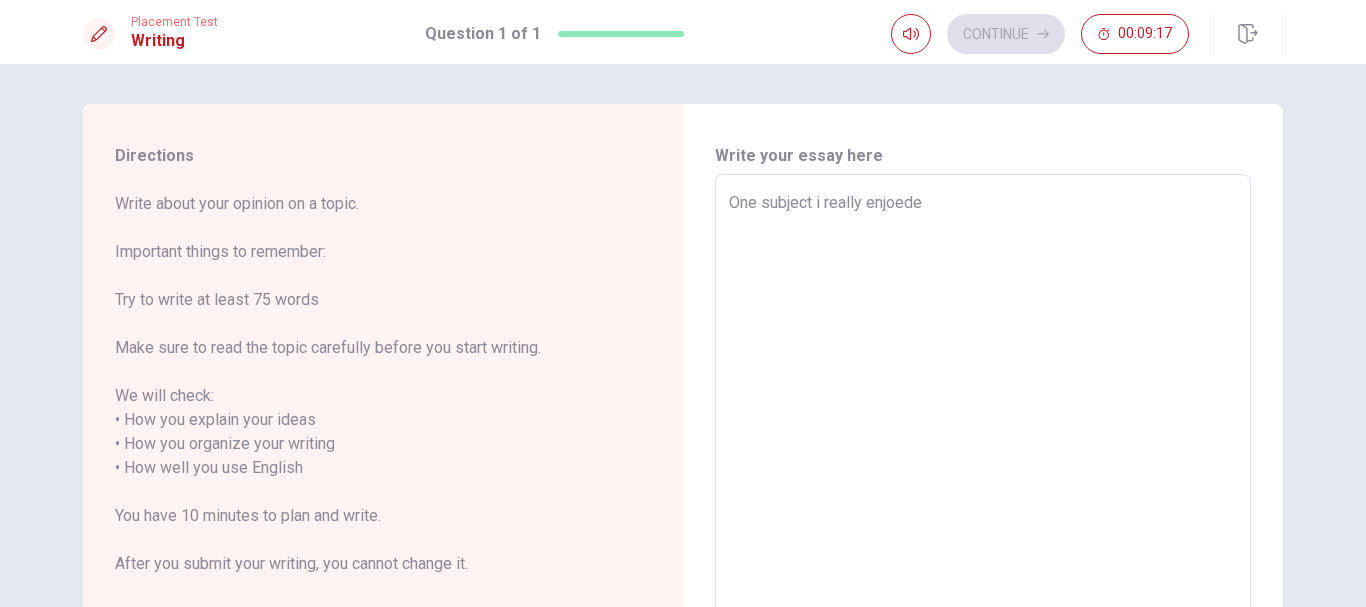 type on "One subject i really enjoed" 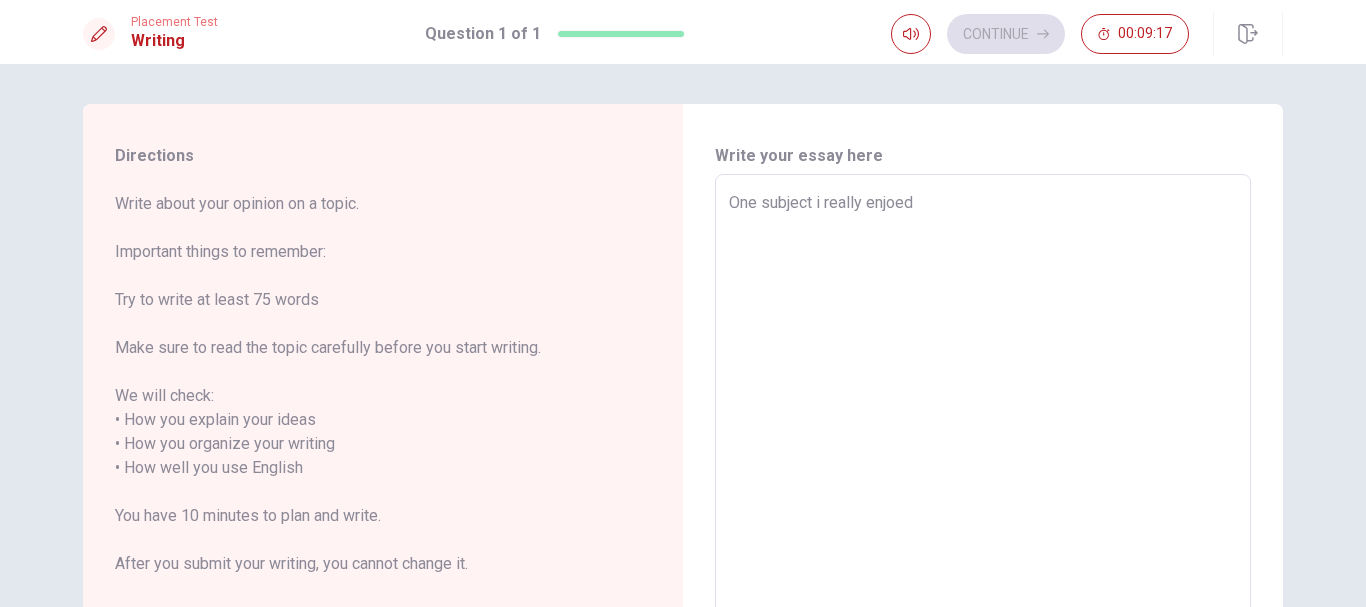 type on "x" 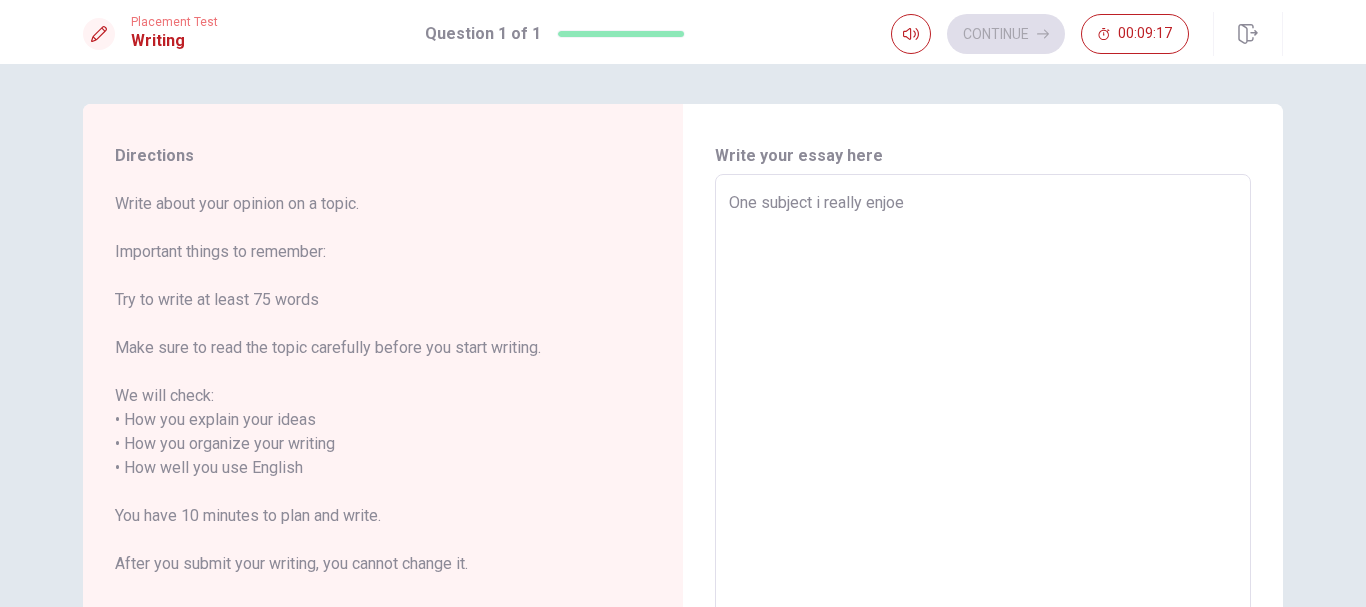 type on "x" 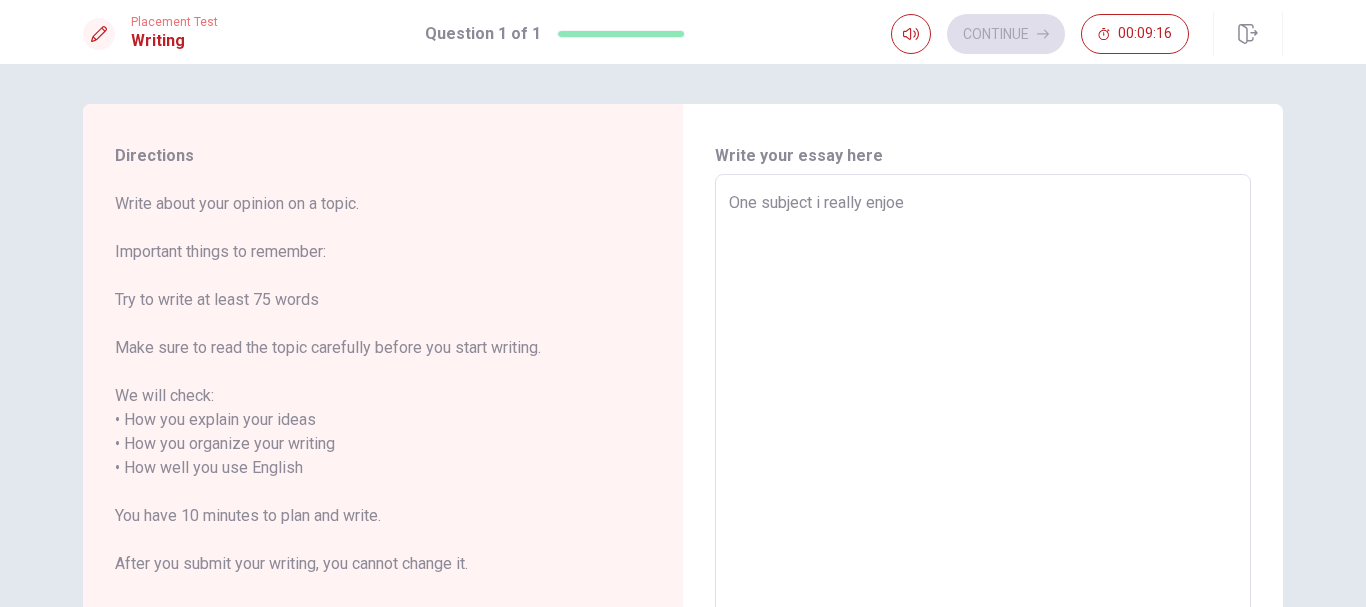 type on "One subject i really enjo" 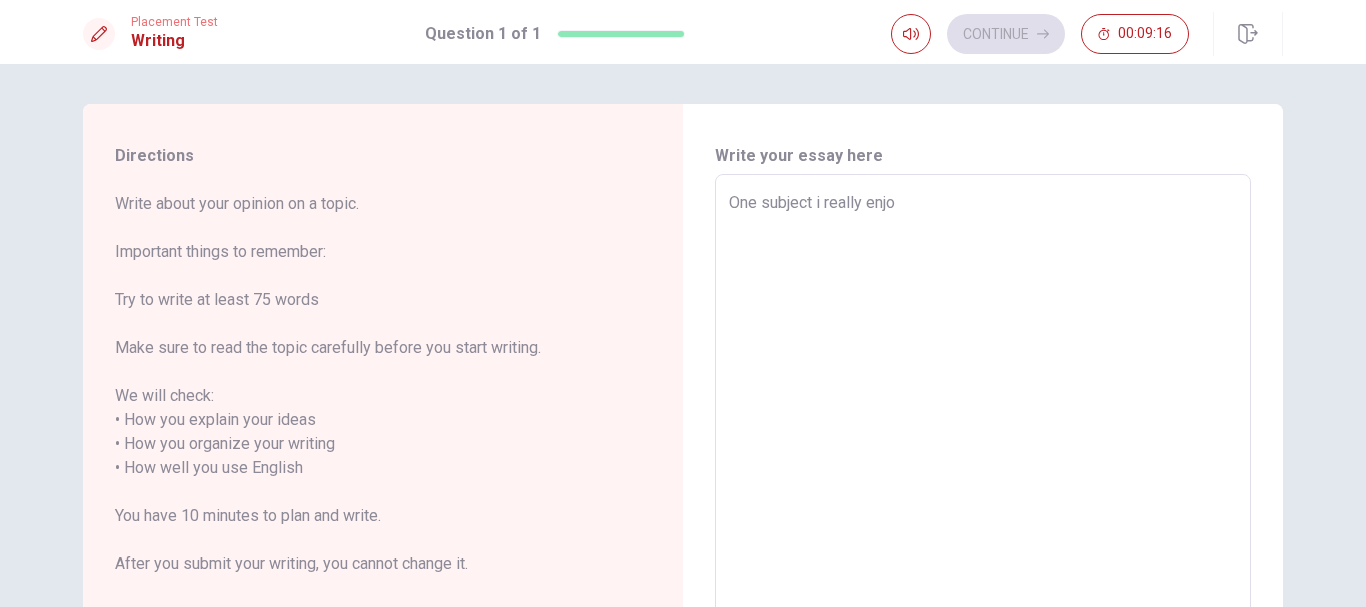 type on "x" 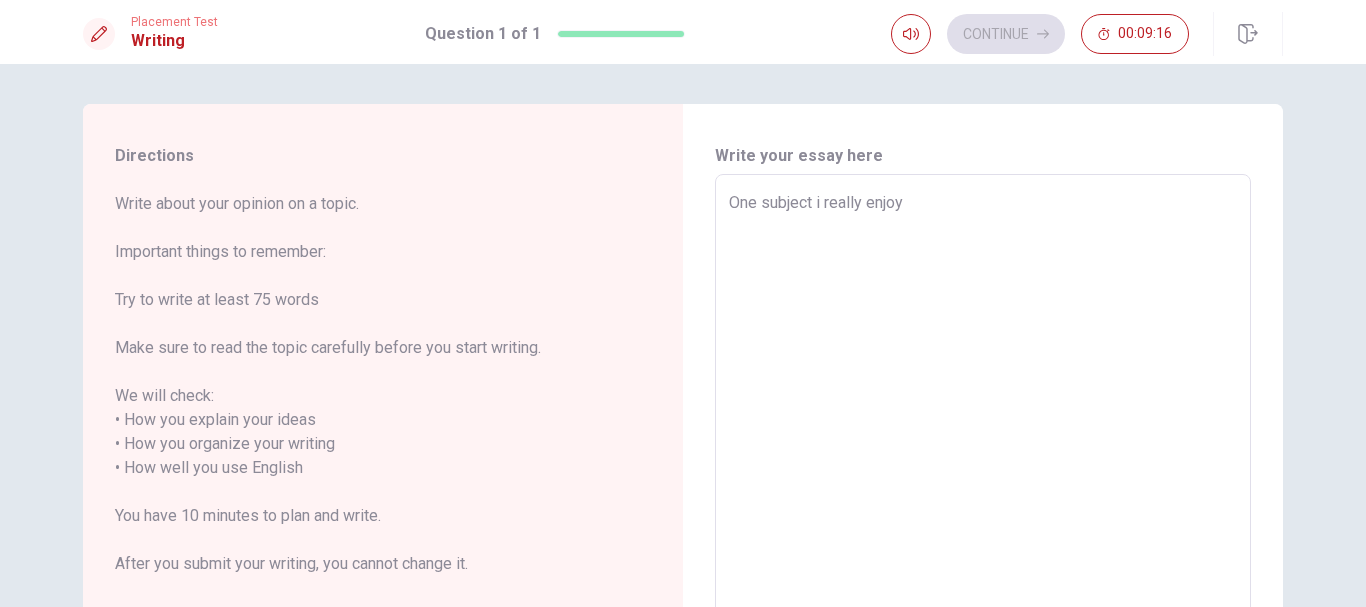 type on "x" 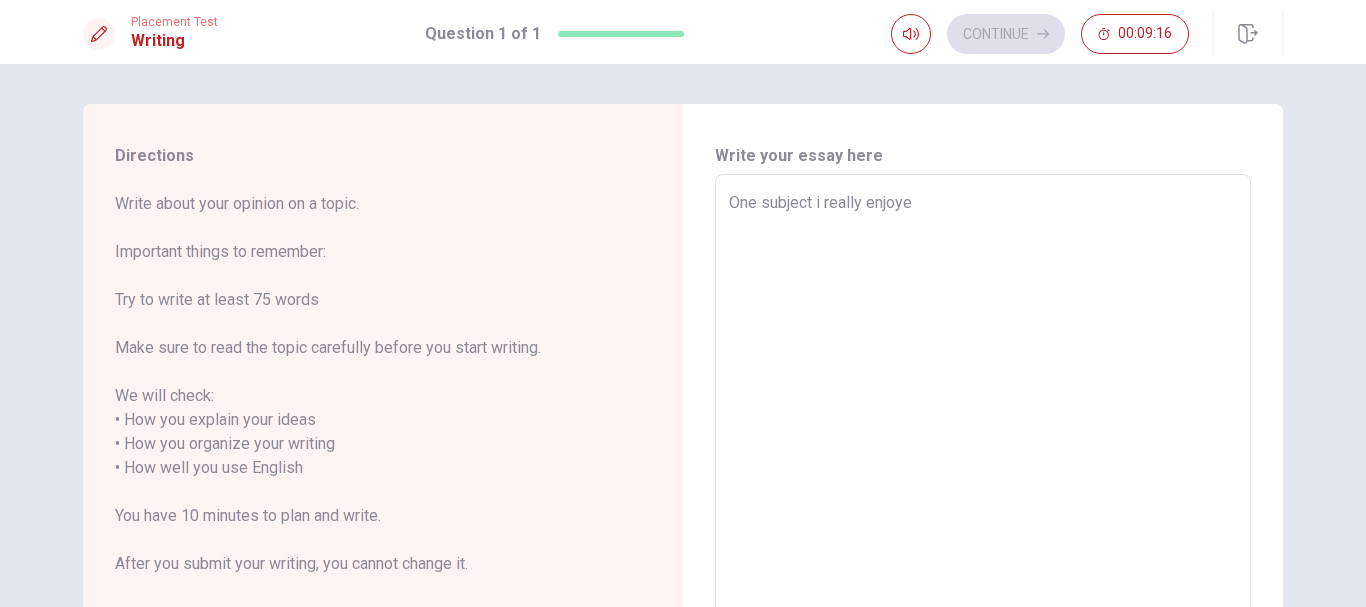 type on "x" 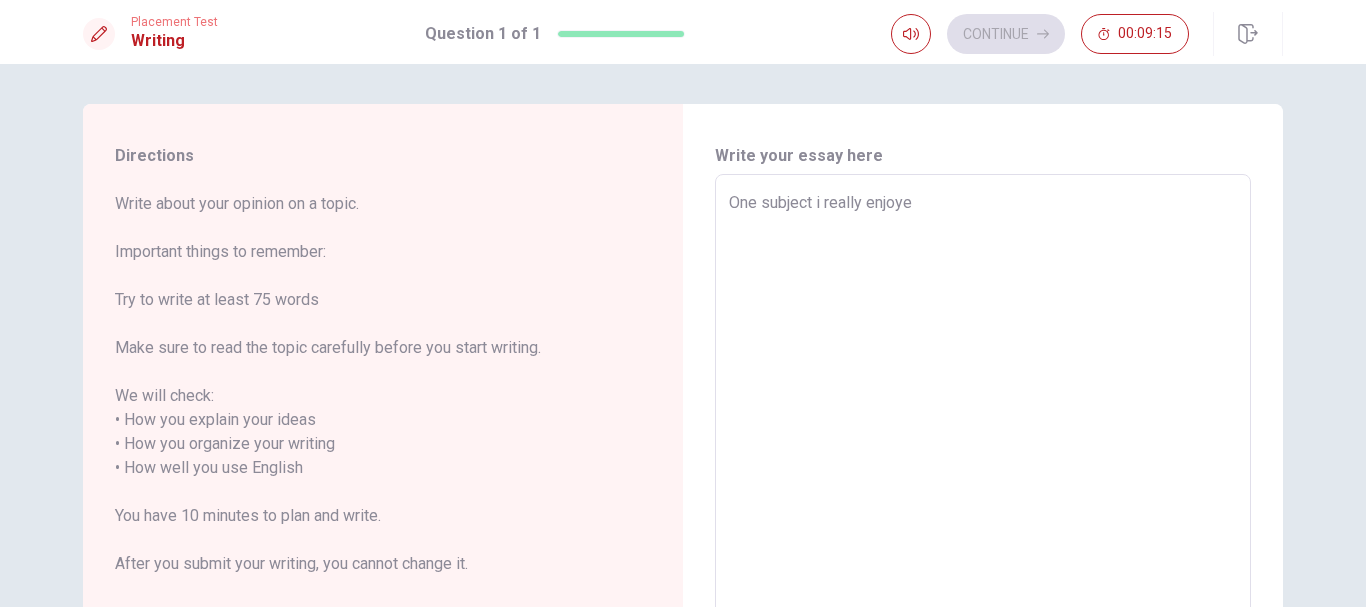 type on "One subject i really enjoyed" 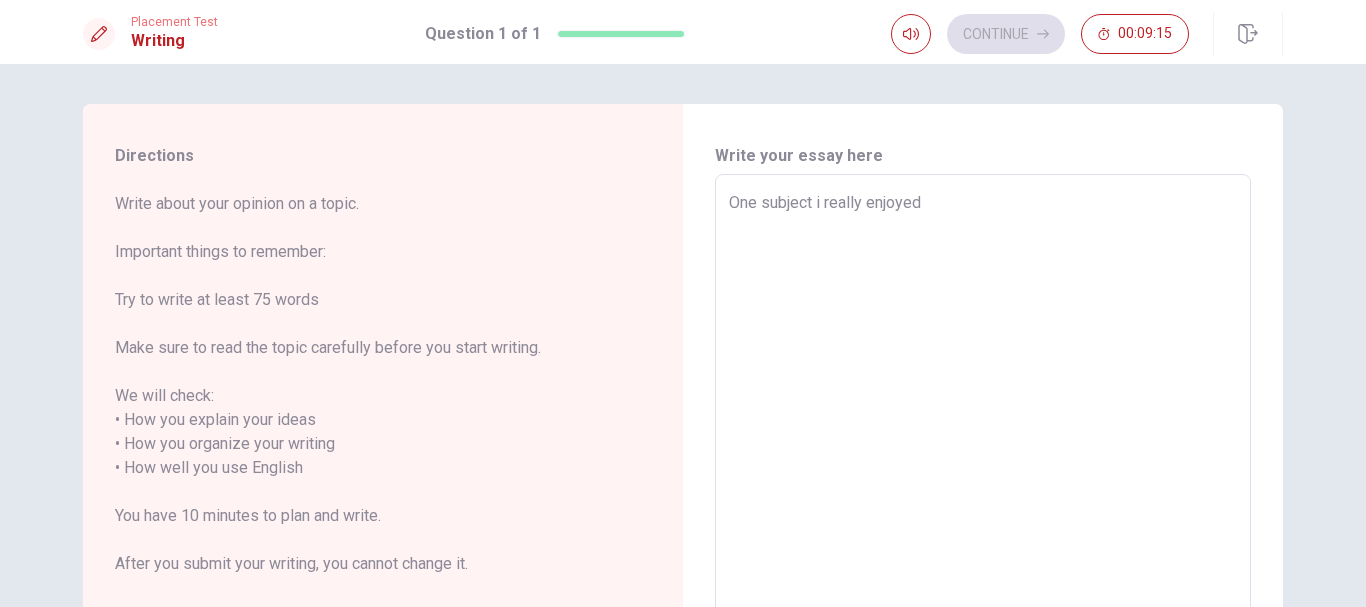 type on "x" 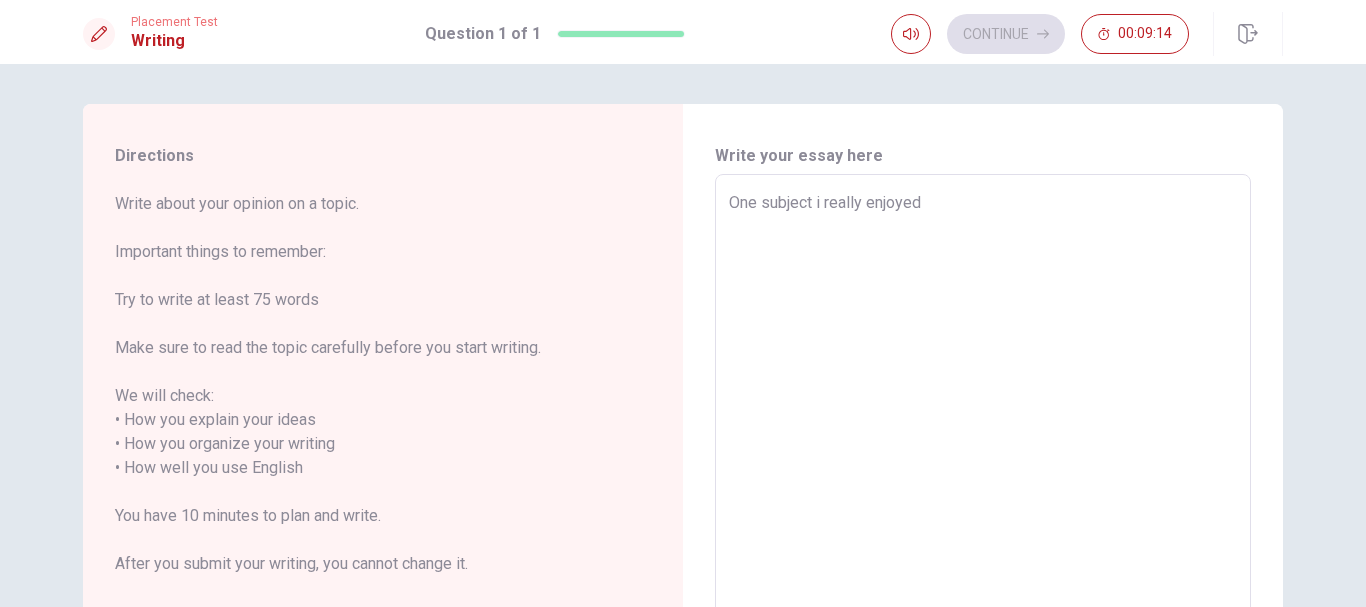 type on "One subject i really enjoyed" 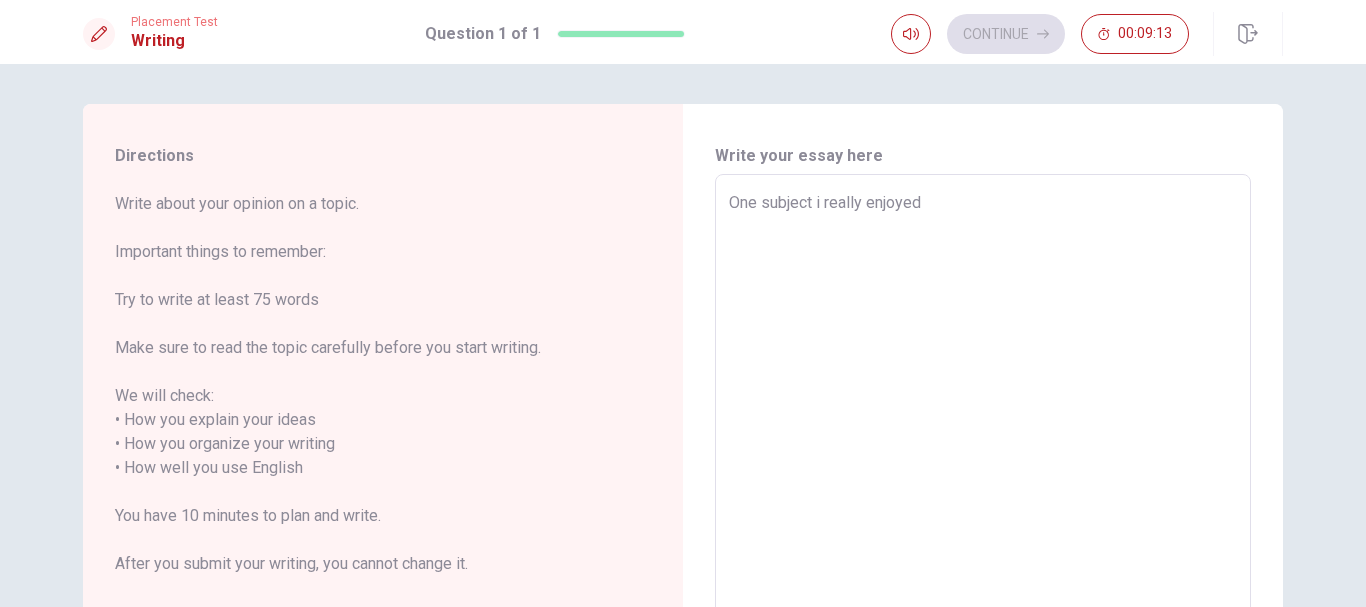 type on "One subject i really enjoyed i" 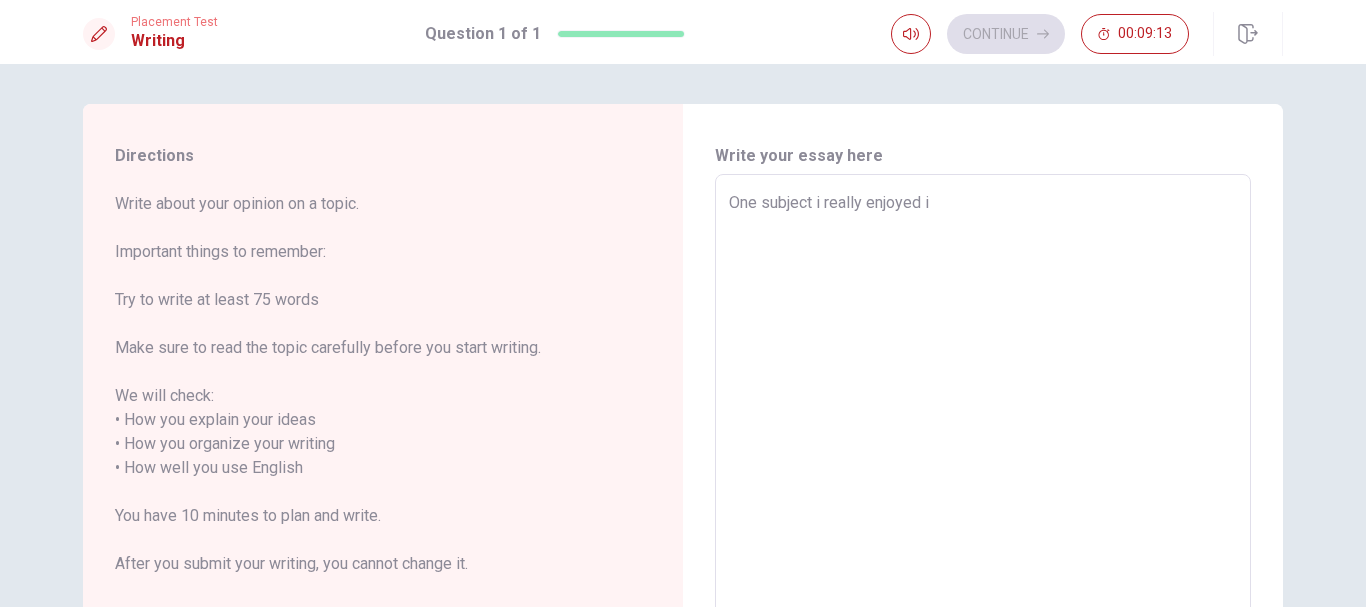 type on "x" 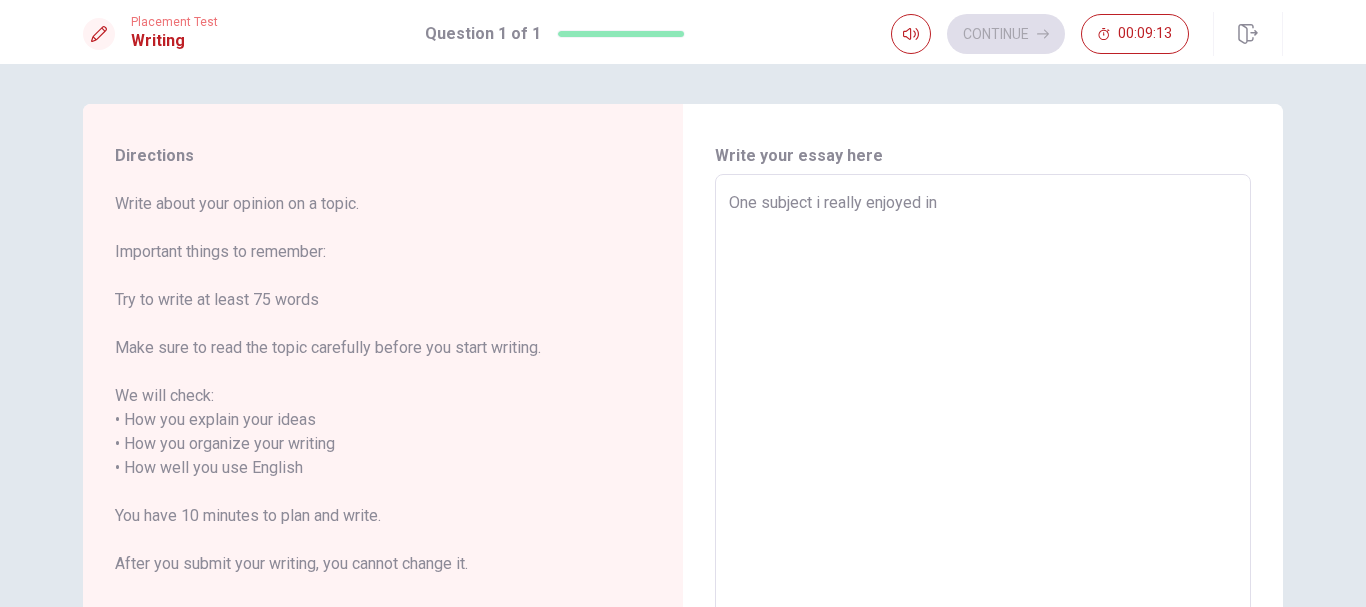 type on "x" 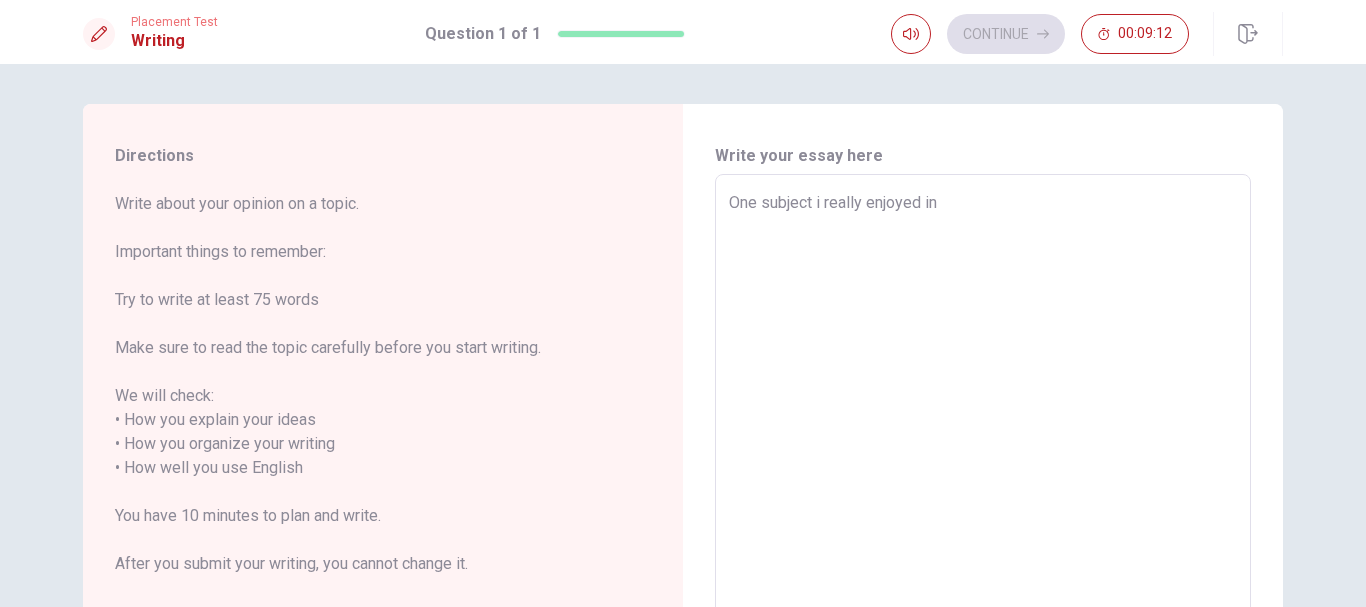 type on "One subject i really enjoyed in s" 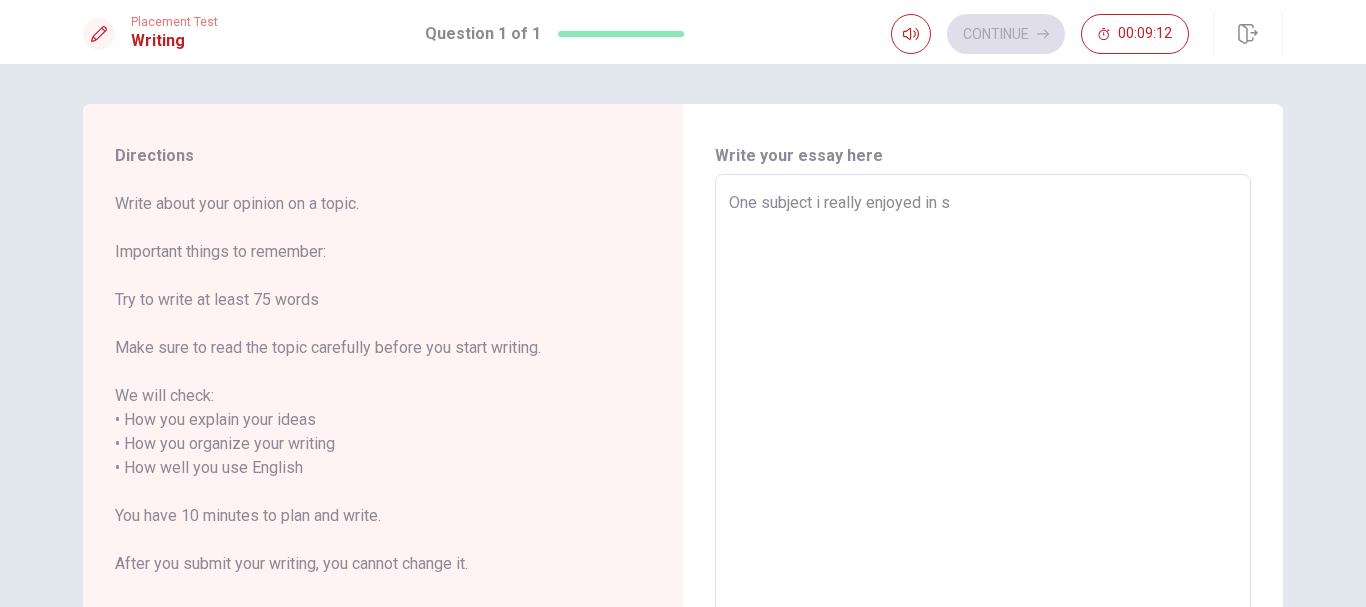 type on "x" 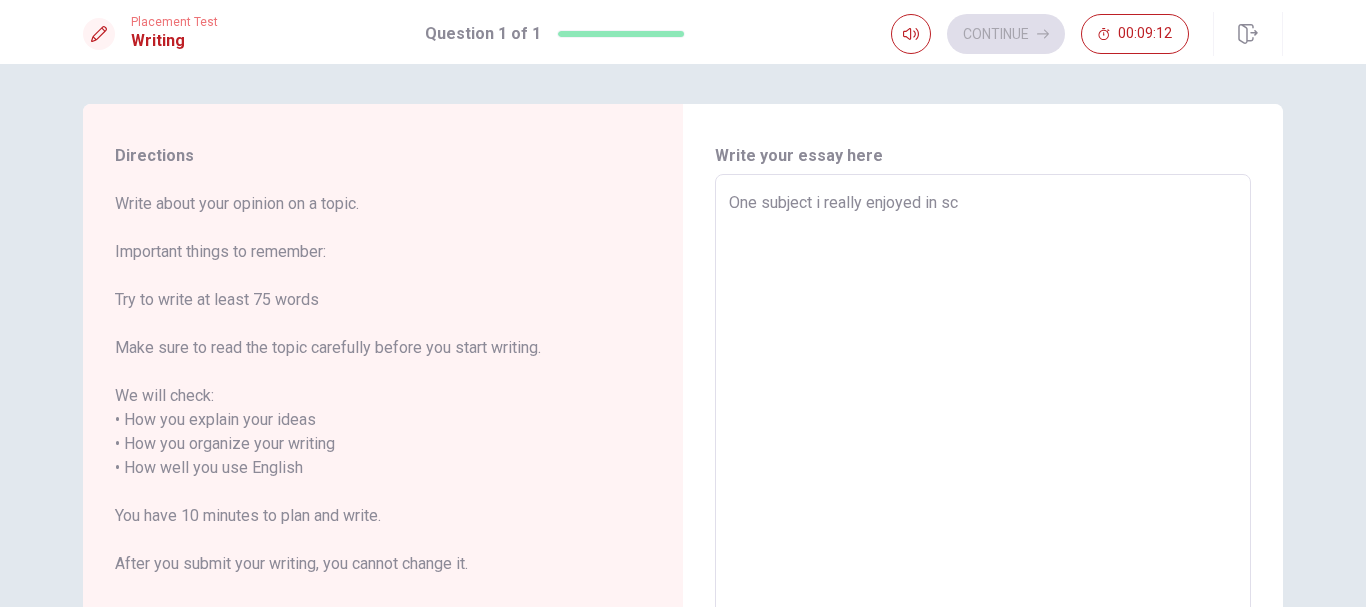 type on "x" 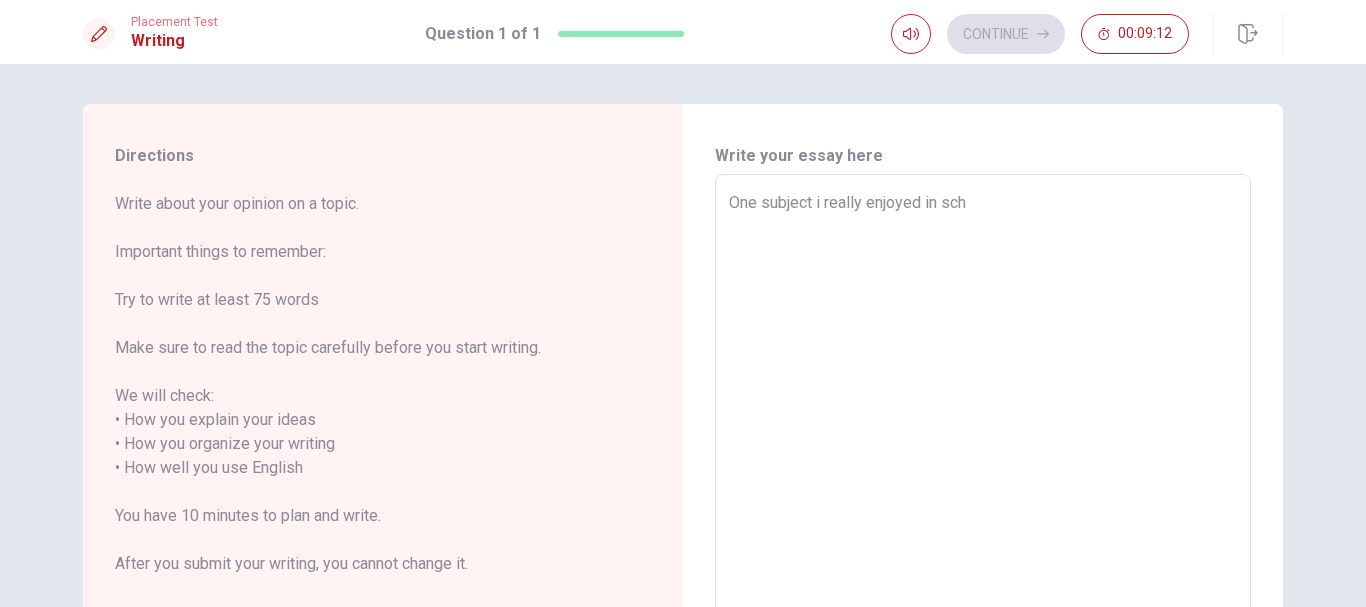type on "x" 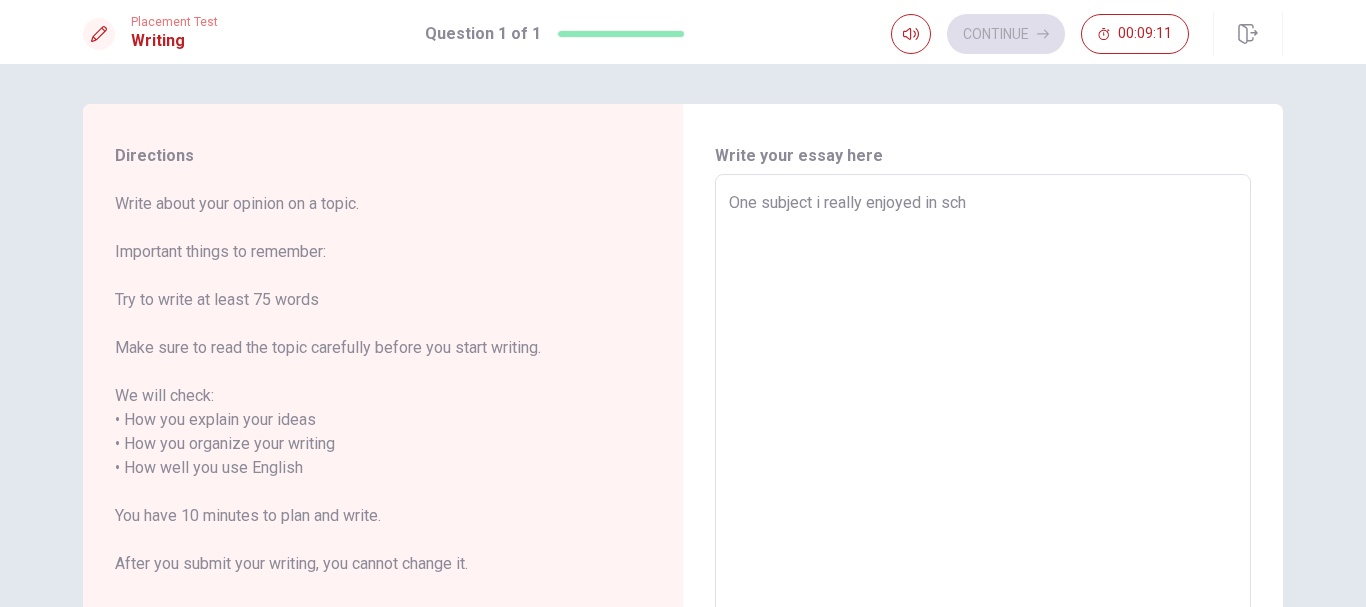 type on "One subject i really enjoyed in scho" 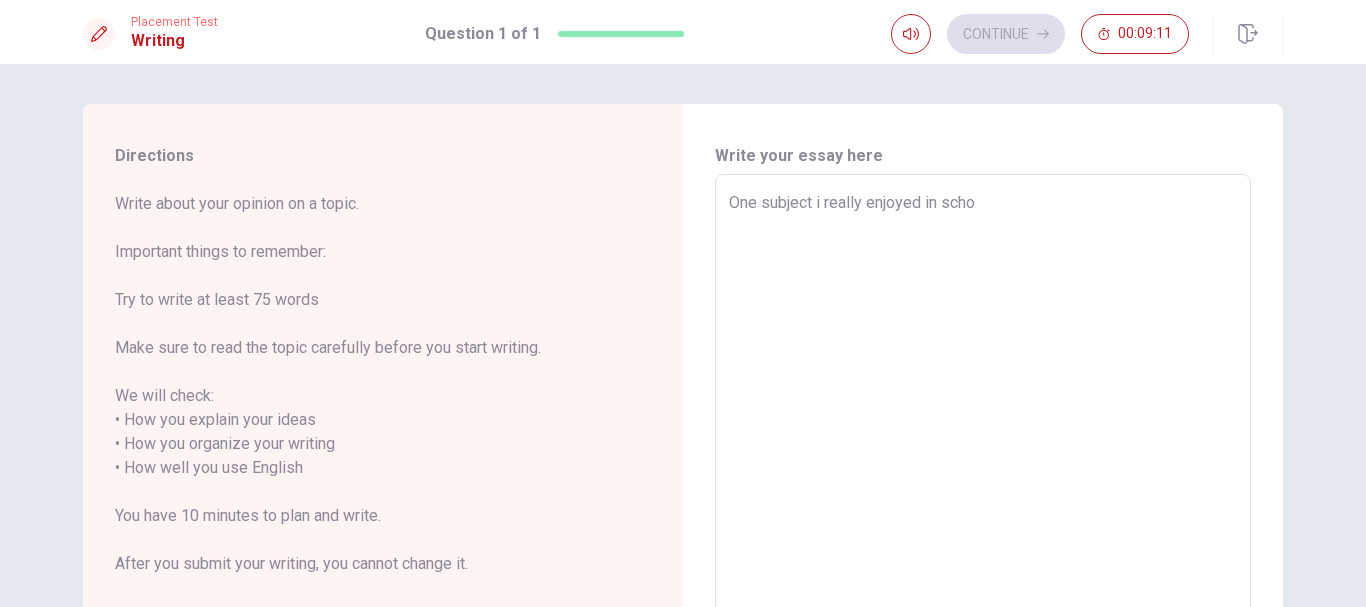 type on "x" 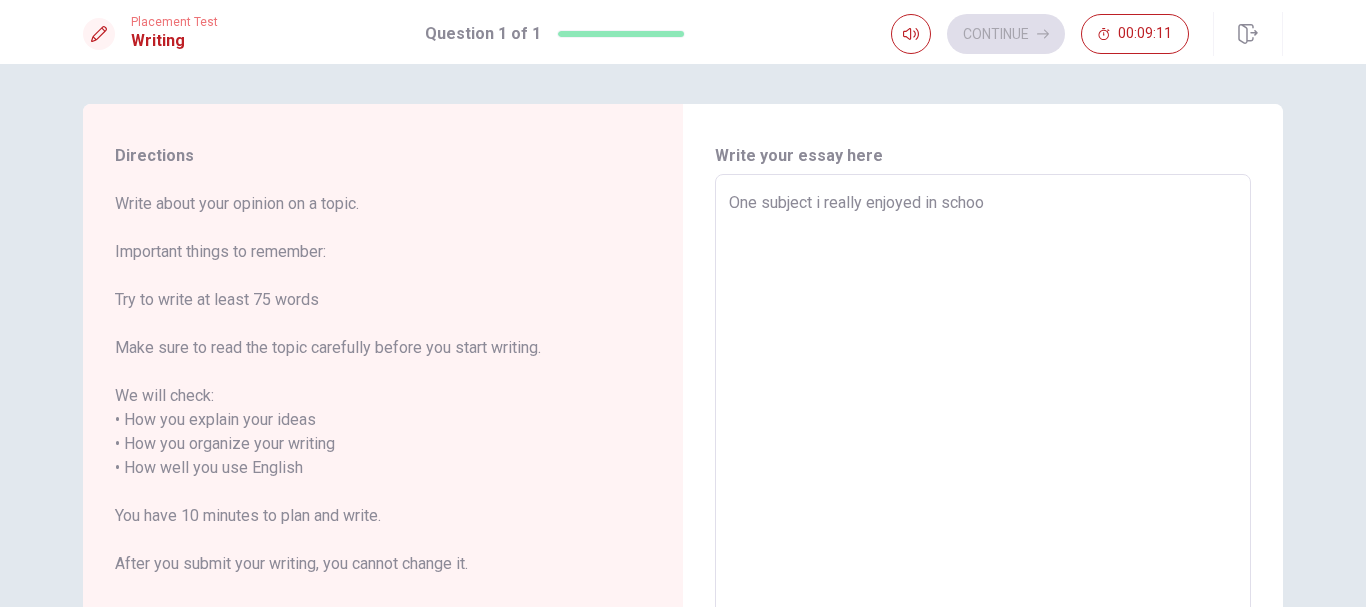 type on "x" 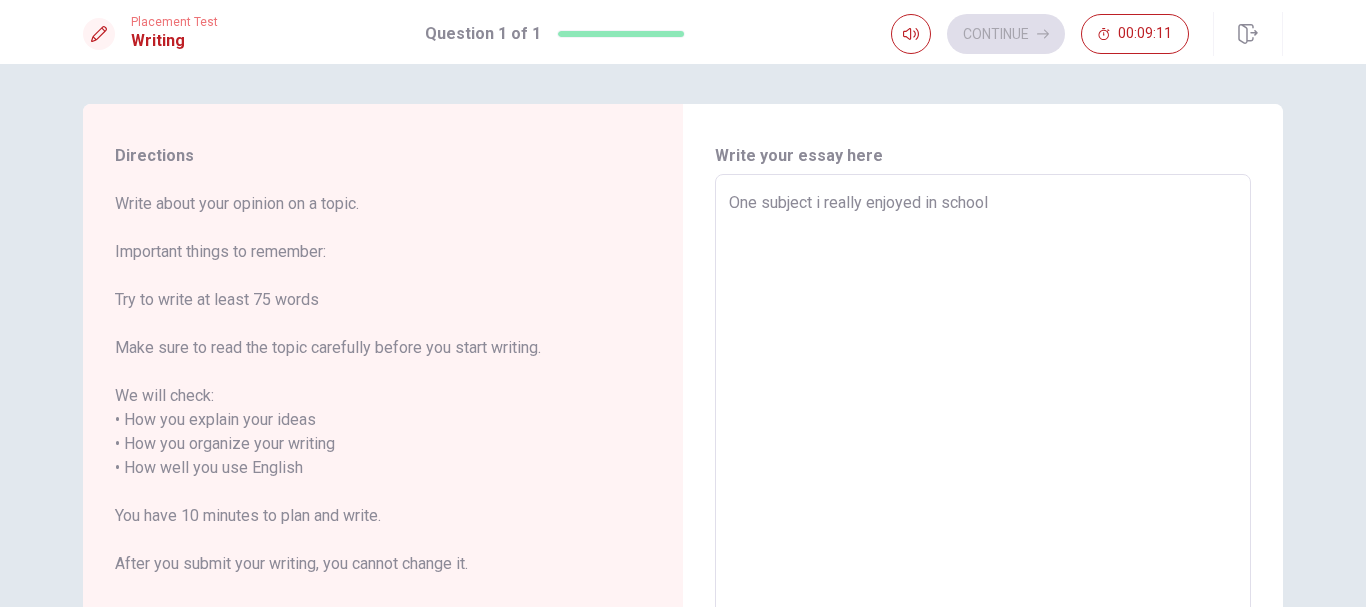 type on "x" 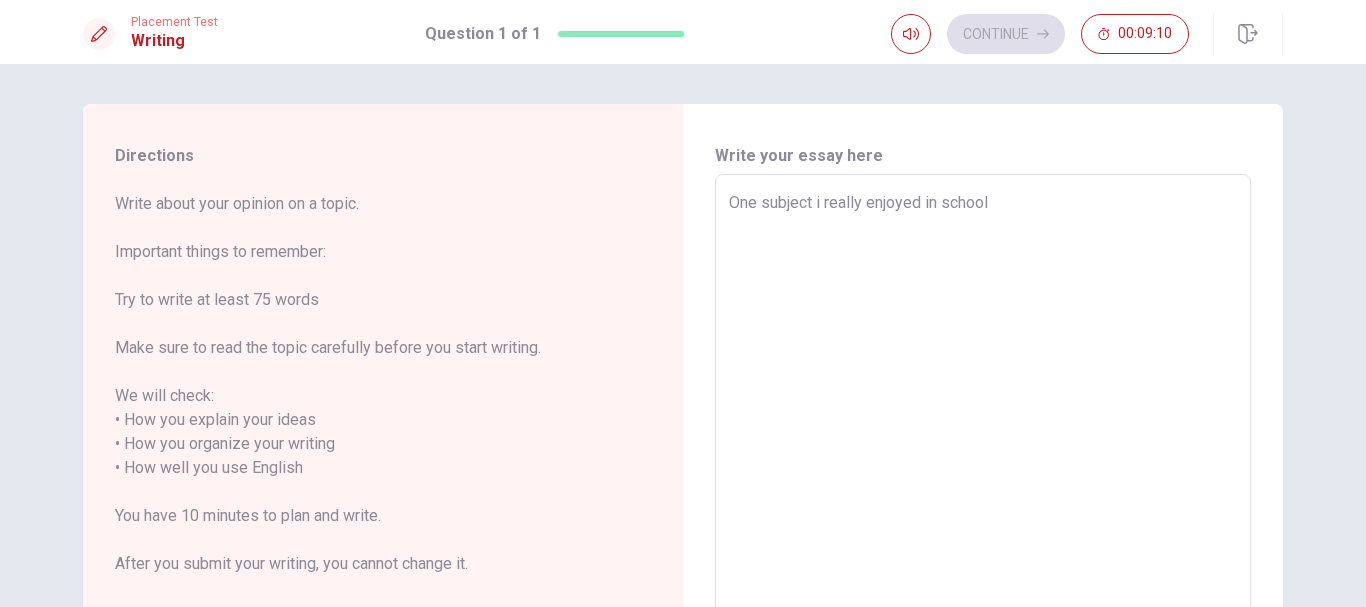 type on "x" 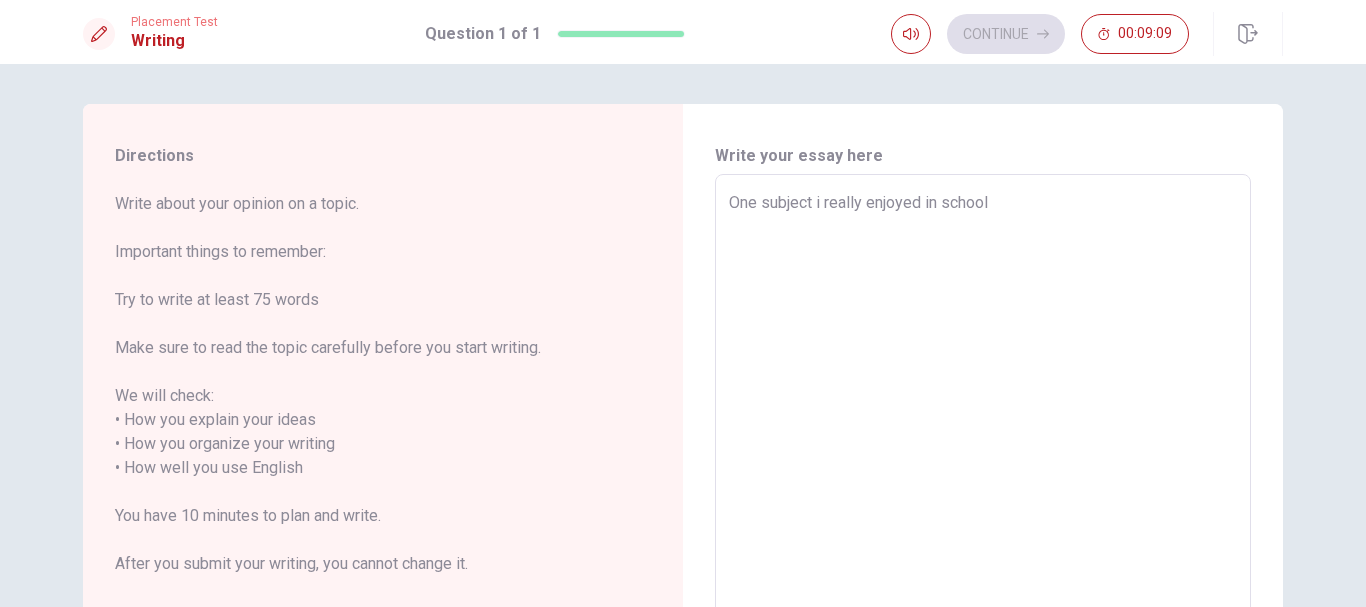 type on "One subject i really enjoyed in school w" 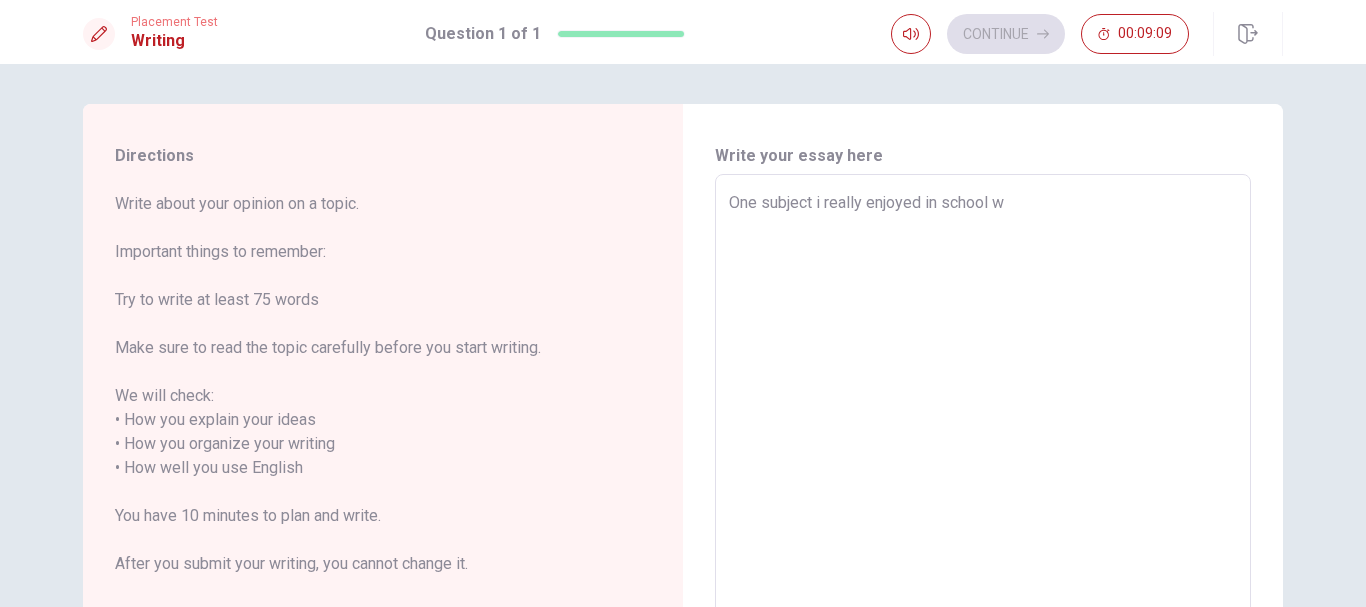 type on "x" 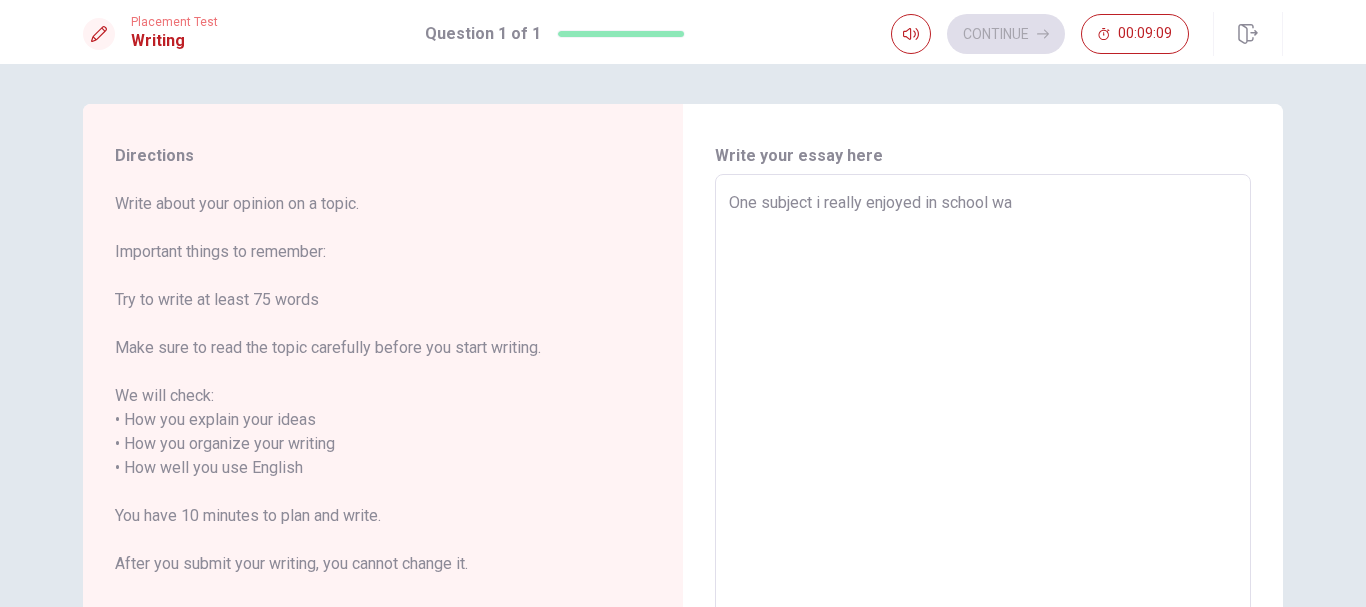 type on "x" 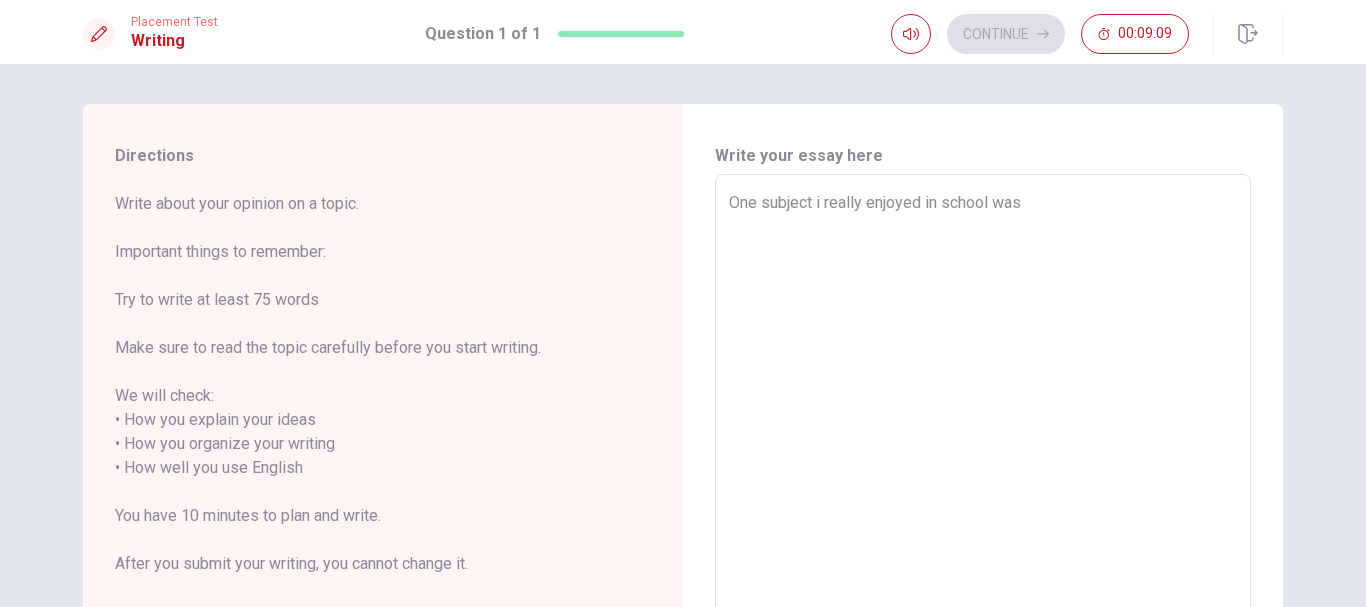 type on "x" 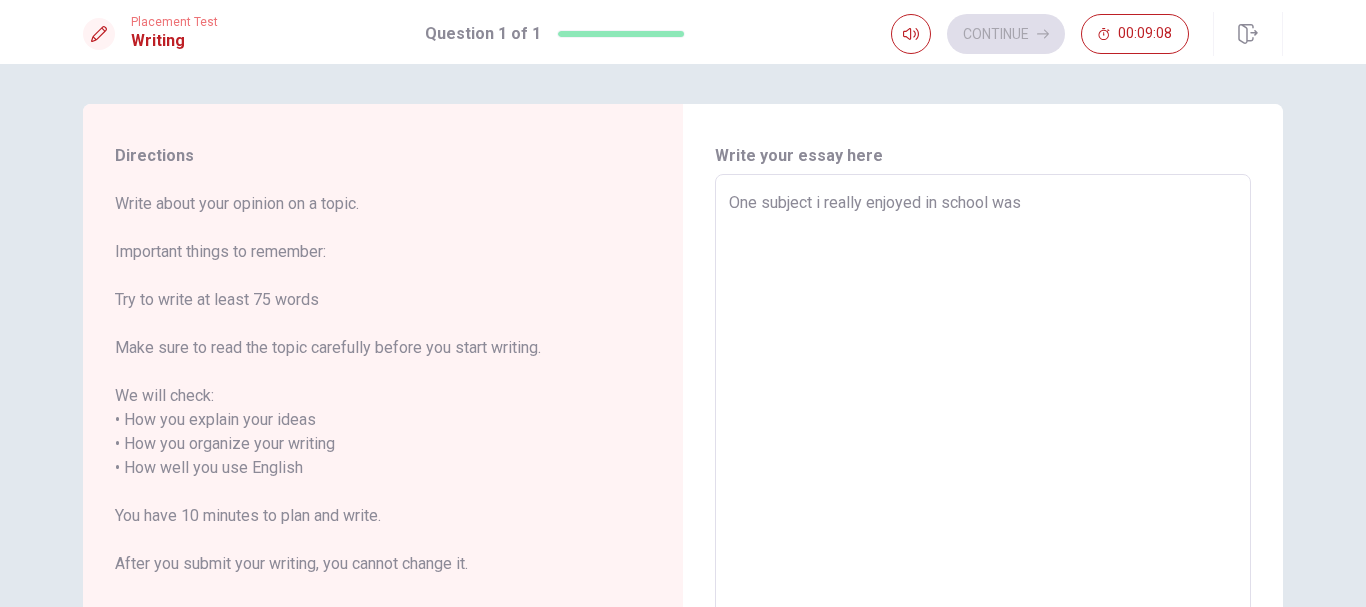 type on "One subject i really enjoyed in school was" 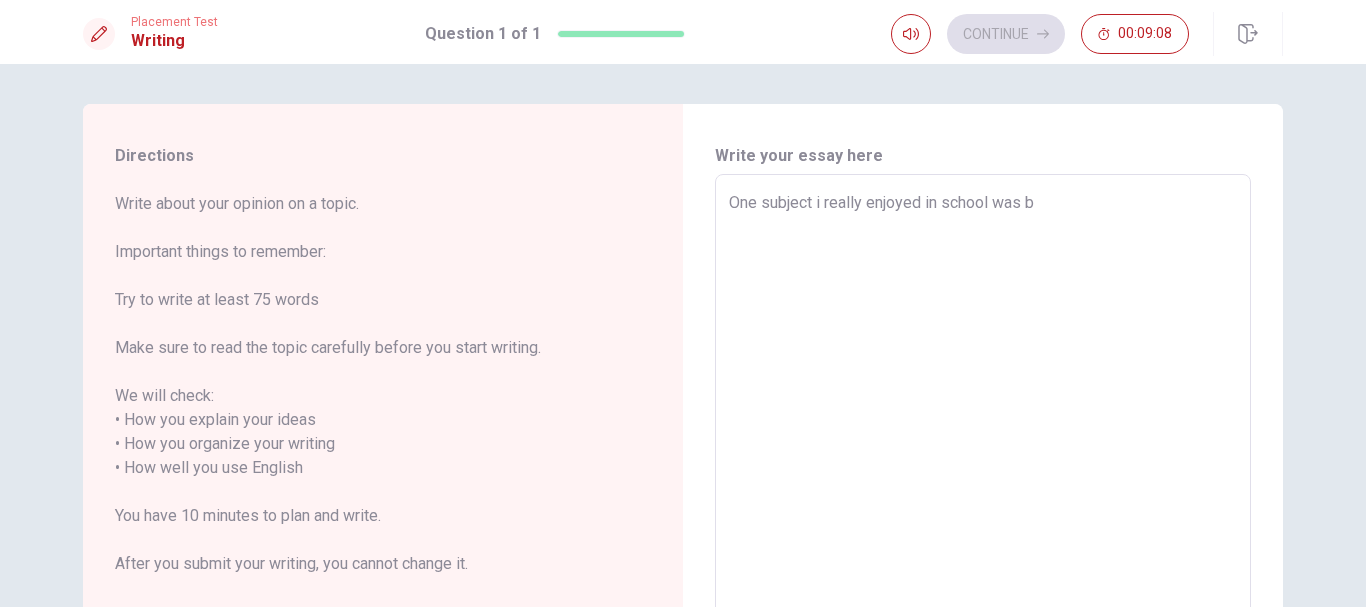 type on "x" 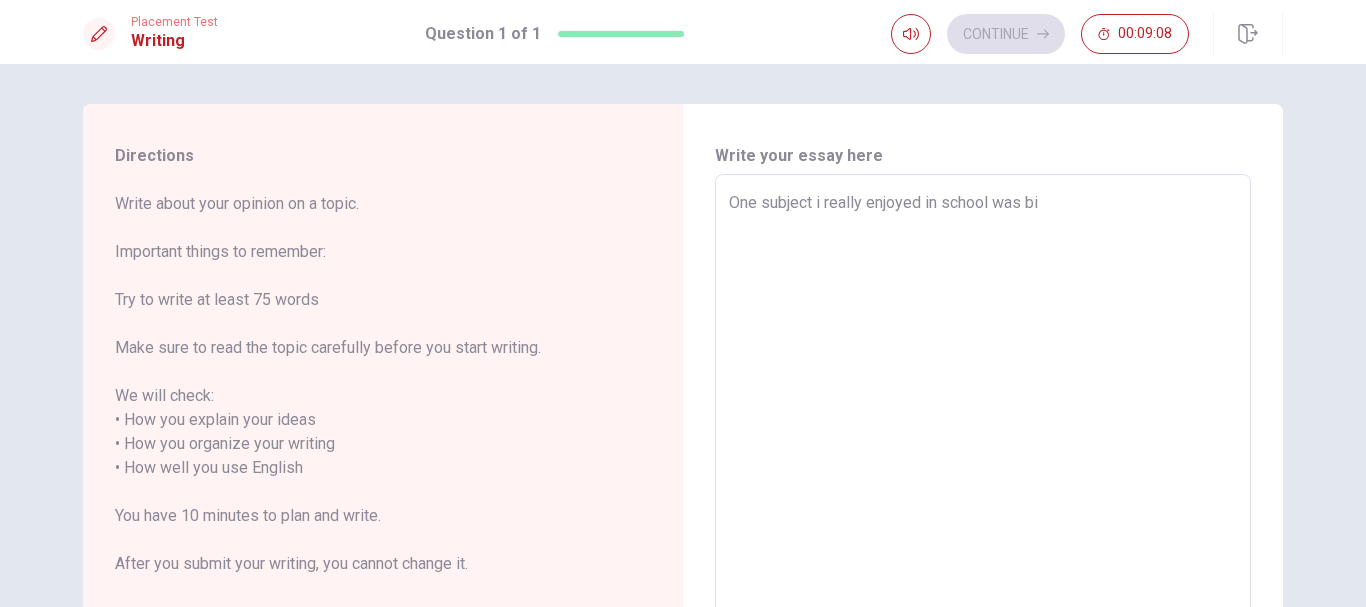 type on "x" 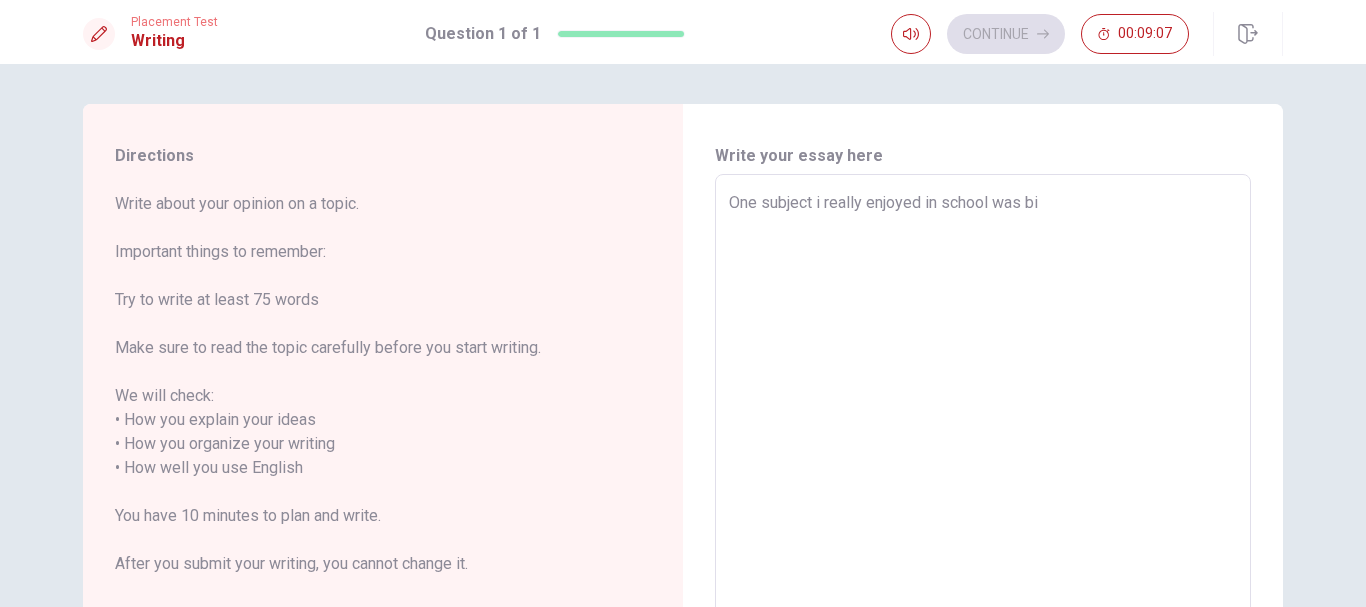 type on "One subject i really enjoyed in school was bio" 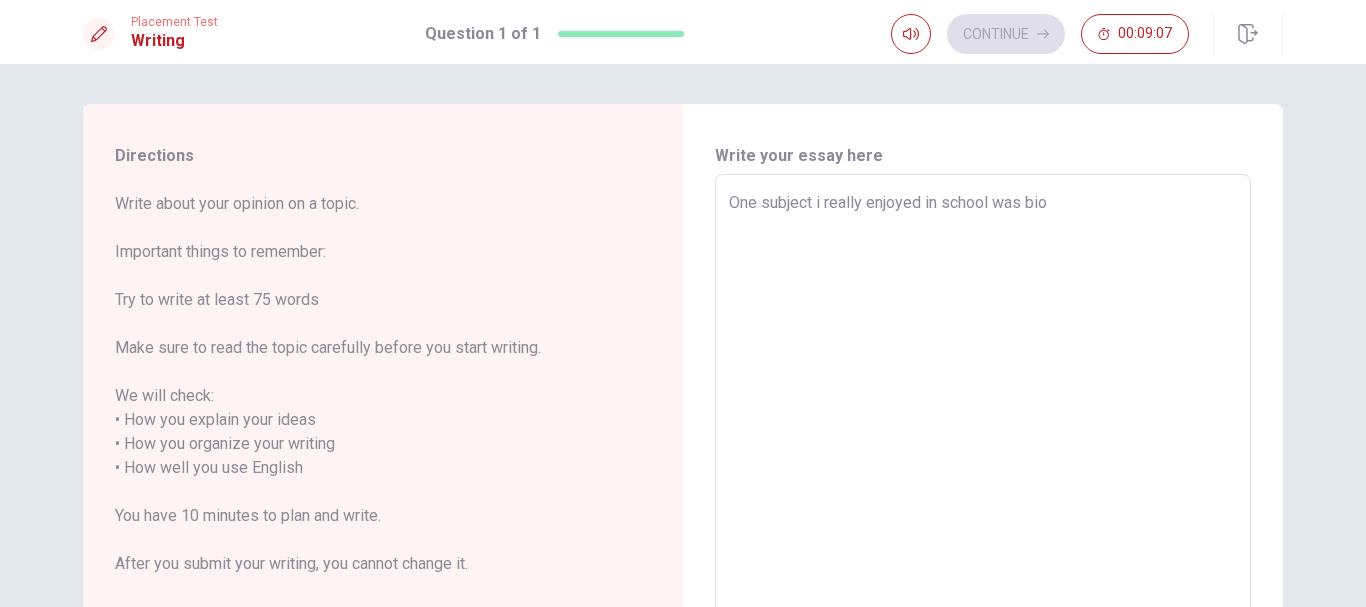 type on "x" 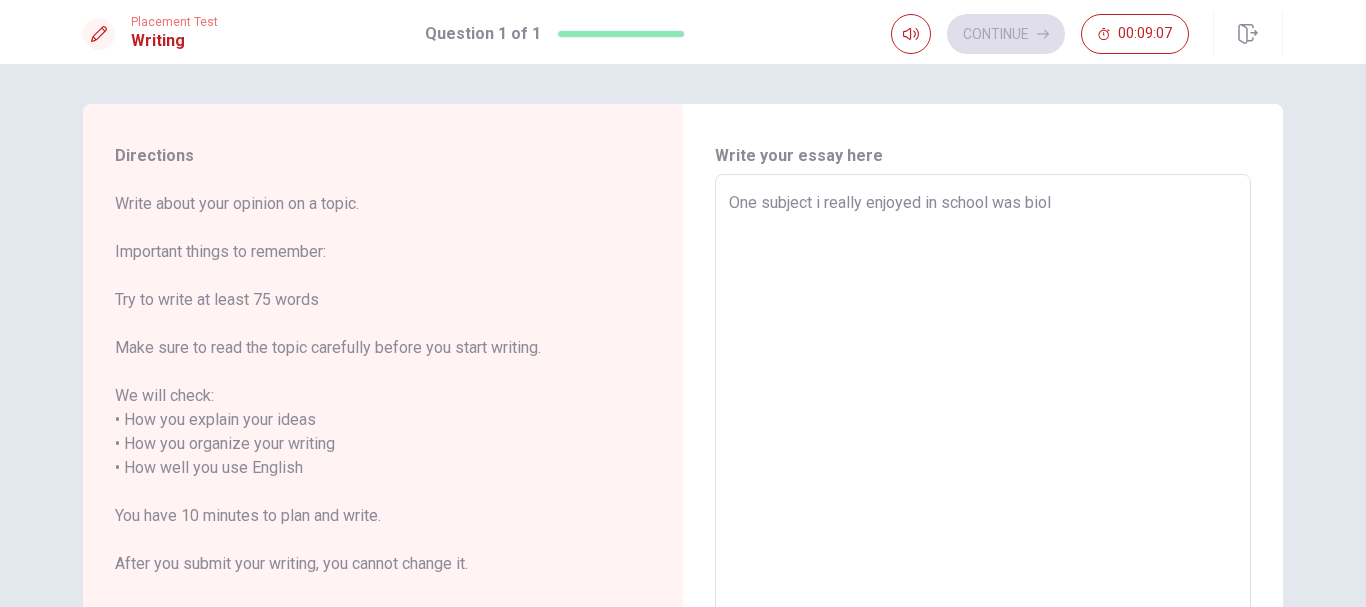type on "x" 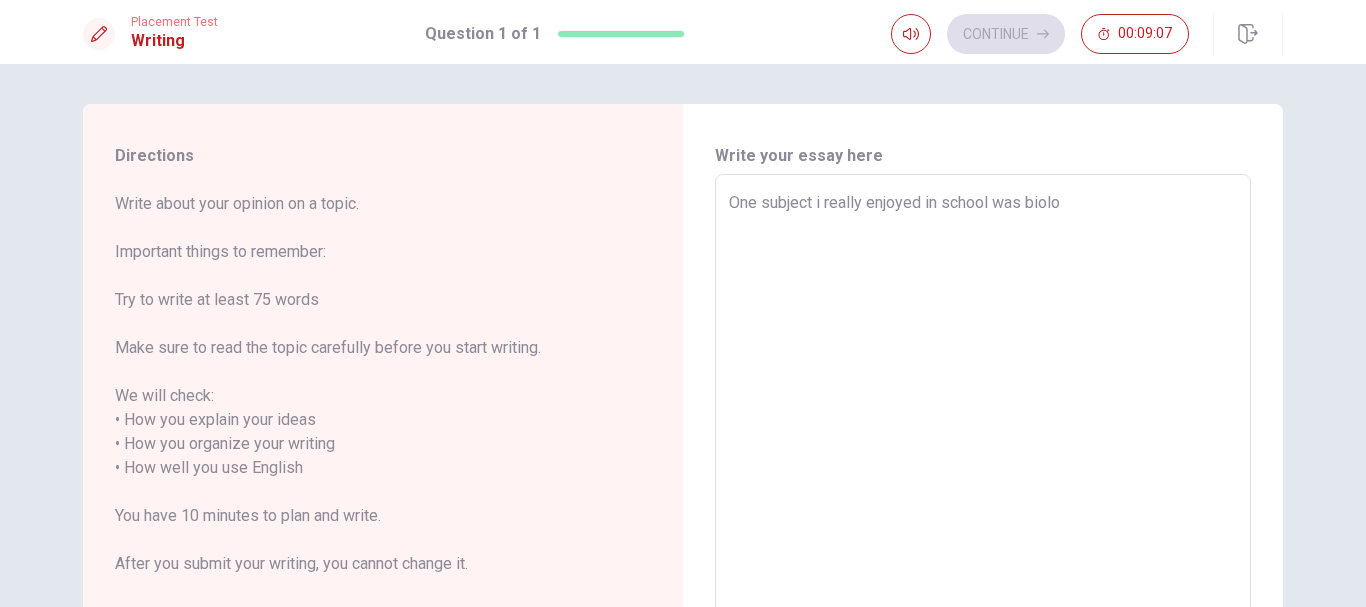 type on "x" 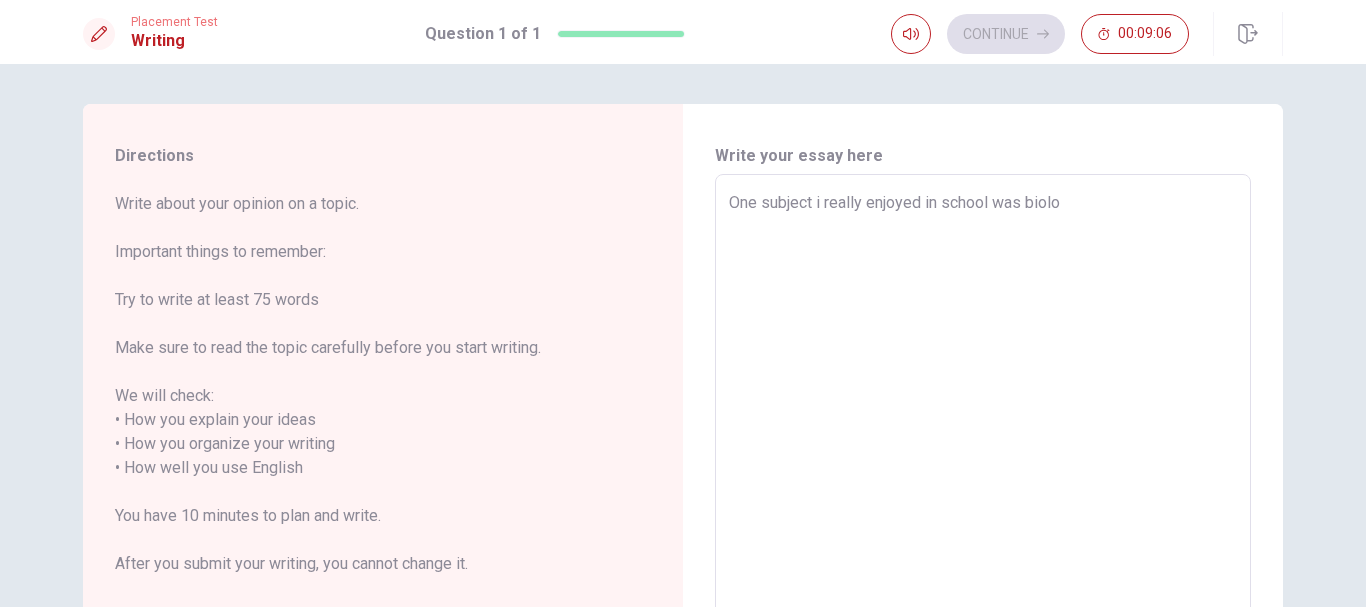 type on "One subject i really enjoyed in school was biolog" 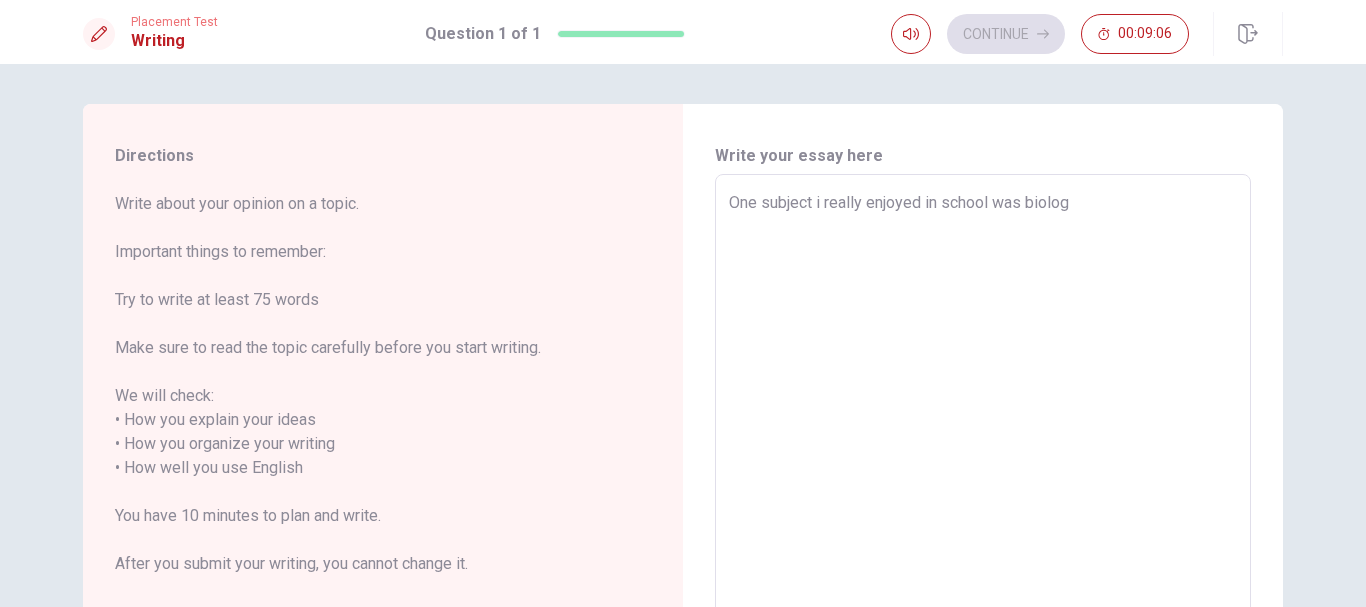 type on "x" 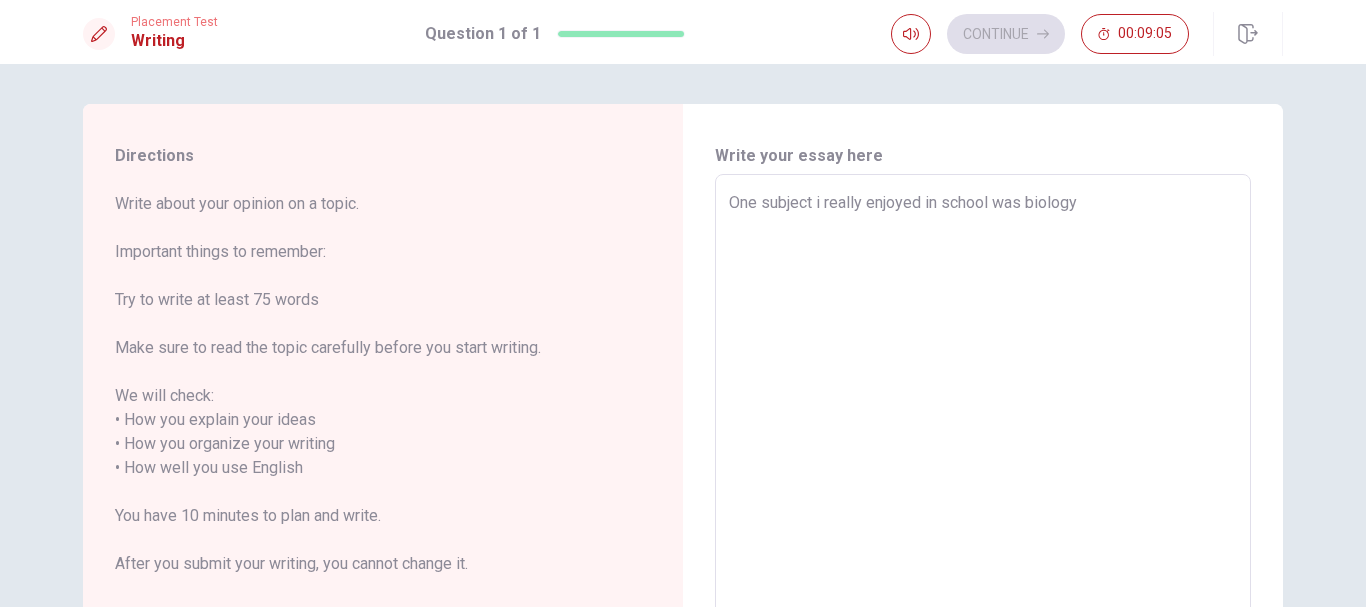 type on "x" 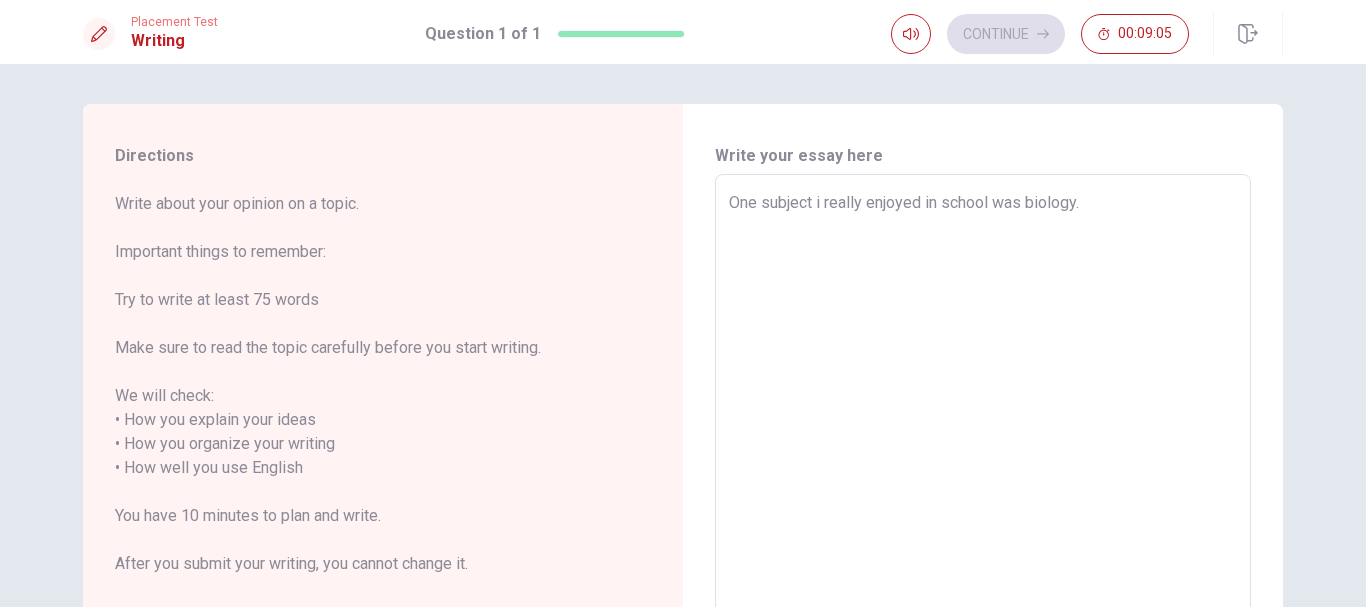 type on "x" 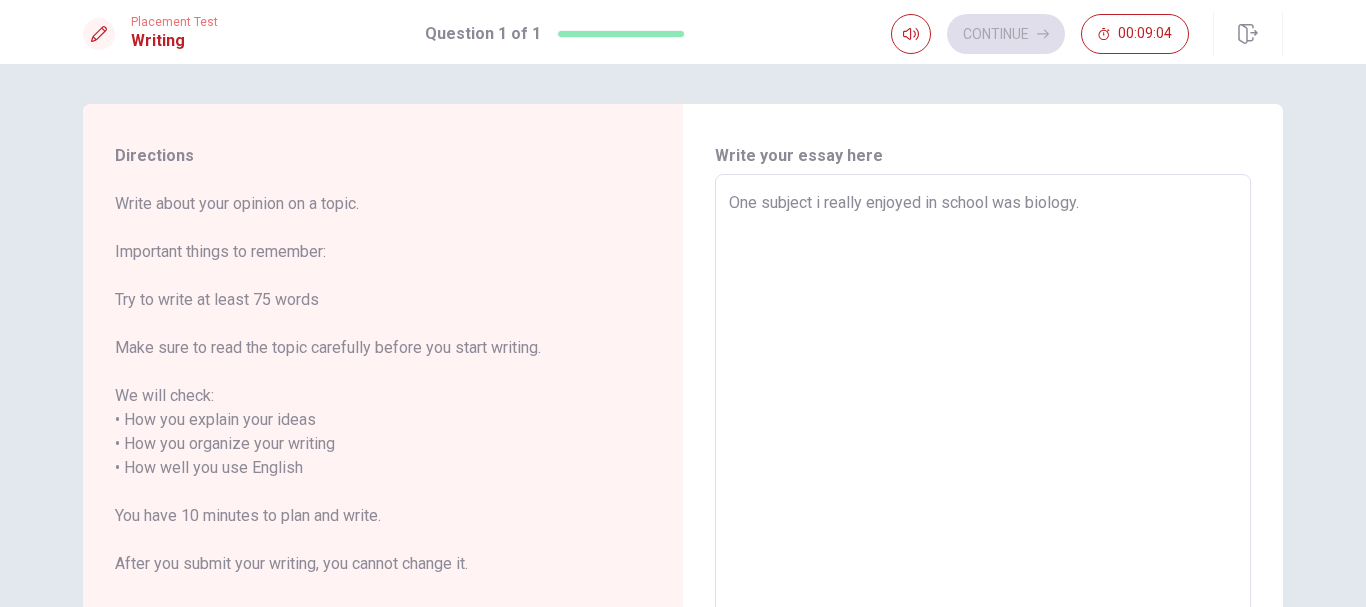 type on "One subject i really enjoyed in school was biology." 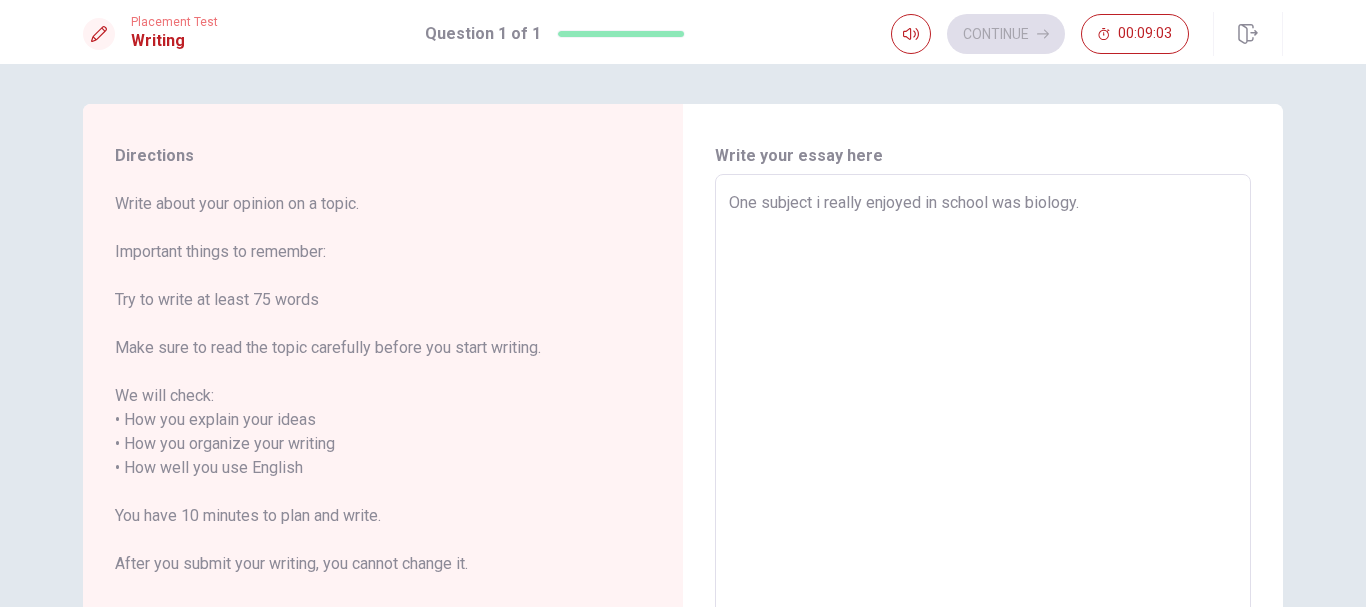 type on "One subject i really enjoyed in school was biology. I" 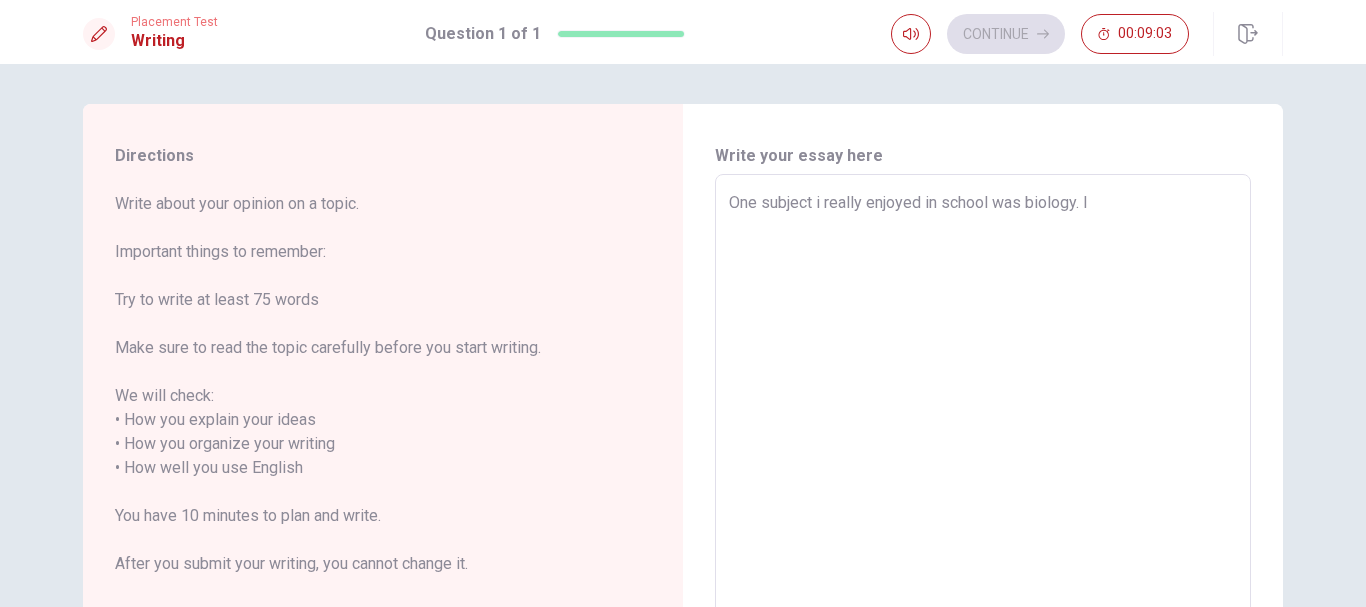 type on "x" 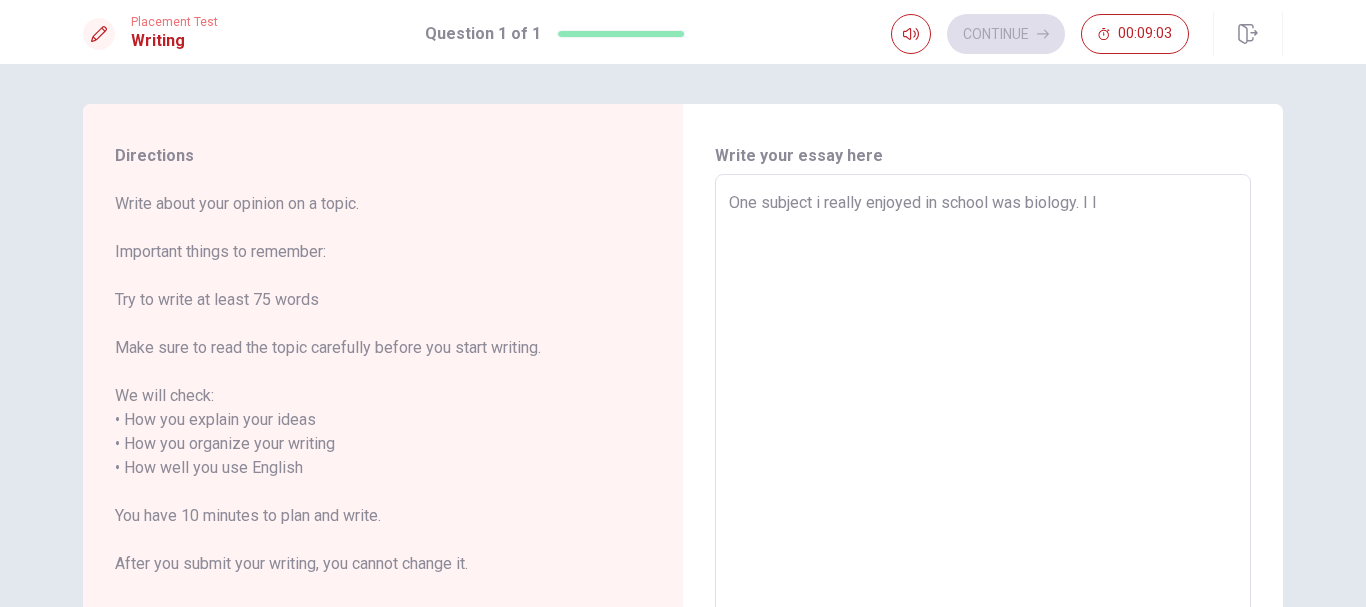 type on "x" 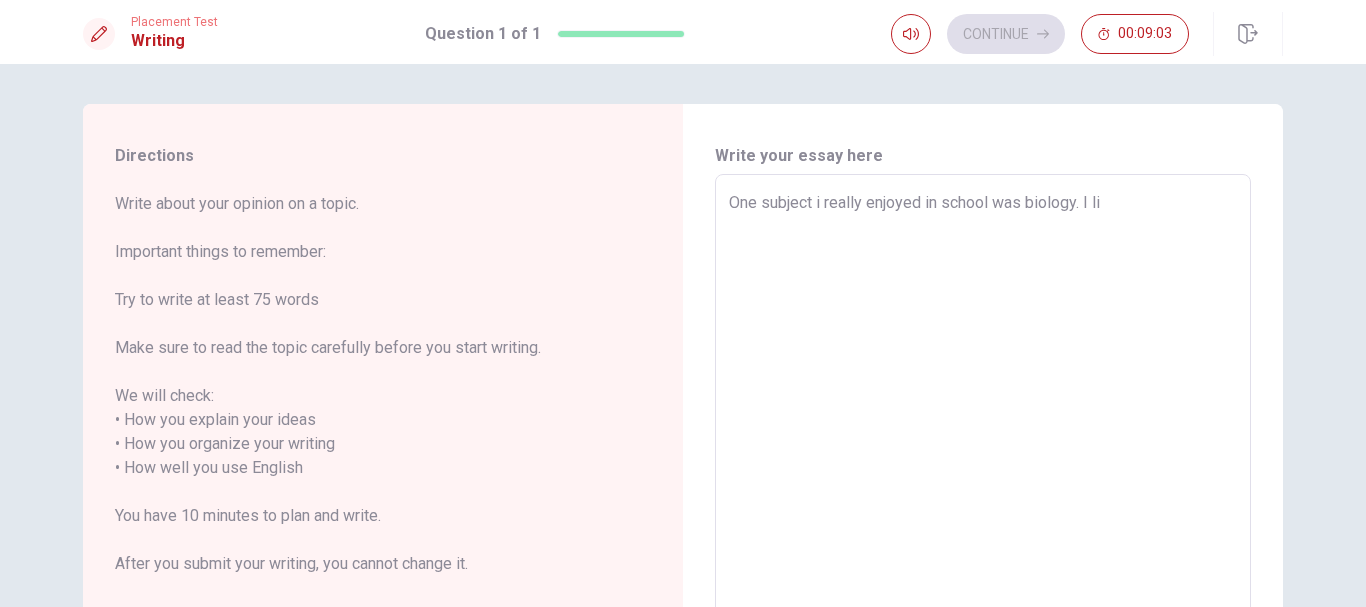 type on "x" 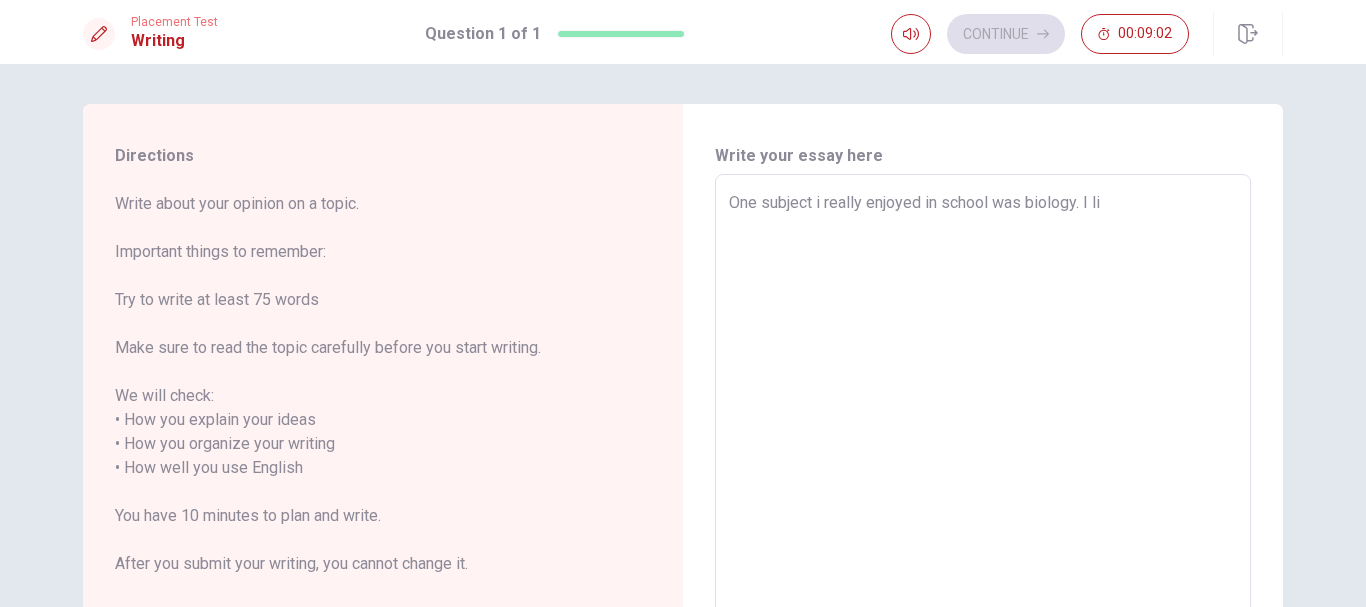type on "One subject i really enjoyed in school was biology. I lik" 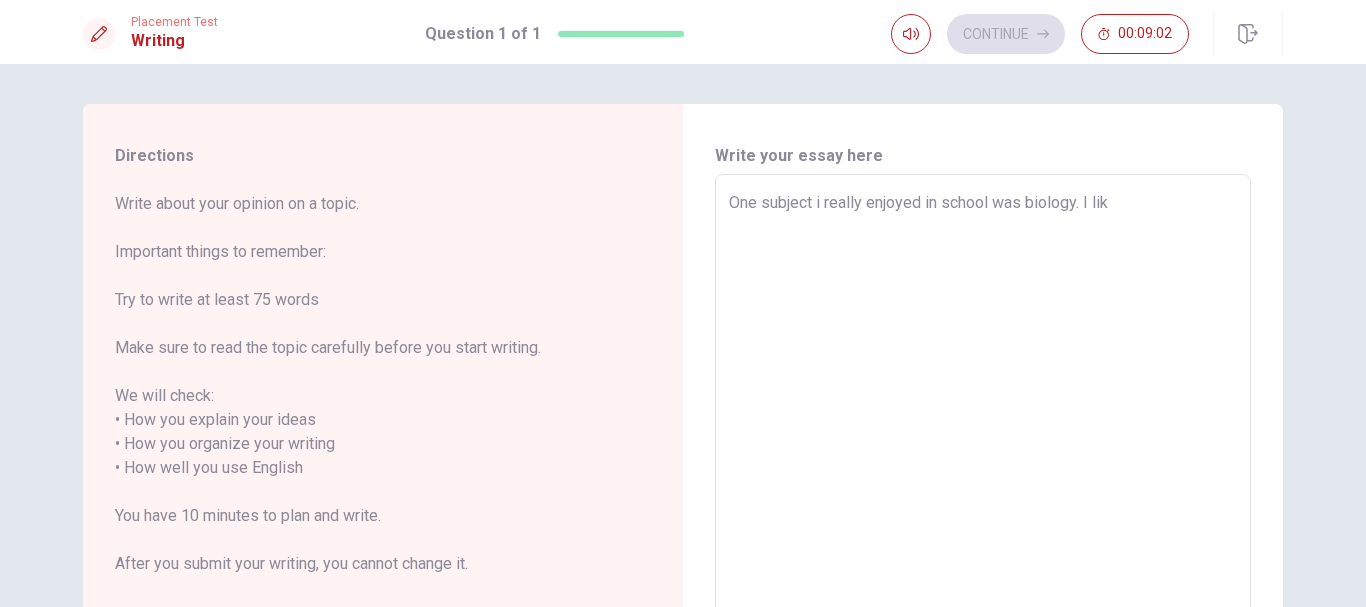 type on "x" 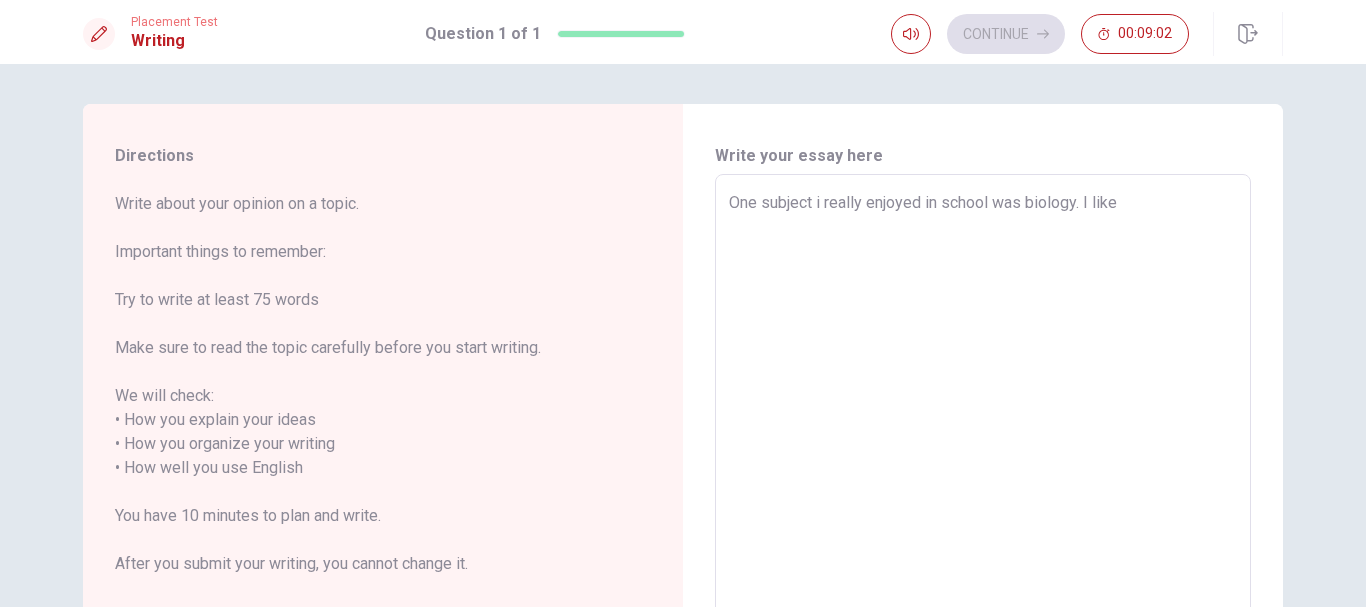 type on "x" 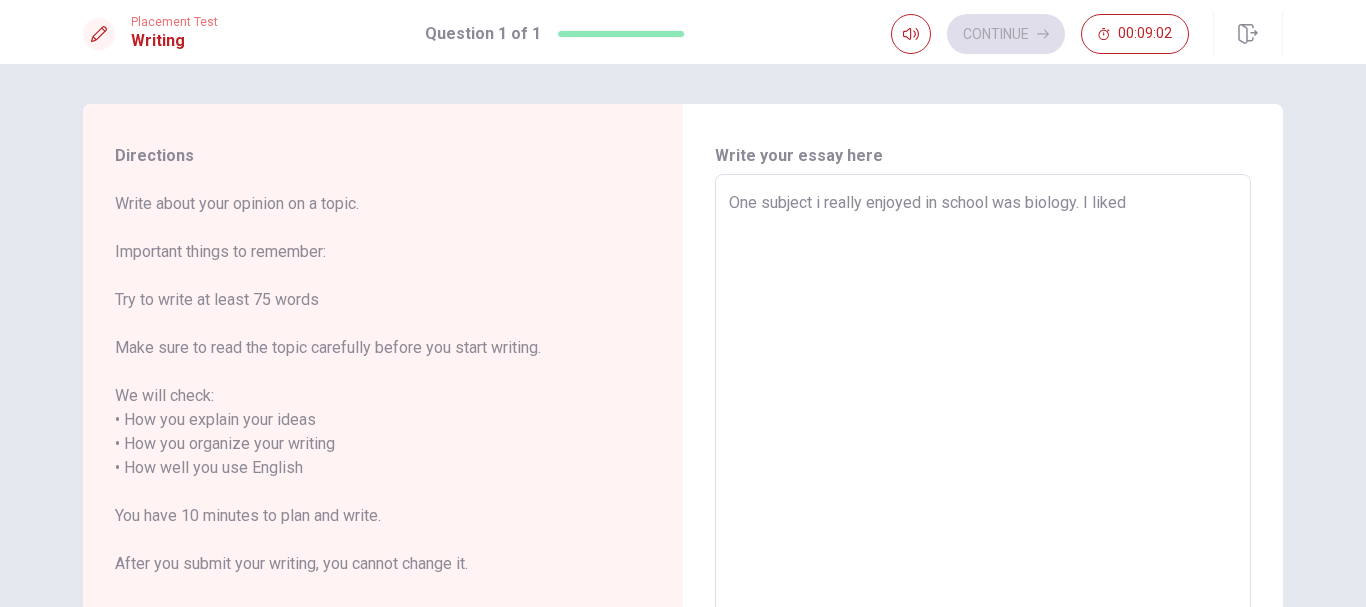 type on "x" 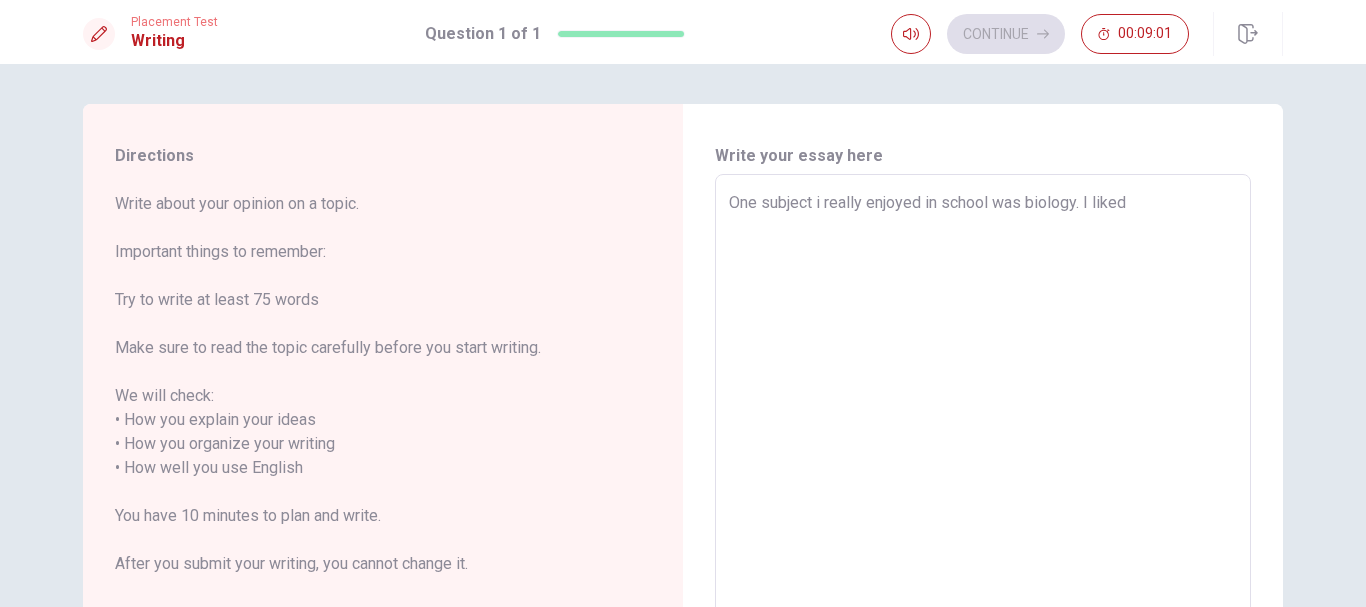 type on "One subject i really enjoyed in school was biology. I liked" 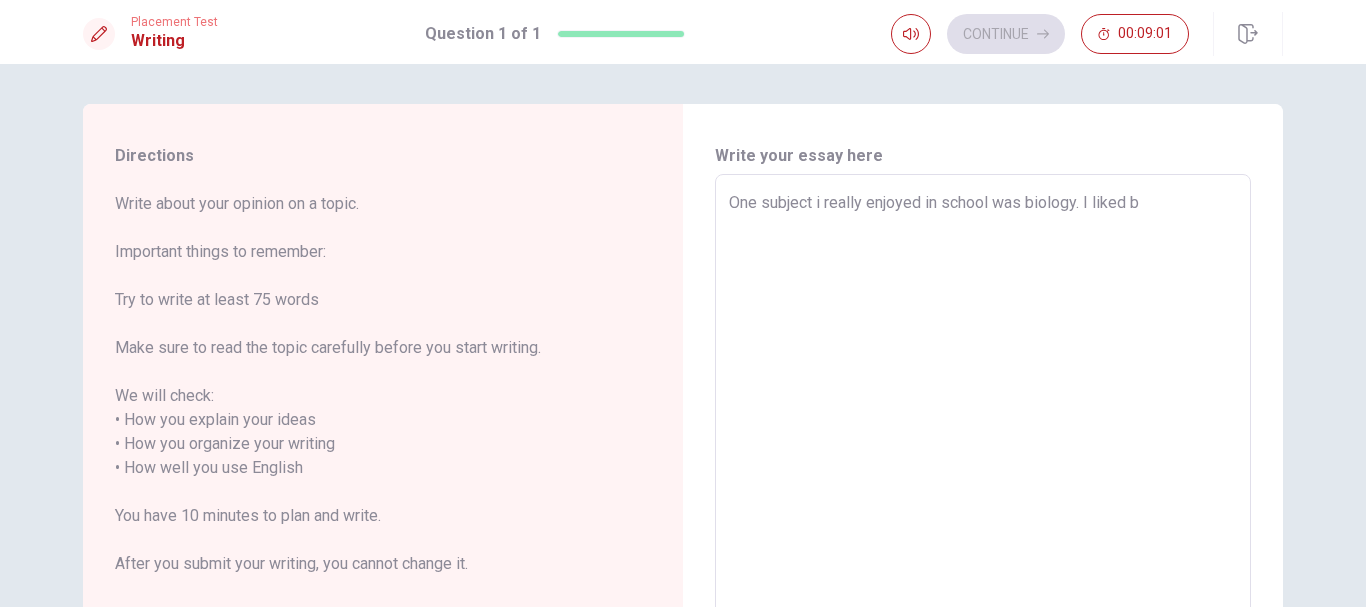 type on "x" 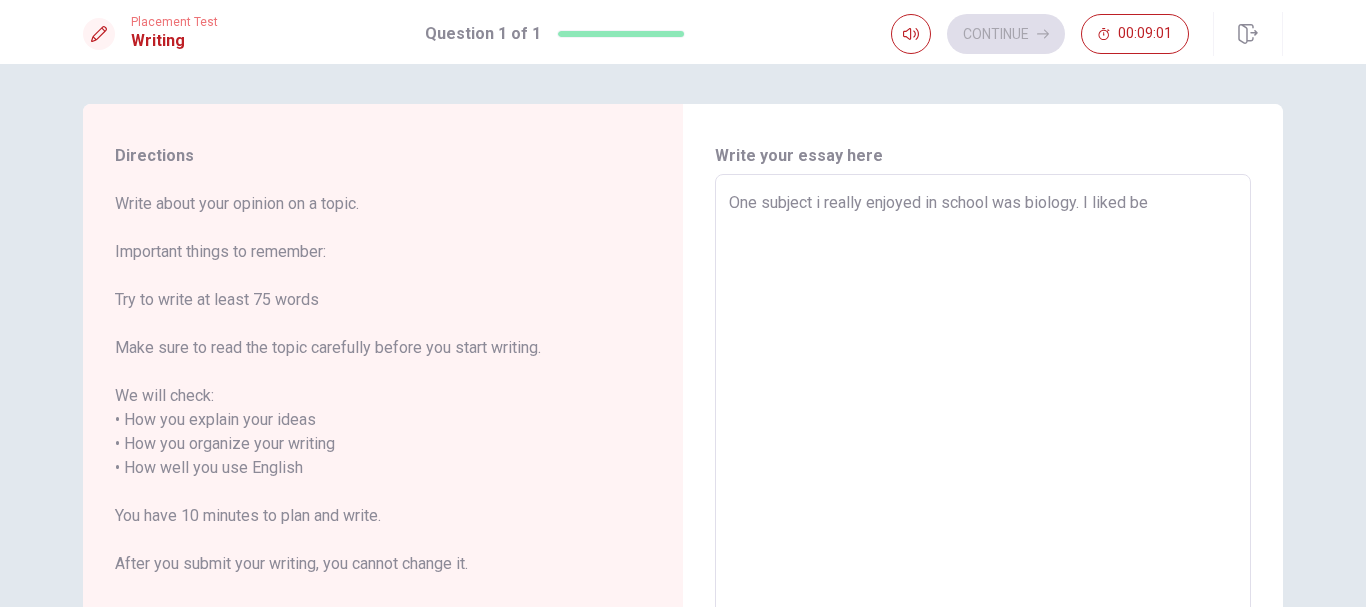 type on "x" 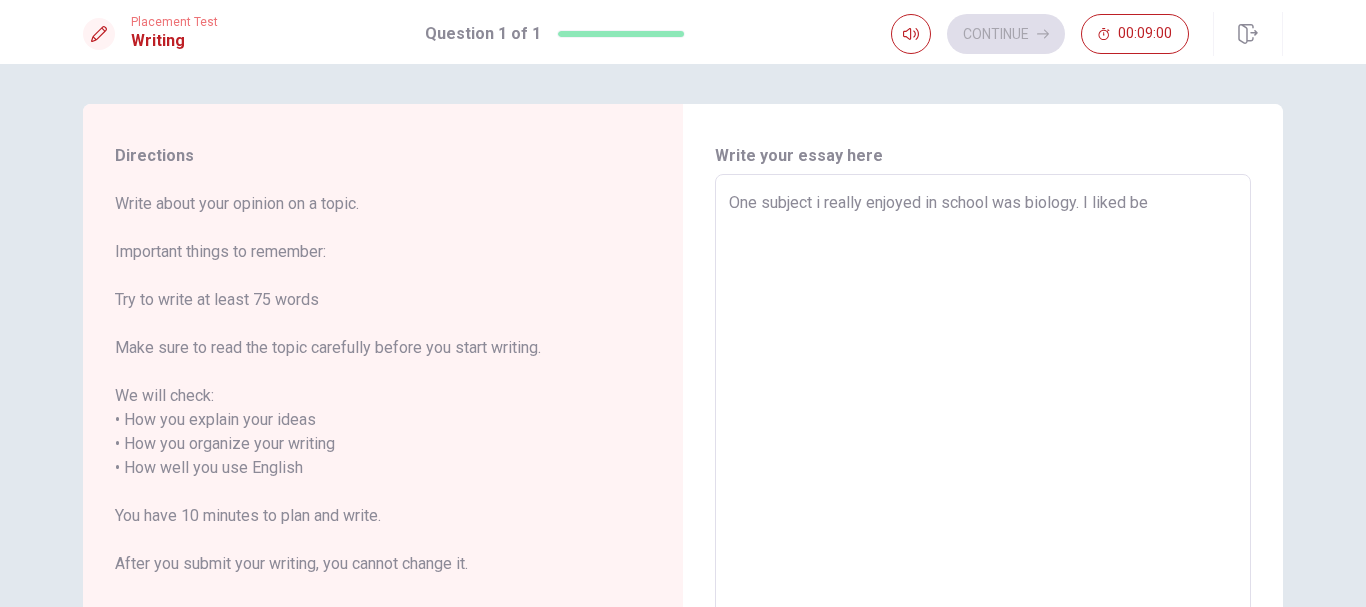 type on "One subject i really enjoyed in school was biology. I liked bec" 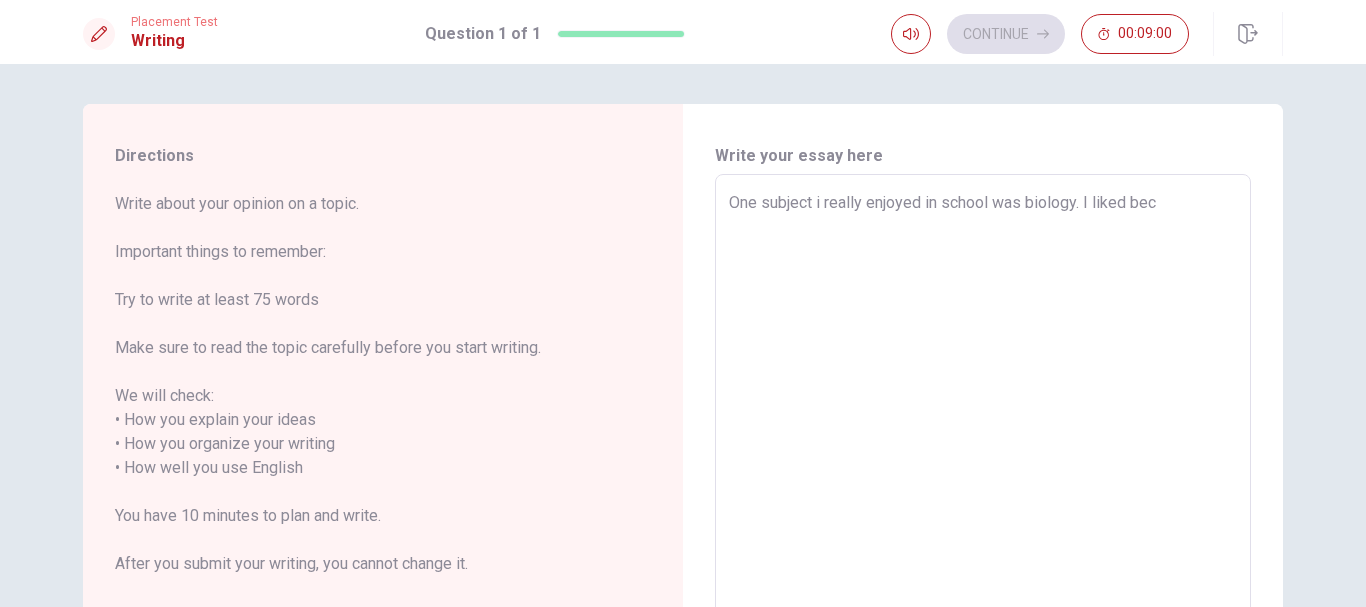 type on "x" 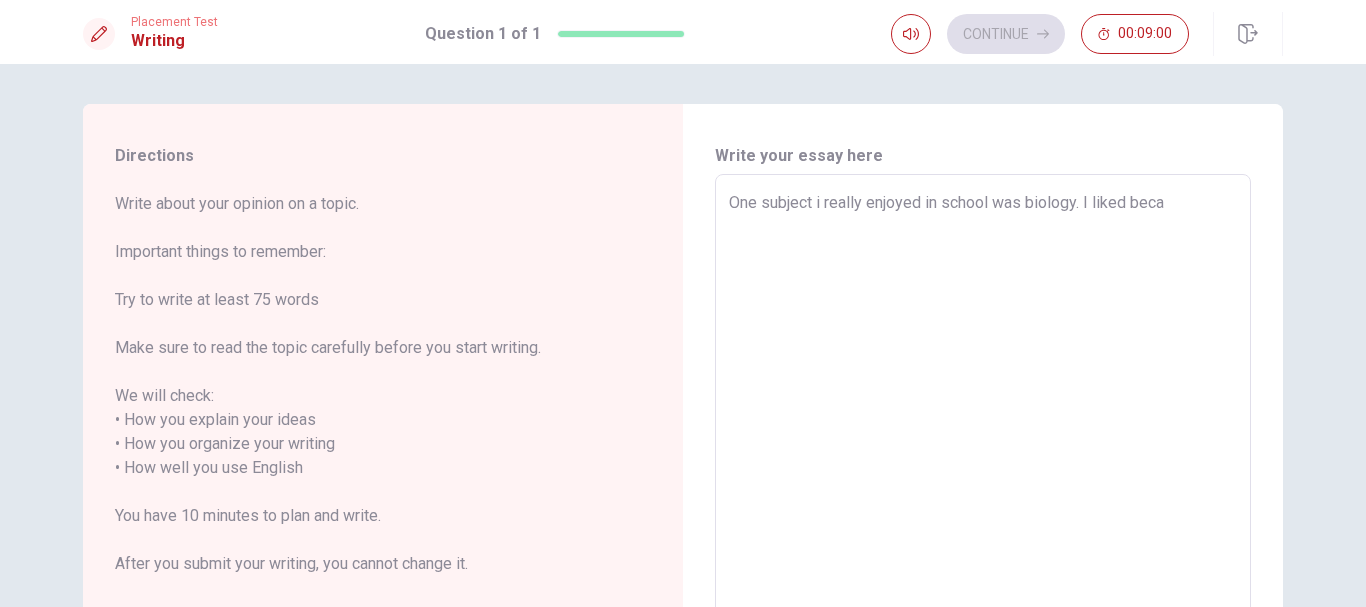 type on "x" 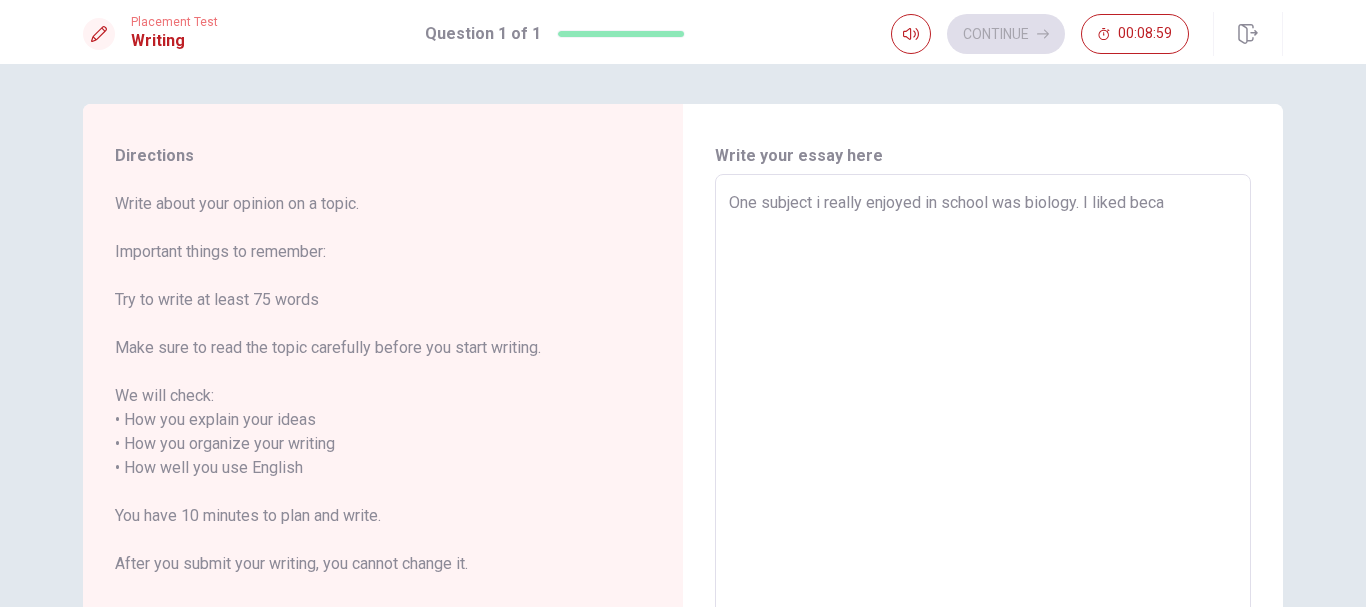 type on "One subject i really enjoyed in school was biology. I liked becau" 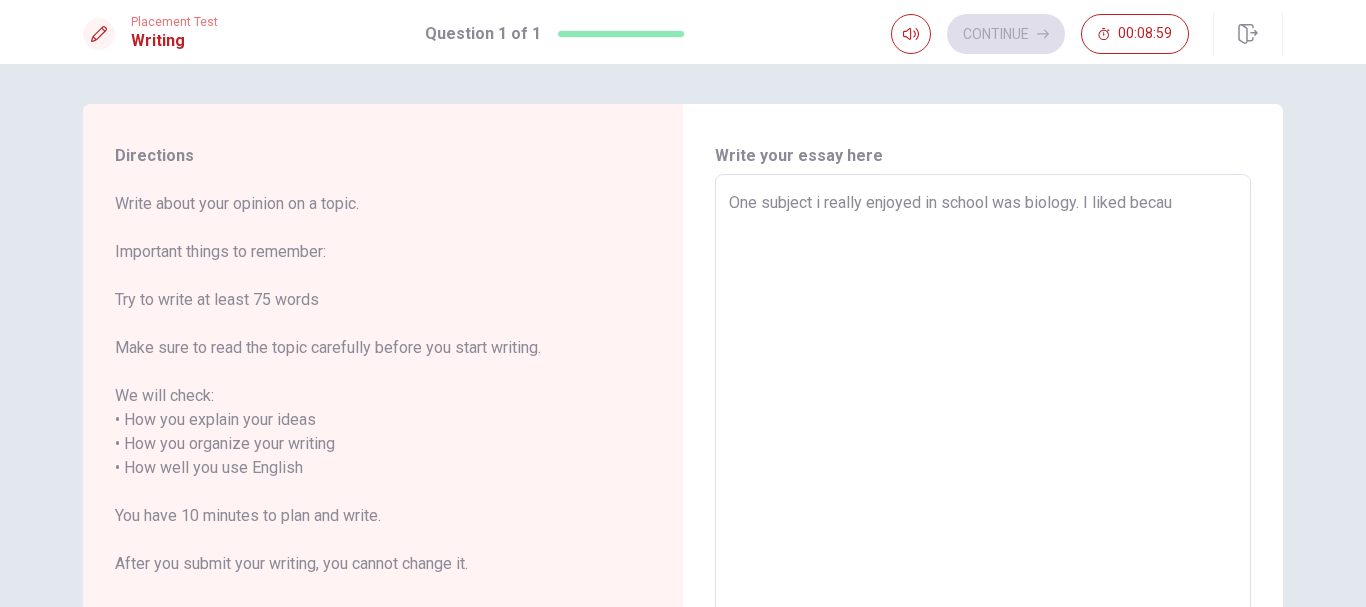 type on "x" 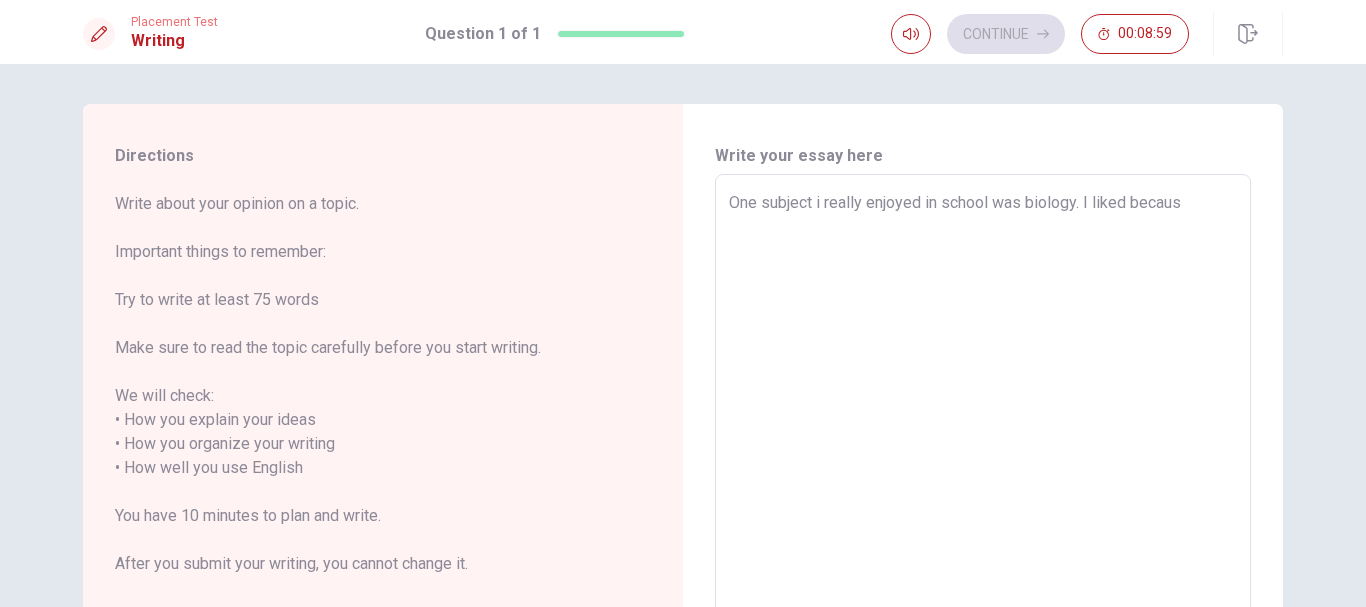 type on "x" 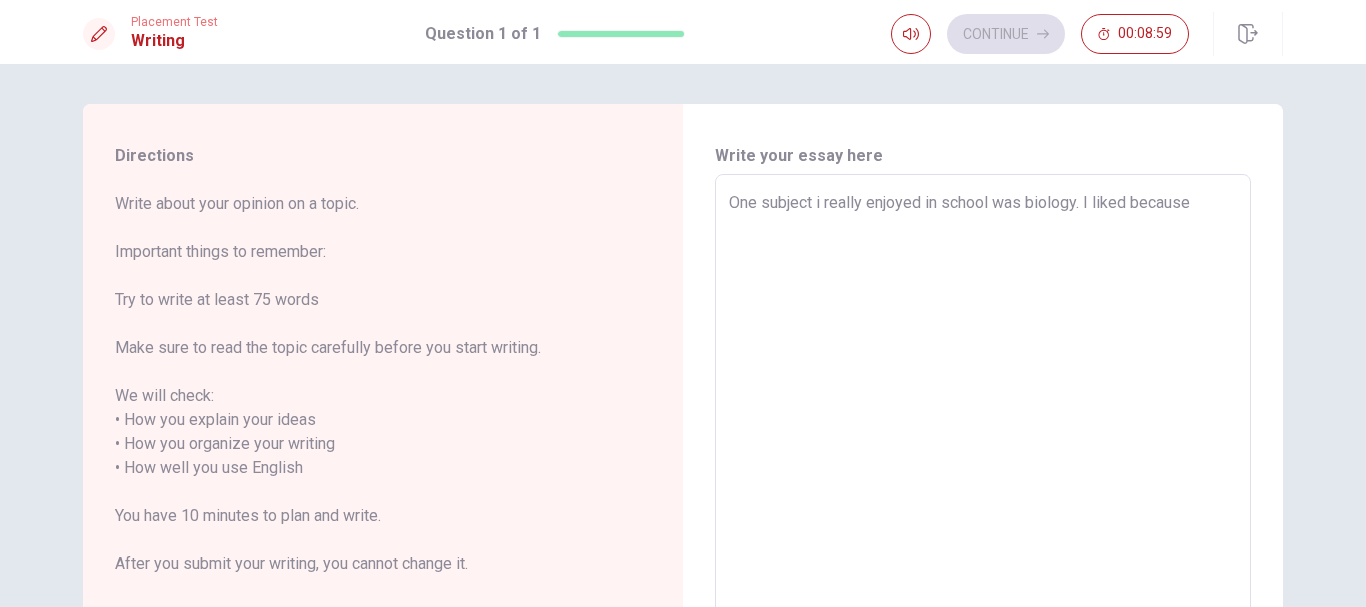 type on "x" 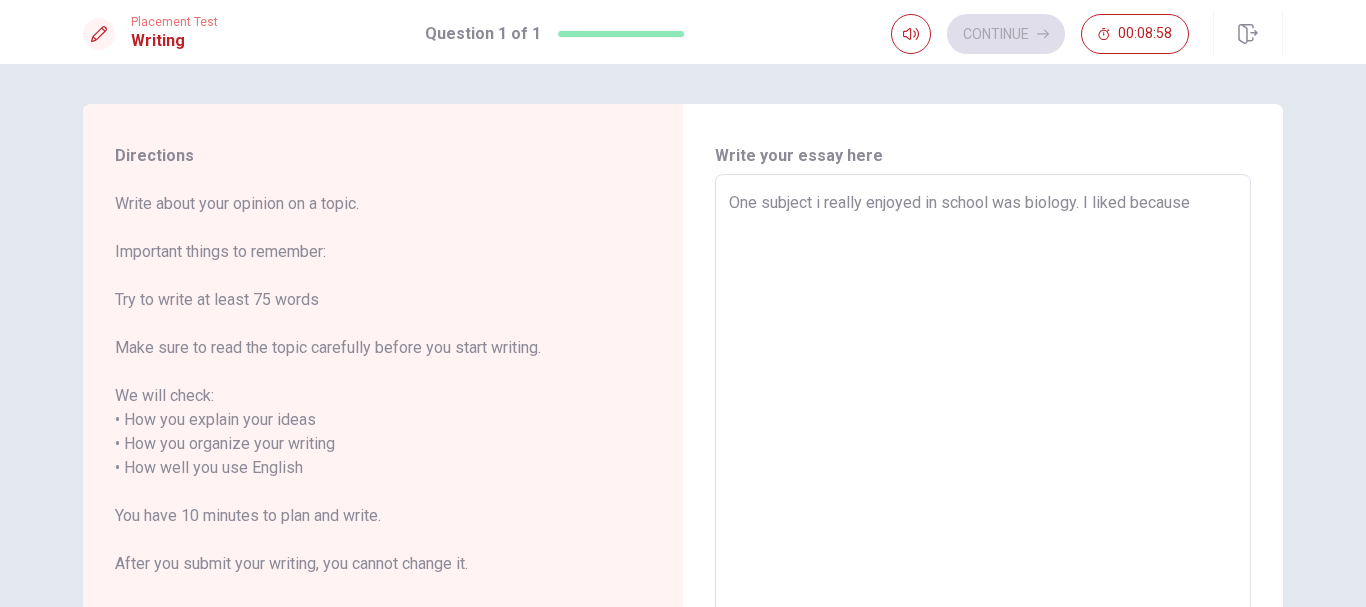 type on "One subject i really enjoyed in school was biology. I liked because" 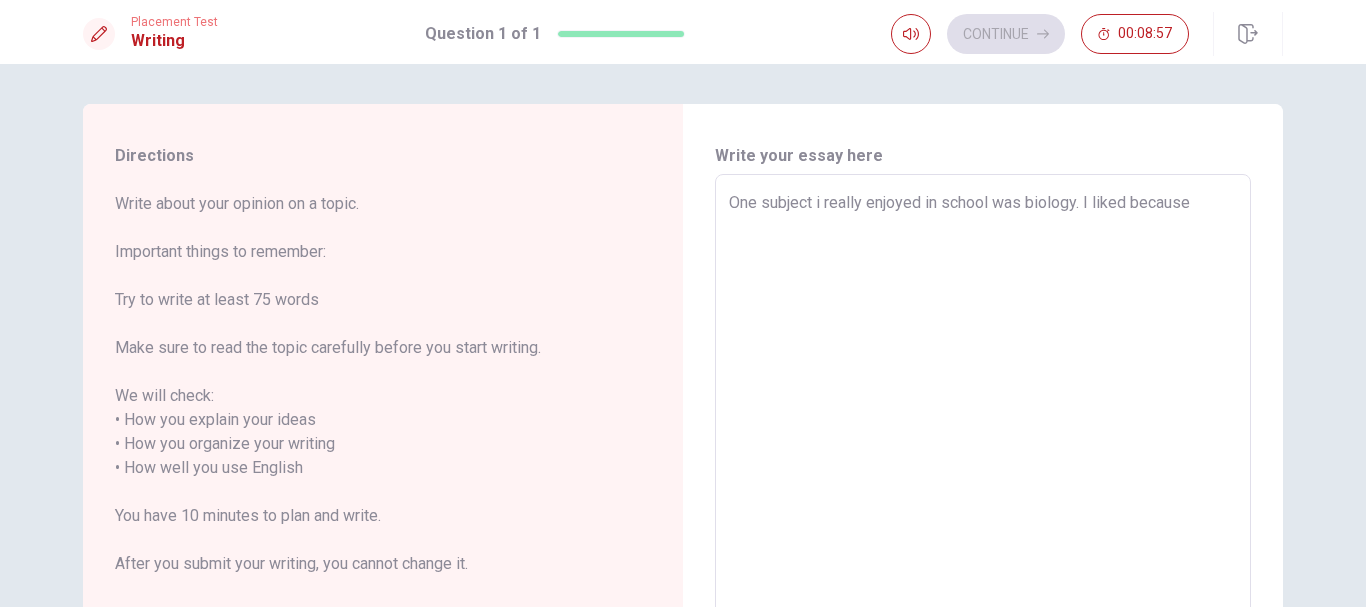 type on "One subject i really enjoyed in school was biology. I liked because i" 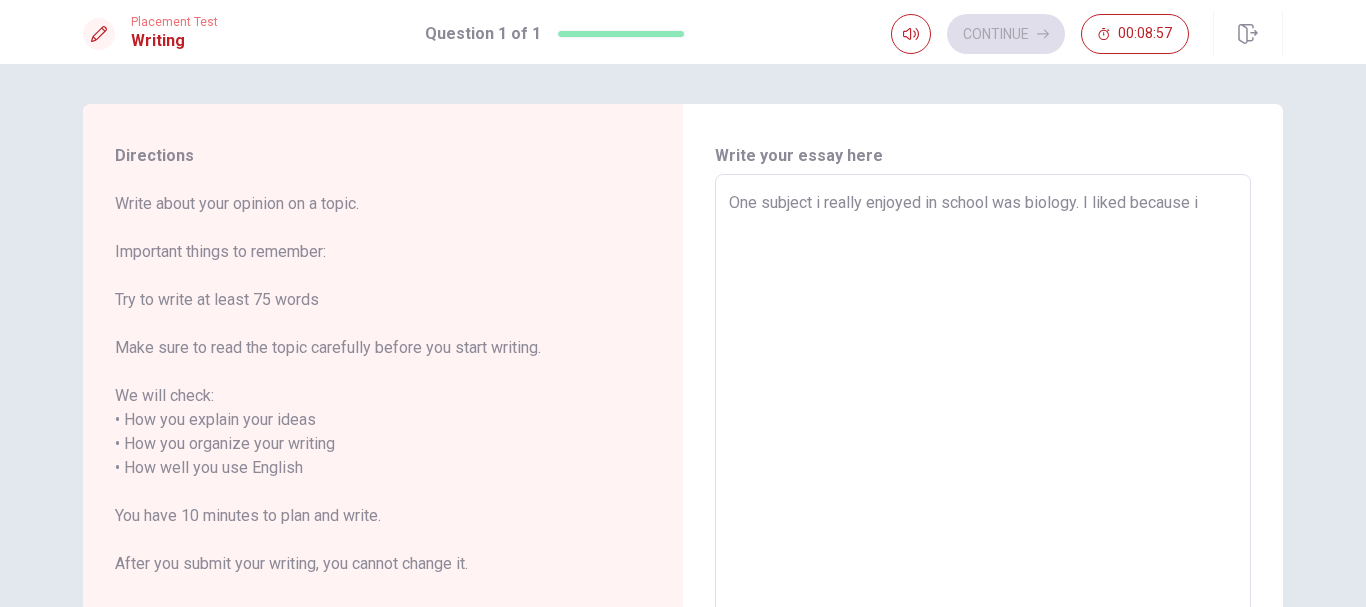 type on "x" 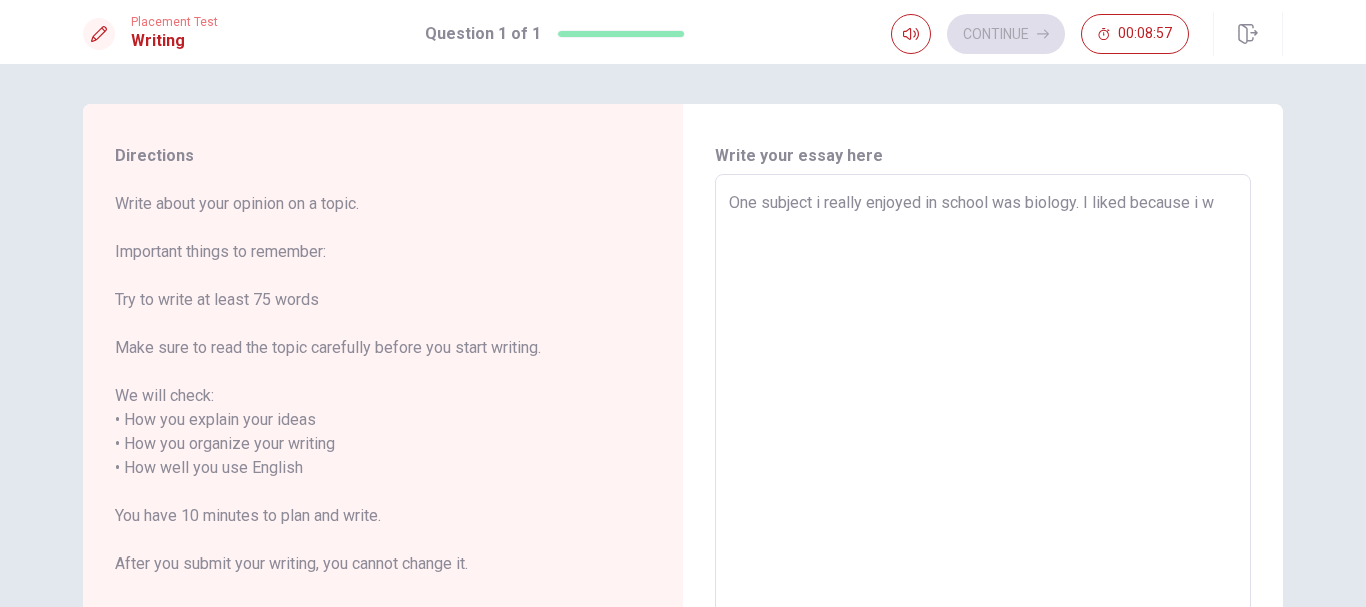 type on "x" 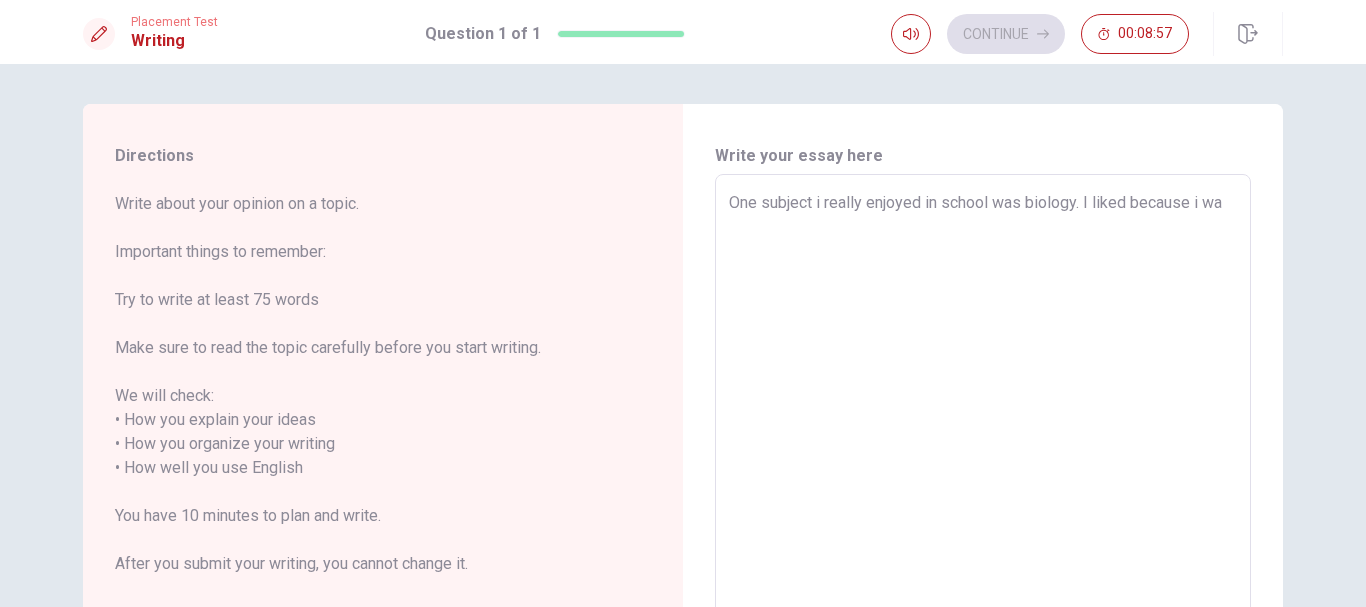 type on "x" 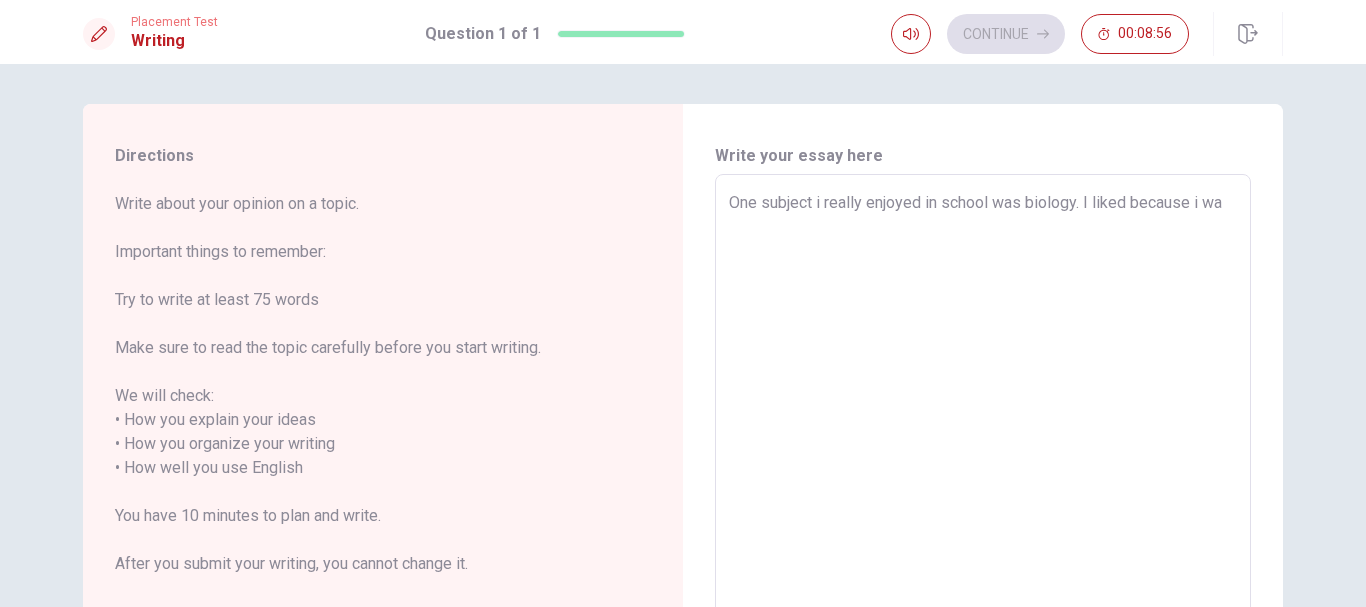 type on "One subject i really enjoyed in school was biology. I liked because i was" 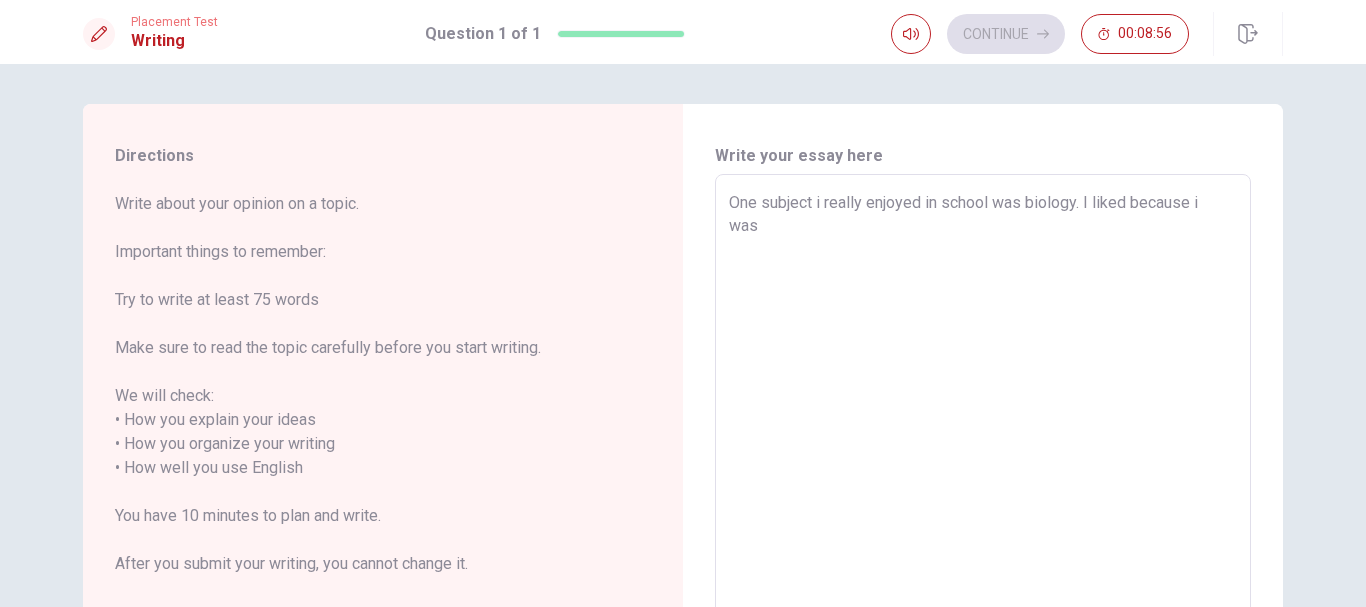 type on "x" 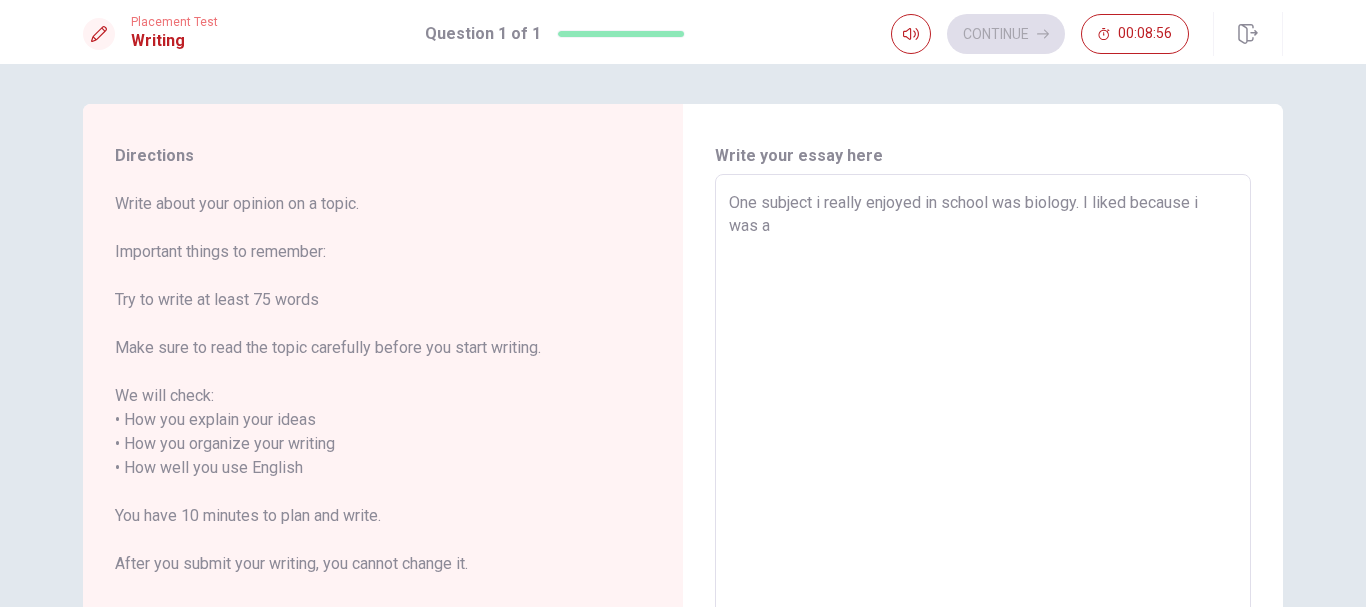 type on "x" 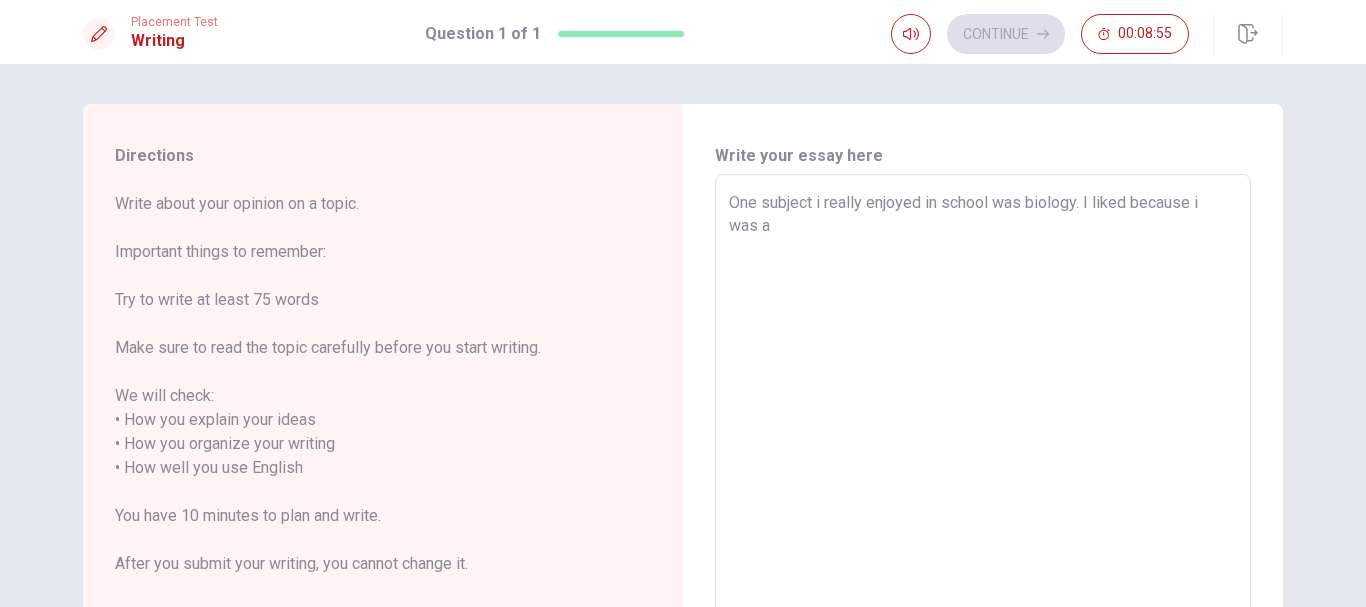 type on "One subject i really enjoyed in school was biology. I liked because i was al" 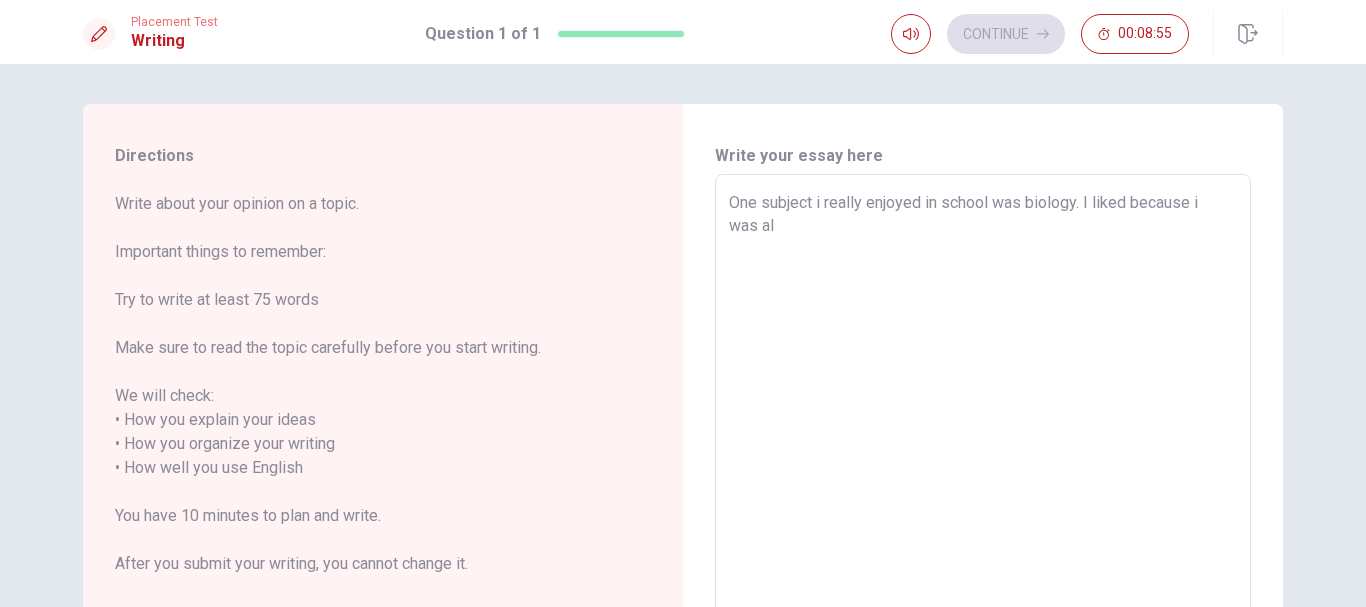type on "x" 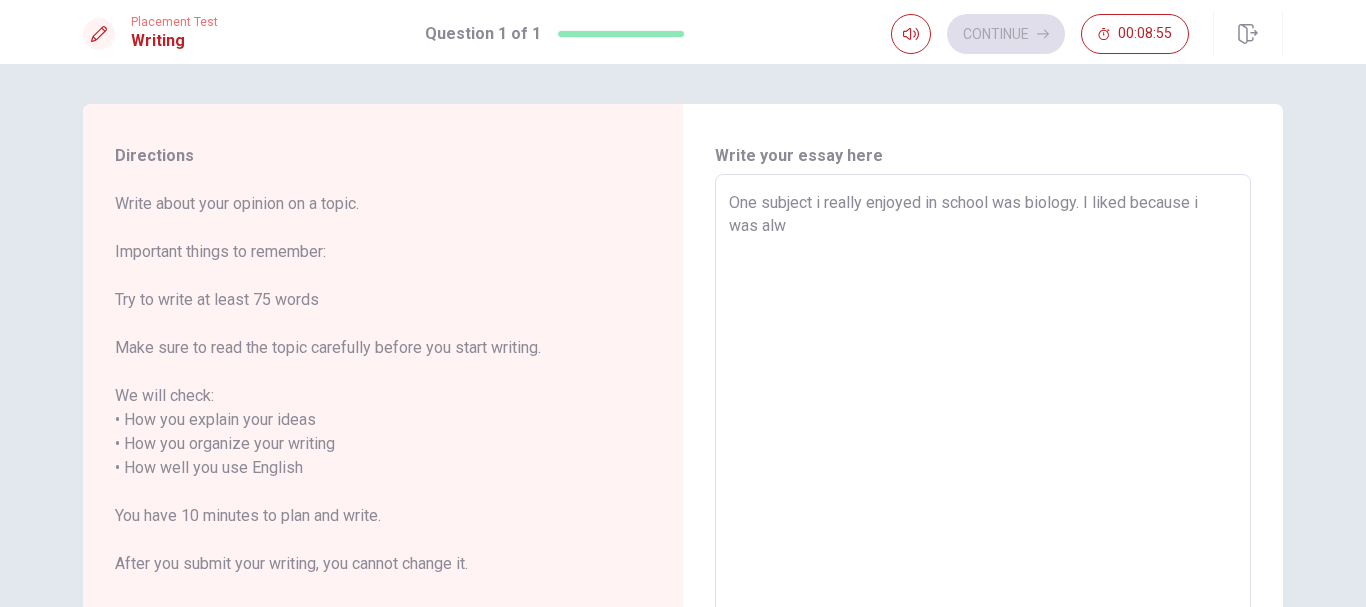 type on "x" 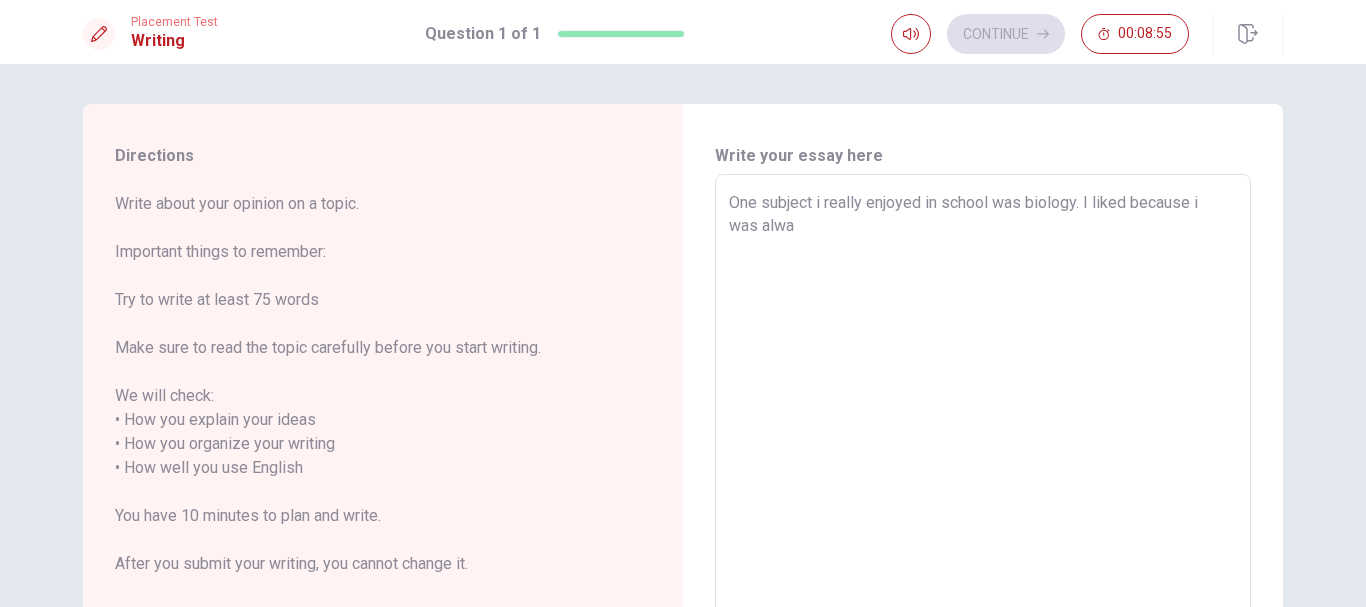 type on "x" 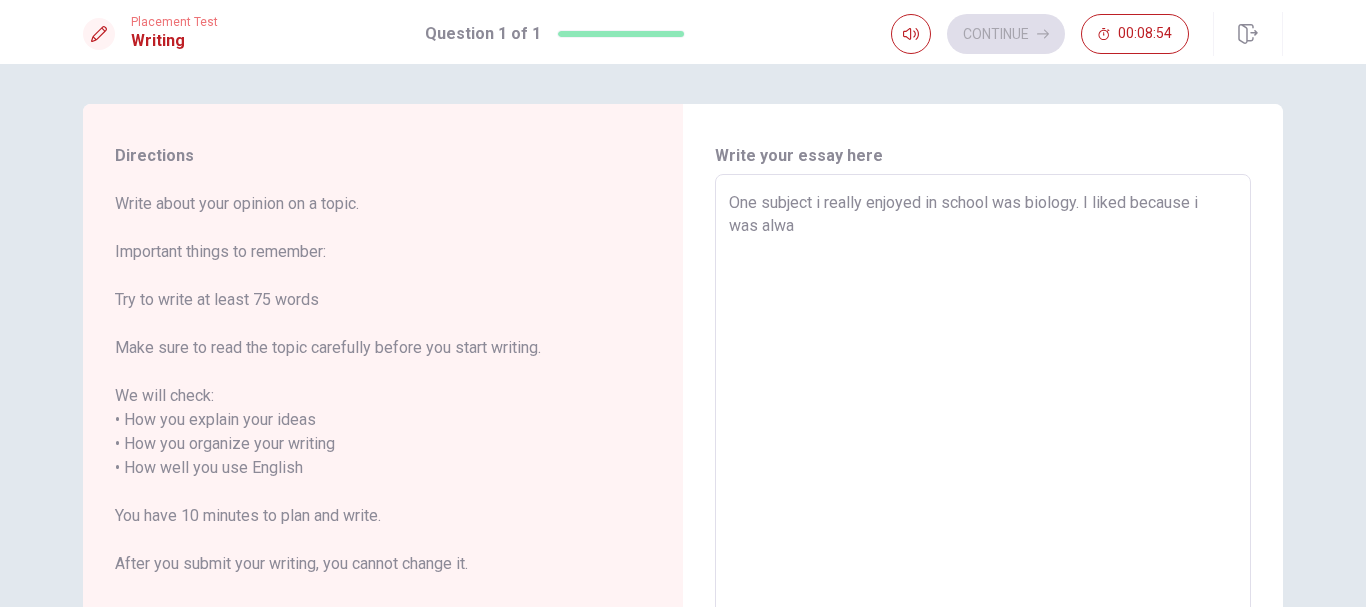 type on "One subject i really enjoyed in school was biology. I liked because i was alway" 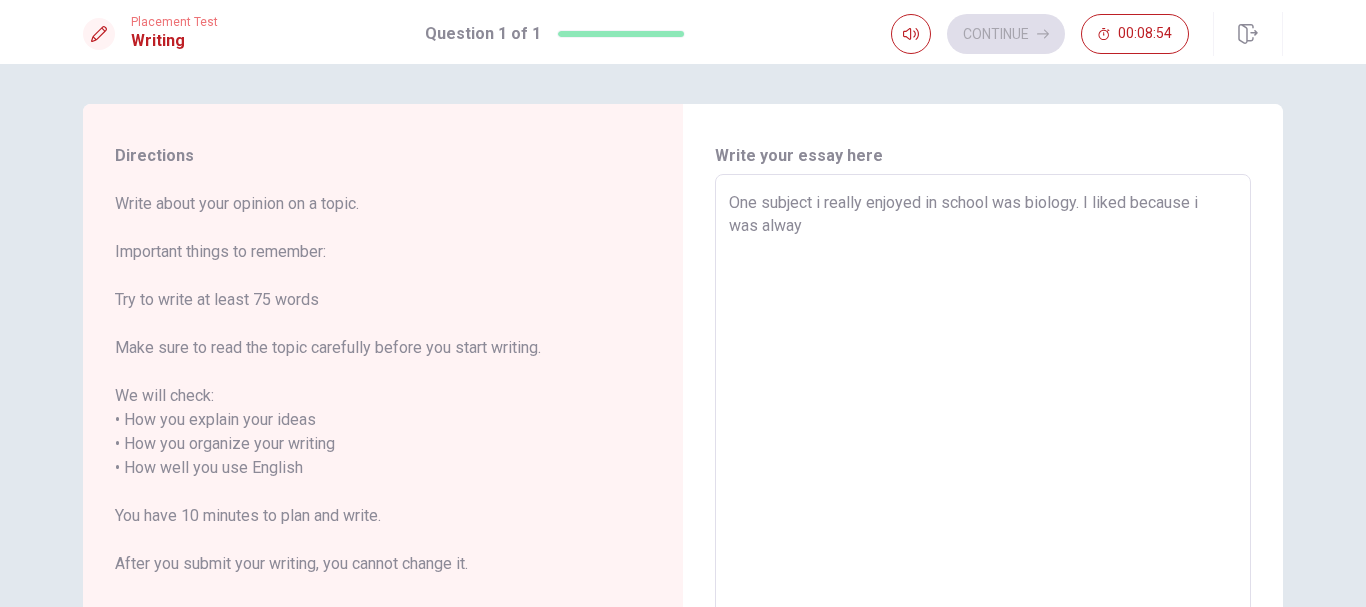 type on "x" 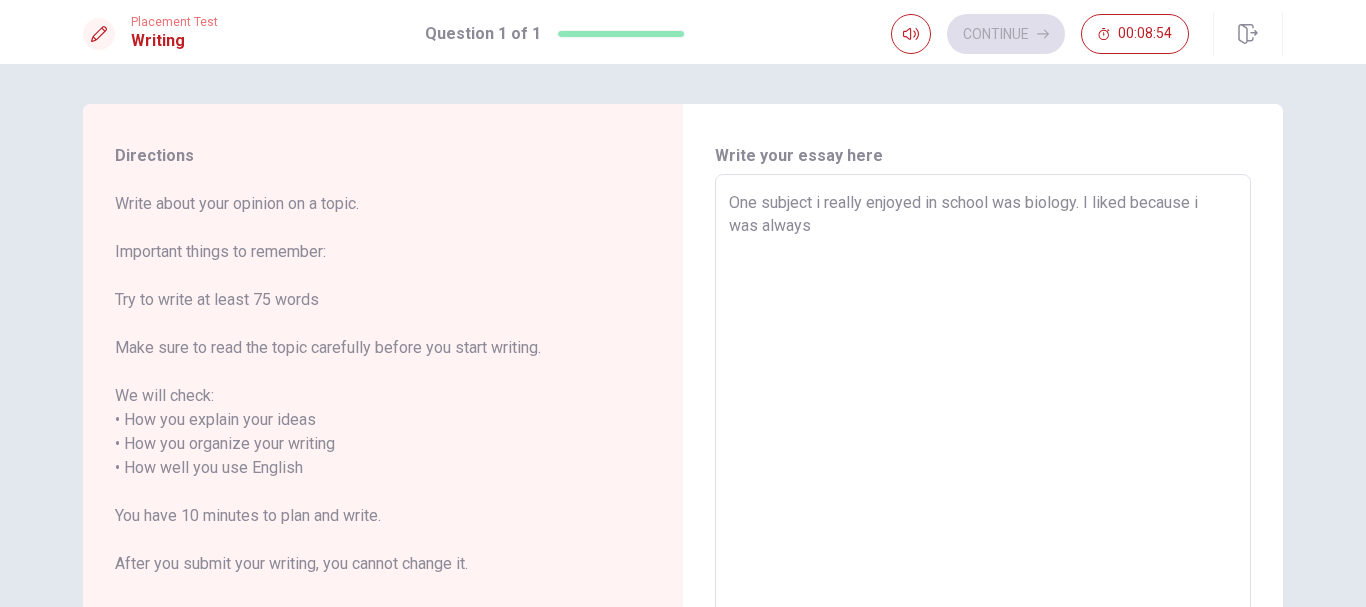 type on "x" 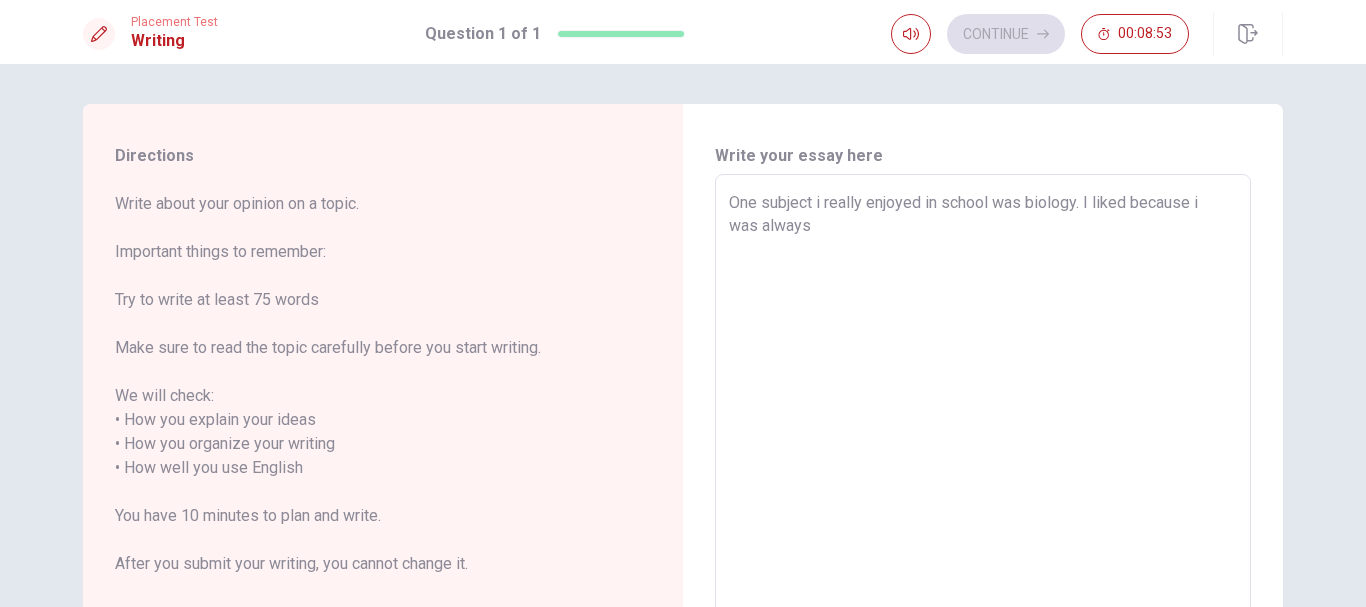 type on "One subject i really enjoyed in school was biology. I liked because i was always" 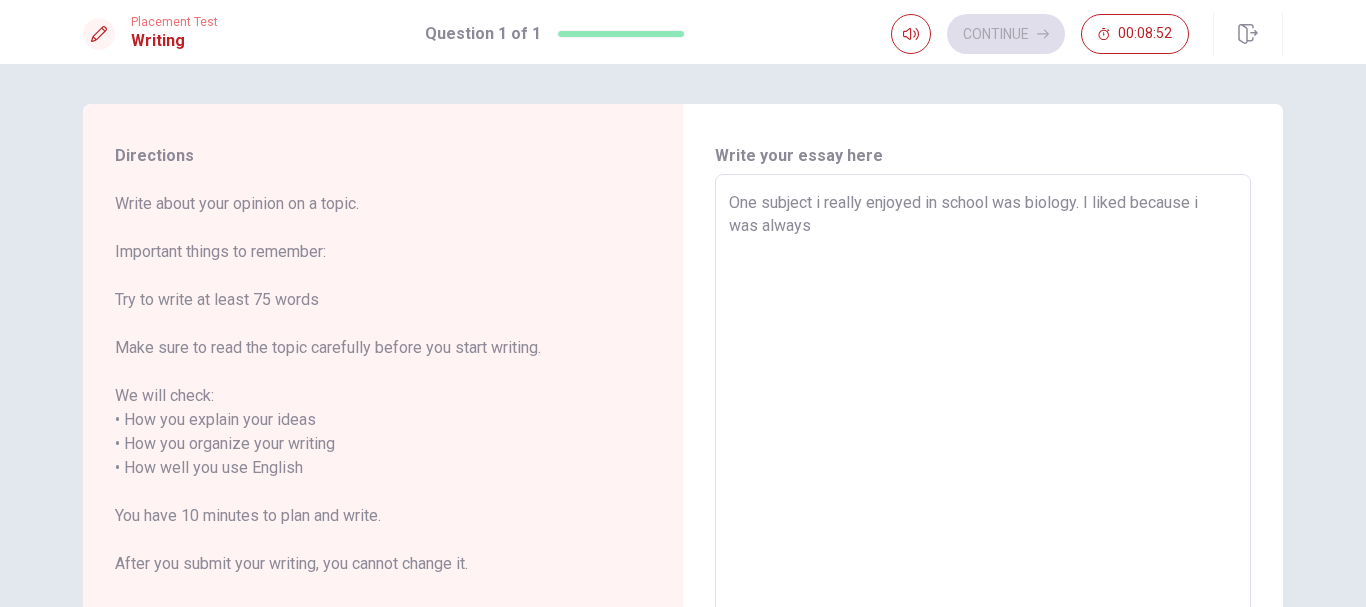 type on "One subject i really enjoyed in school was biology. I liked because i was always c" 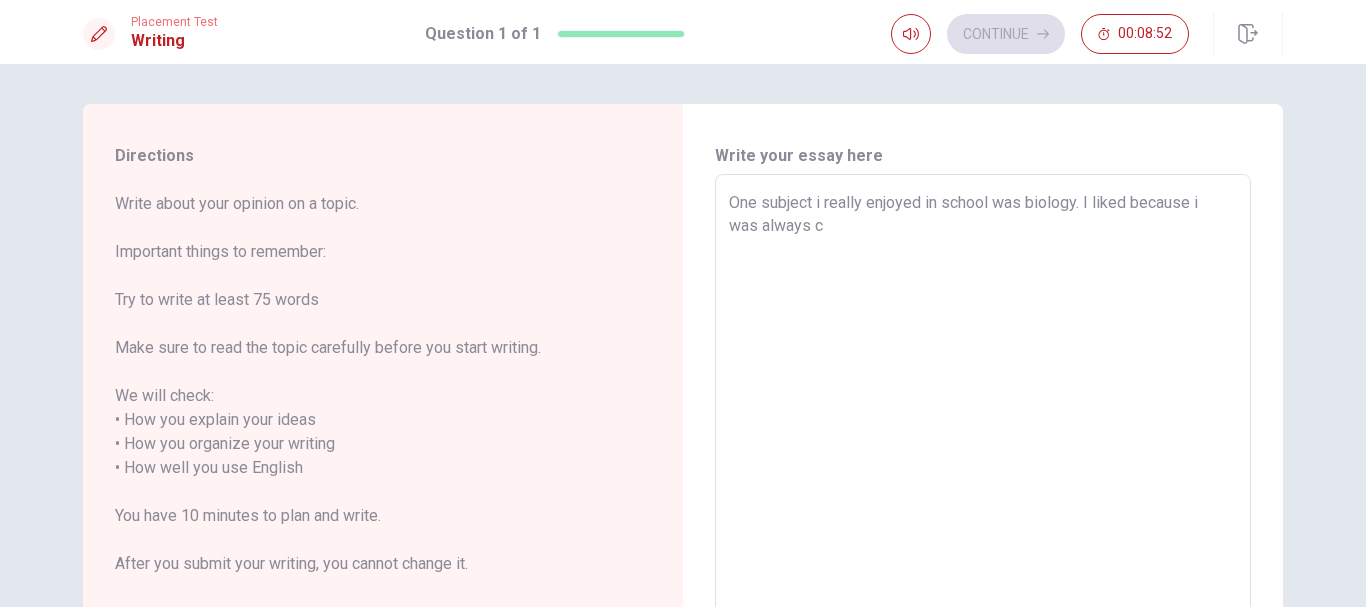 type on "x" 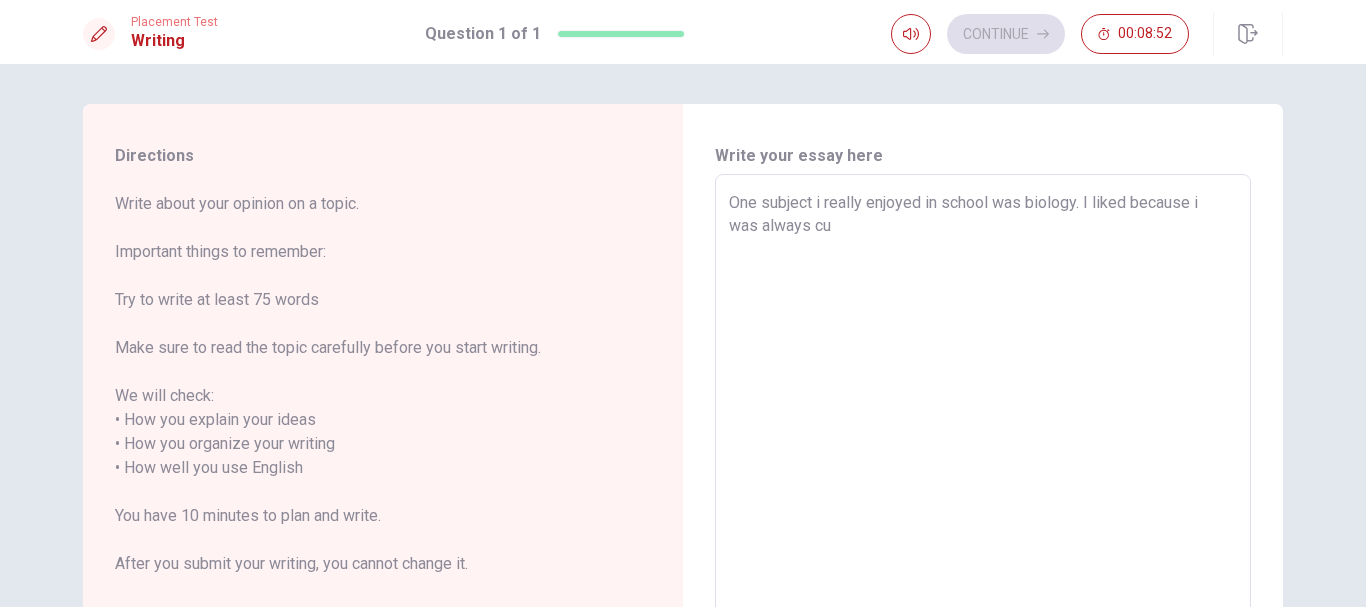 type on "x" 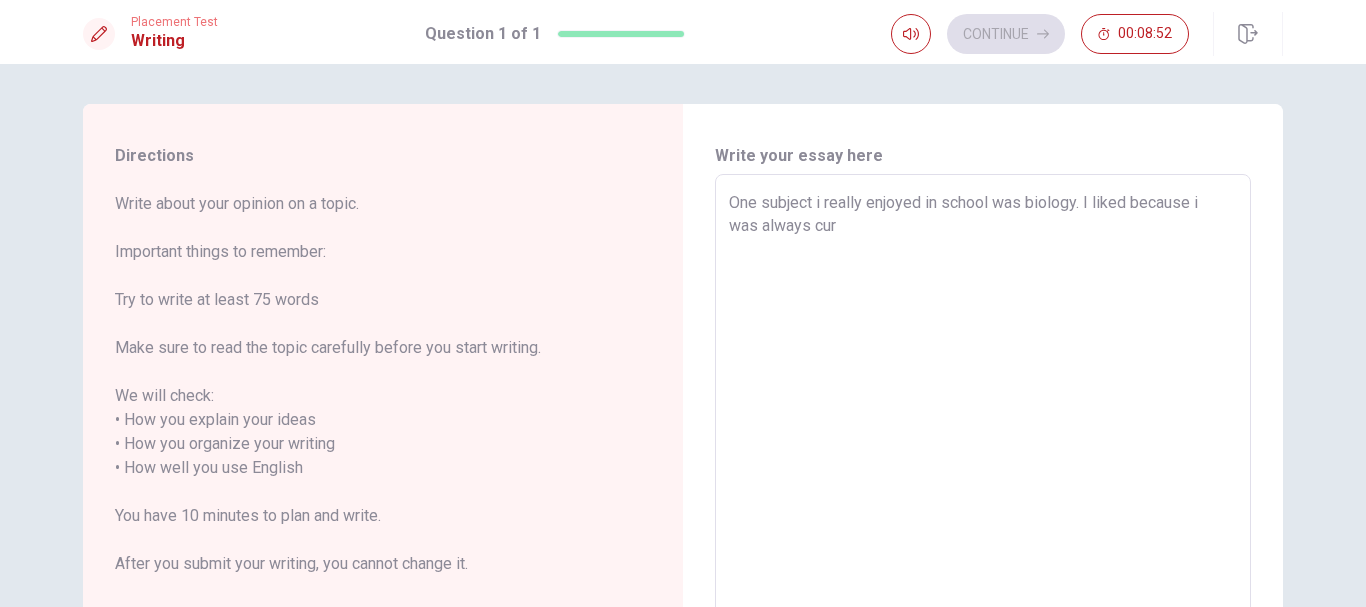 type on "x" 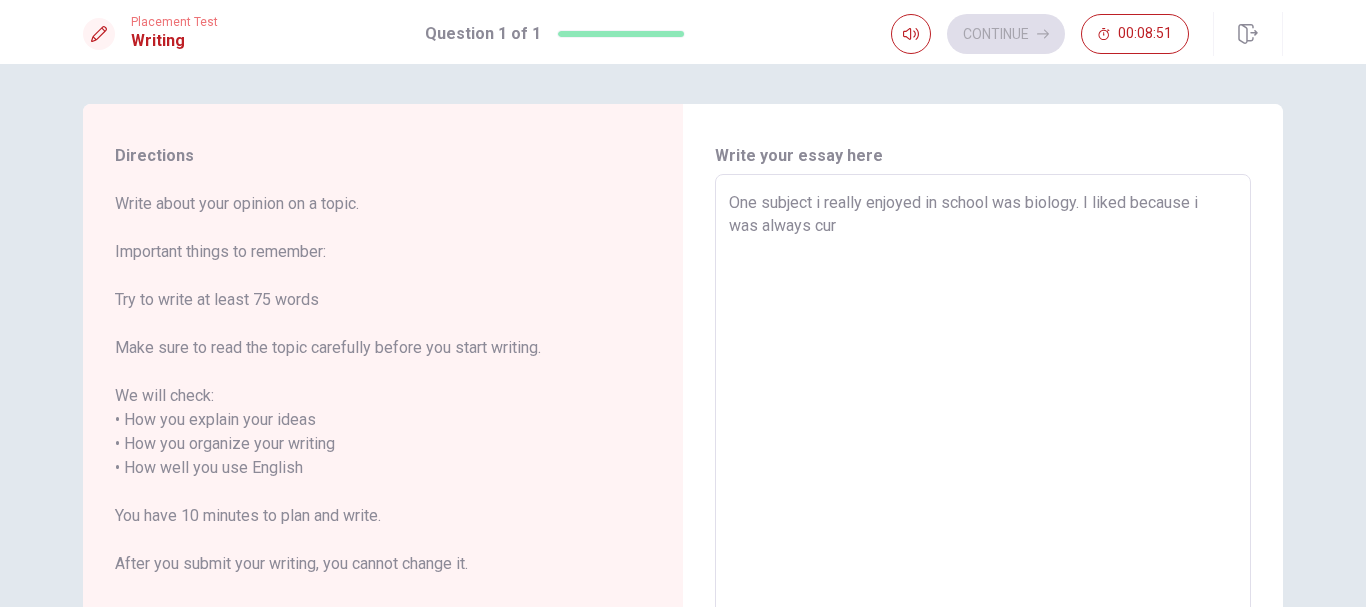 type on "One subject i really enjoyed in school was biology. I liked because i was always curi" 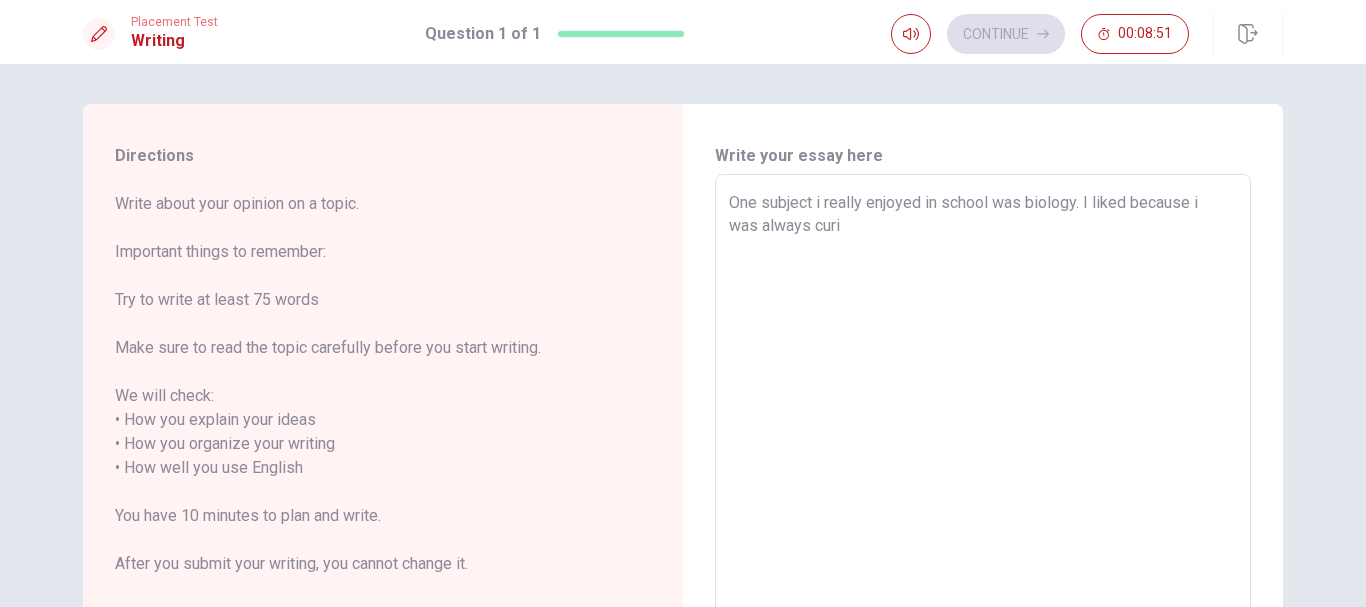 type on "x" 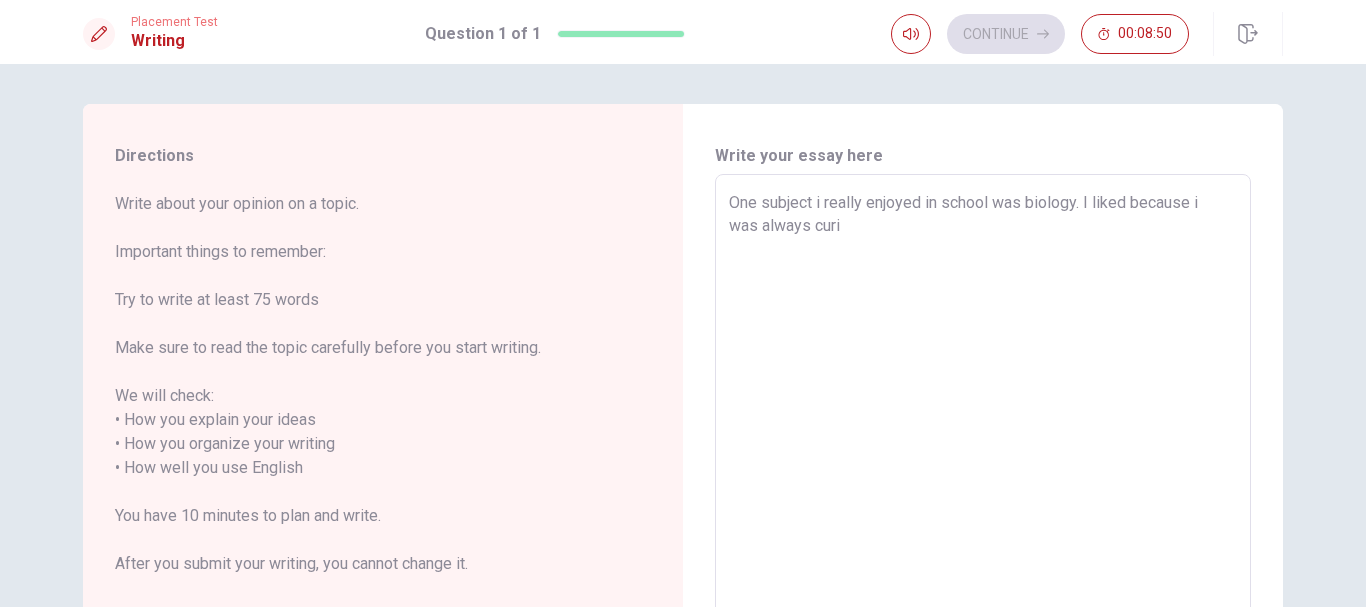type on "One subject i really enjoyed in school was biology. I liked because i was always curio" 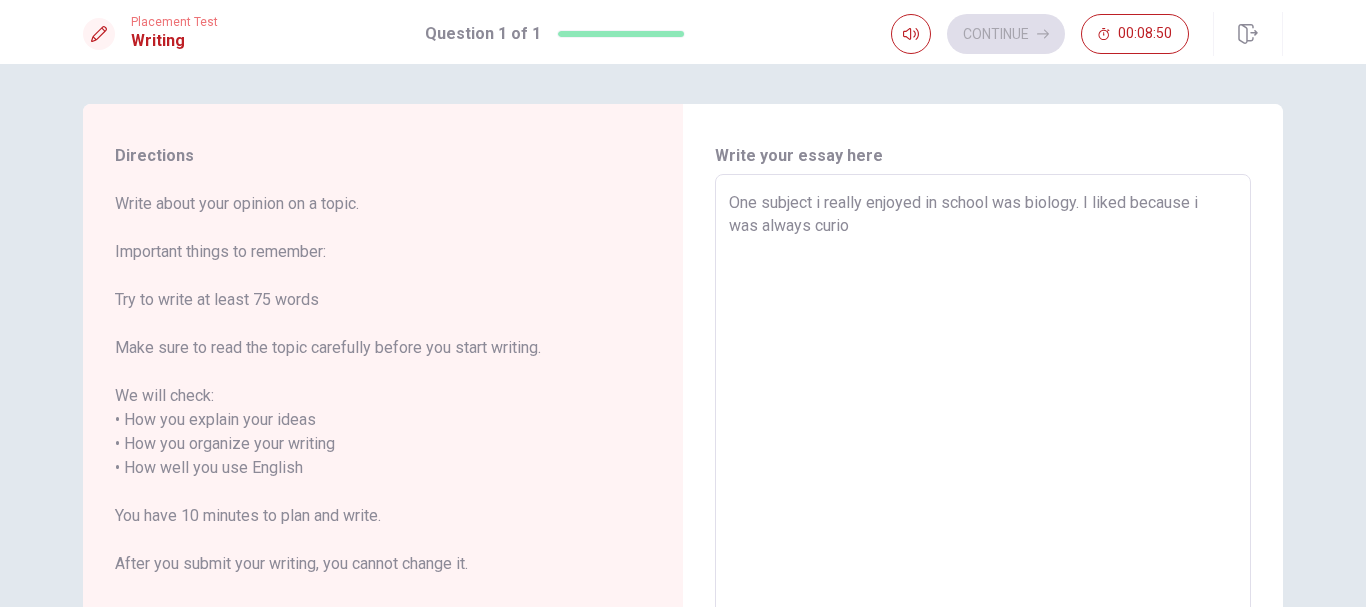 type on "x" 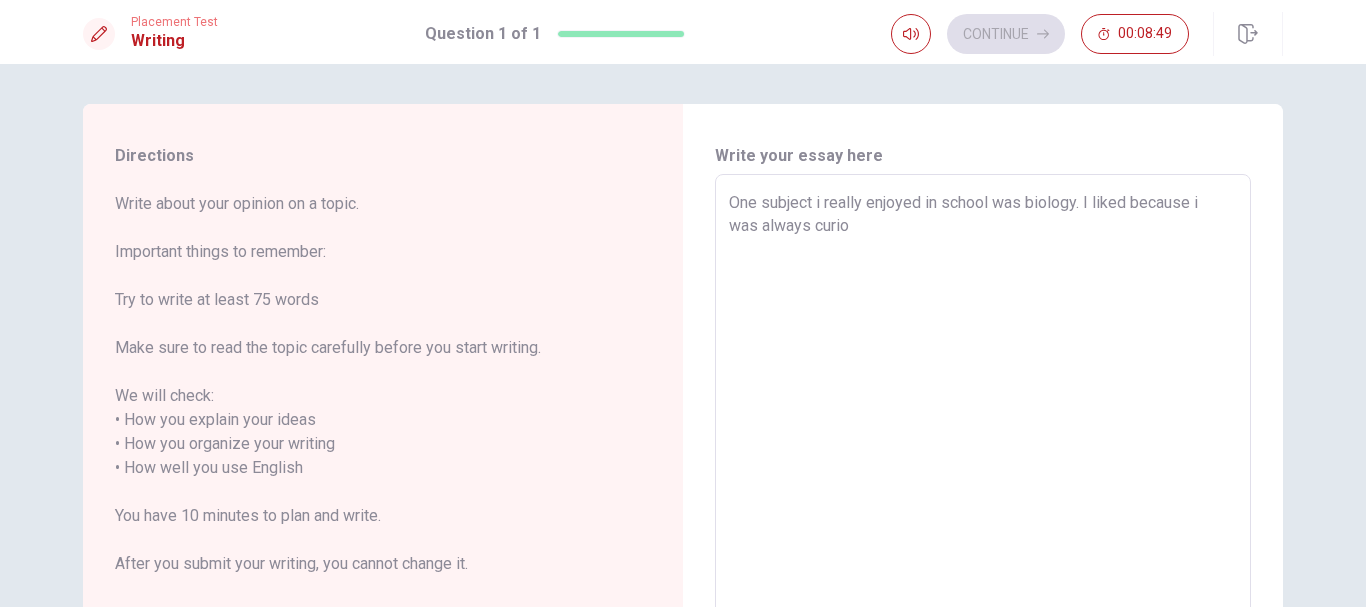type on "One subject i really enjoyed in school was biology. I liked because i was always curiou" 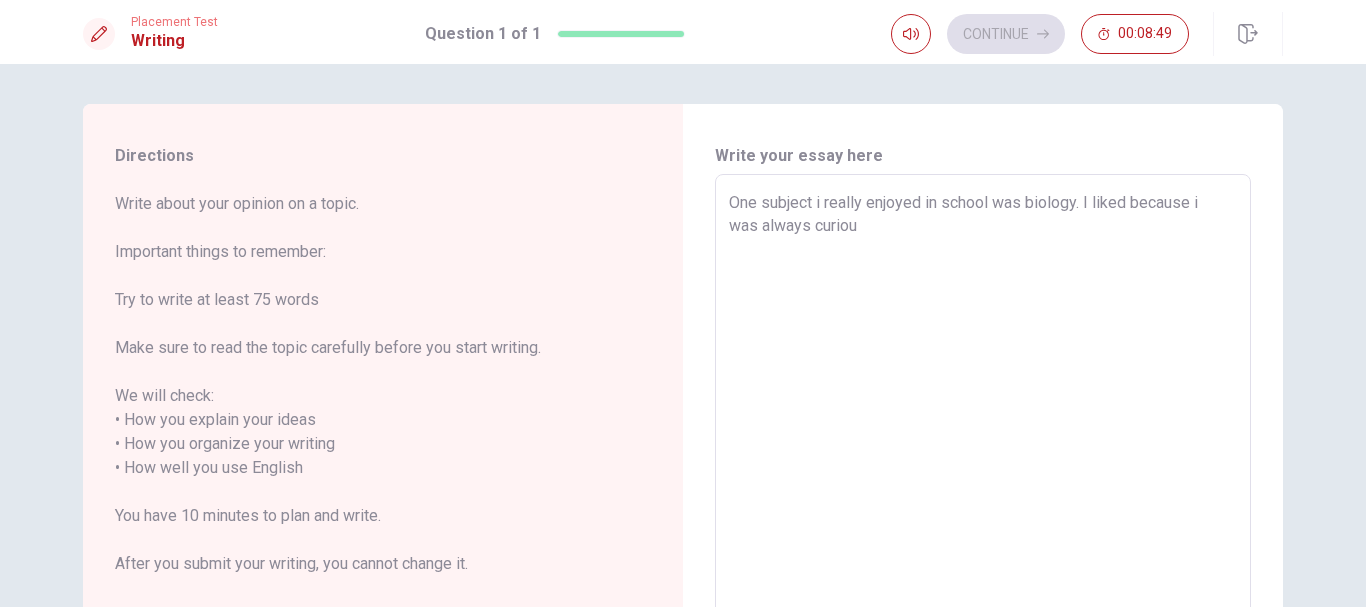 type on "x" 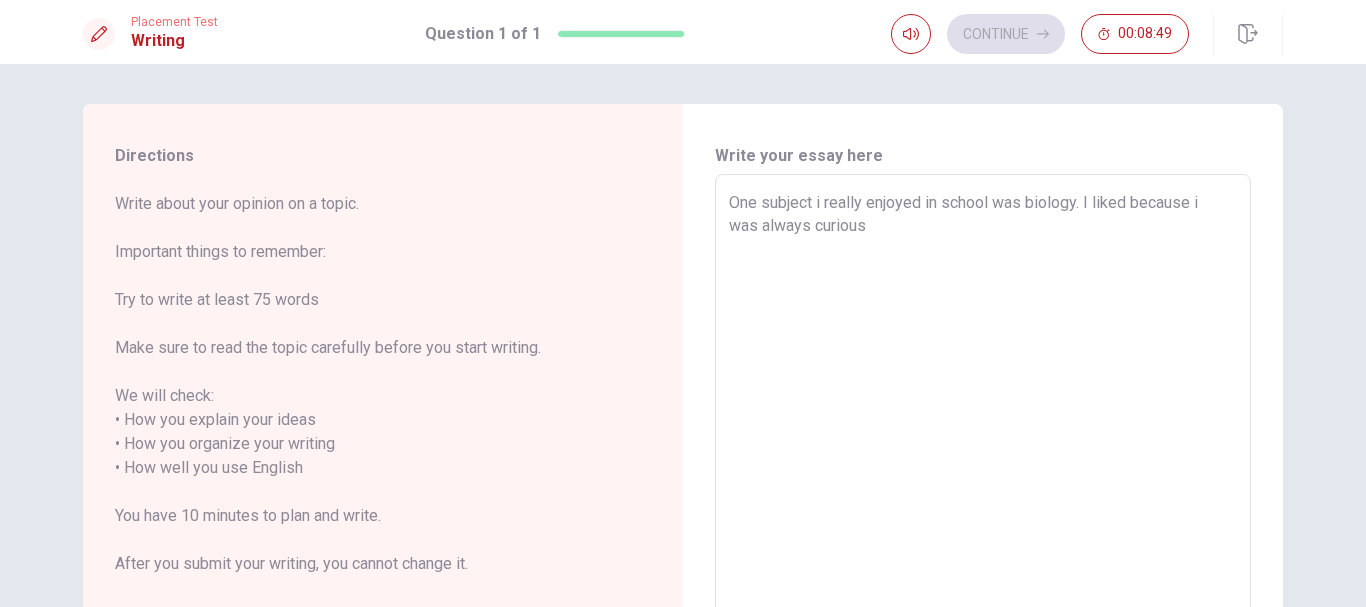 type 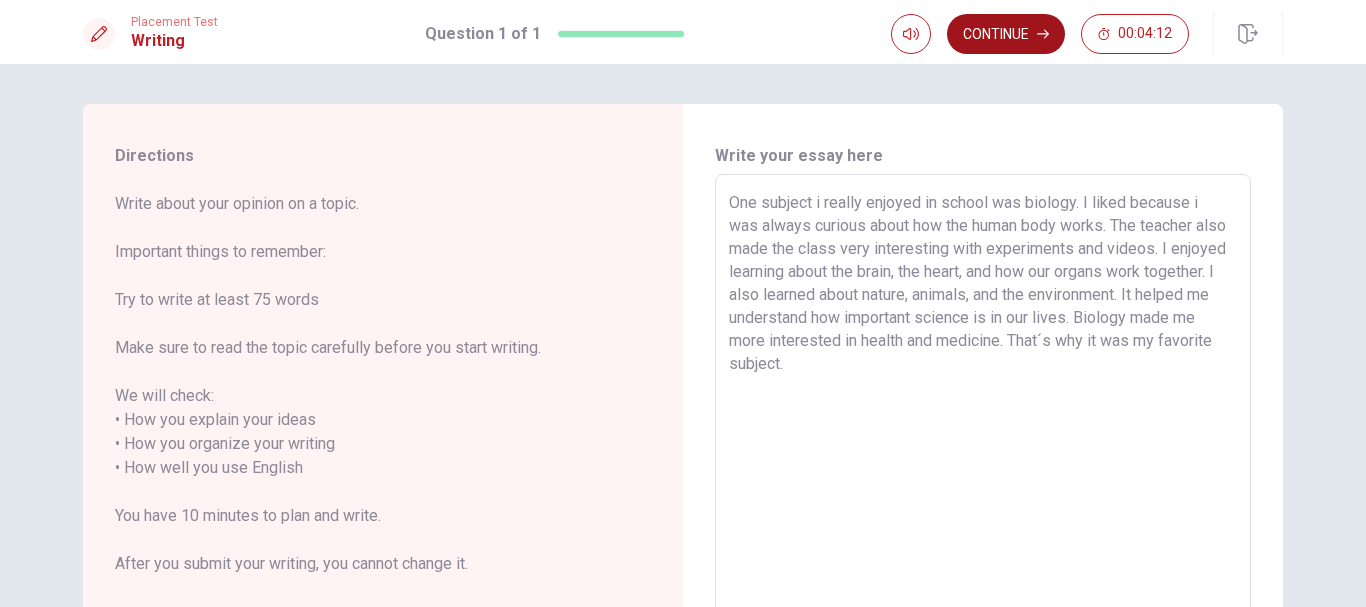 click on "Continue" at bounding box center [1006, 34] 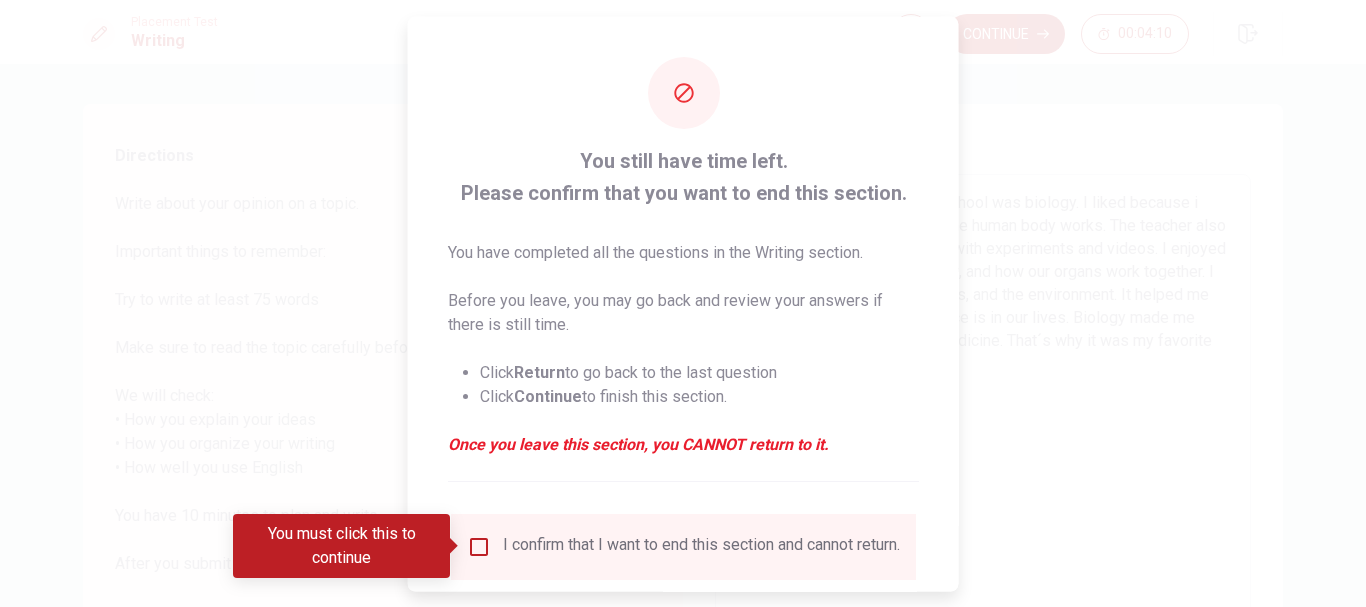click at bounding box center [479, 546] 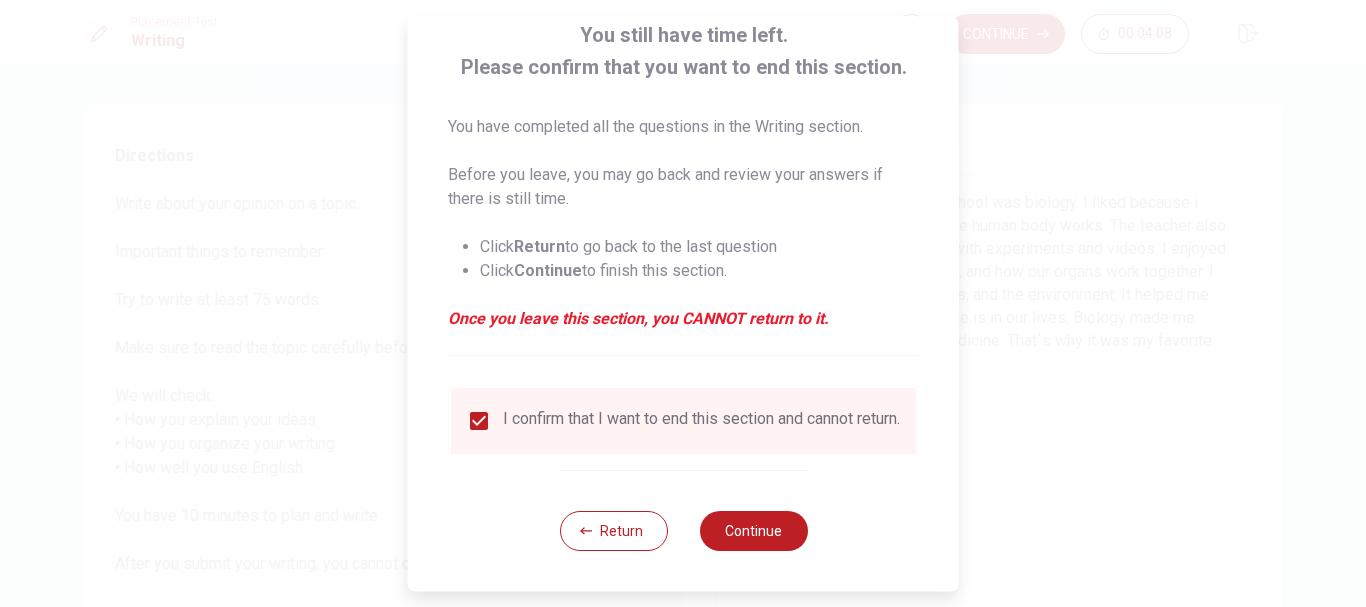 scroll, scrollTop: 139, scrollLeft: 0, axis: vertical 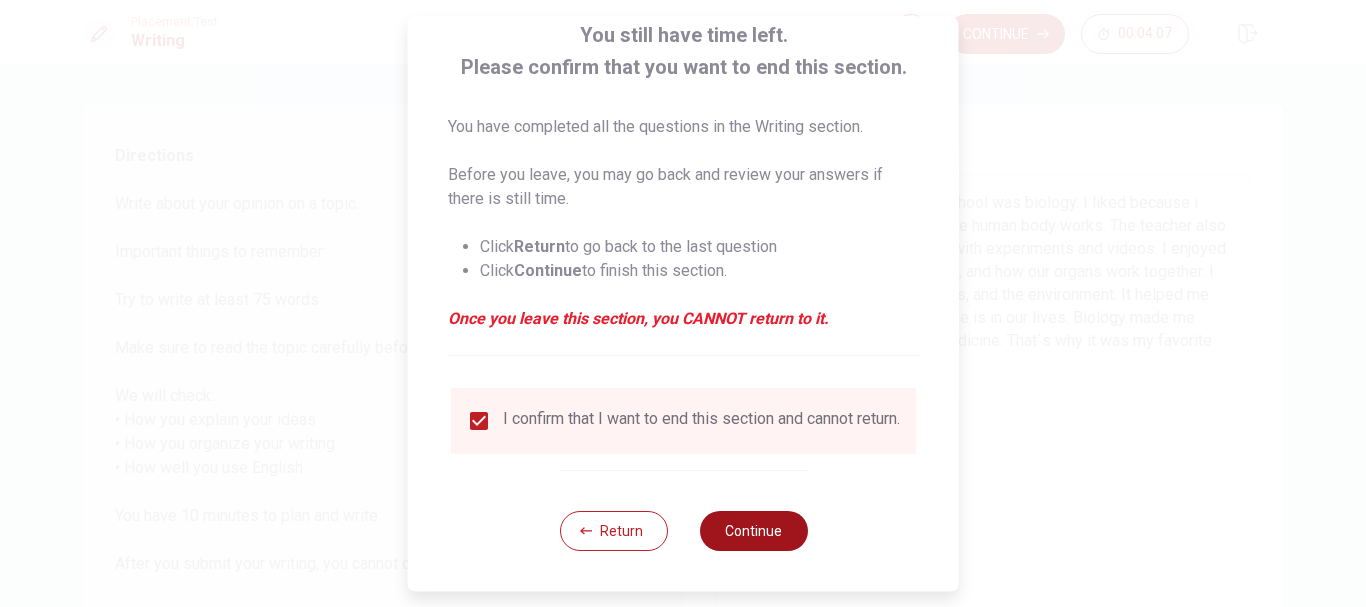 click on "Continue" at bounding box center (753, 531) 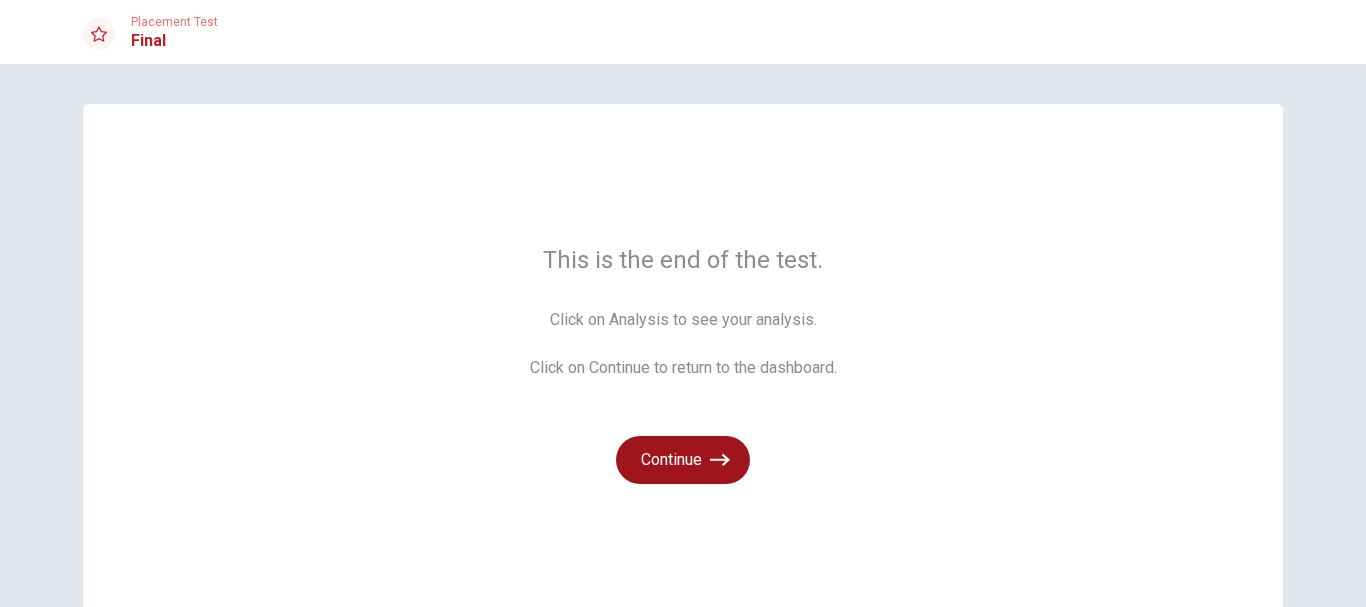 click on "Continue" at bounding box center [683, 460] 